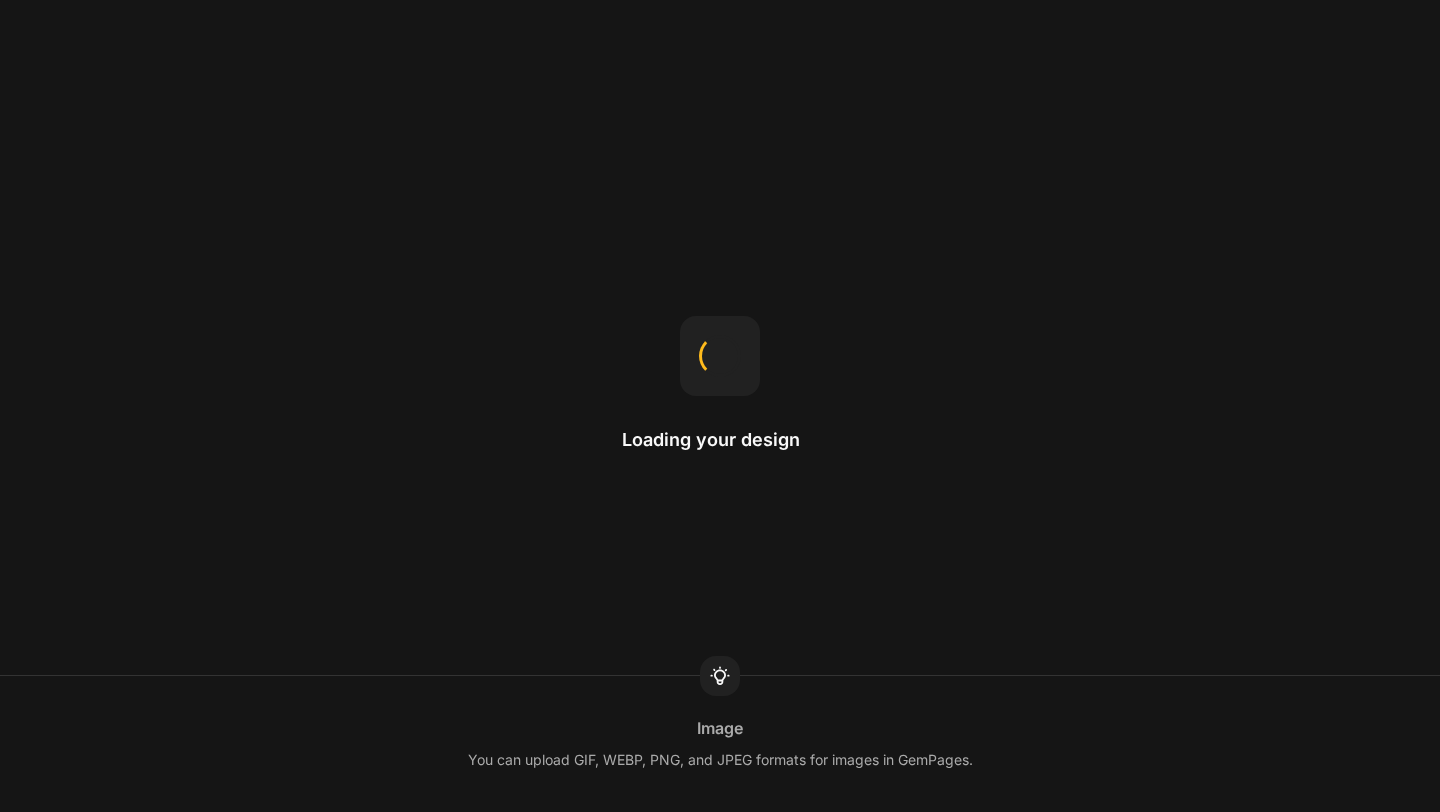 scroll, scrollTop: 0, scrollLeft: 0, axis: both 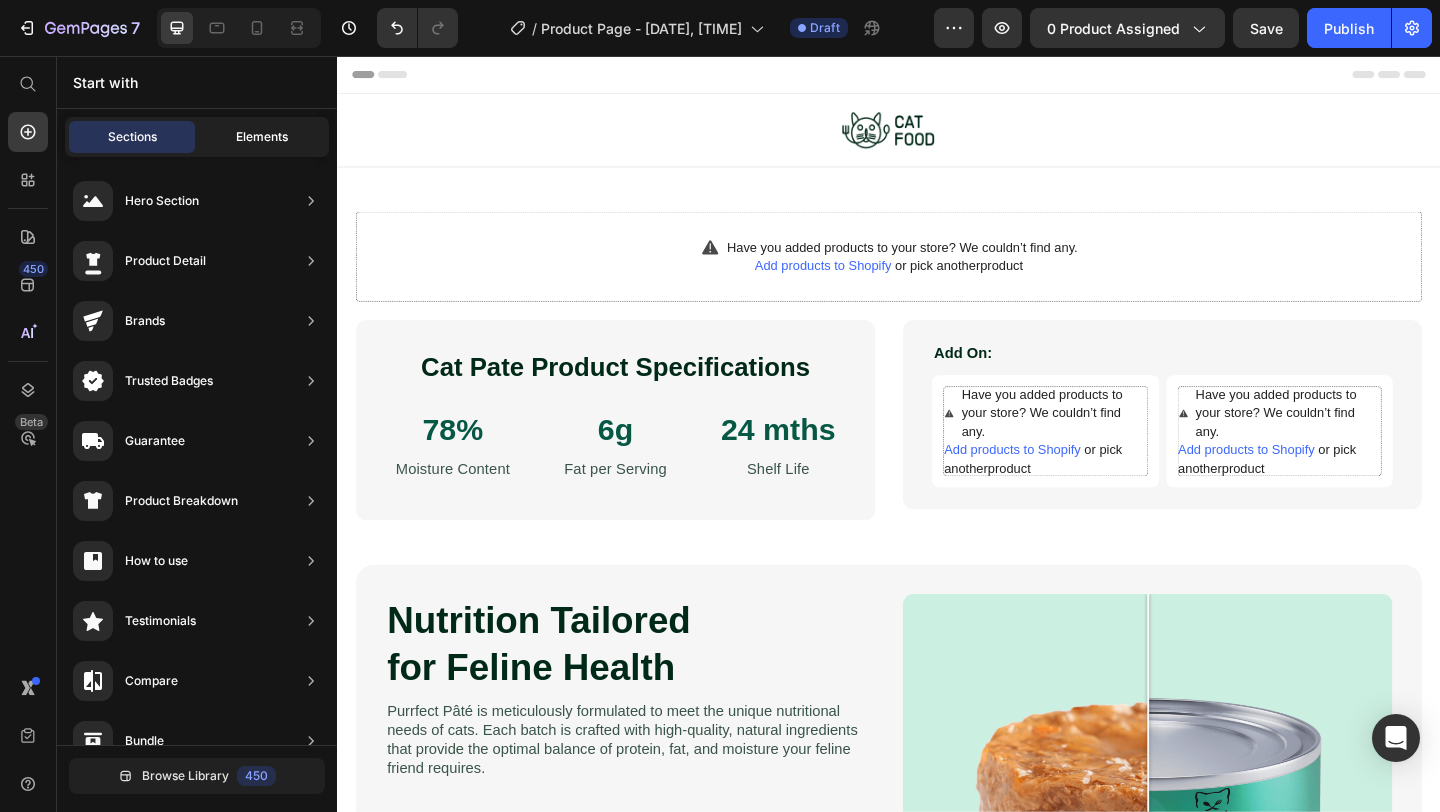 click on "Elements" 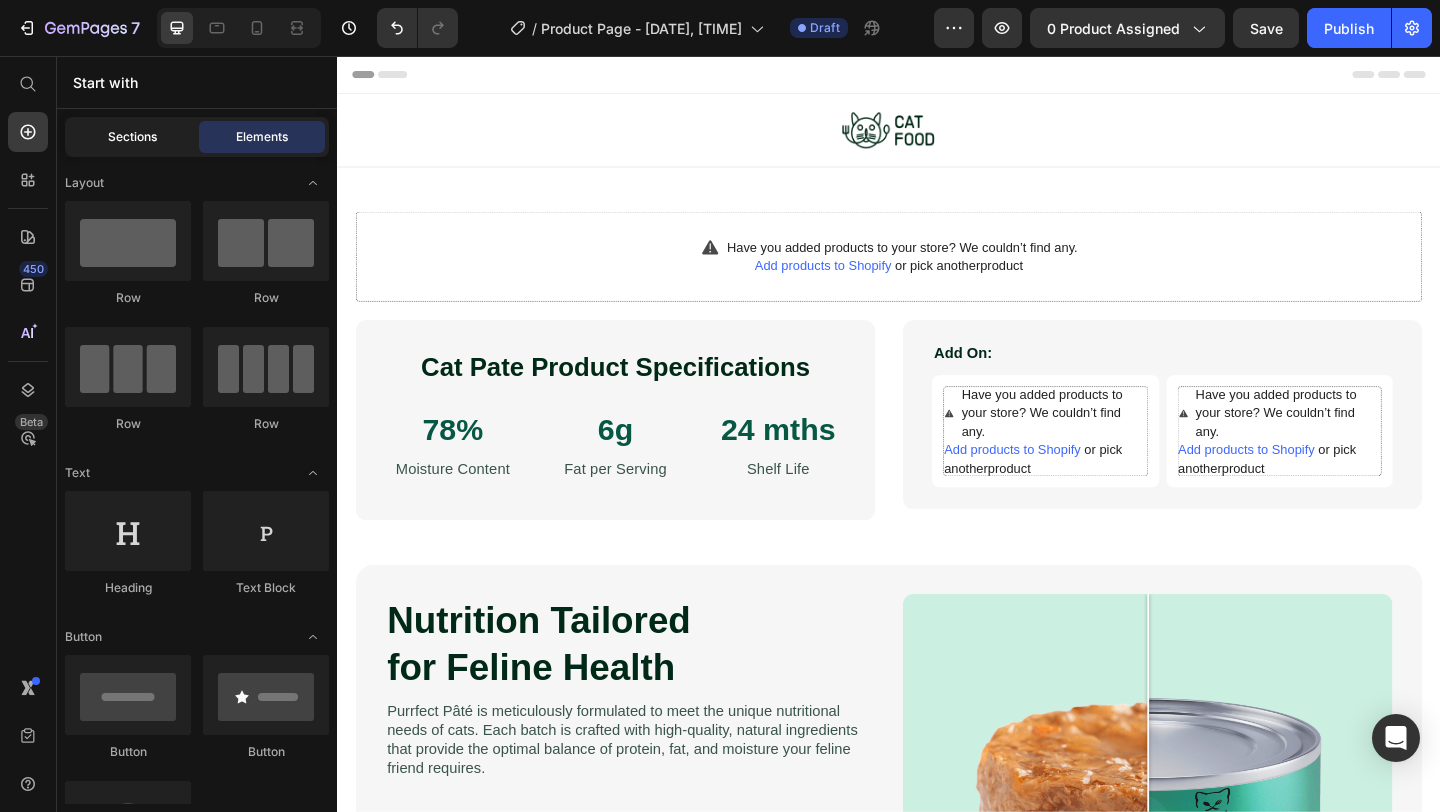 click on "Sections" 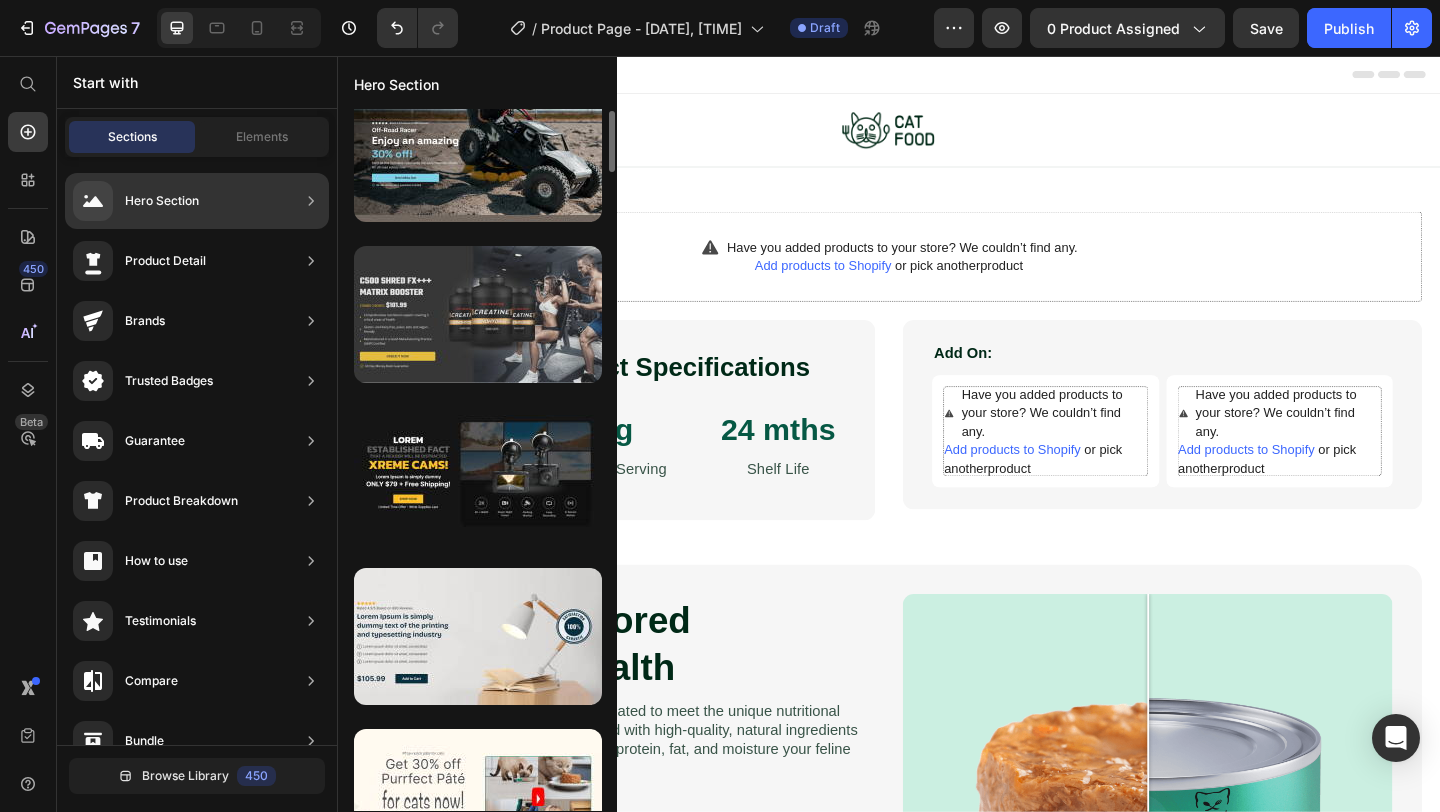scroll, scrollTop: 221, scrollLeft: 0, axis: vertical 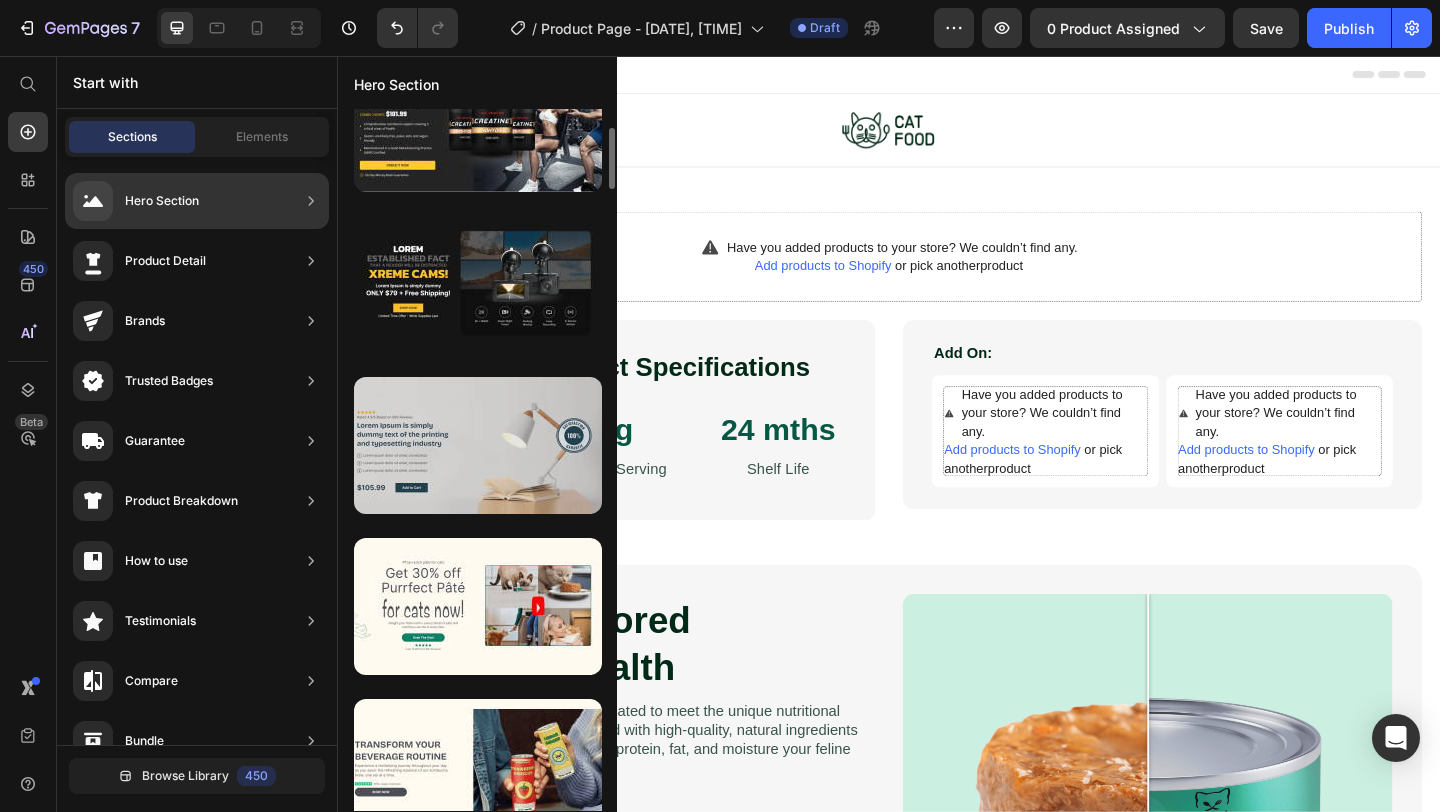 click at bounding box center [478, 445] 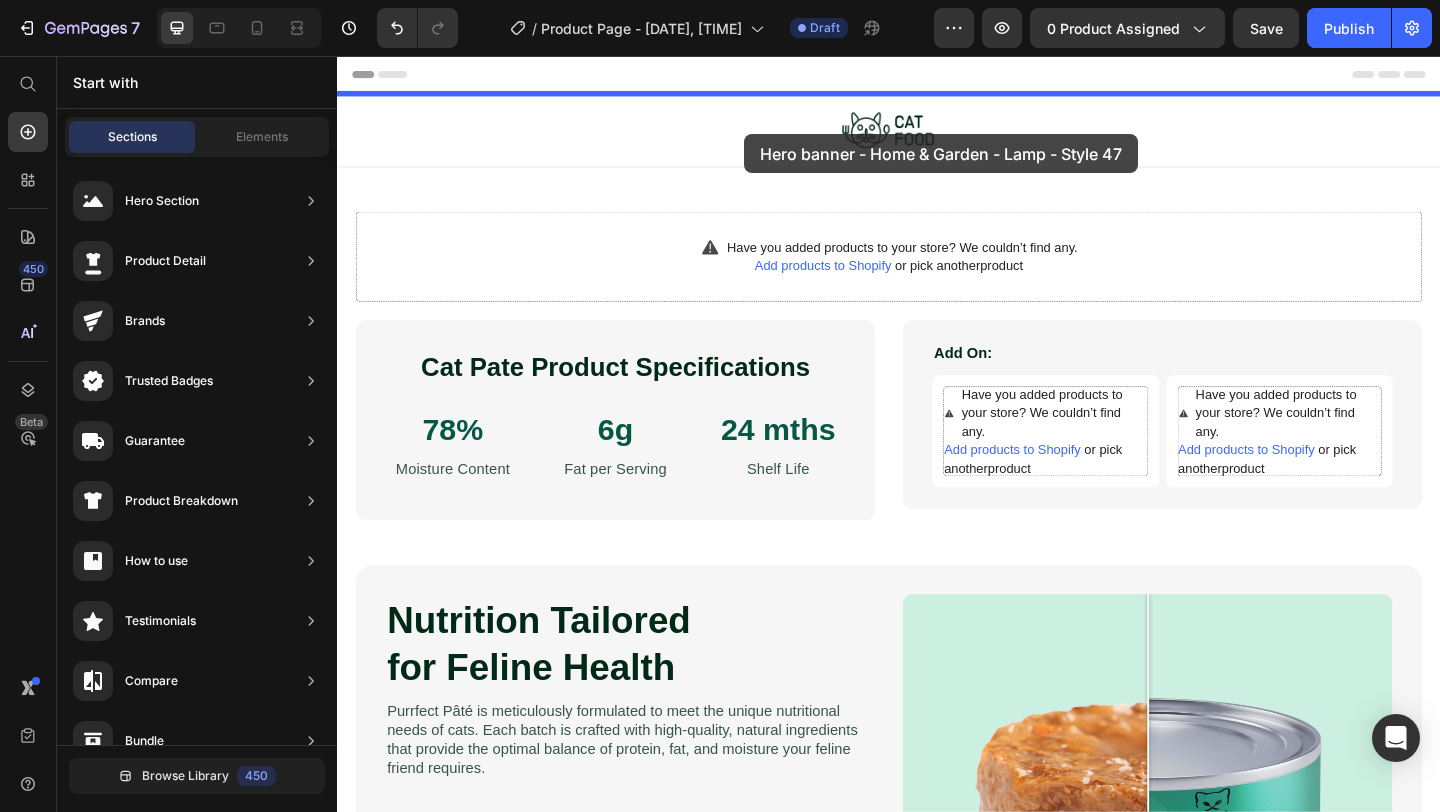 drag, startPoint x: 757, startPoint y: 483, endPoint x: 780, endPoint y: 141, distance: 342.77252 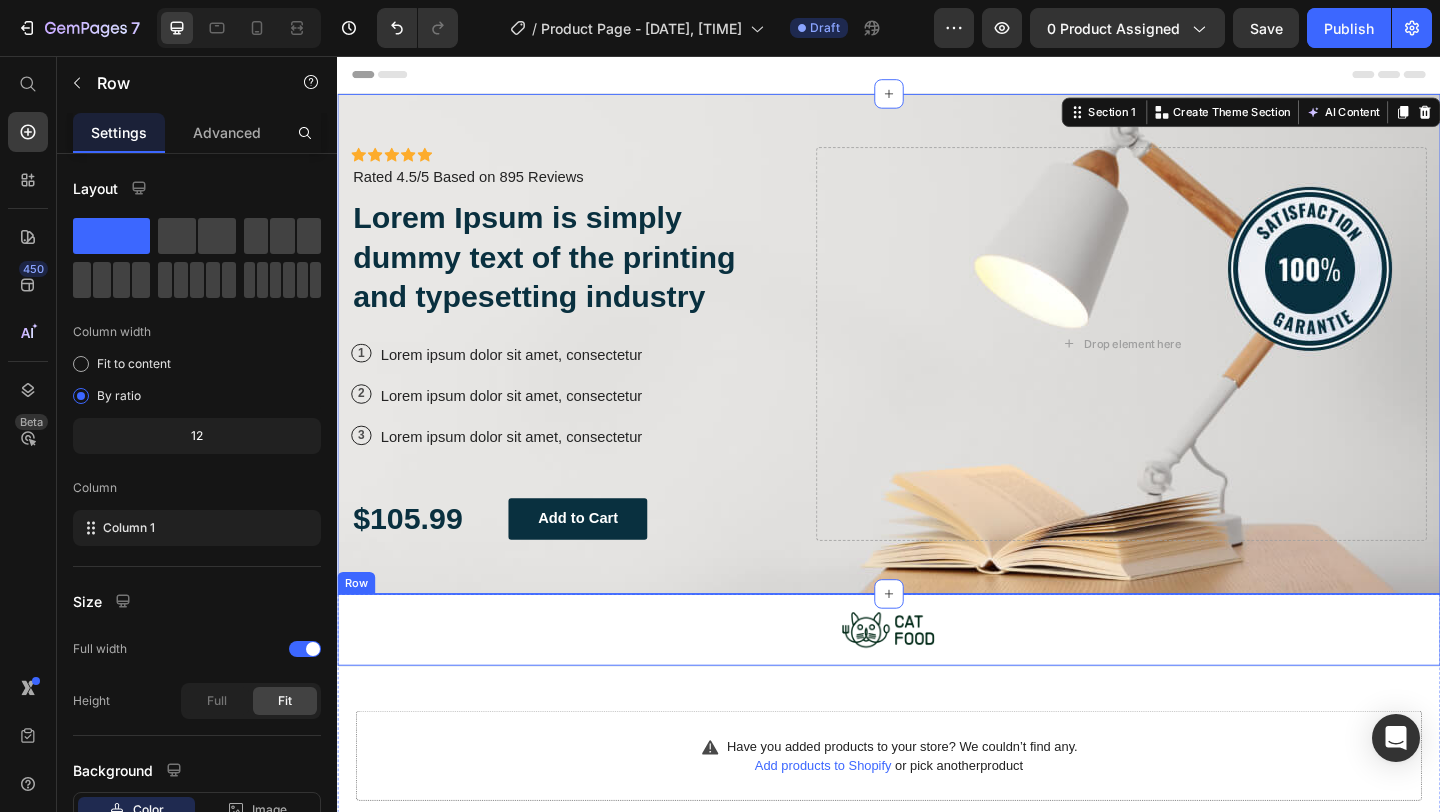 click on "Image Row" at bounding box center (937, 681) 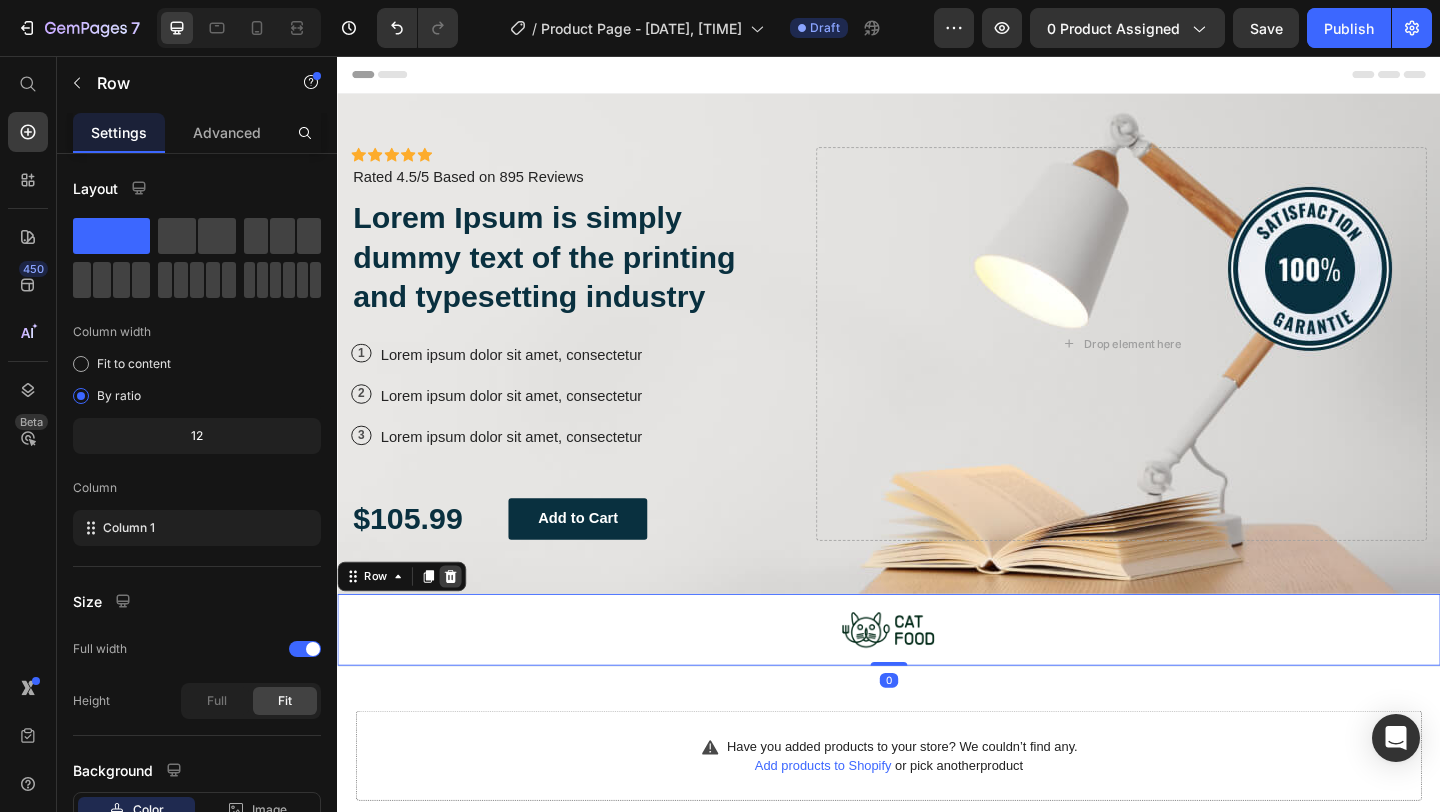 click 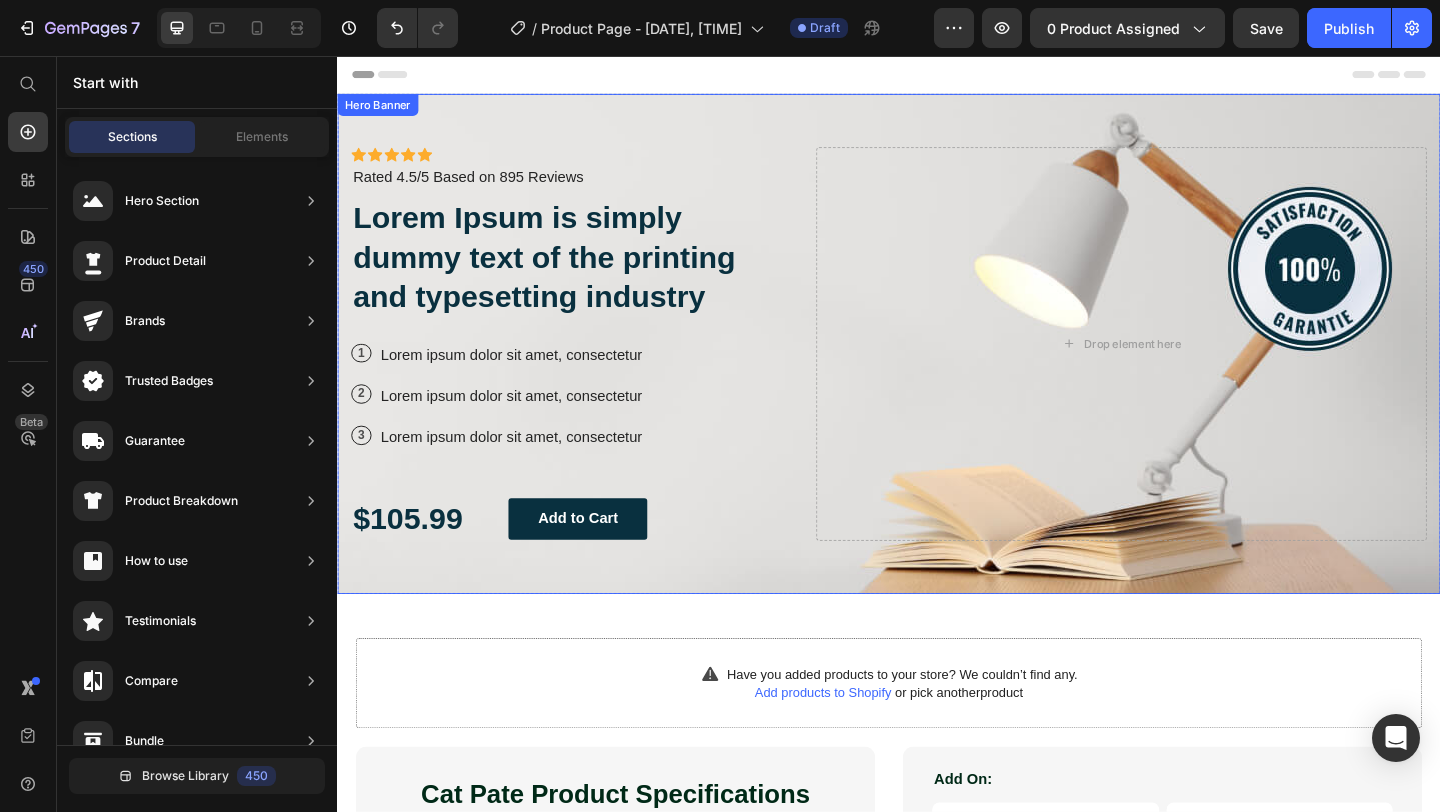 click on "Icon Icon Icon Icon Icon Icon List Icon Icon Icon Icon Icon Icon List Rated 4.5/5 Based on 895 Reviews Text Block Row Lorem Ipsum is simply dummy text of the printing and typesetting industry Heading 1 Text Block Row Lorem ipsum dolor sit amet, consectetur Text Block Row 2 Text Block Row Lorem ipsum dolor sit amet, consectetur Text Block Row 3 Text Block Row Lorem ipsum dolor sit amet, consectetur Text Block Row $105.99 Text Block Add to Cart Button Row
Drop element here" at bounding box center (937, 369) 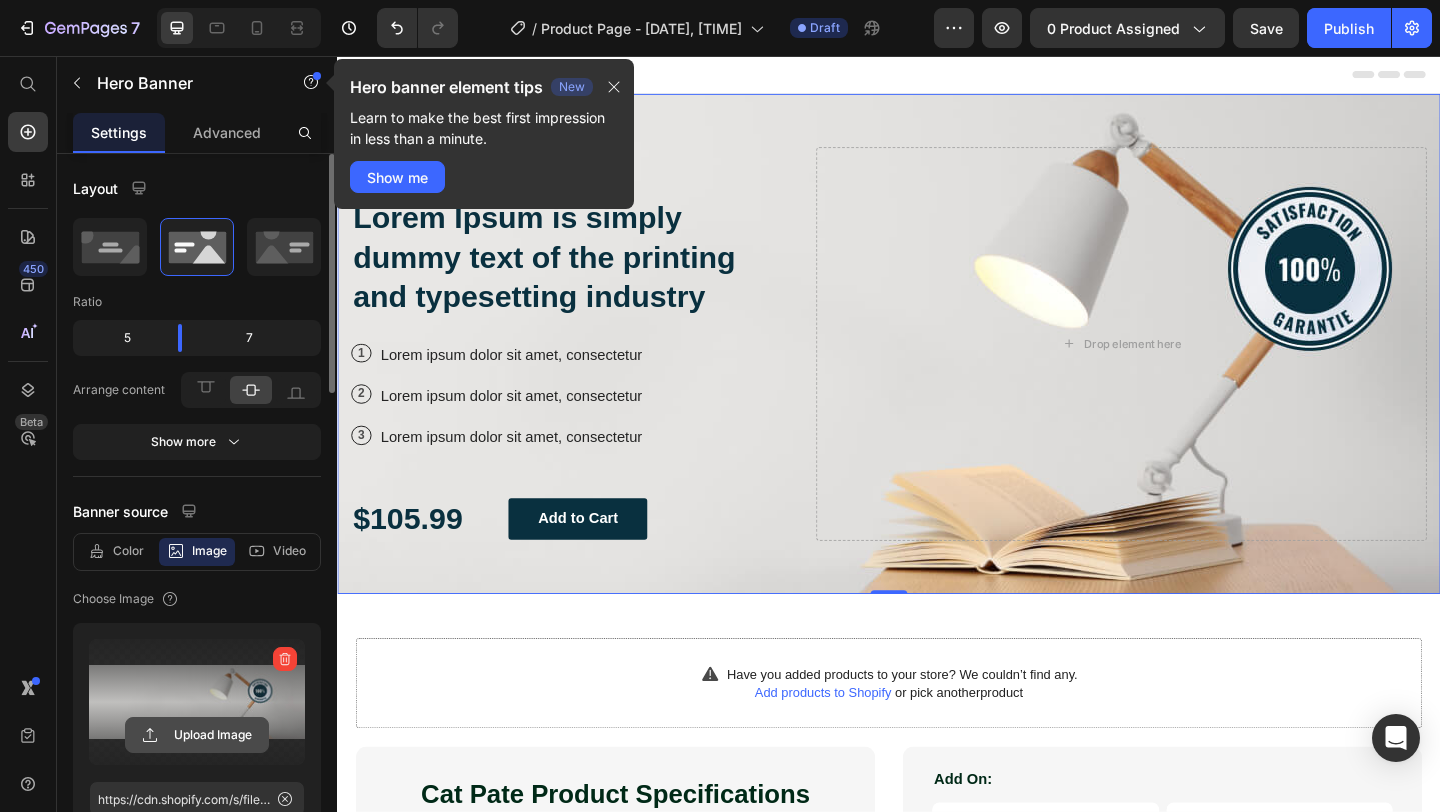 click 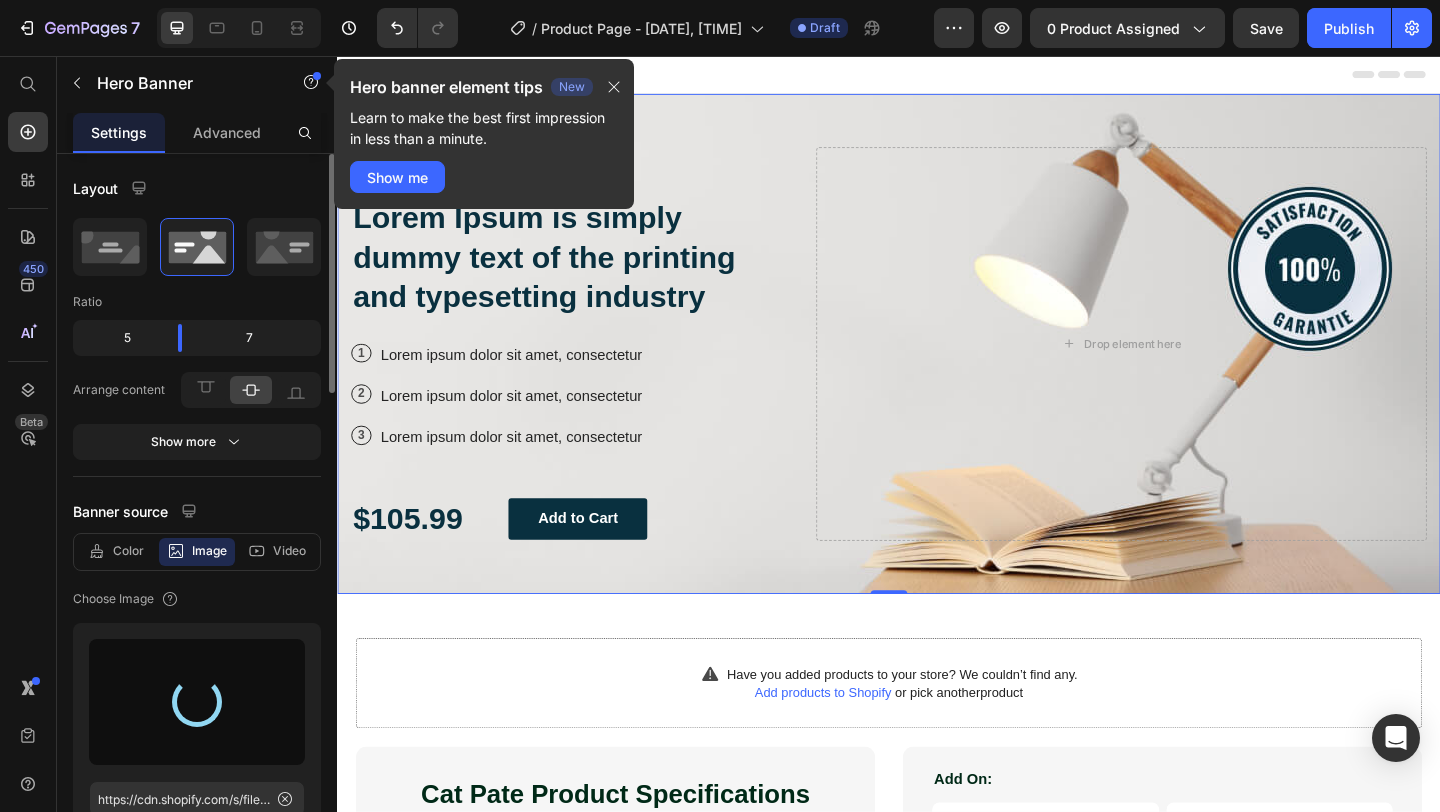 type on "https://cdn.shopify.com/s/files/1/0761/6151/5773/files/gempages_575023035807957860-05c1b524-249a-460c-a59b-e92d13e6f679.png" 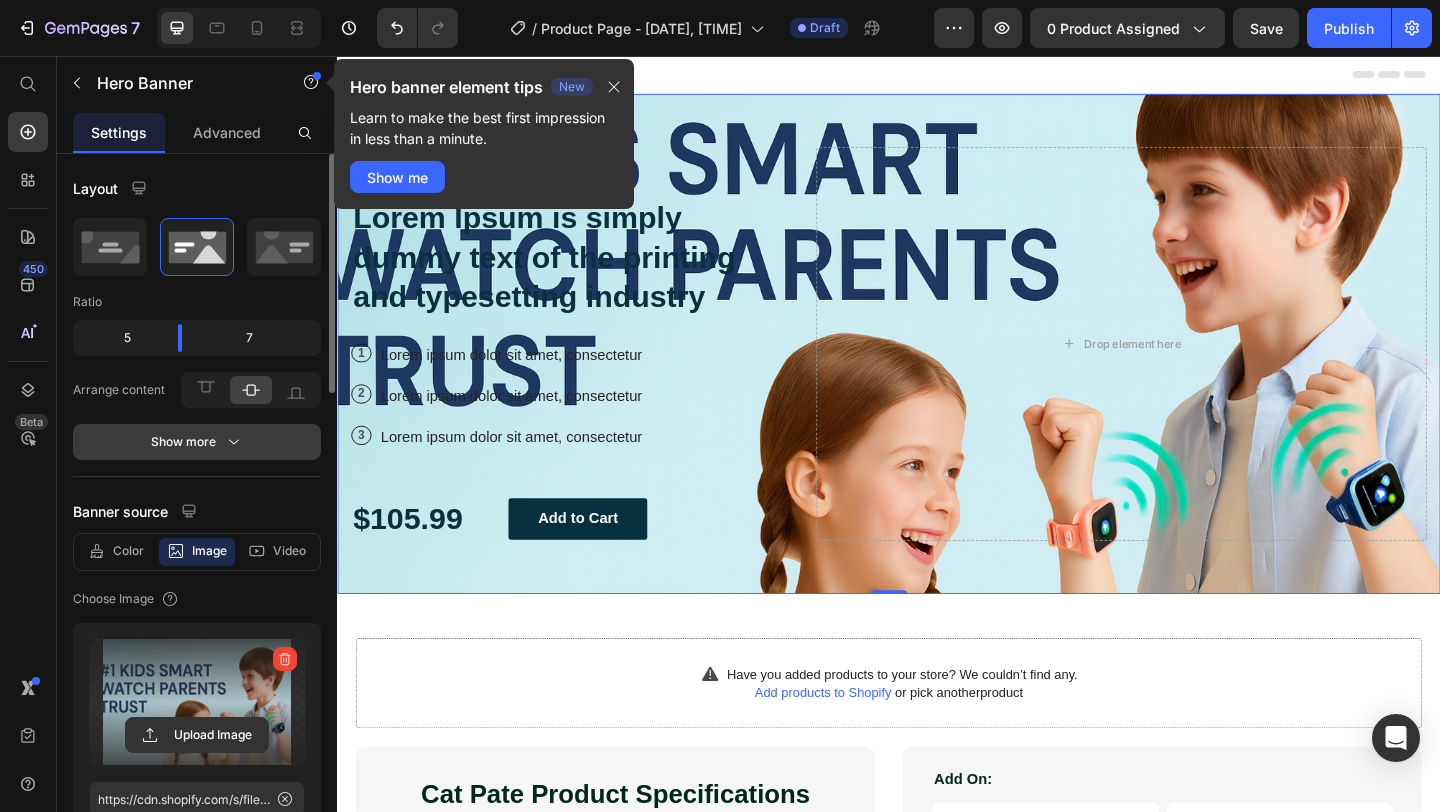 click on "Show more" at bounding box center [197, 442] 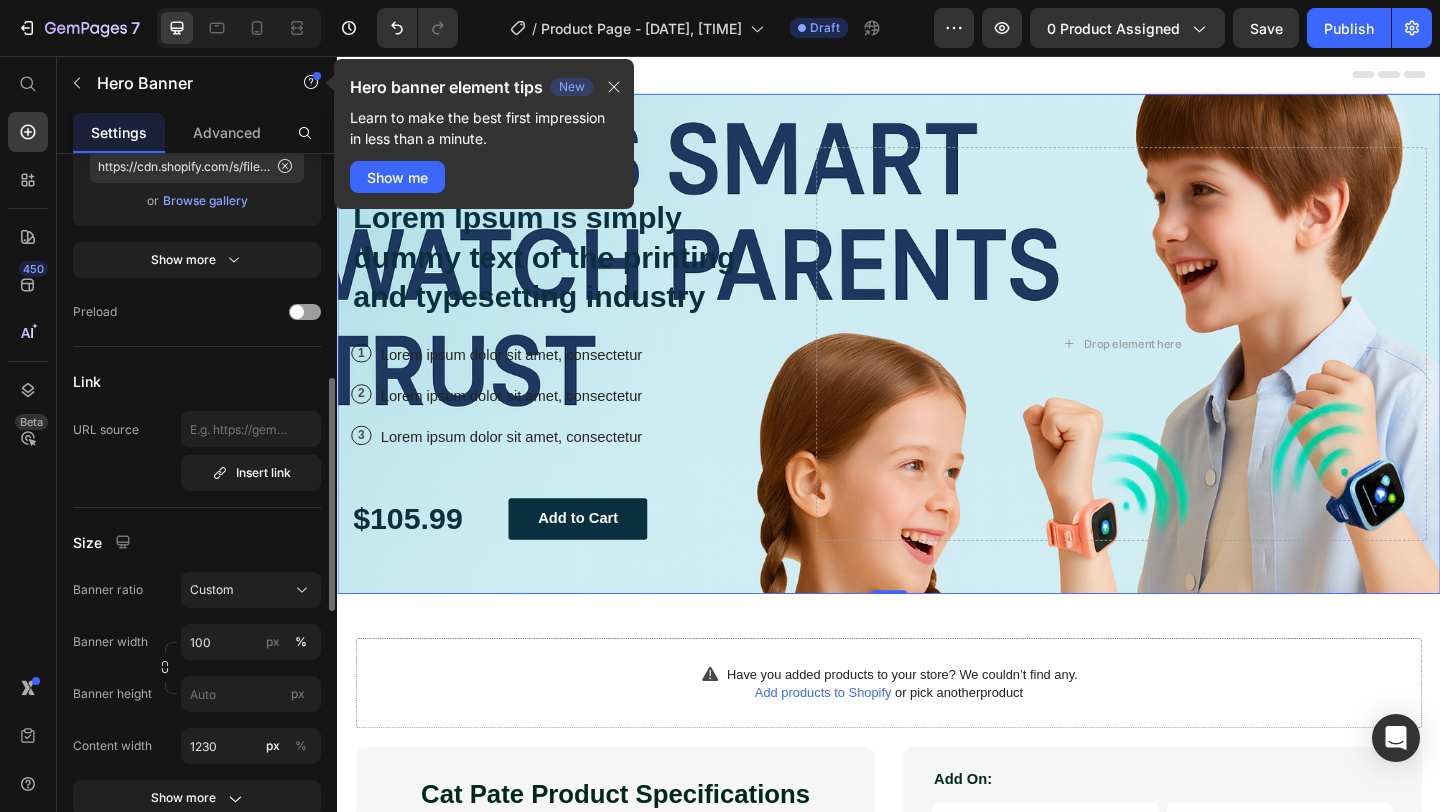 scroll, scrollTop: 740, scrollLeft: 0, axis: vertical 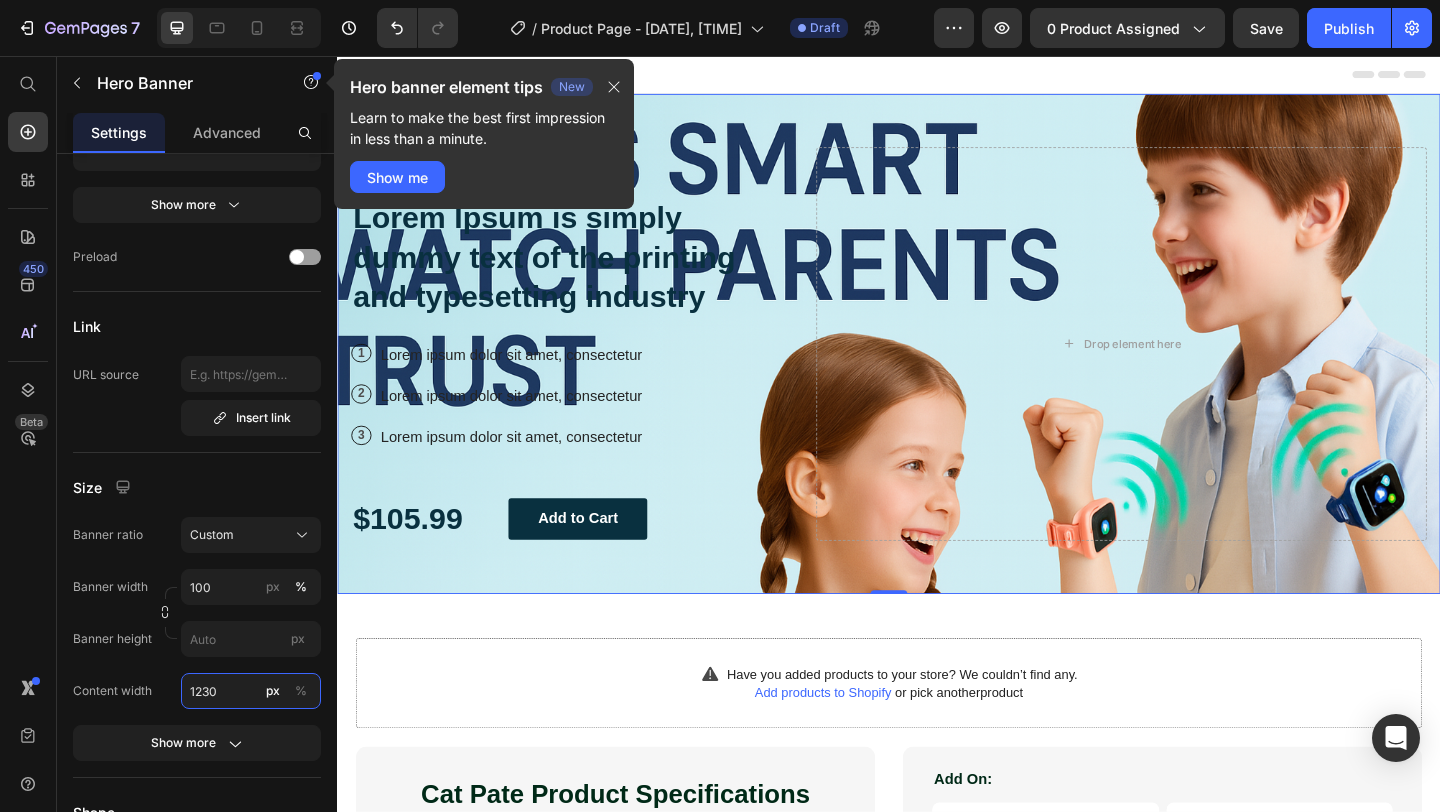 click on "1230" at bounding box center (251, 691) 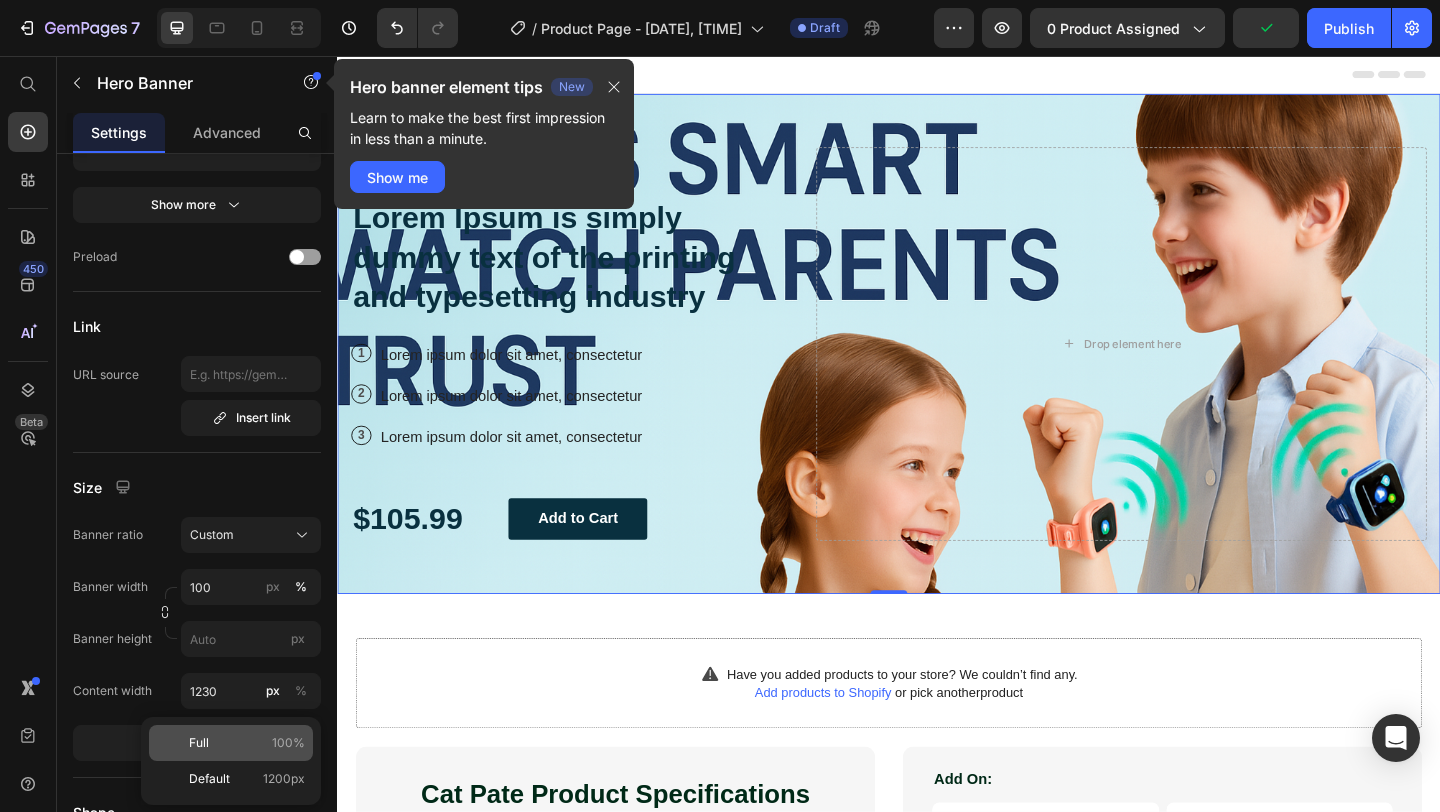 click on "Full 100%" at bounding box center [247, 743] 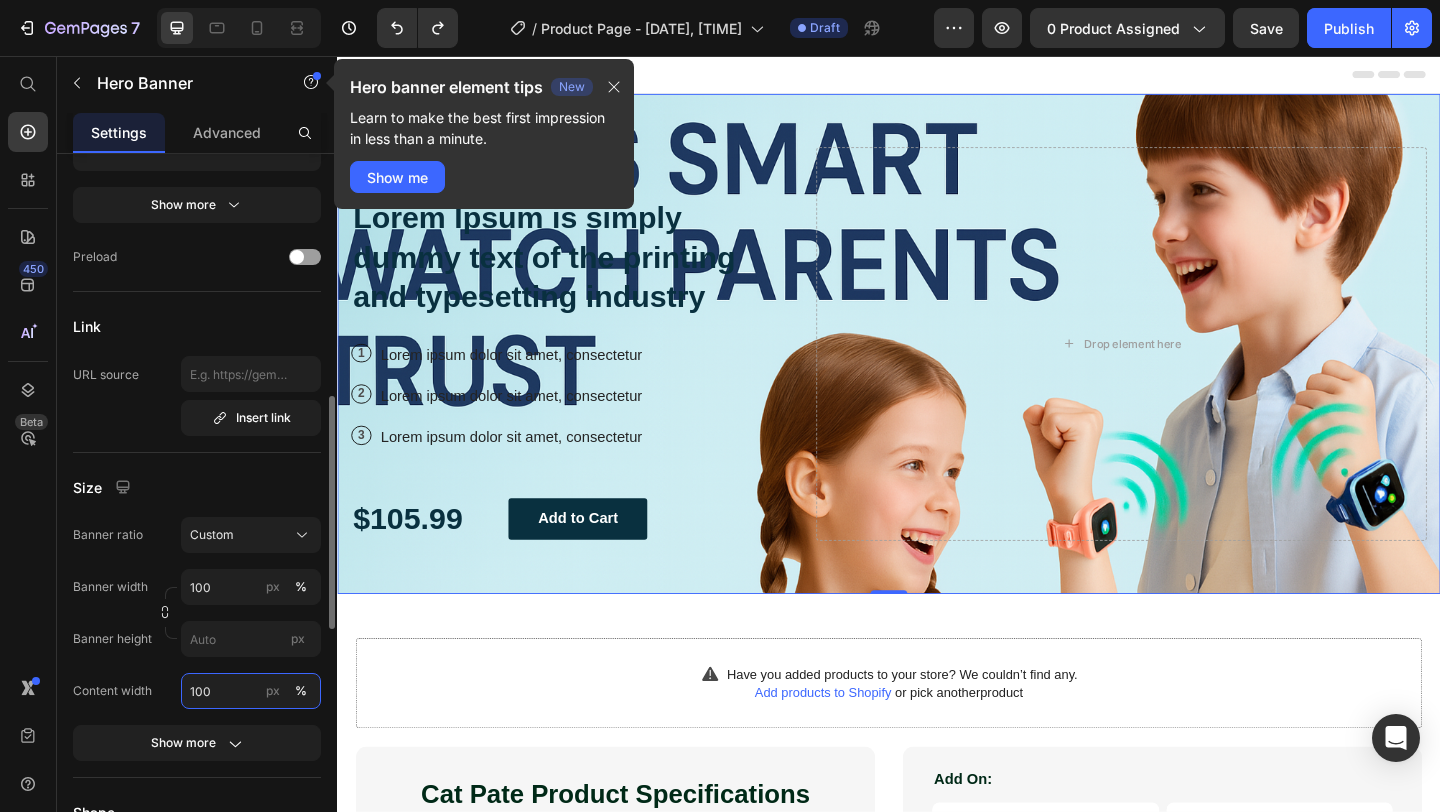 click on "100" at bounding box center (251, 691) 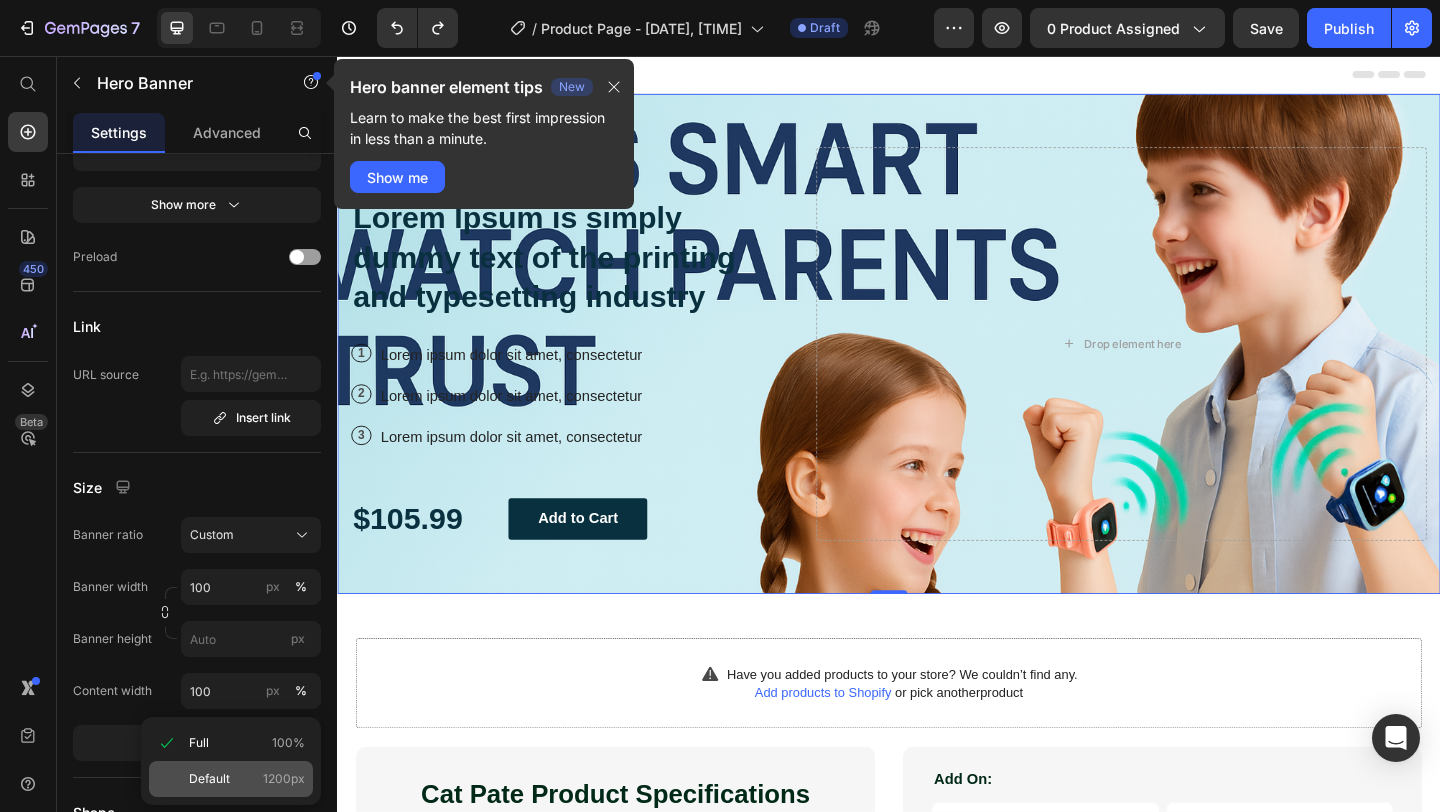 click on "Default" at bounding box center [209, 779] 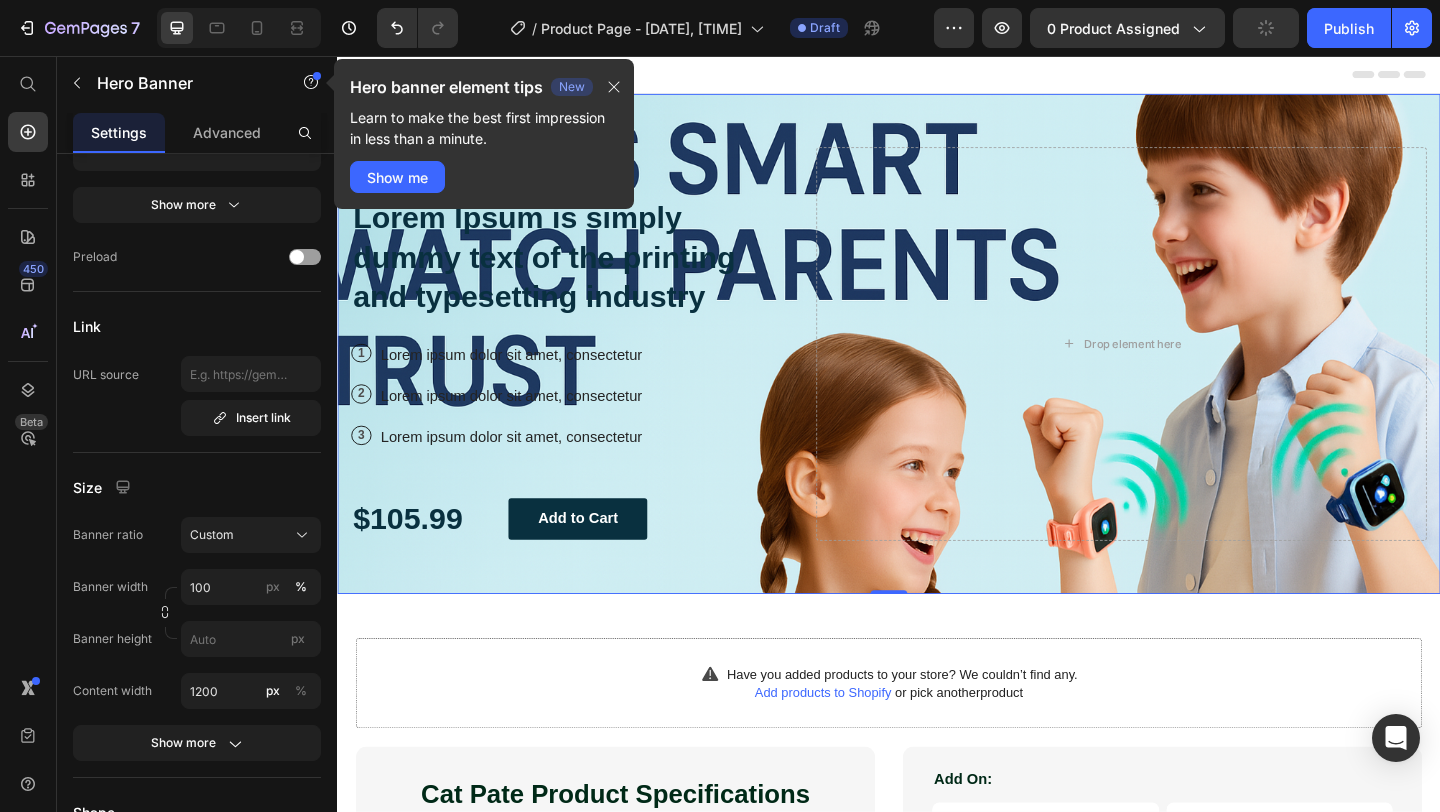 click on "Icon Icon Icon Icon Icon Icon List Icon Icon Icon Icon Icon Icon List Rated 4.5/5 Based on 895 Reviews Text Block Row Lorem Ipsum is simply dummy text of the printing and typesetting industry Heading 1 Text Block Row Lorem ipsum dolor sit amet, consectetur Text Block Row 2 Text Block Row Lorem ipsum dolor sit amet, consectetur Text Block Row 3 Text Block Row Lorem ipsum dolor sit amet, consectetur Text Block Row $105.99 Text Block Add to Cart Button Row
Drop element here" at bounding box center (937, 369) 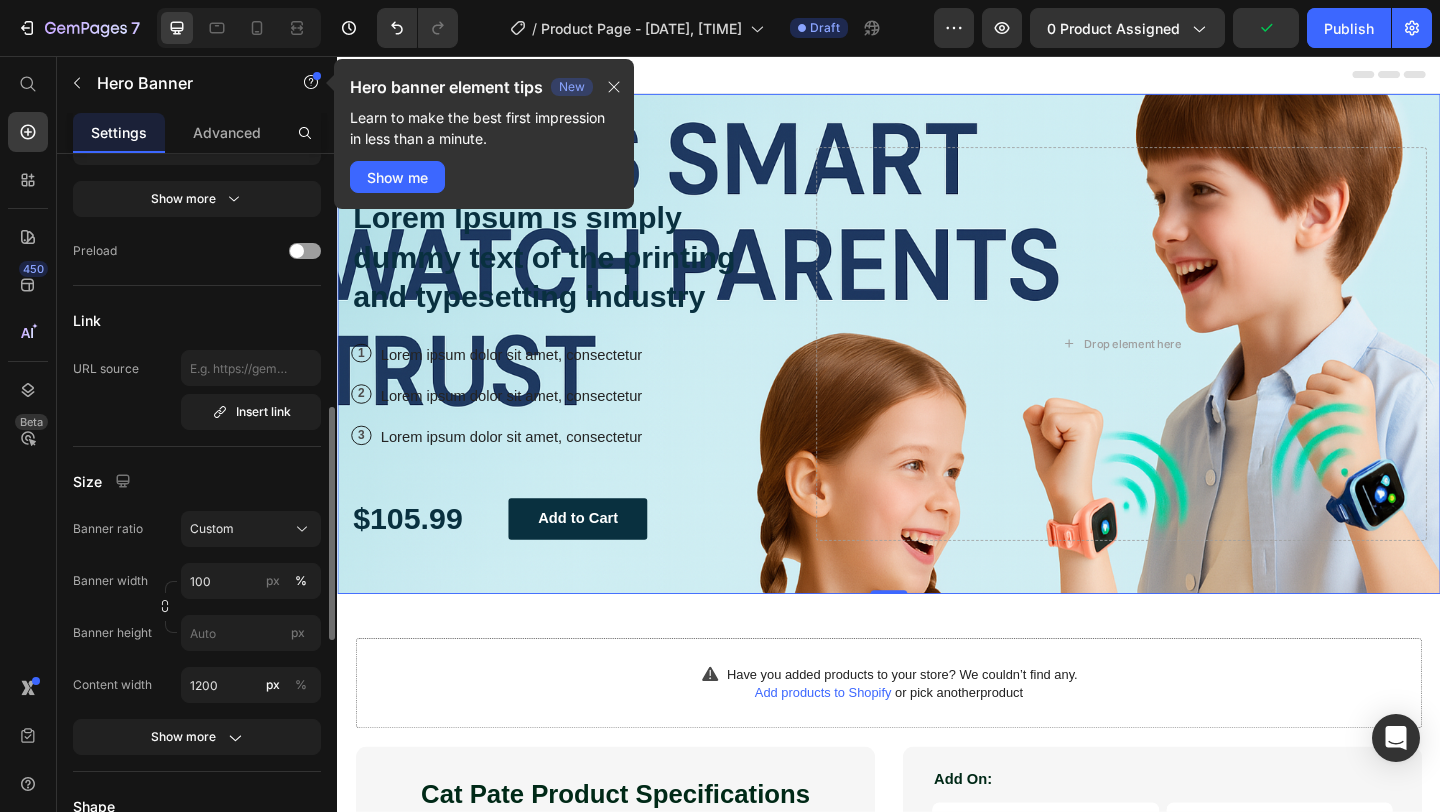 scroll, scrollTop: 753, scrollLeft: 0, axis: vertical 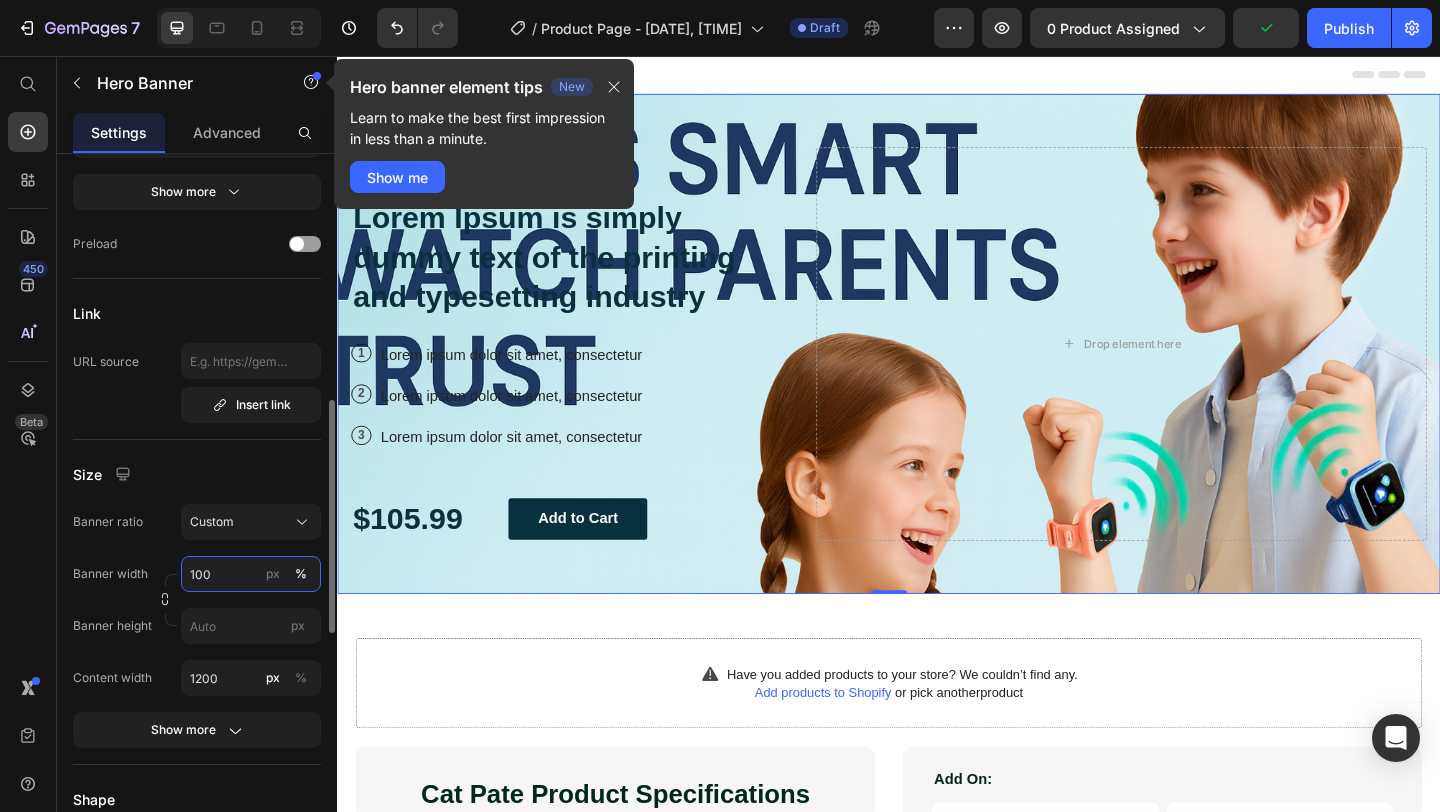 click on "100" at bounding box center [251, 574] 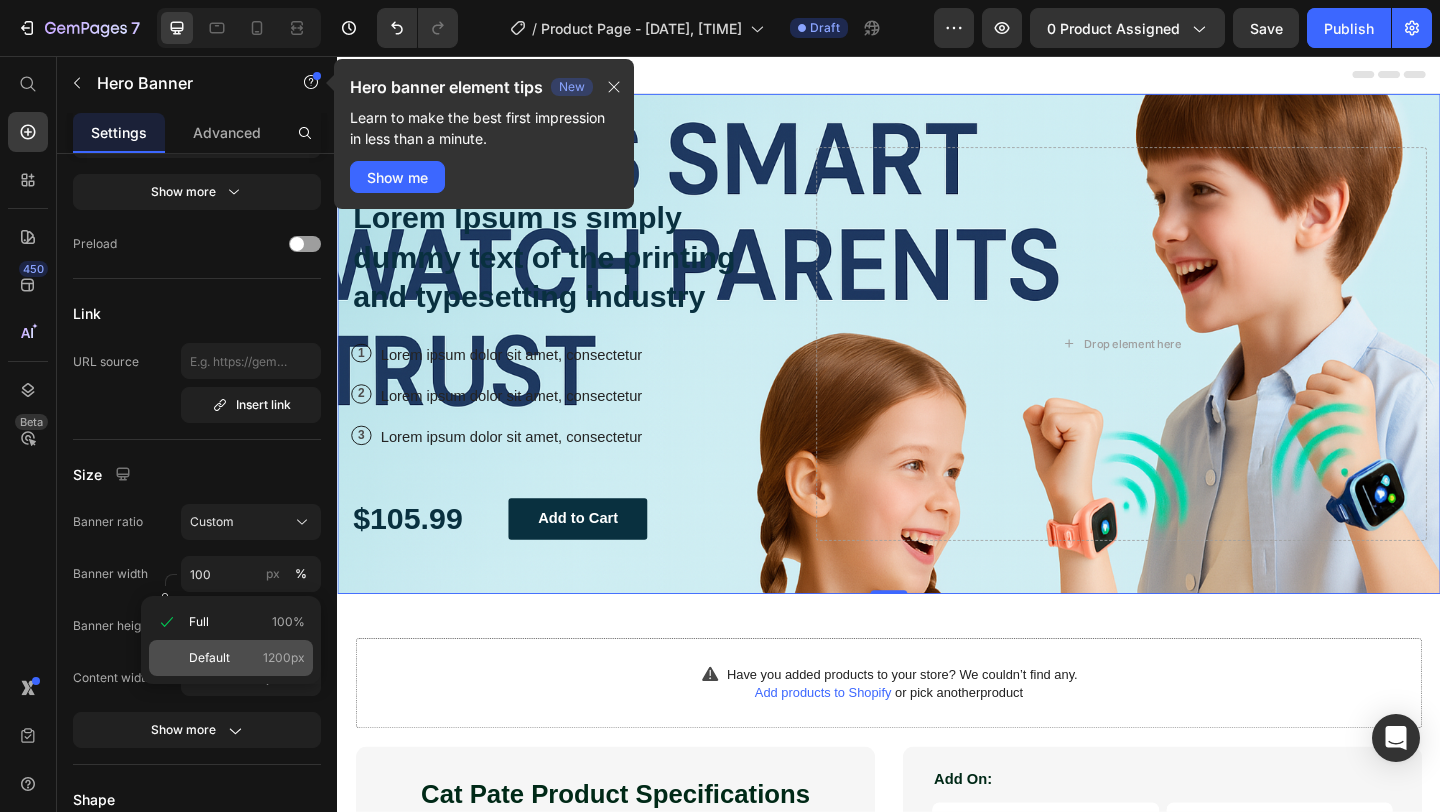 click on "Default 1200px" 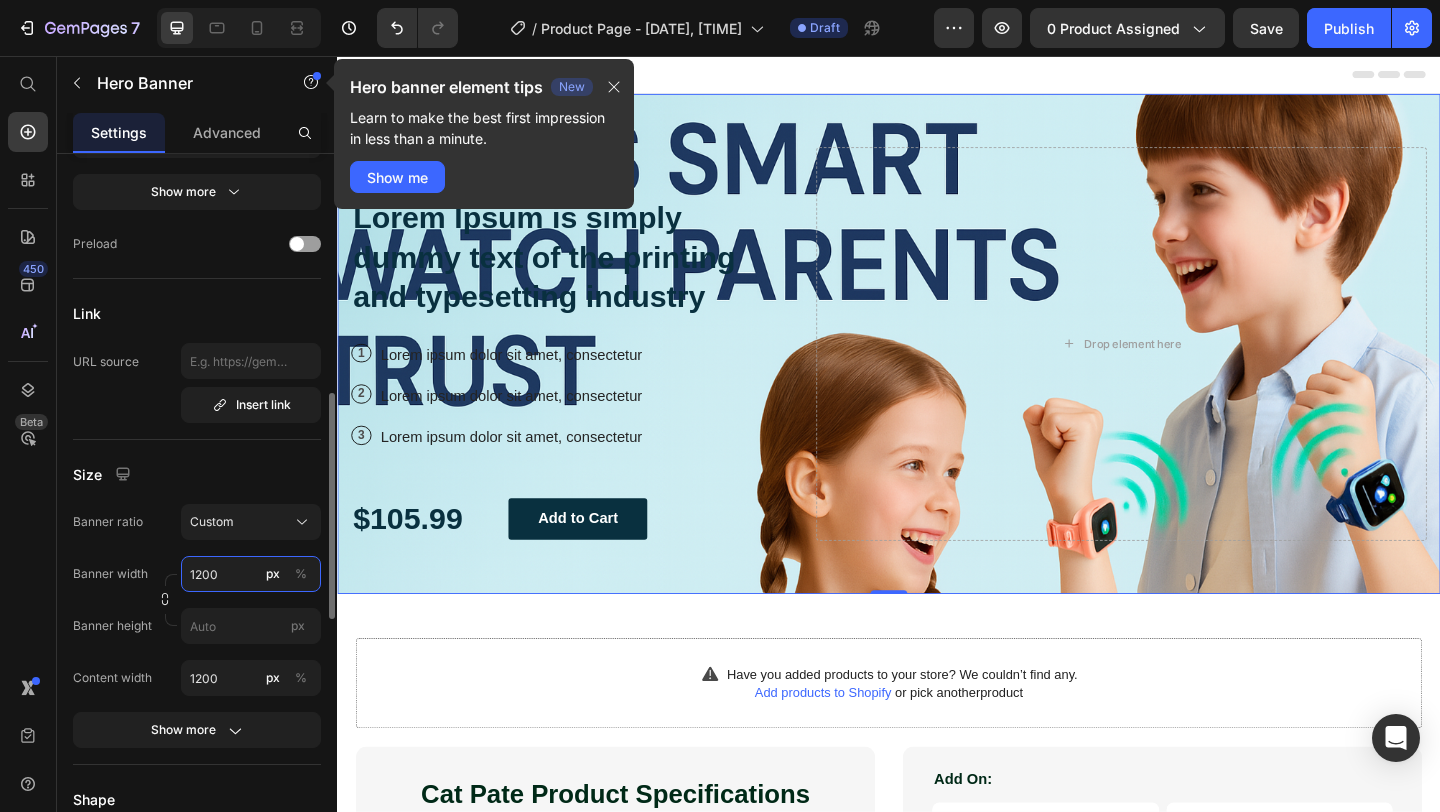 click on "1200" at bounding box center (251, 574) 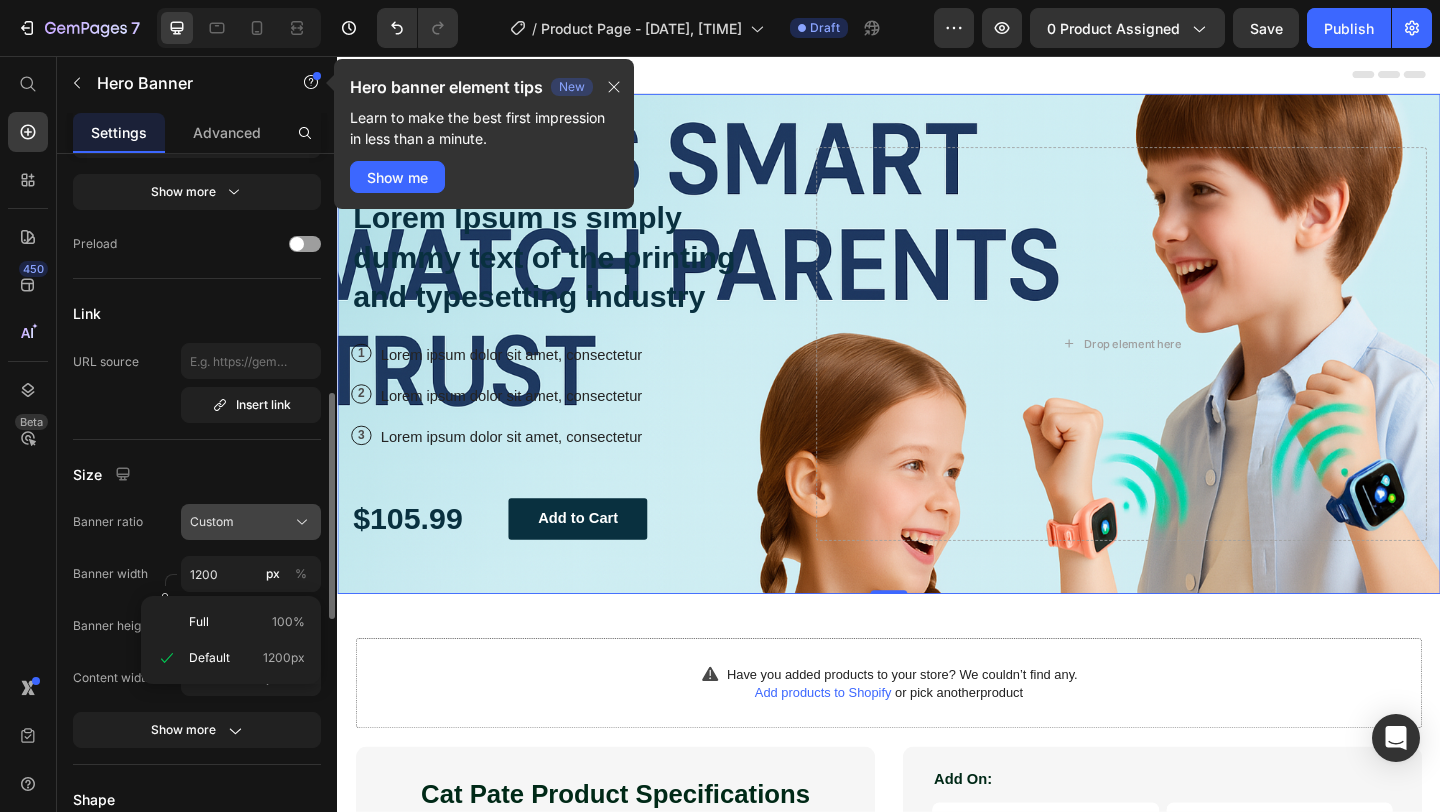 click on "Custom" at bounding box center (212, 522) 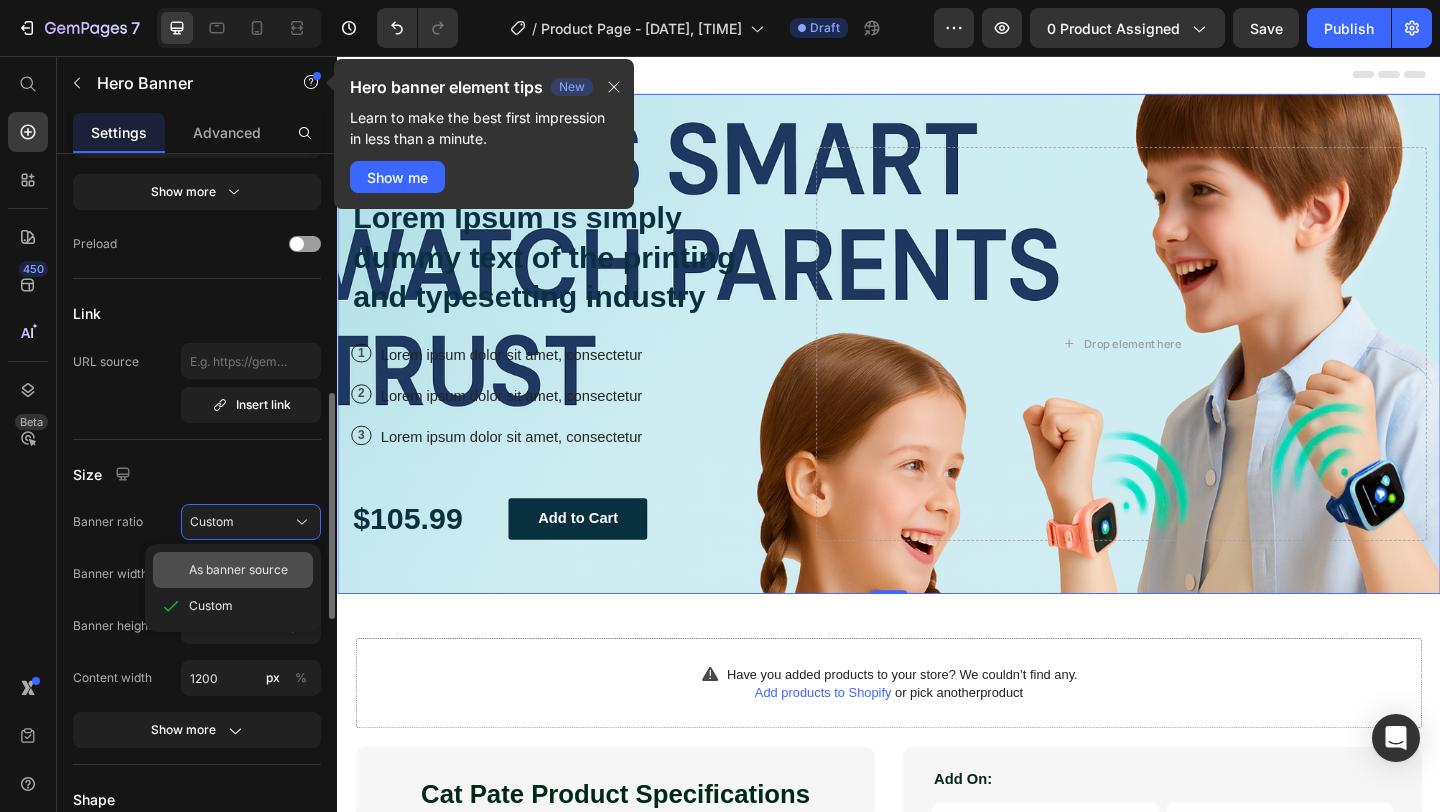 click on "As banner source" at bounding box center [238, 570] 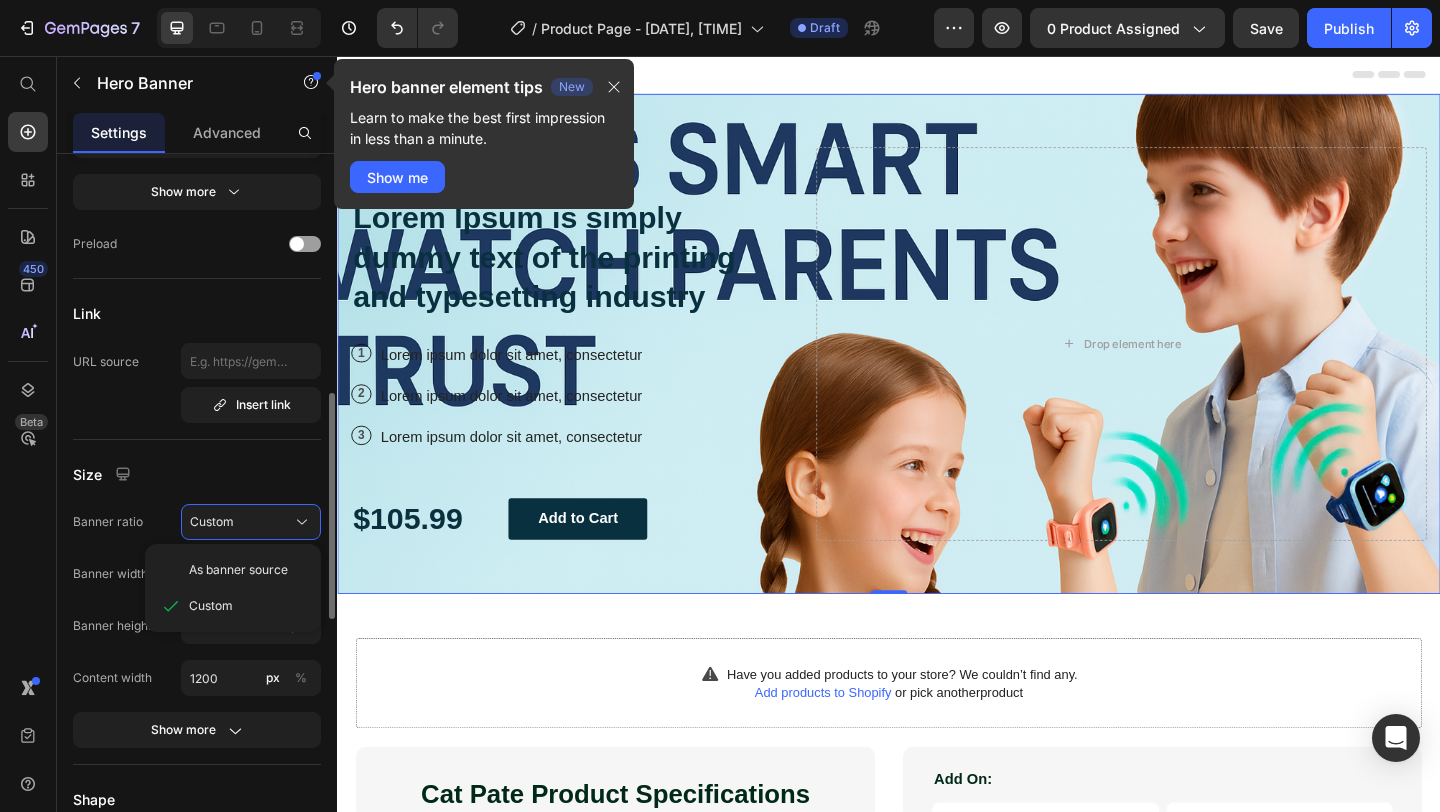 type 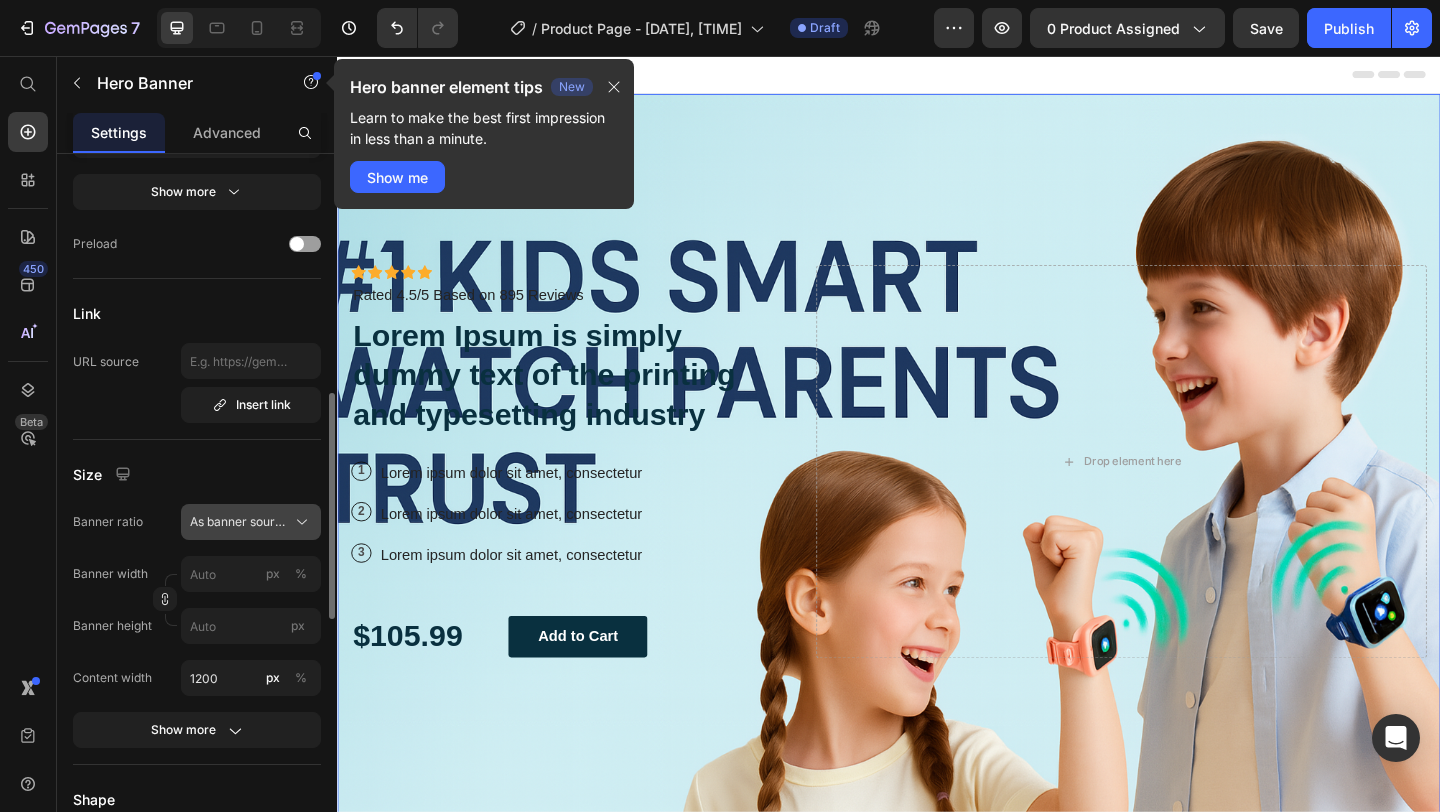 click on "As banner source" at bounding box center [251, 522] 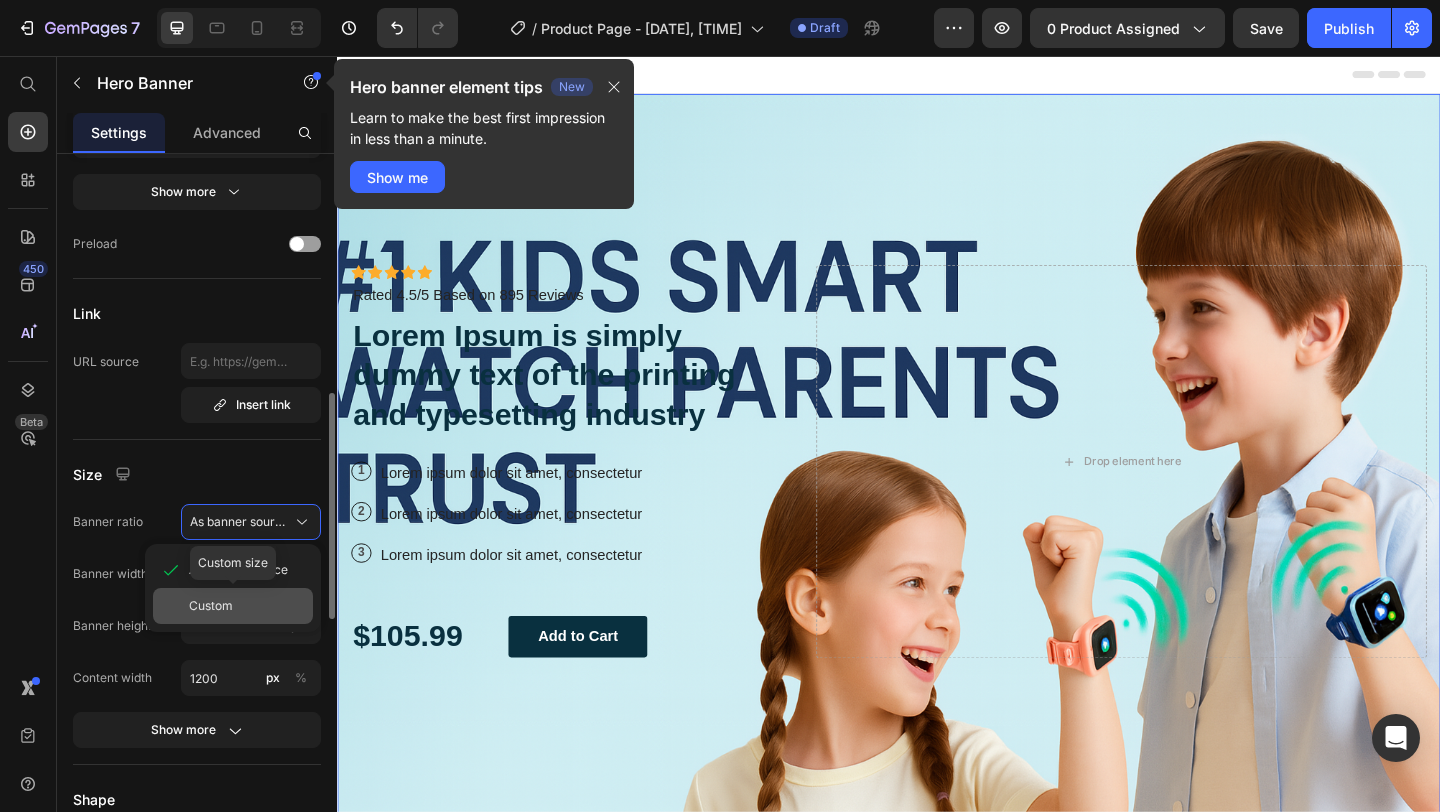 click on "Custom" at bounding box center [211, 606] 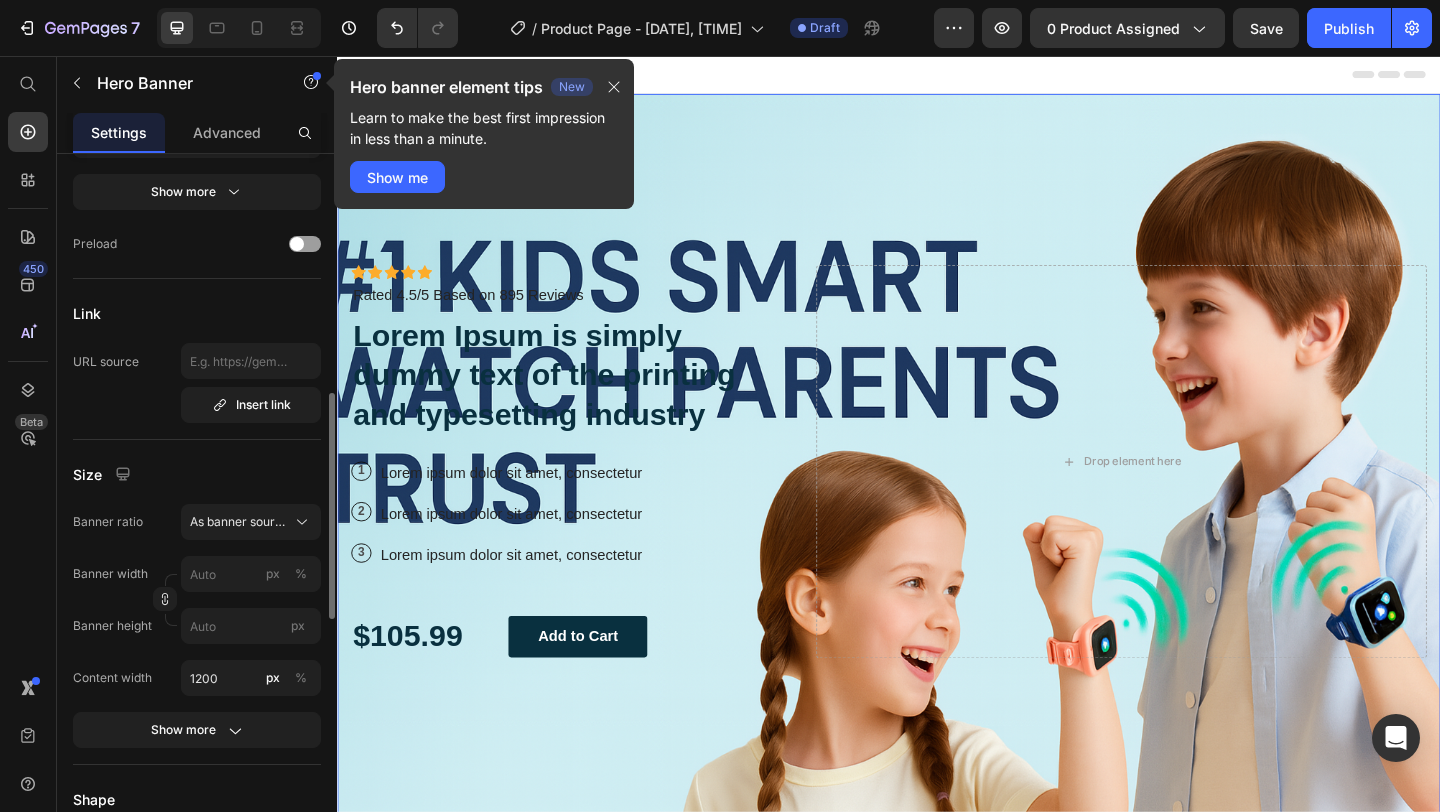 click at bounding box center (937, 497) 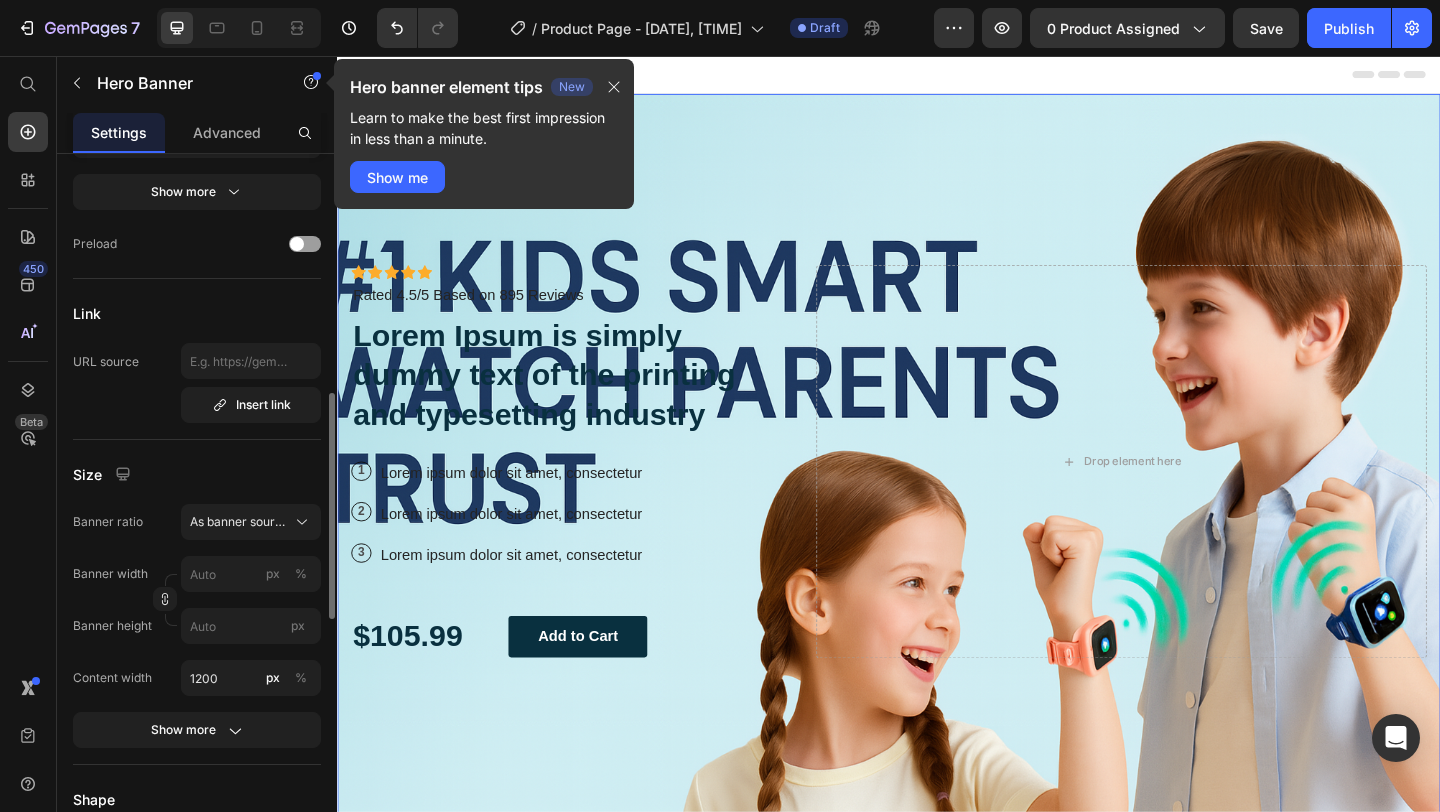click at bounding box center (937, 497) 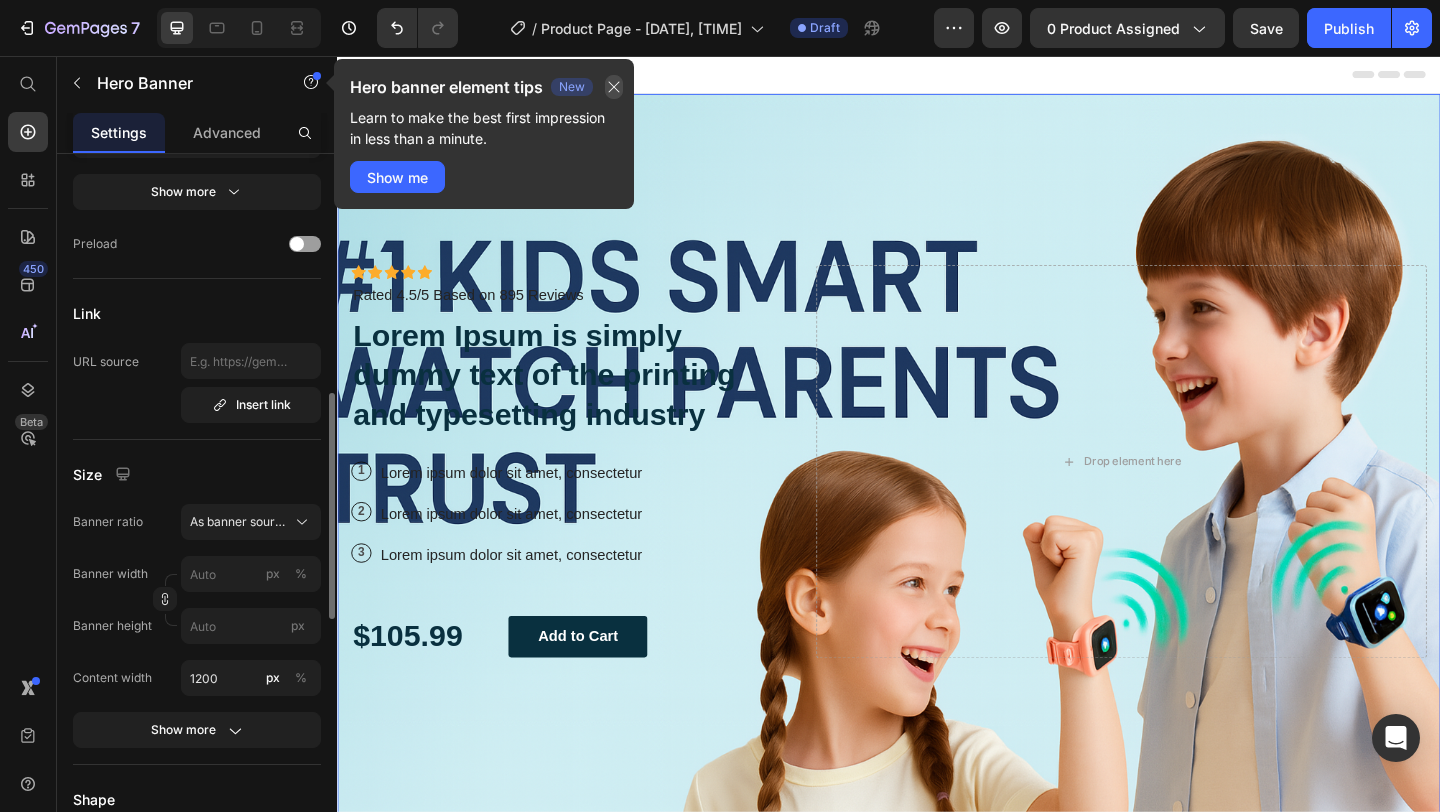 click 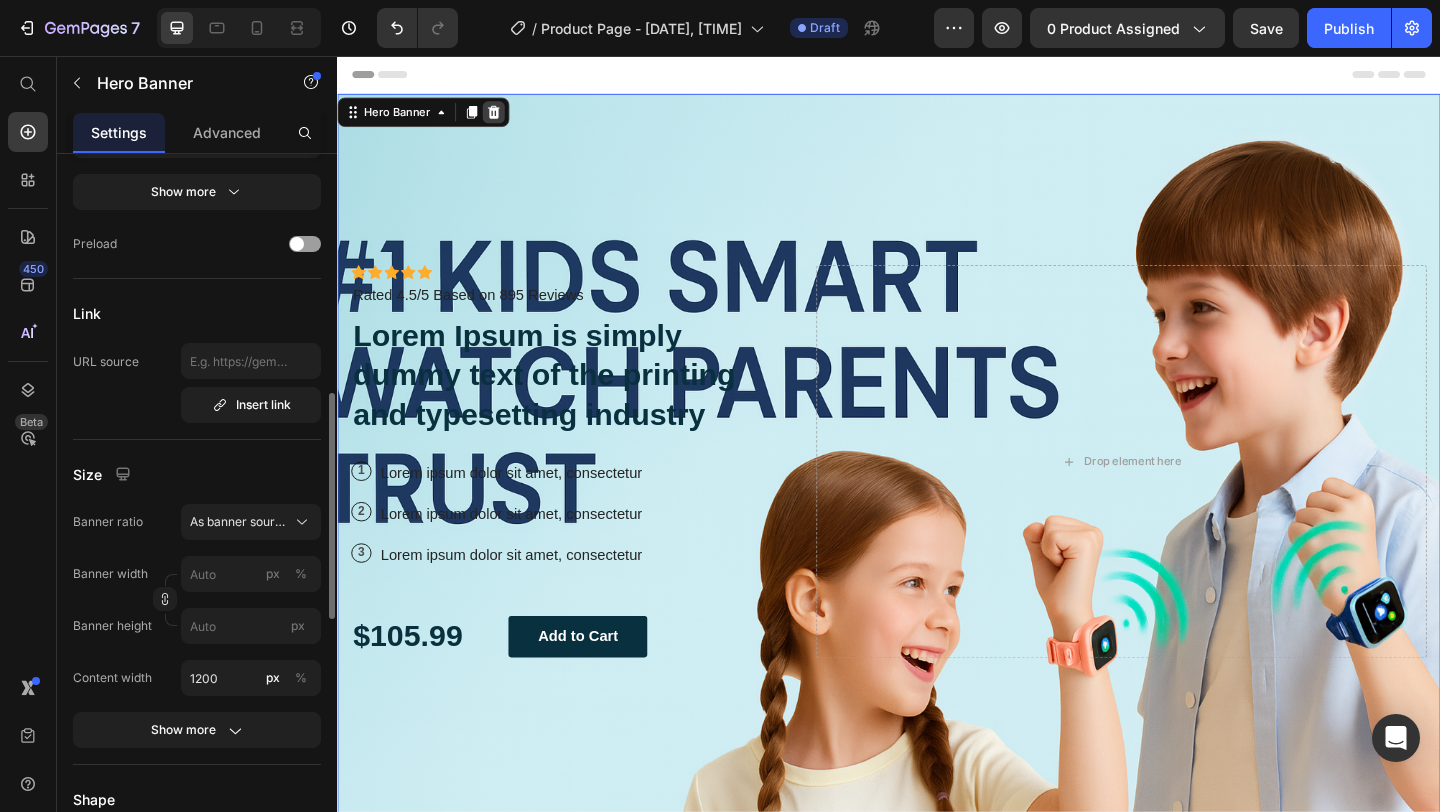 click 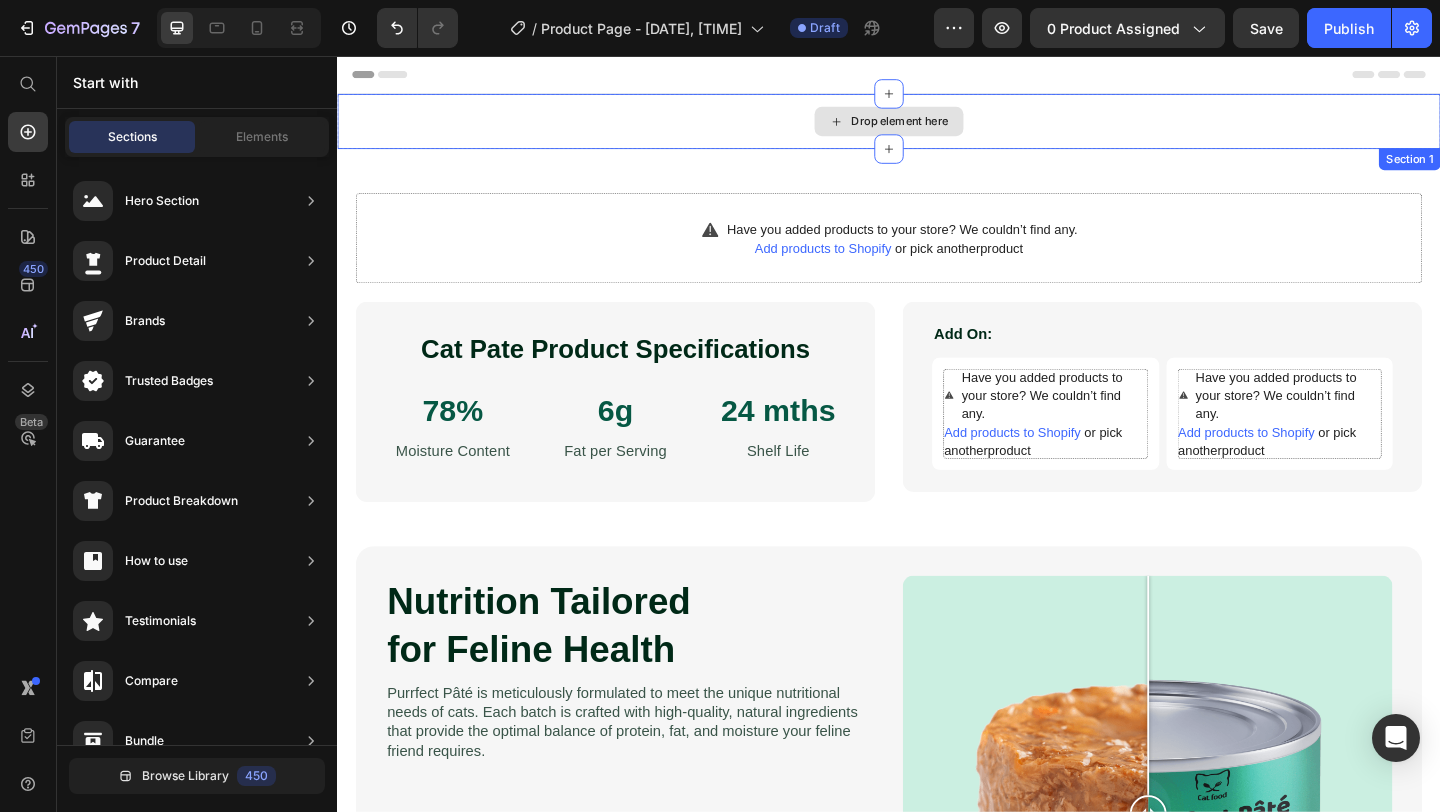 click on "Drop element here" at bounding box center (937, 127) 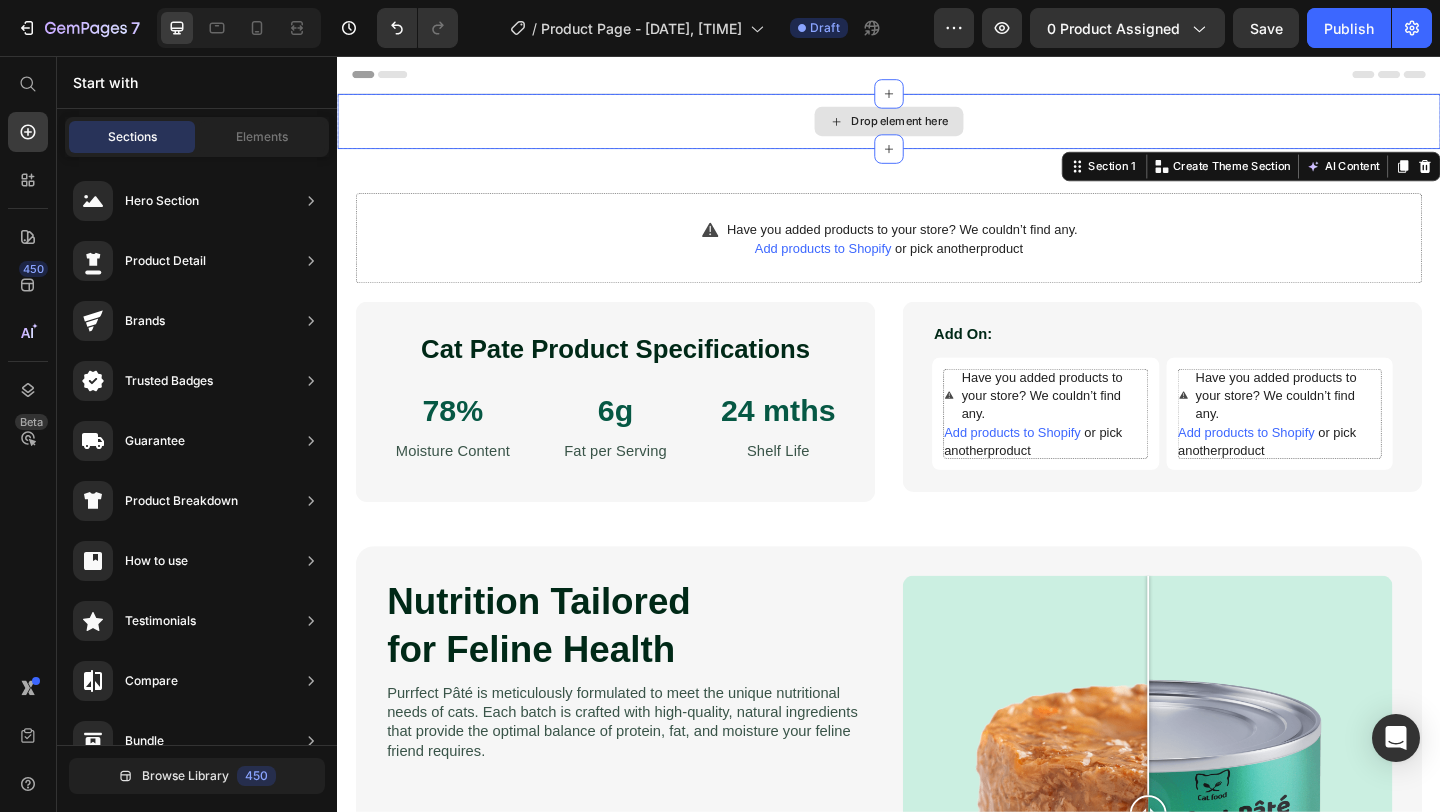 scroll, scrollTop: 0, scrollLeft: 0, axis: both 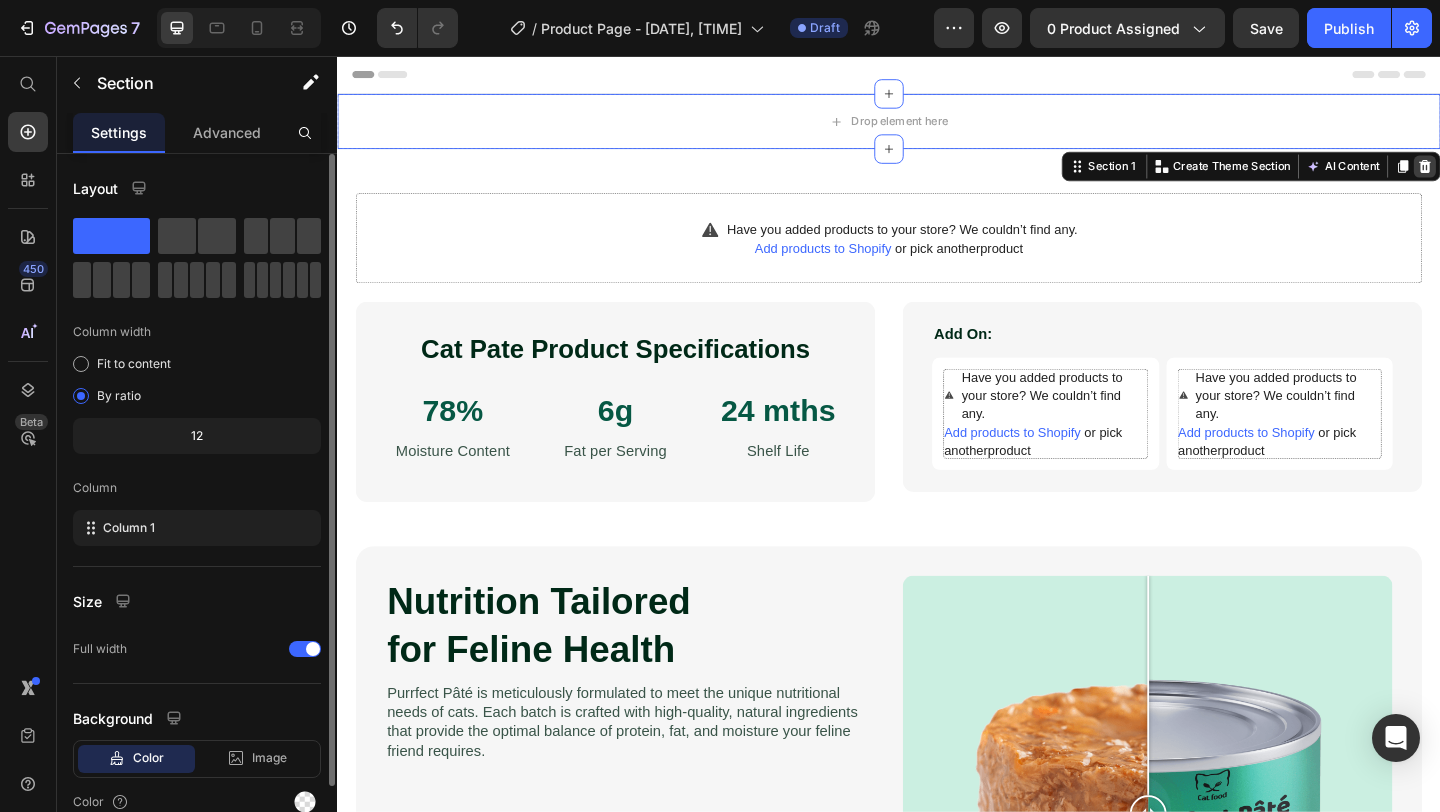 click 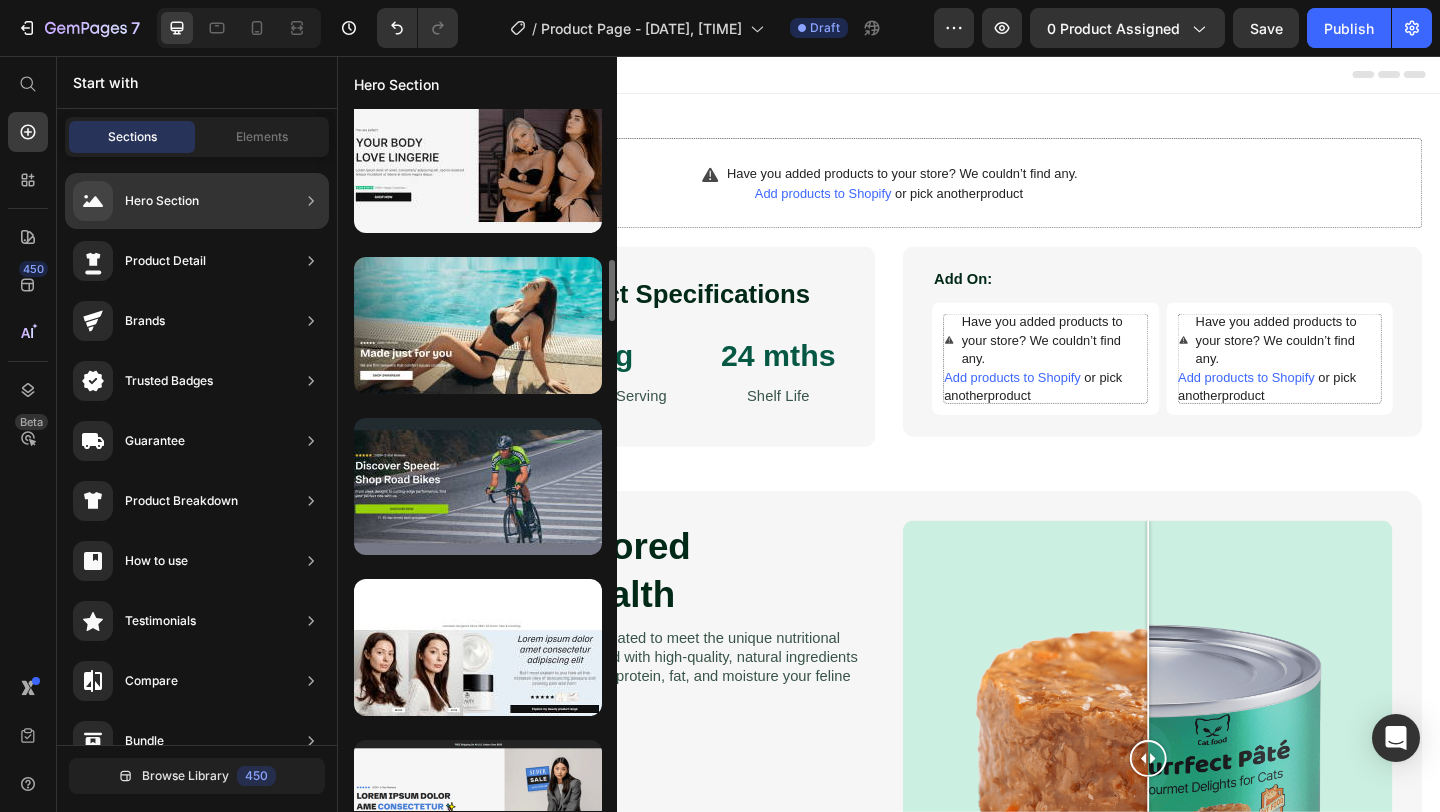 scroll, scrollTop: 1647, scrollLeft: 0, axis: vertical 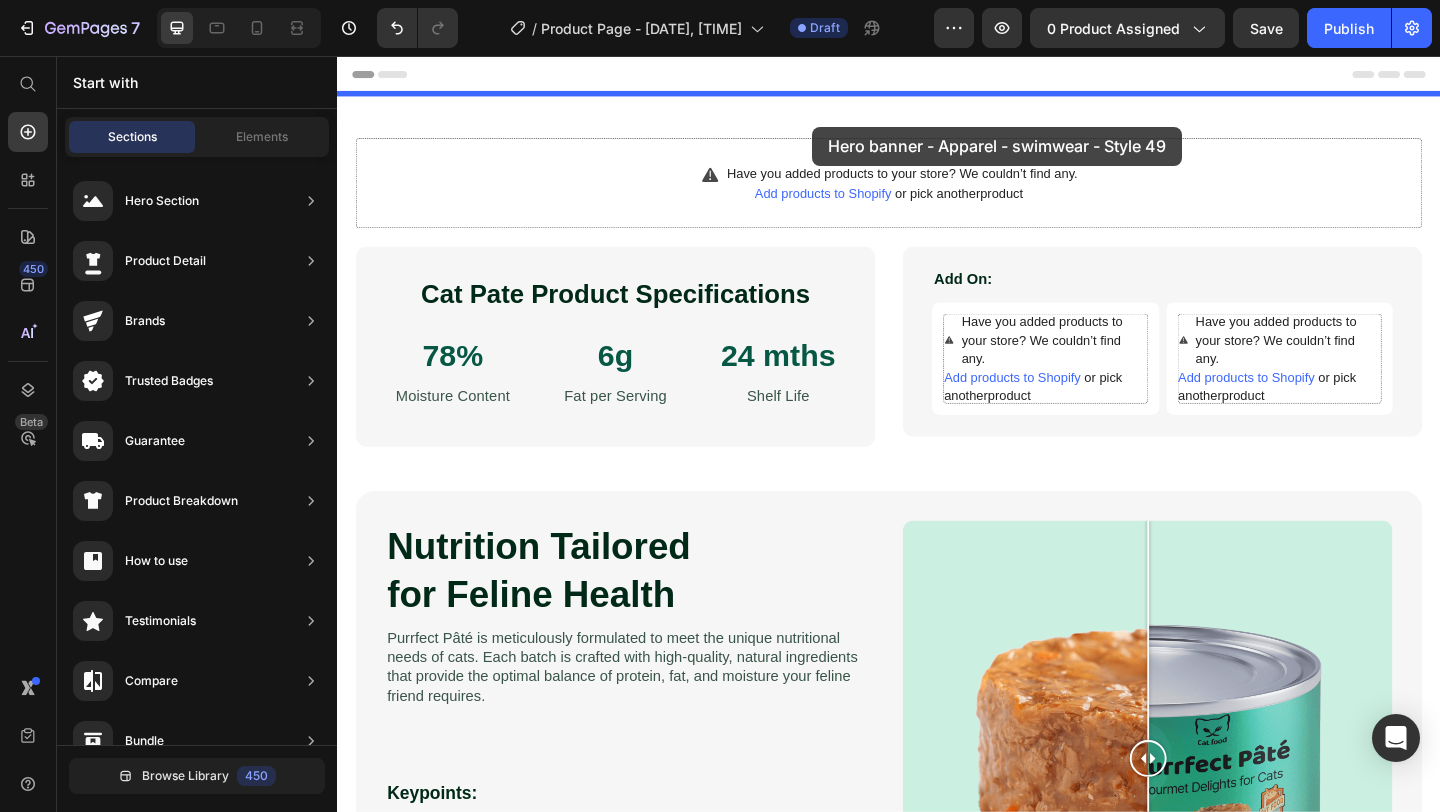 drag, startPoint x: 843, startPoint y: 408, endPoint x: 854, endPoint y: 133, distance: 275.2199 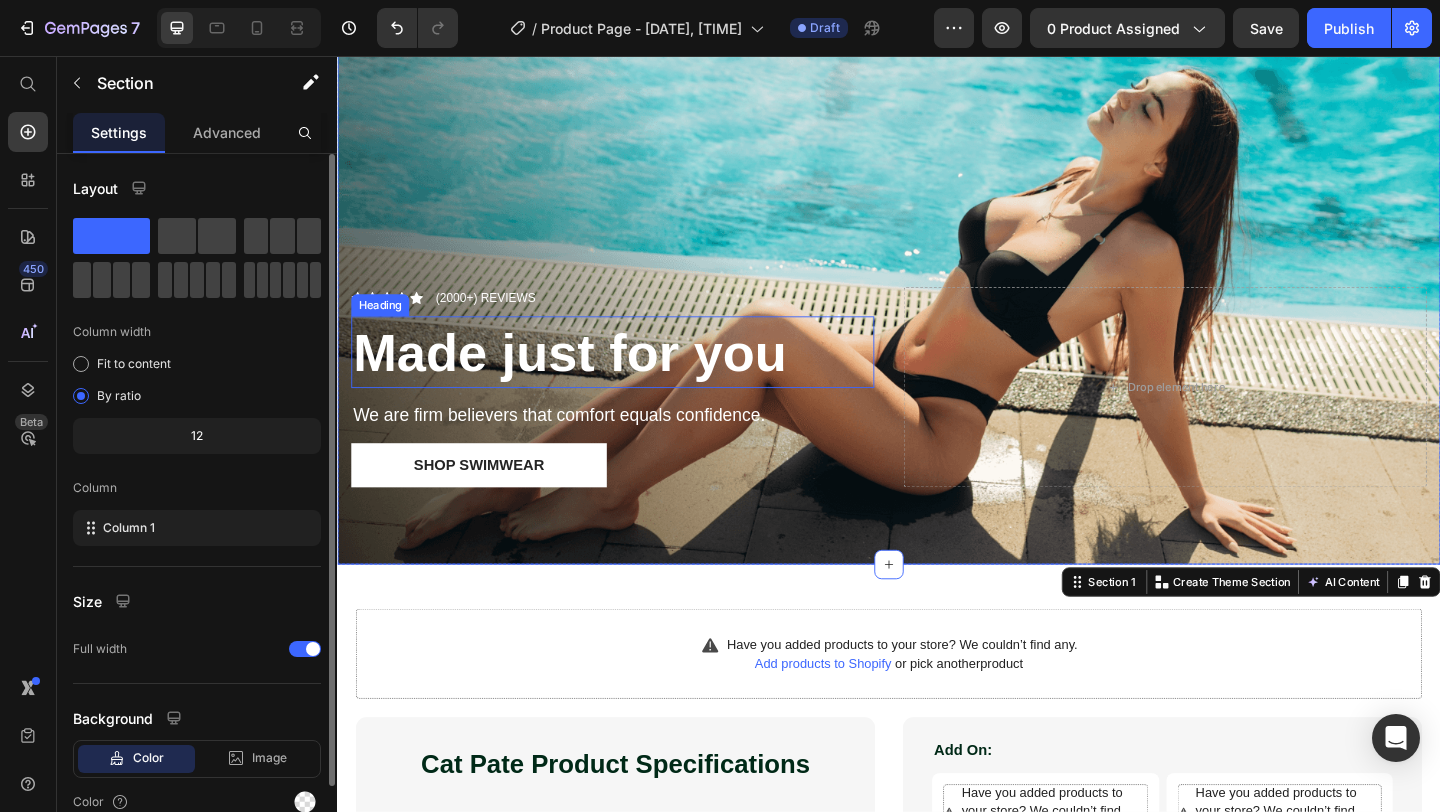 scroll, scrollTop: 72, scrollLeft: 0, axis: vertical 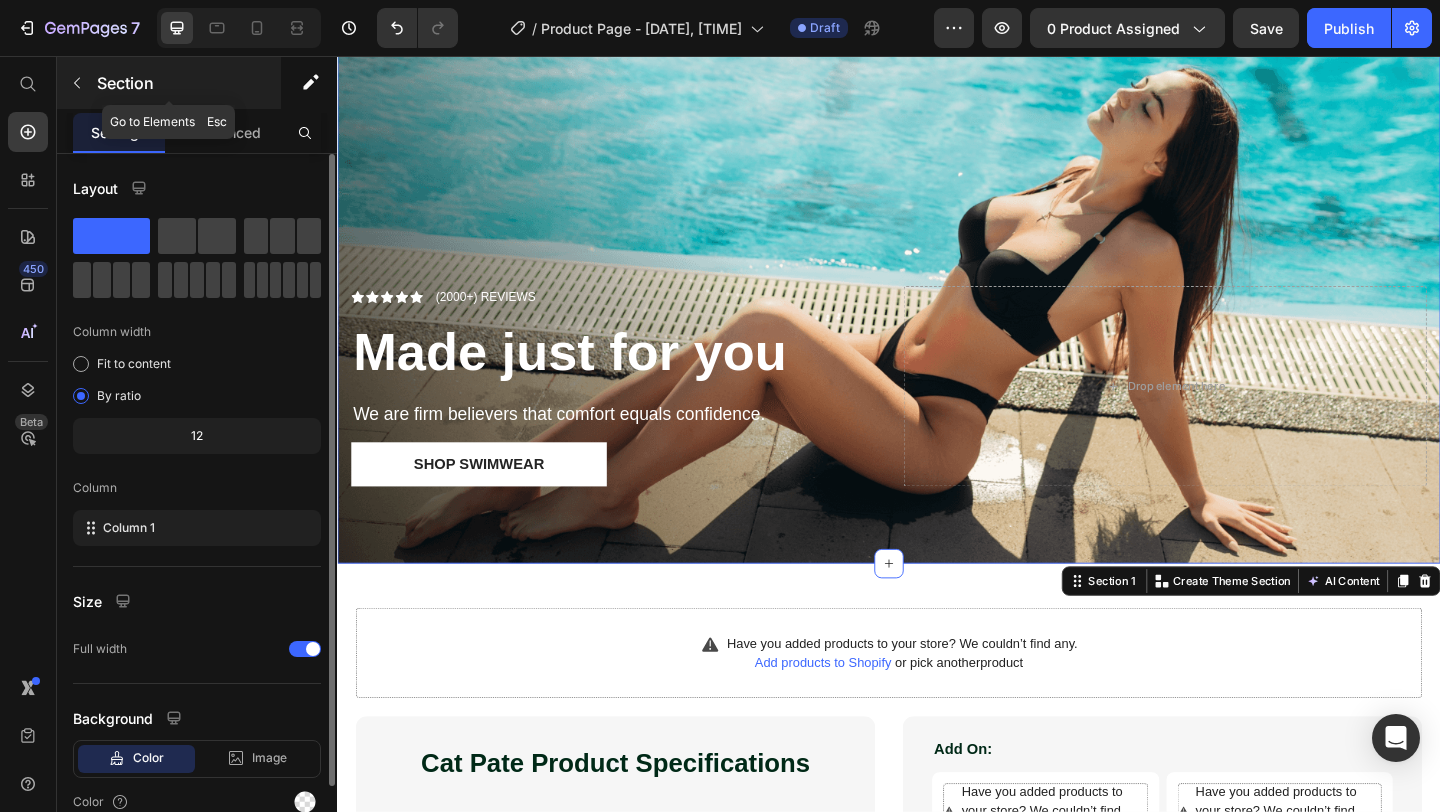 click 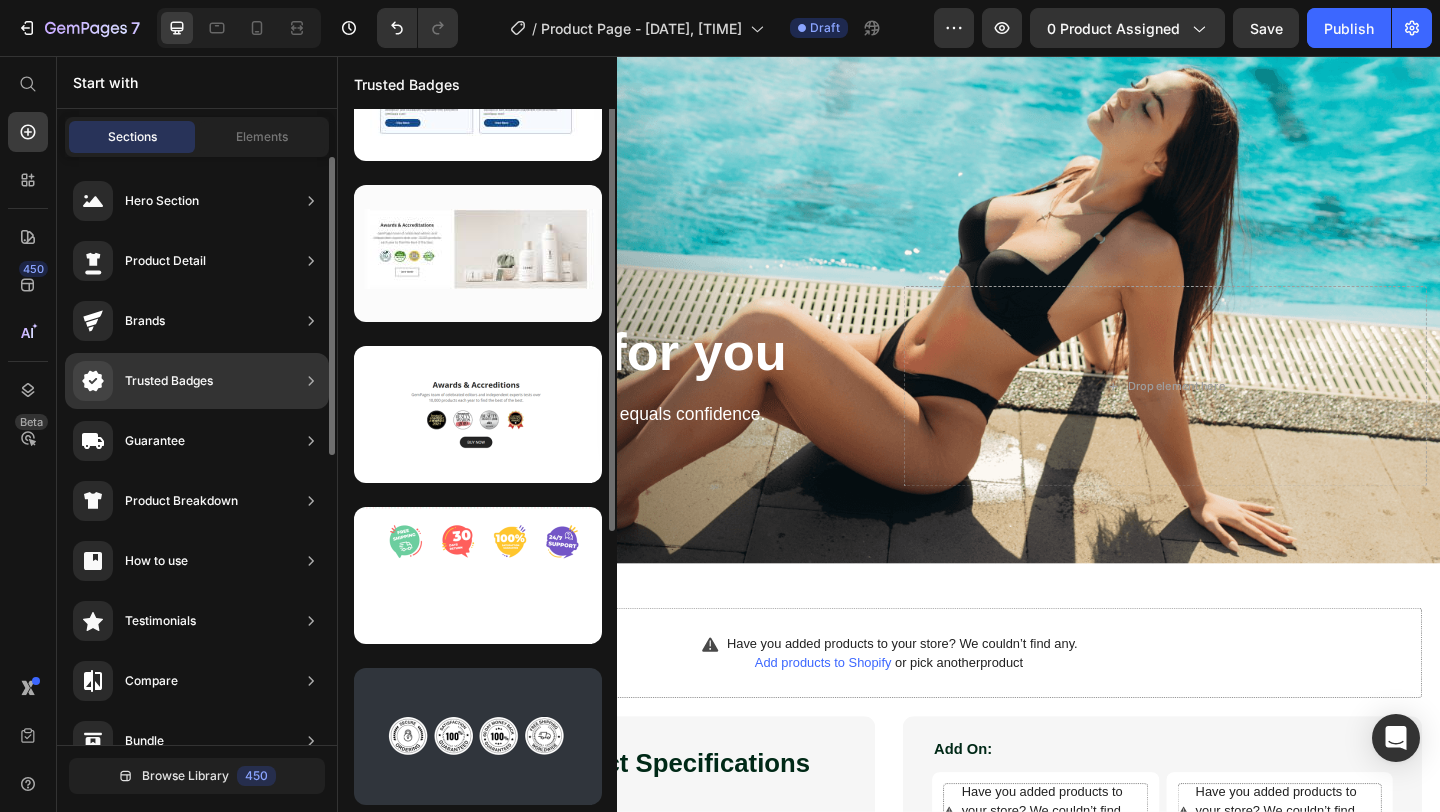 scroll, scrollTop: 91, scrollLeft: 0, axis: vertical 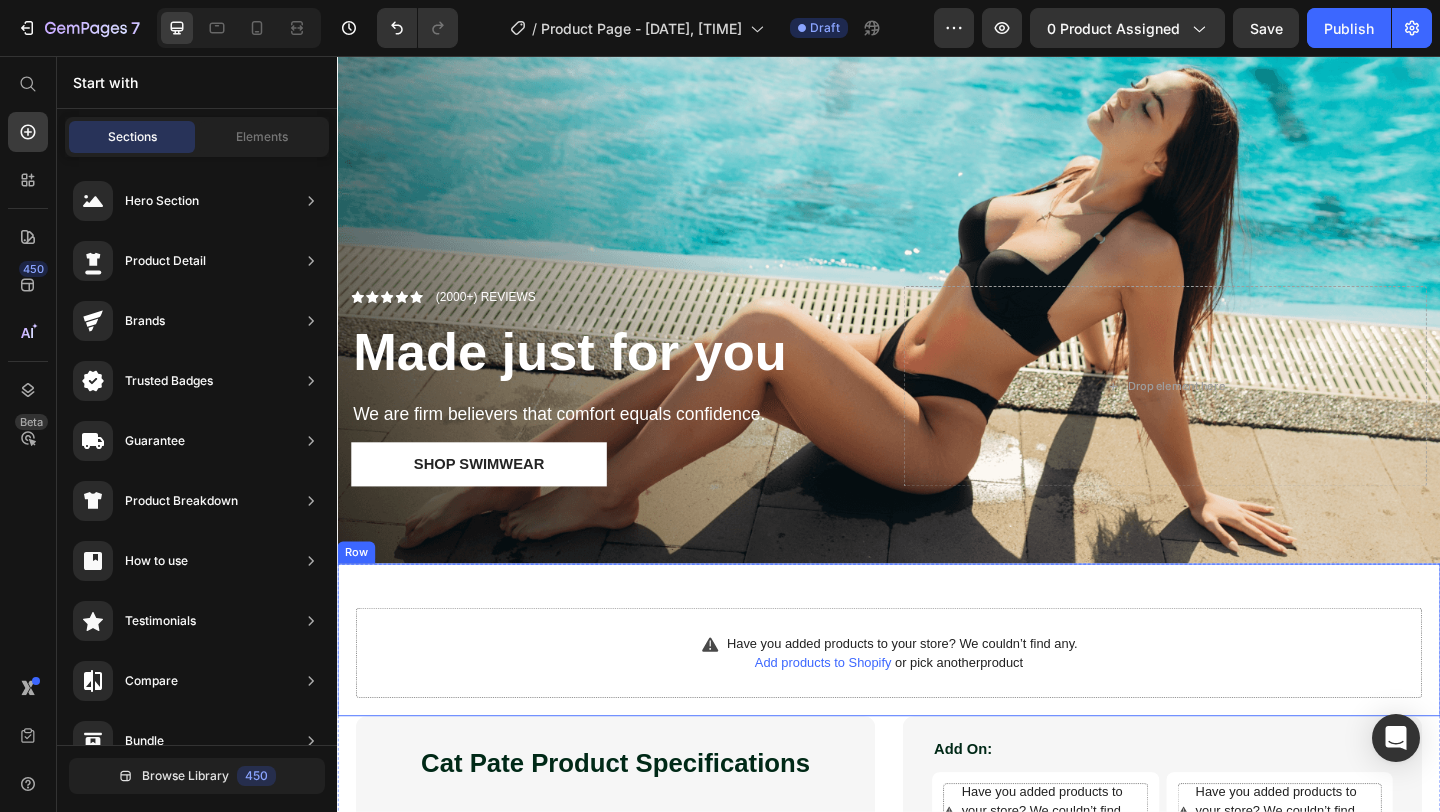 drag, startPoint x: 532, startPoint y: 423, endPoint x: 881, endPoint y: 633, distance: 407.30948 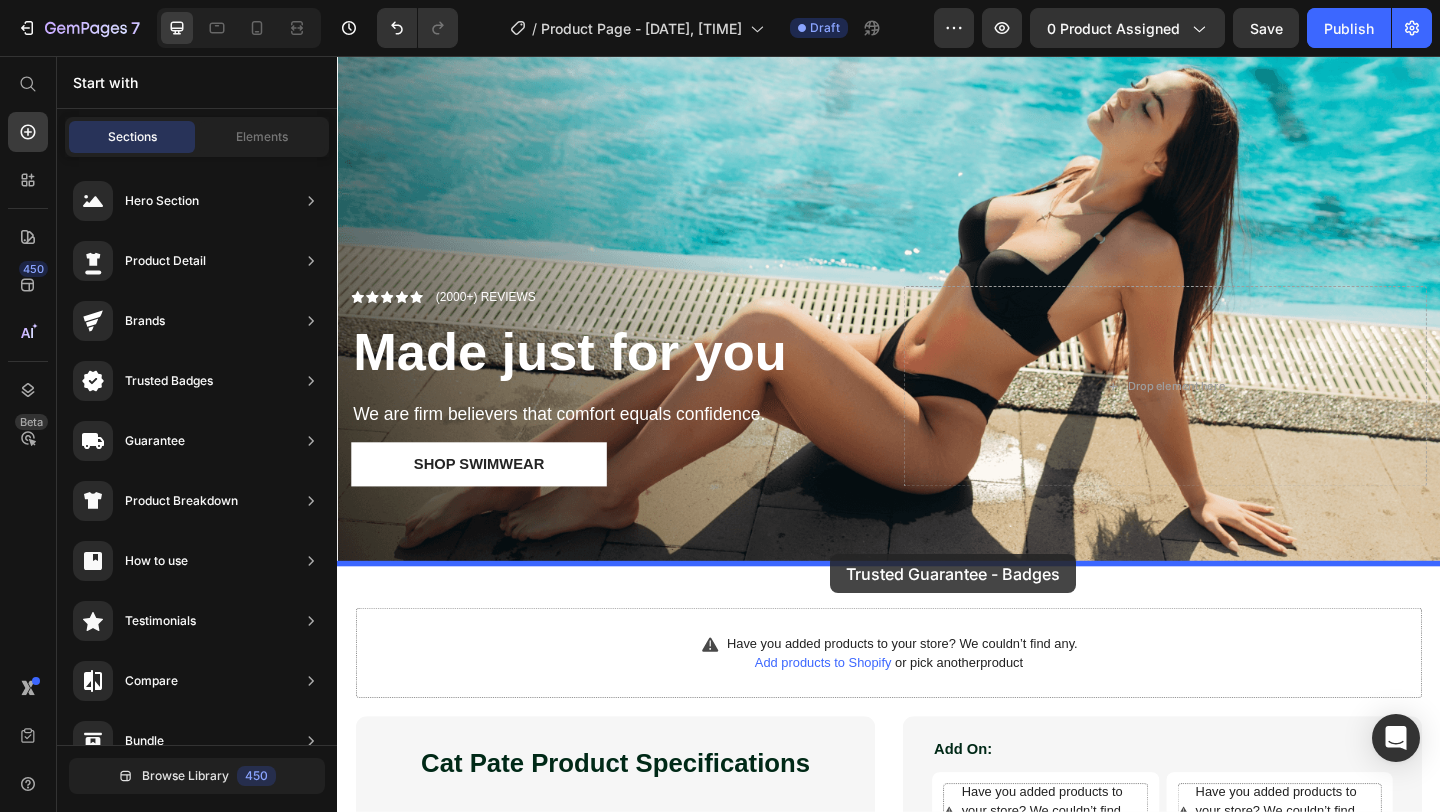 drag, startPoint x: 777, startPoint y: 741, endPoint x: 871, endPoint y: 598, distance: 171.1286 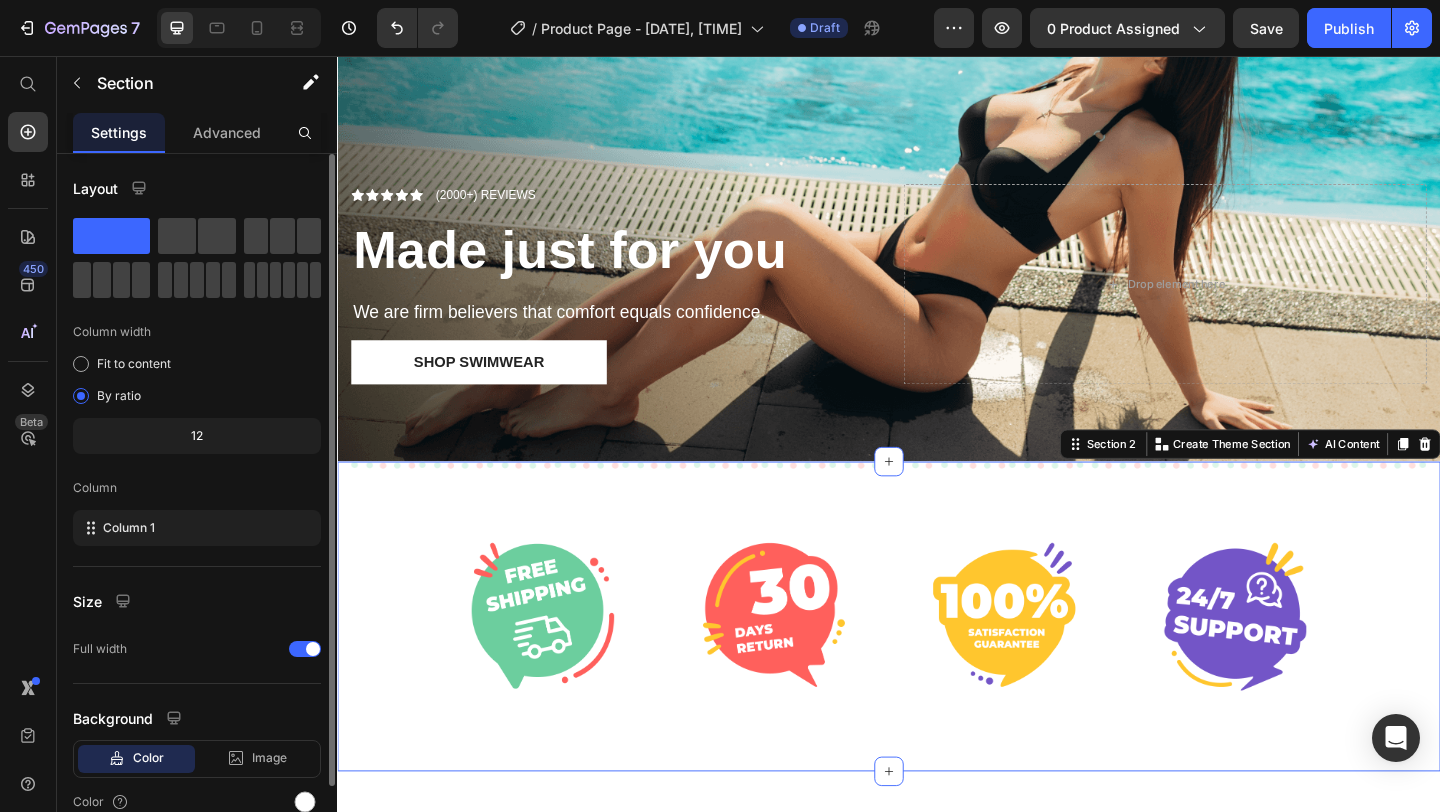 scroll, scrollTop: 284, scrollLeft: 0, axis: vertical 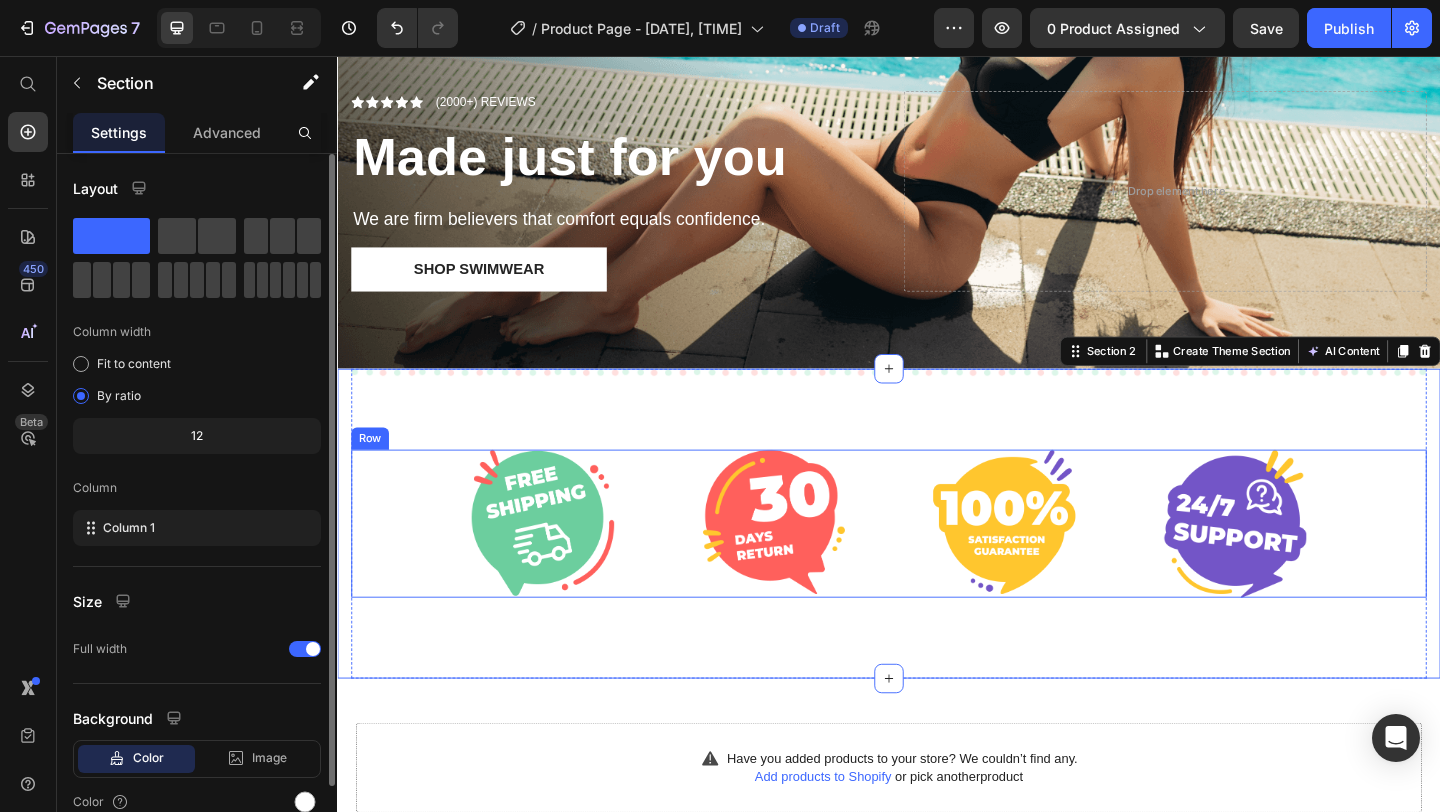click at bounding box center (1313, 564) 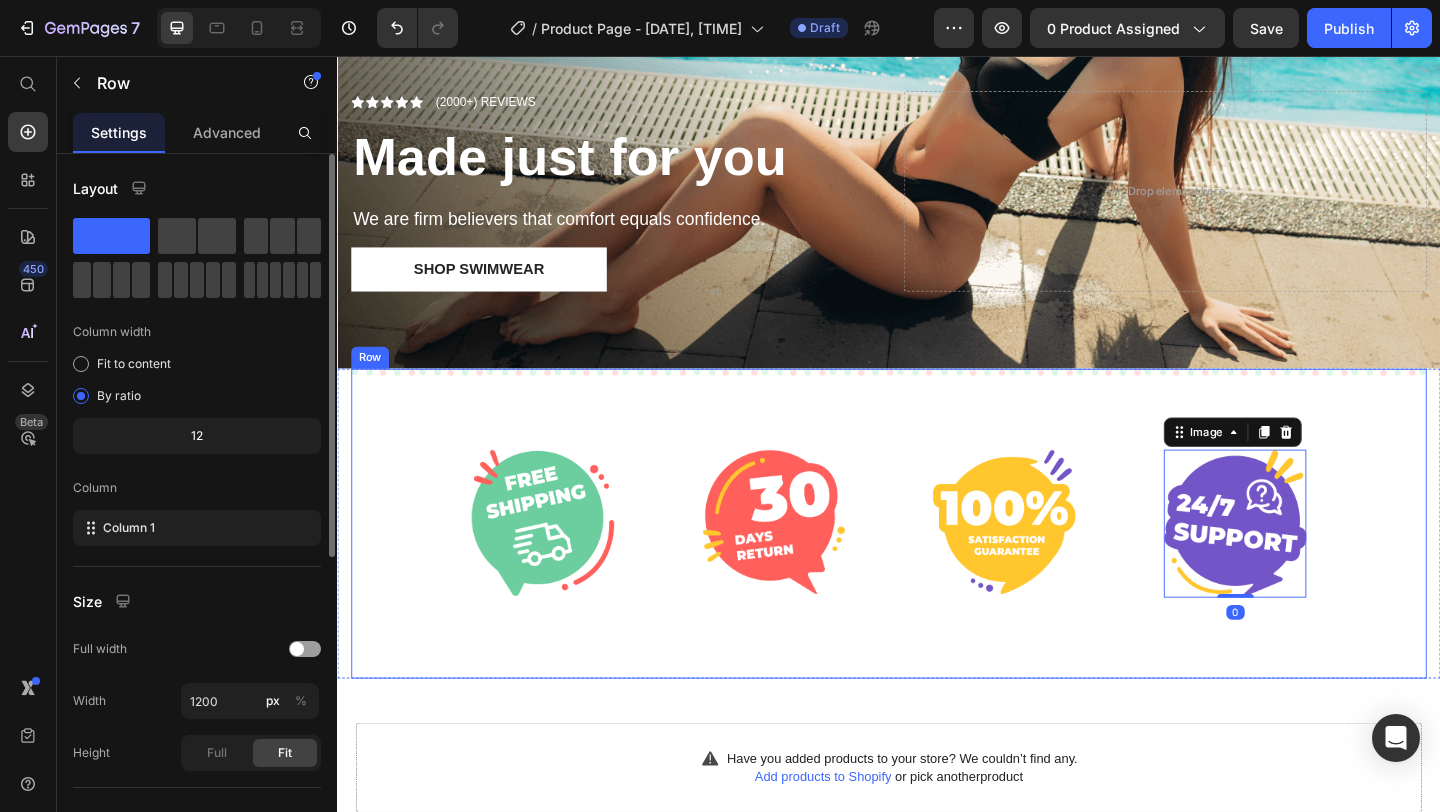 click on "Image Image Image Image   0 Row Row" at bounding box center [937, 564] 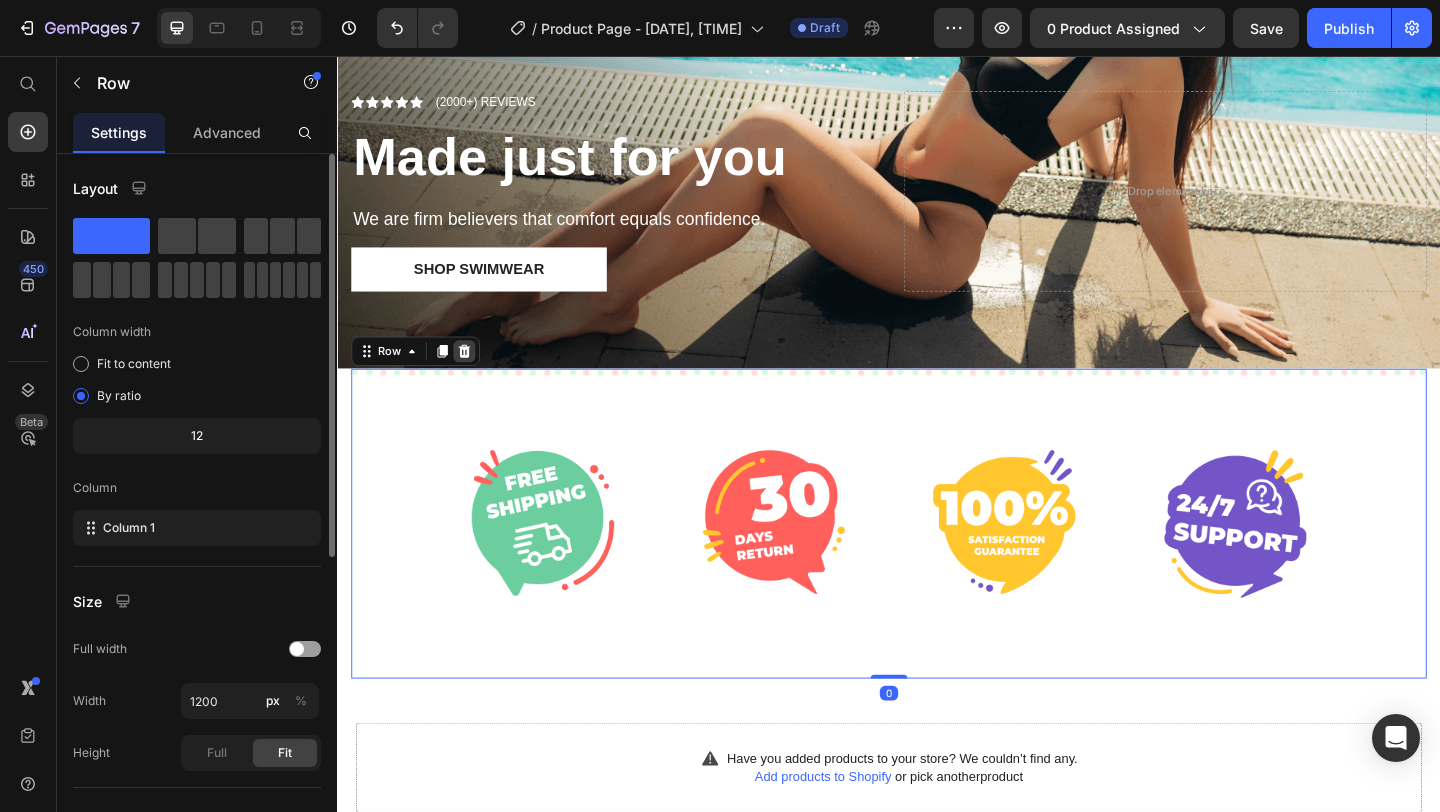 click 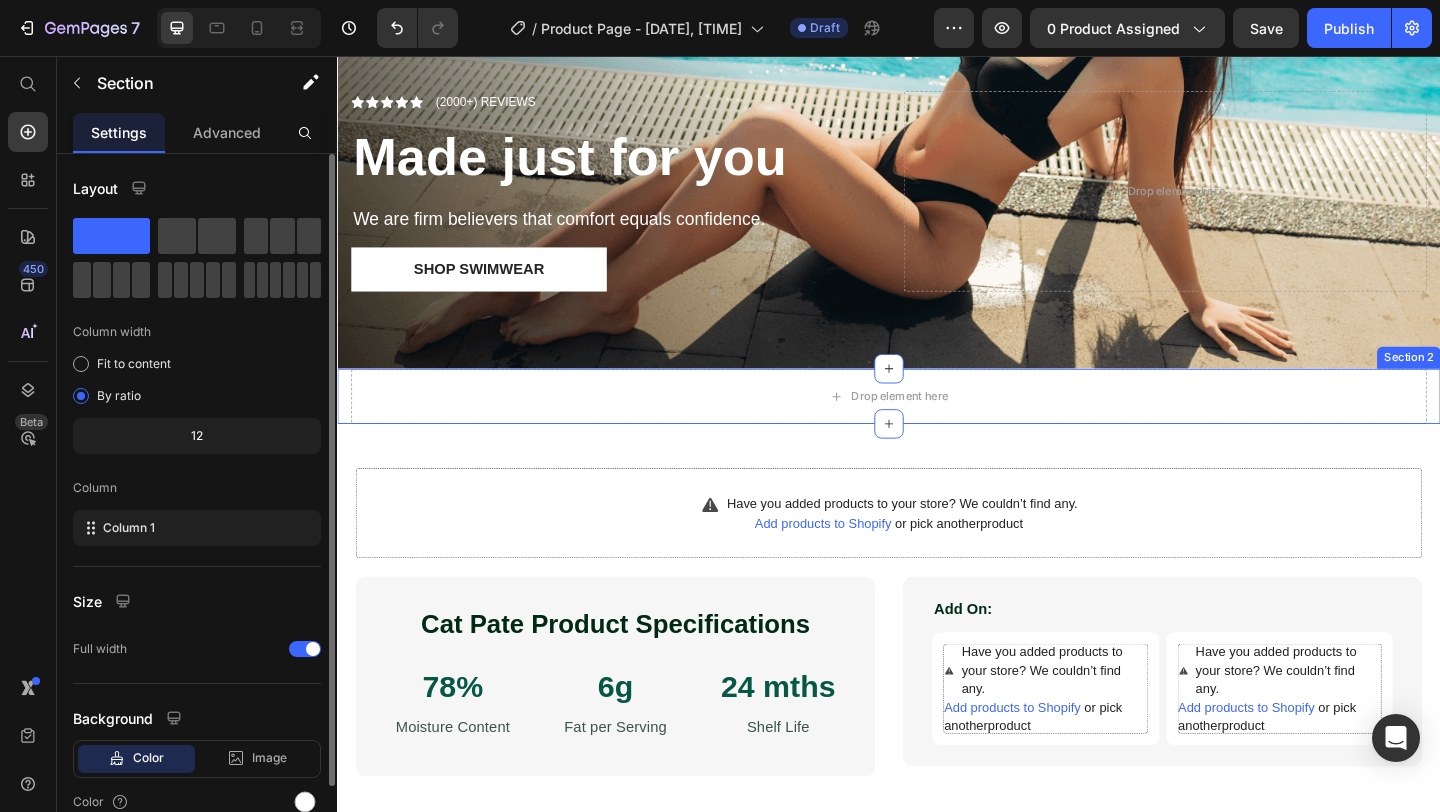 click on "Drop element here Section 2" at bounding box center (937, 426) 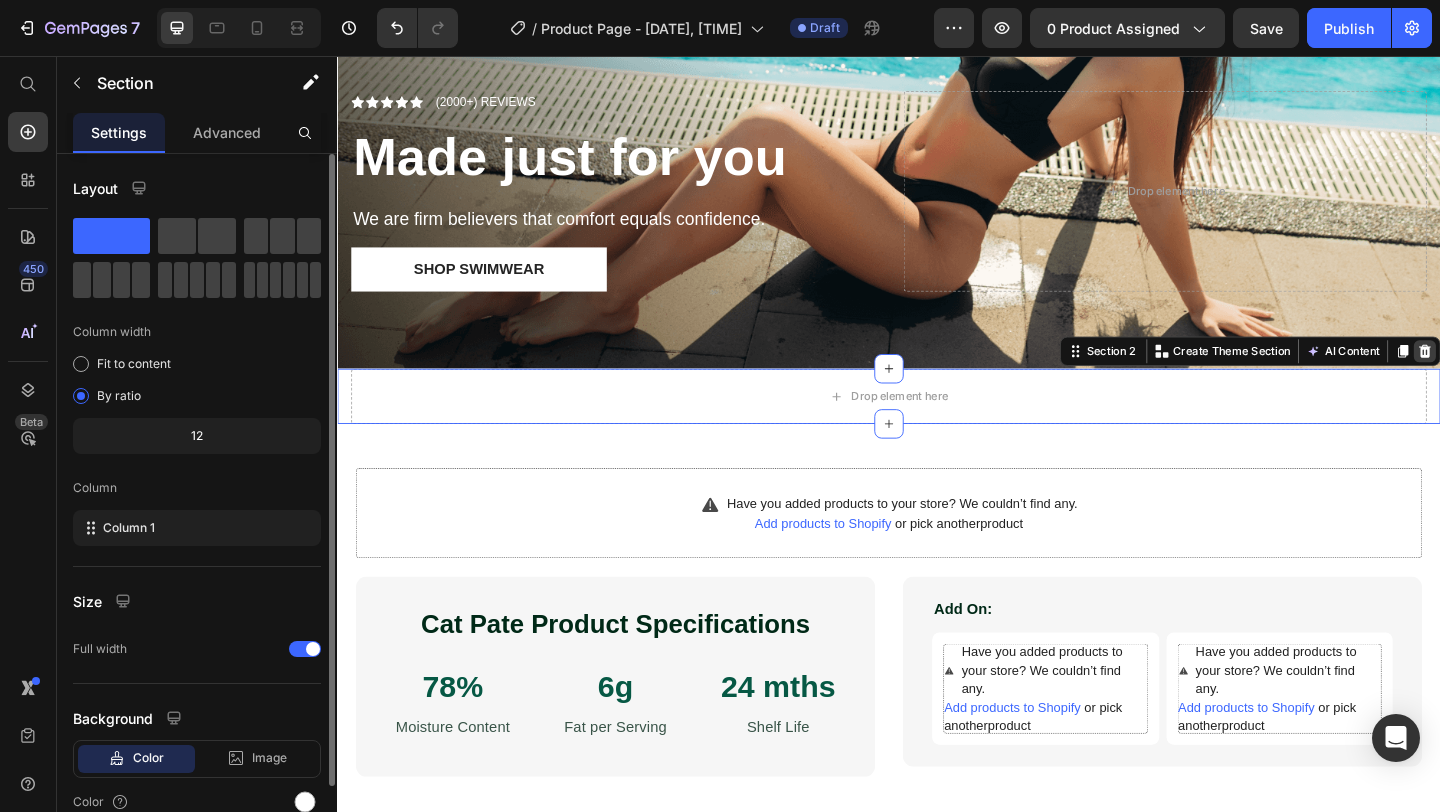 click 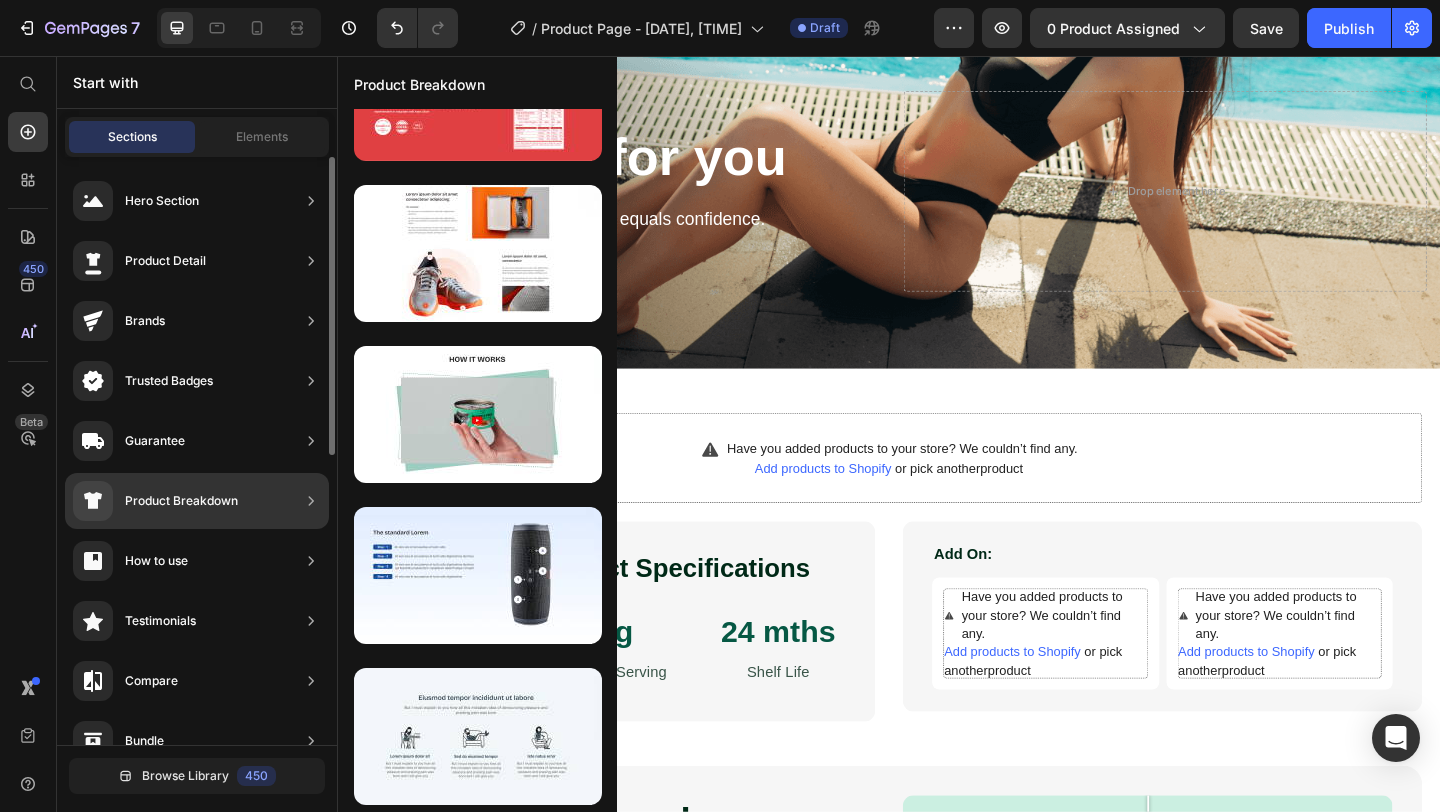 scroll, scrollTop: 21, scrollLeft: 0, axis: vertical 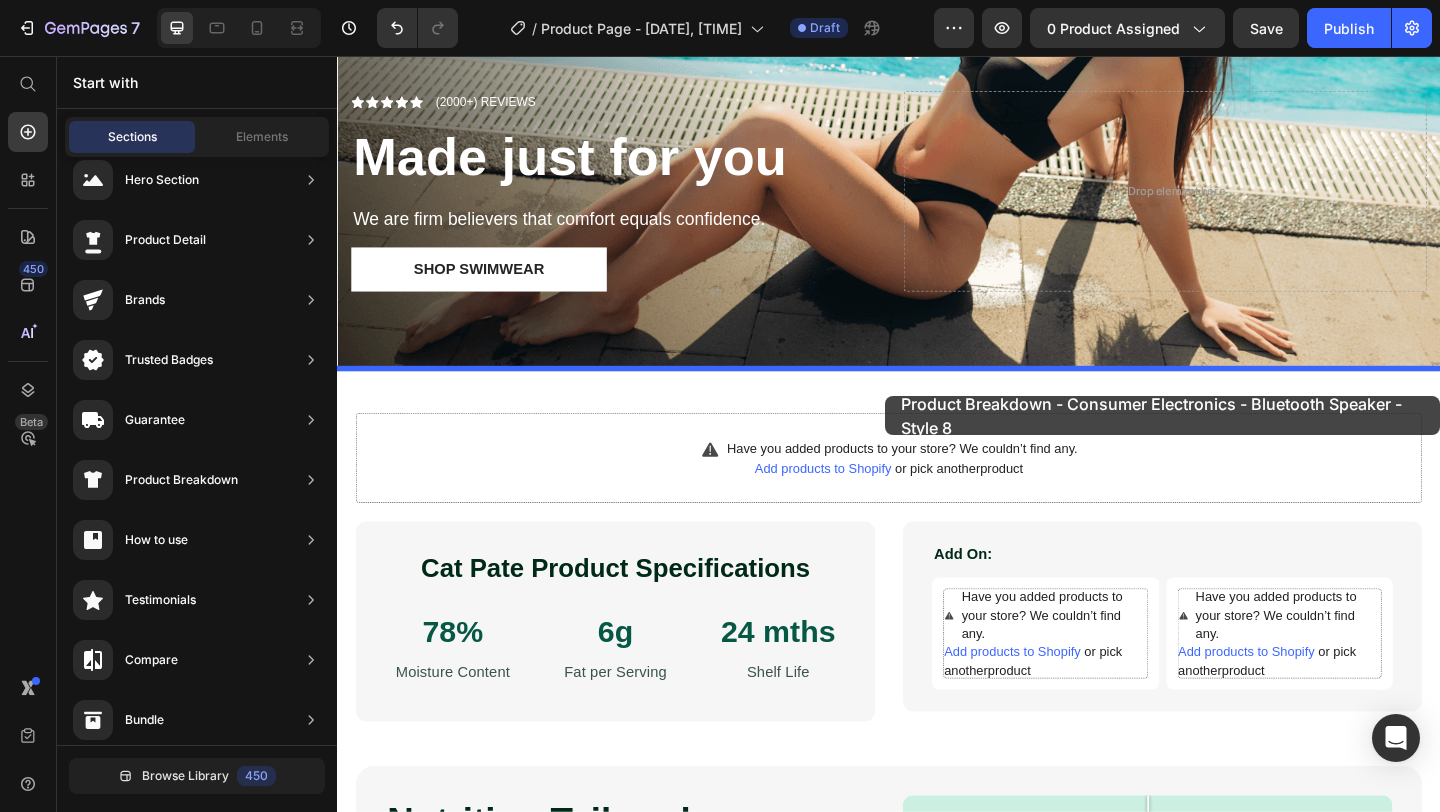 drag, startPoint x: 789, startPoint y: 433, endPoint x: 933, endPoint y: 426, distance: 144.17004 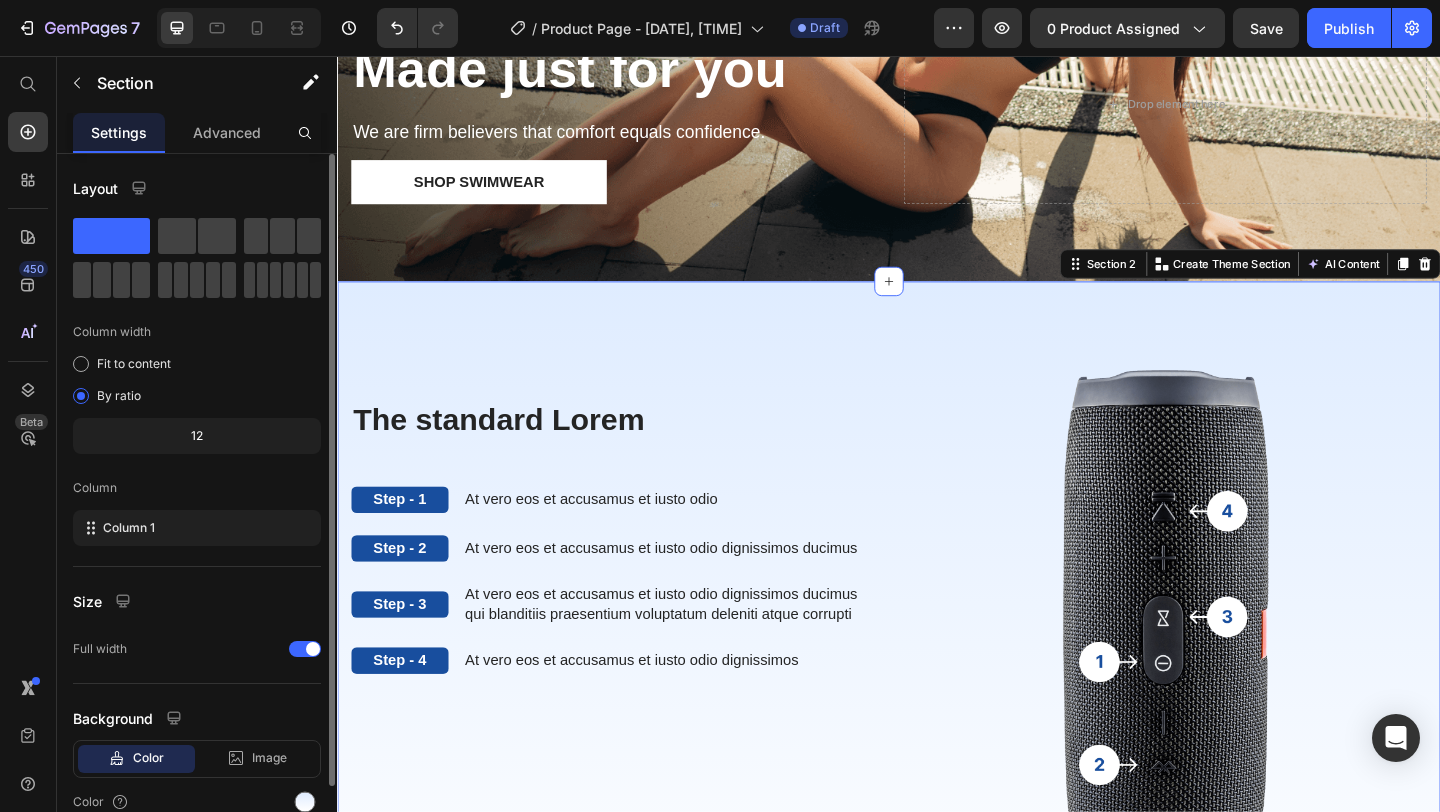 scroll, scrollTop: 521, scrollLeft: 0, axis: vertical 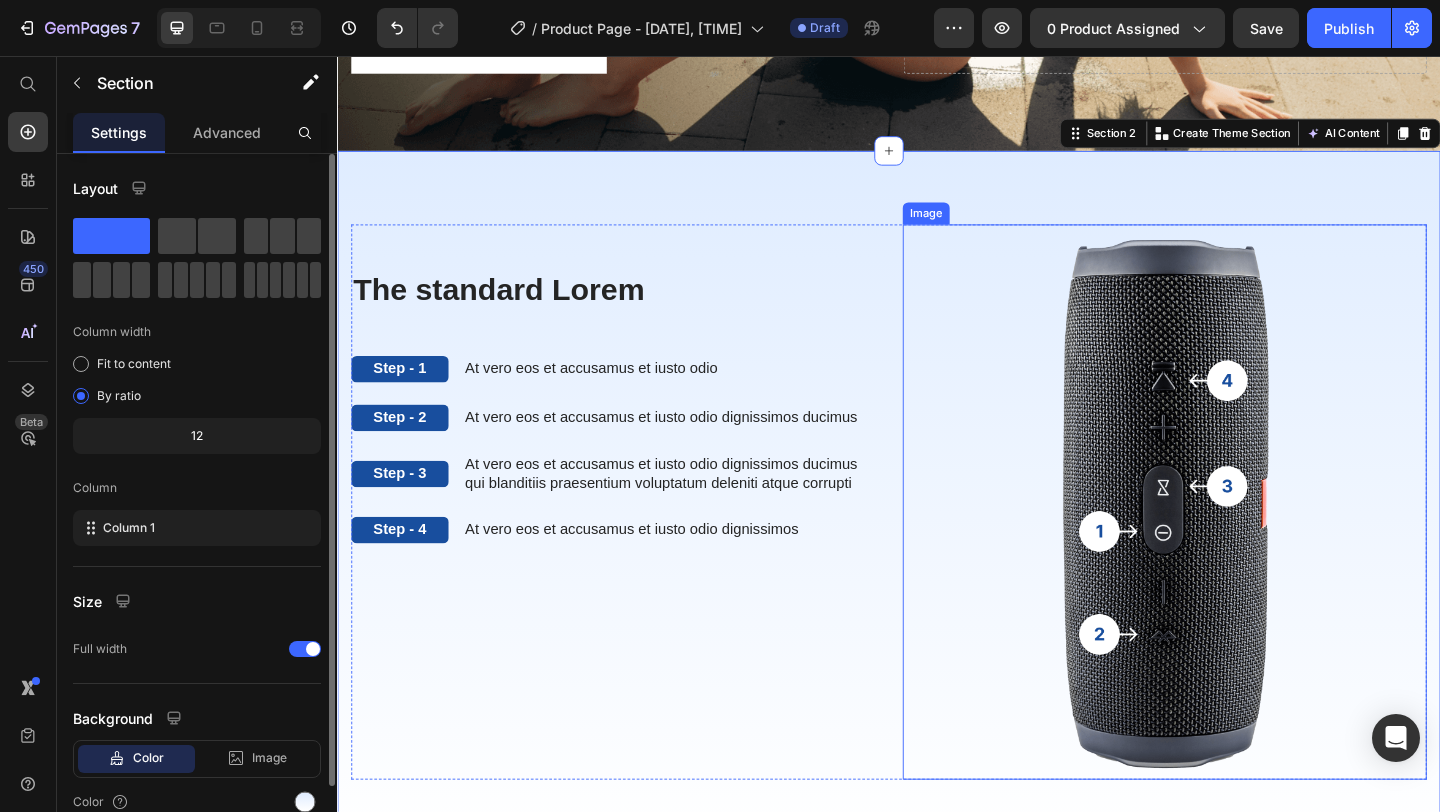 click at bounding box center (1237, 541) 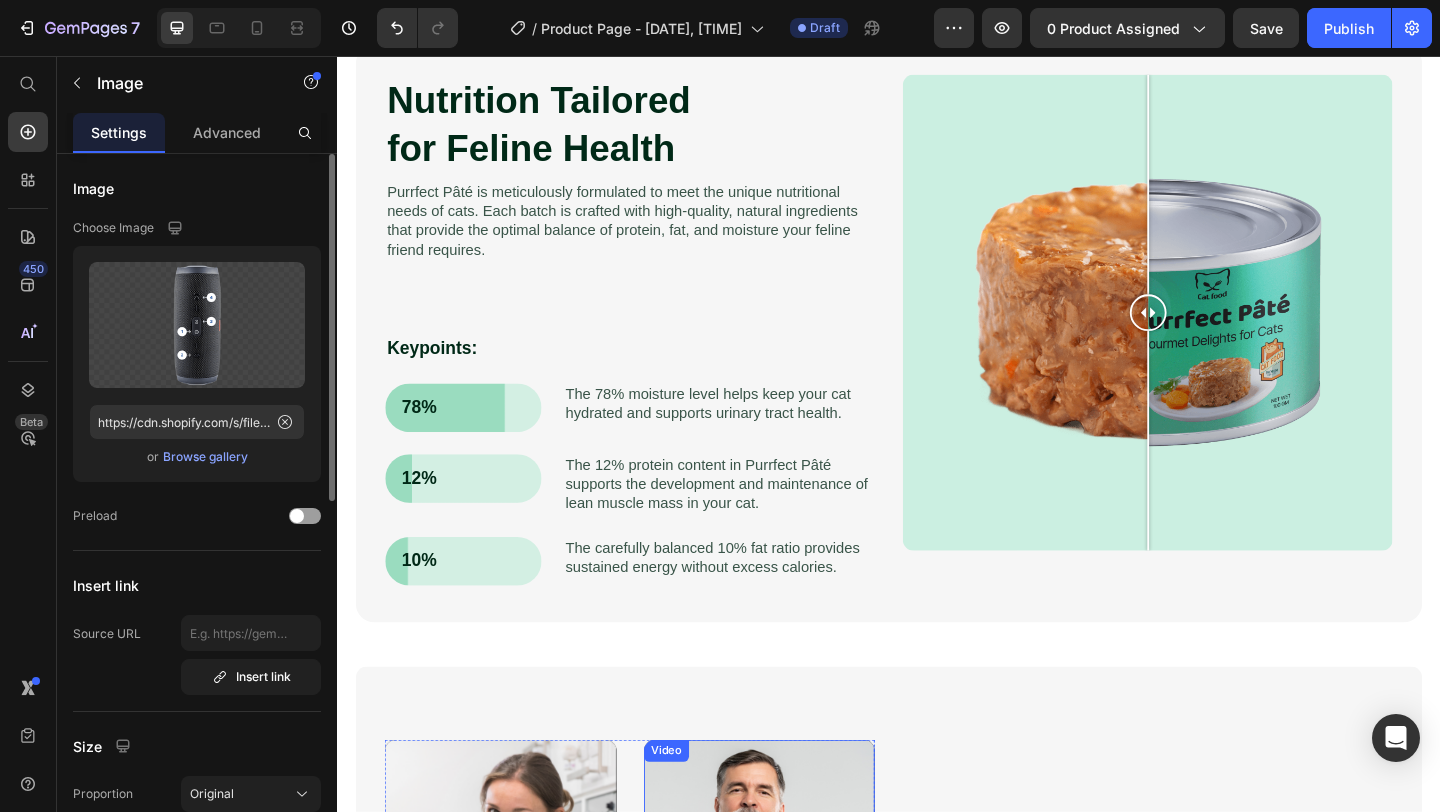 scroll, scrollTop: 1799, scrollLeft: 0, axis: vertical 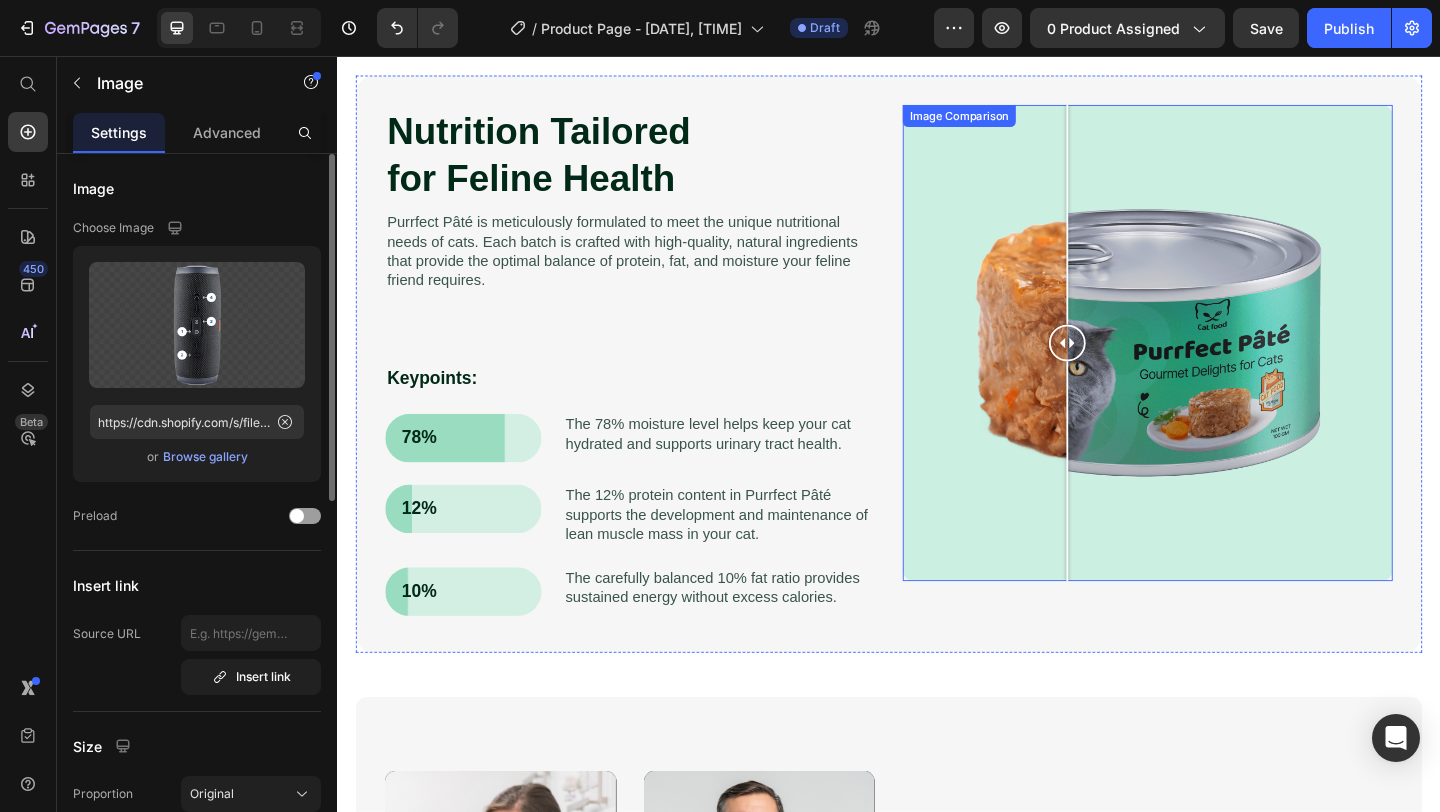 click at bounding box center [1218, 368] 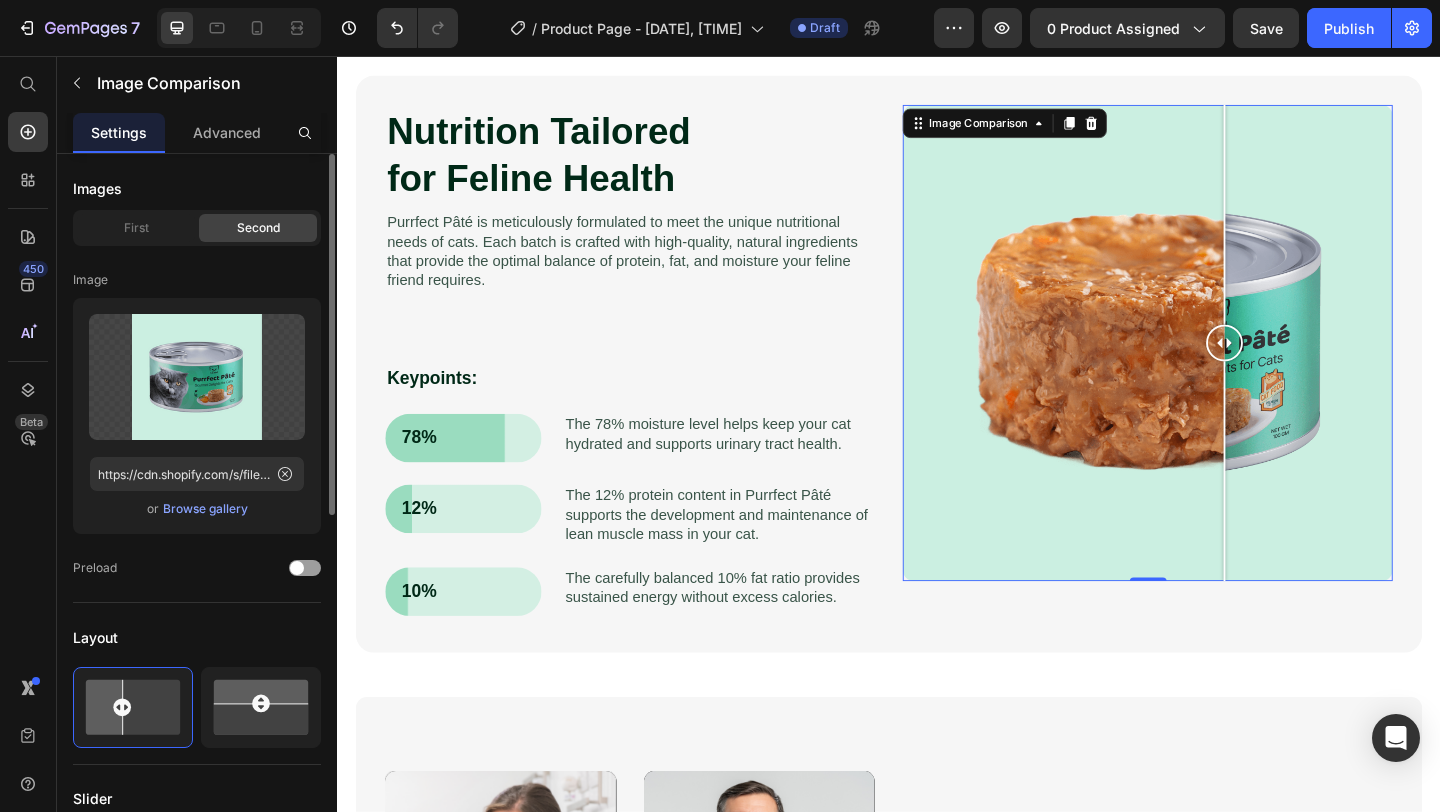 drag, startPoint x: 1135, startPoint y: 373, endPoint x: 1293, endPoint y: 397, distance: 159.8124 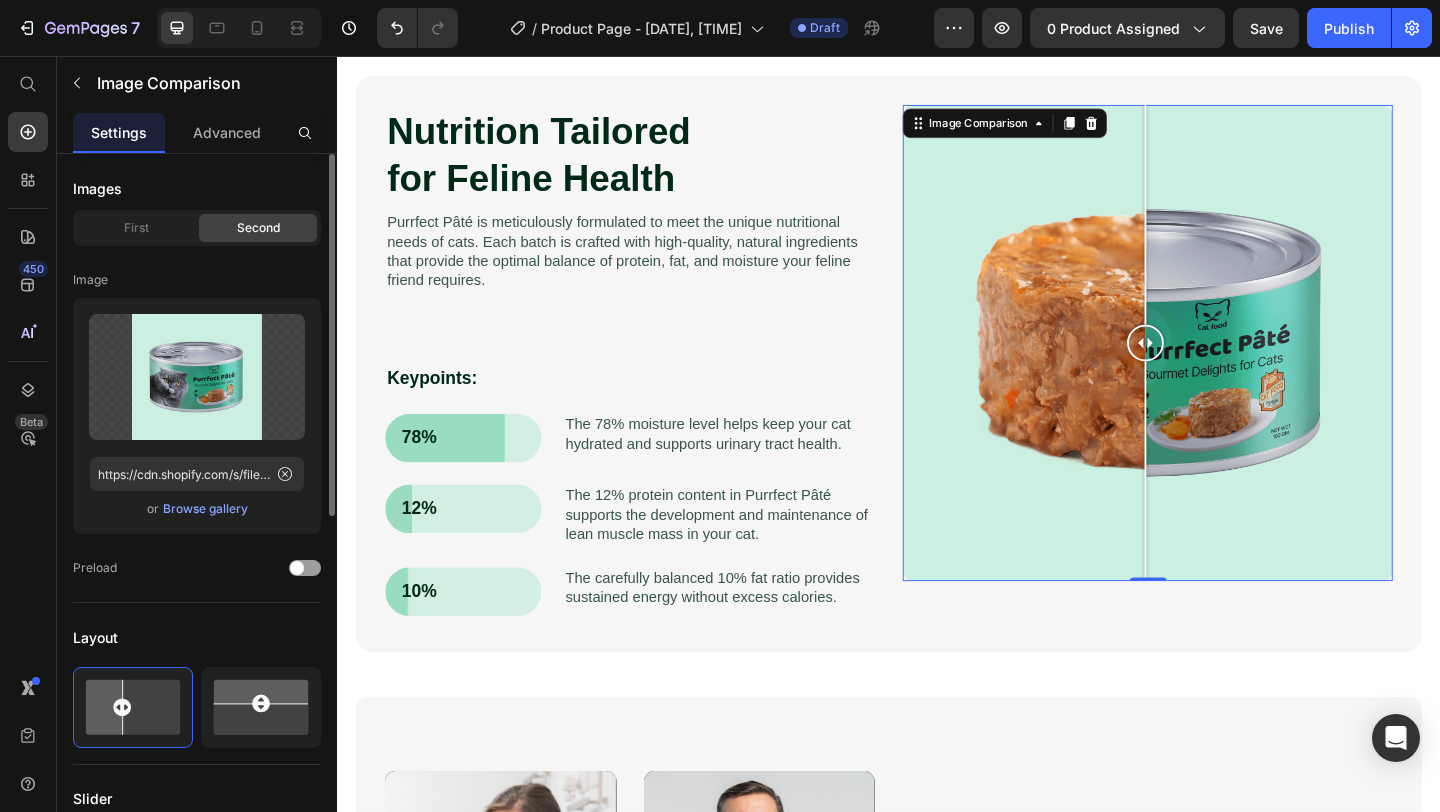 drag, startPoint x: 1296, startPoint y: 370, endPoint x: 1223, endPoint y: 393, distance: 76.537575 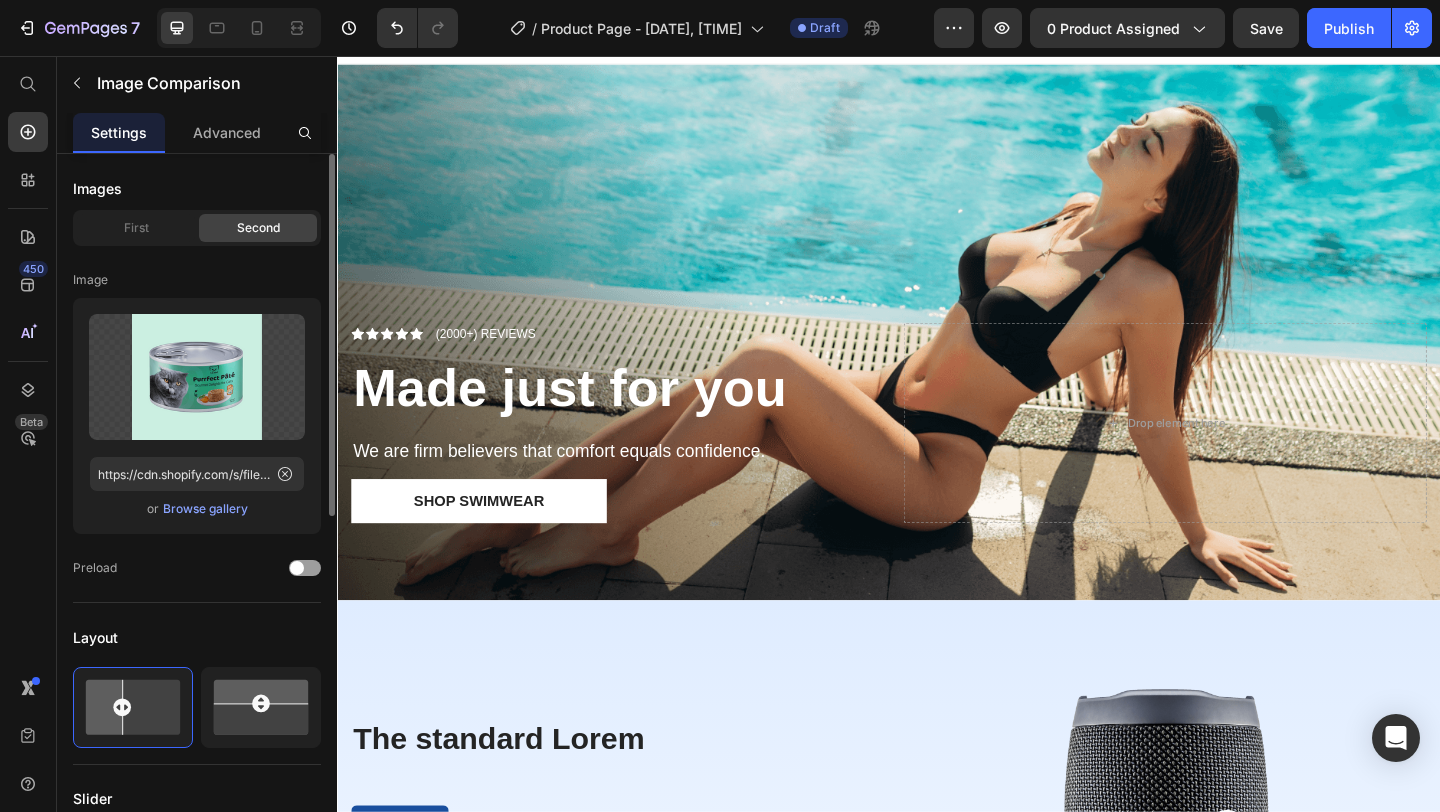 scroll, scrollTop: 0, scrollLeft: 0, axis: both 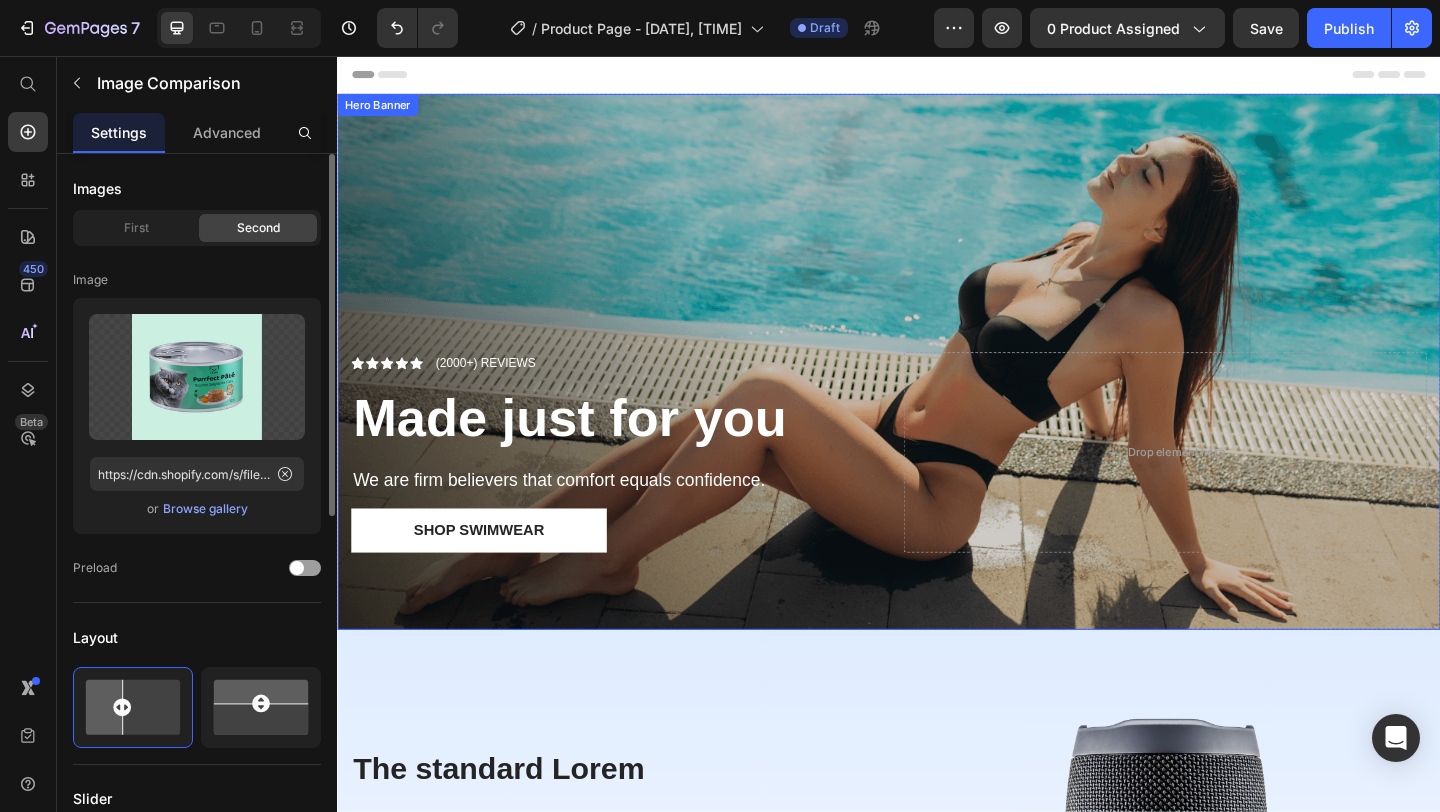 click at bounding box center (937, 388) 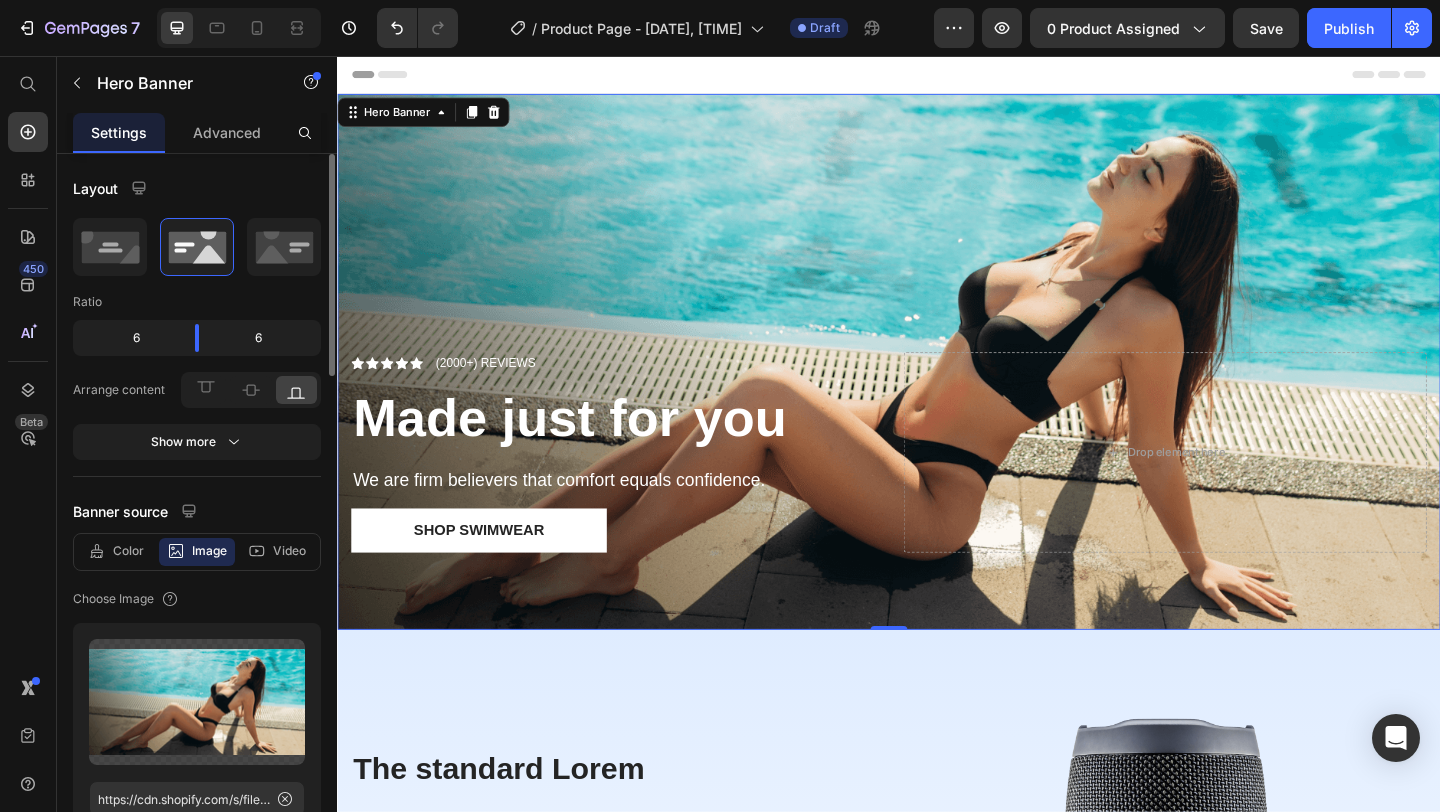 scroll, scrollTop: 150, scrollLeft: 0, axis: vertical 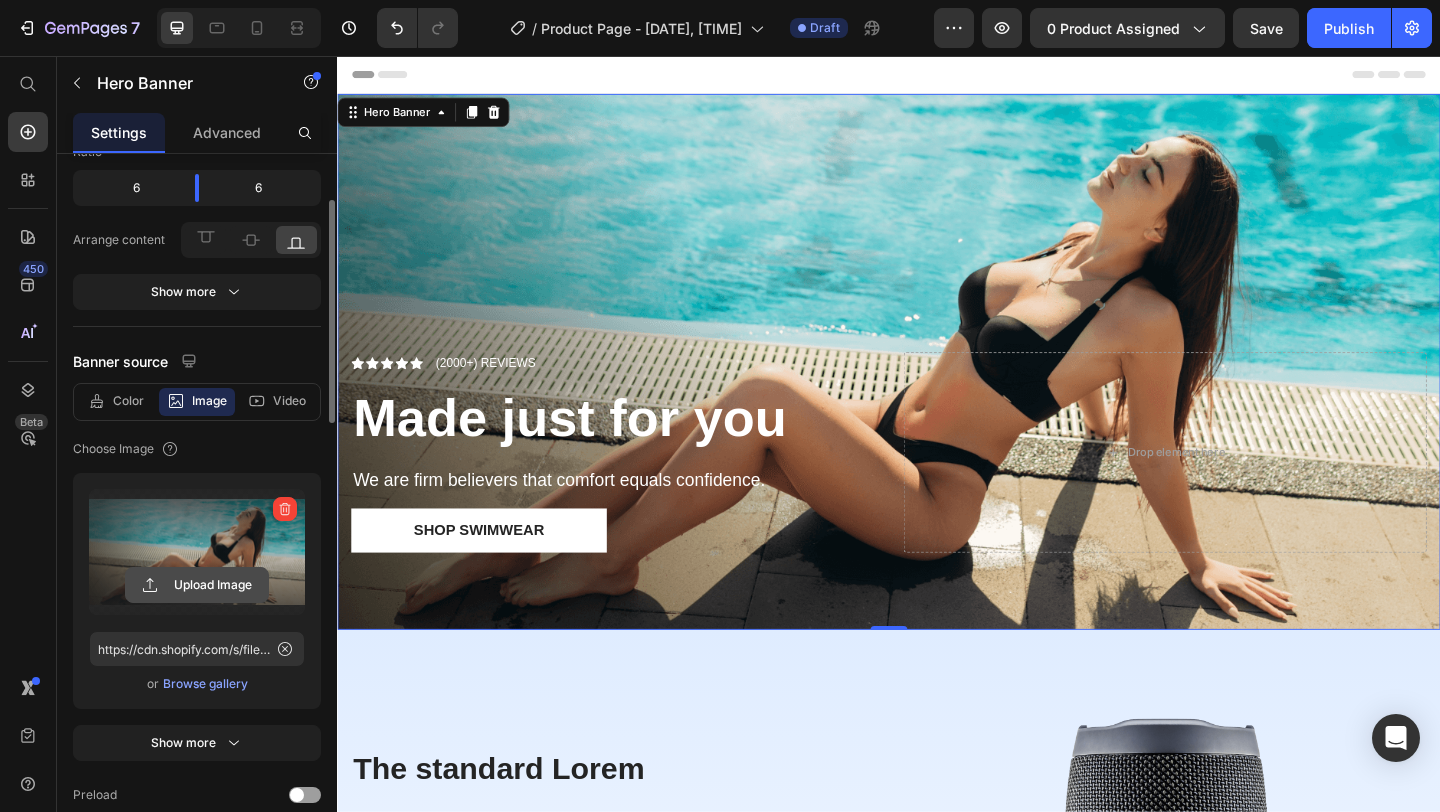 click 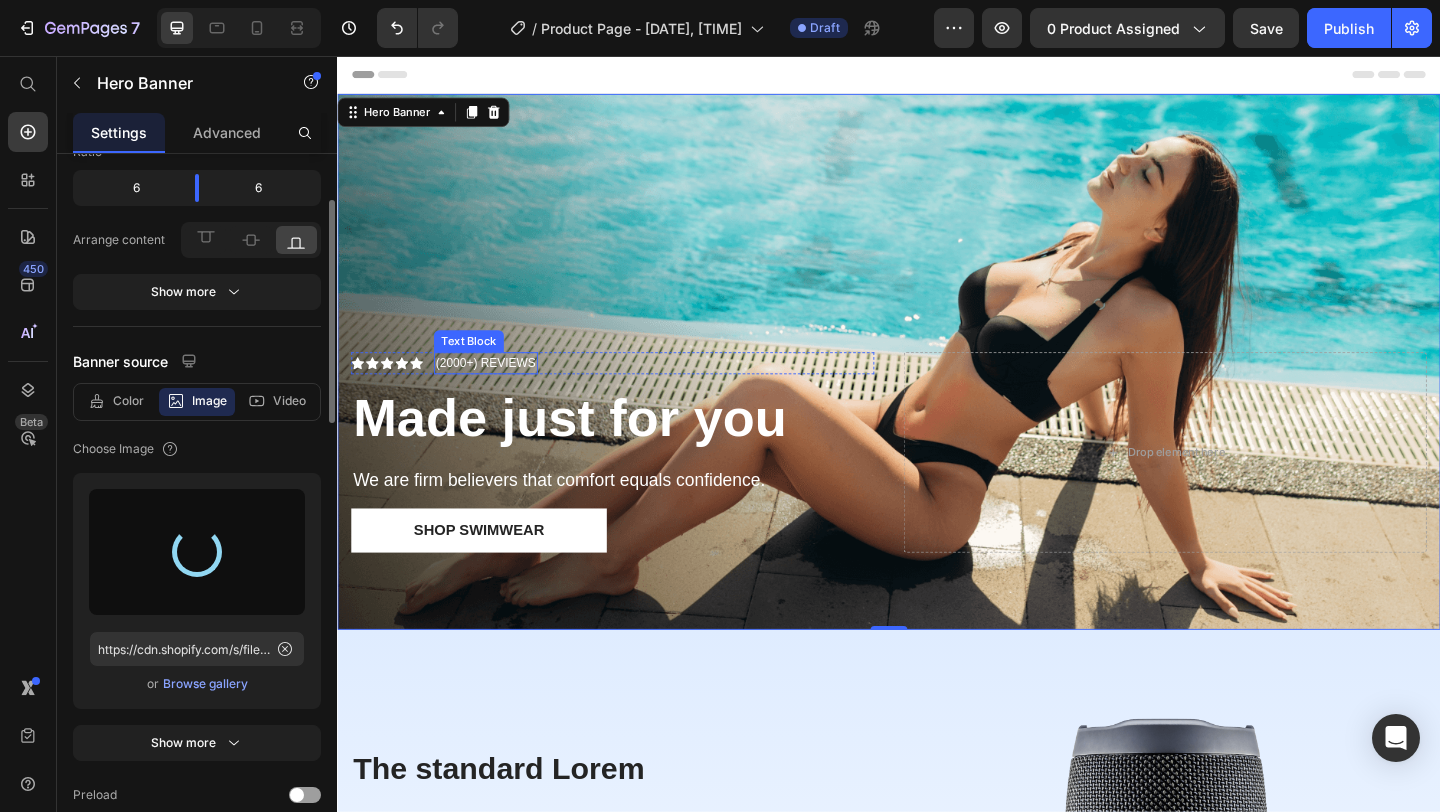 type on "https://cdn.shopify.com/s/files/1/0761/6151/5773/files/gempages_575023035807957860-de2abb37-3340-4757-bca4-7be601e74d5e.png" 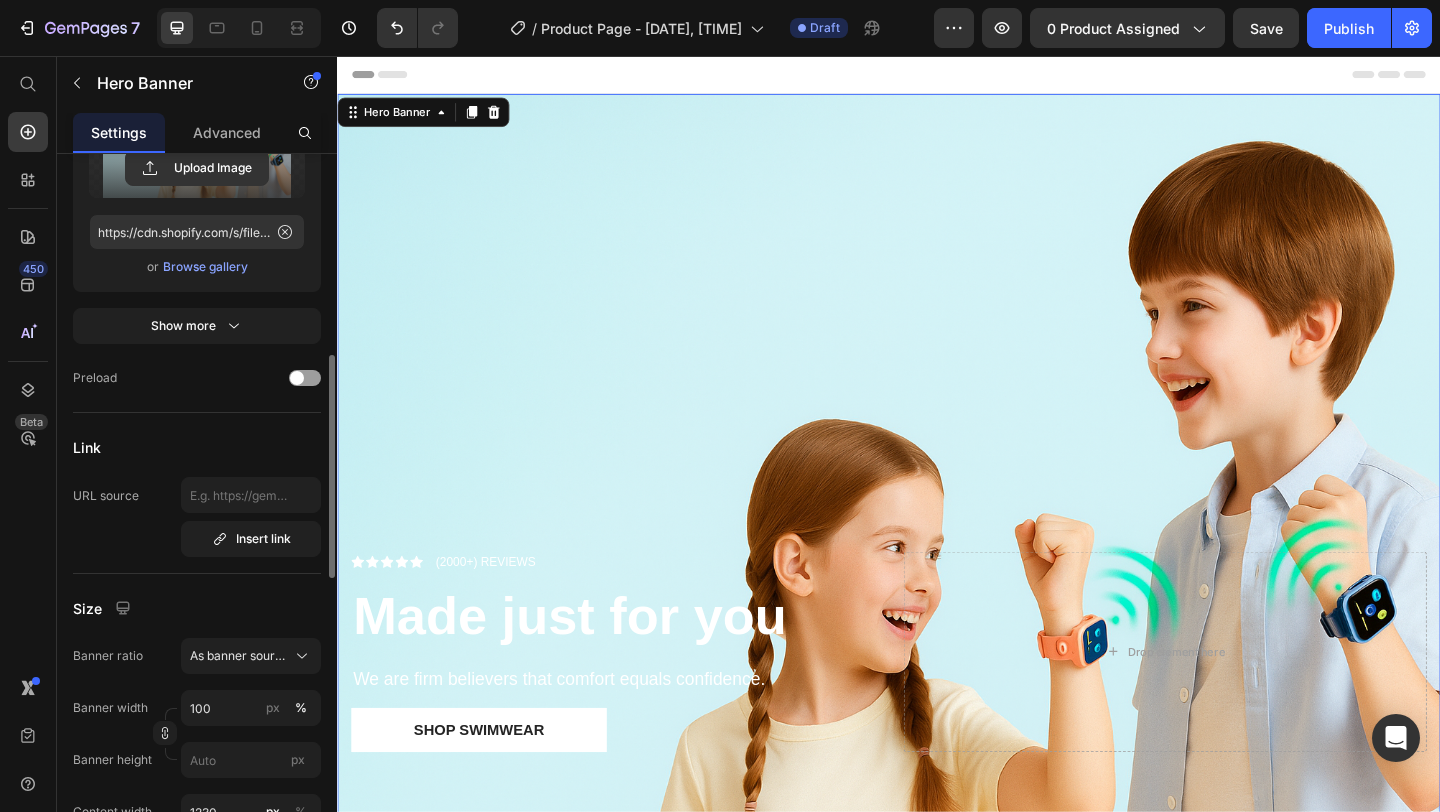 scroll, scrollTop: 693, scrollLeft: 0, axis: vertical 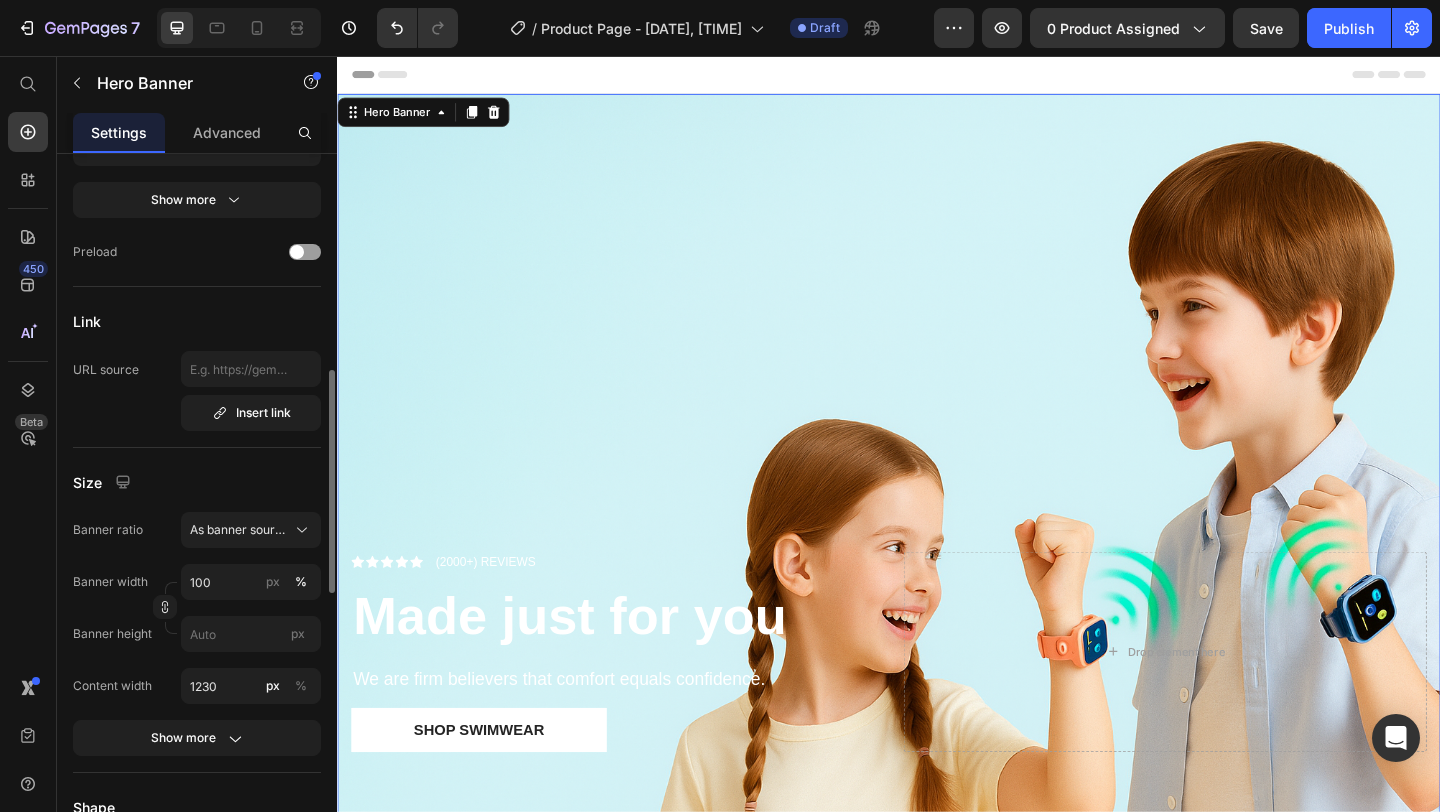 click on "Size Banner ratio As banner source Banner width 100 px % Banner height px Content width 1230 px % Show more" 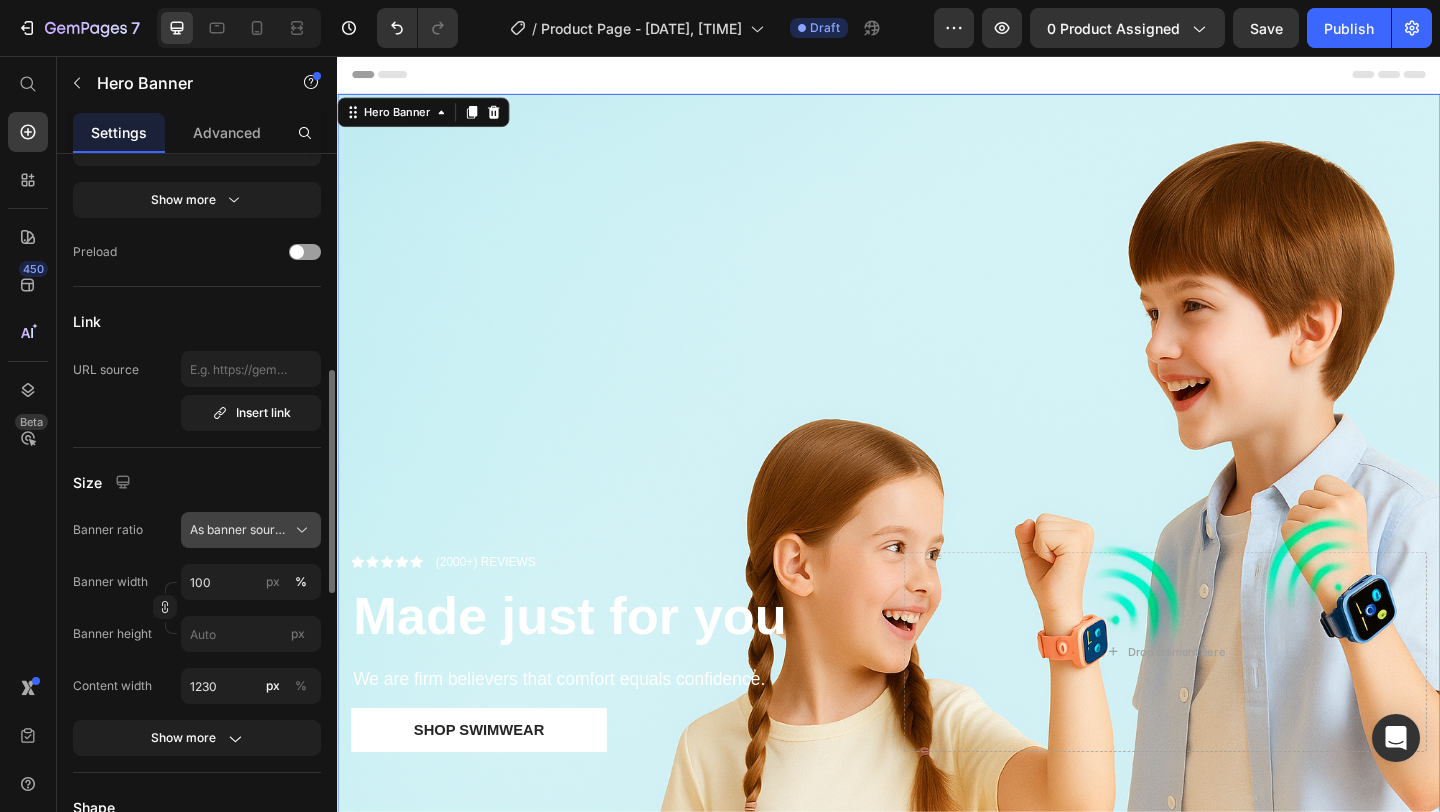 click on "As banner source" at bounding box center [251, 530] 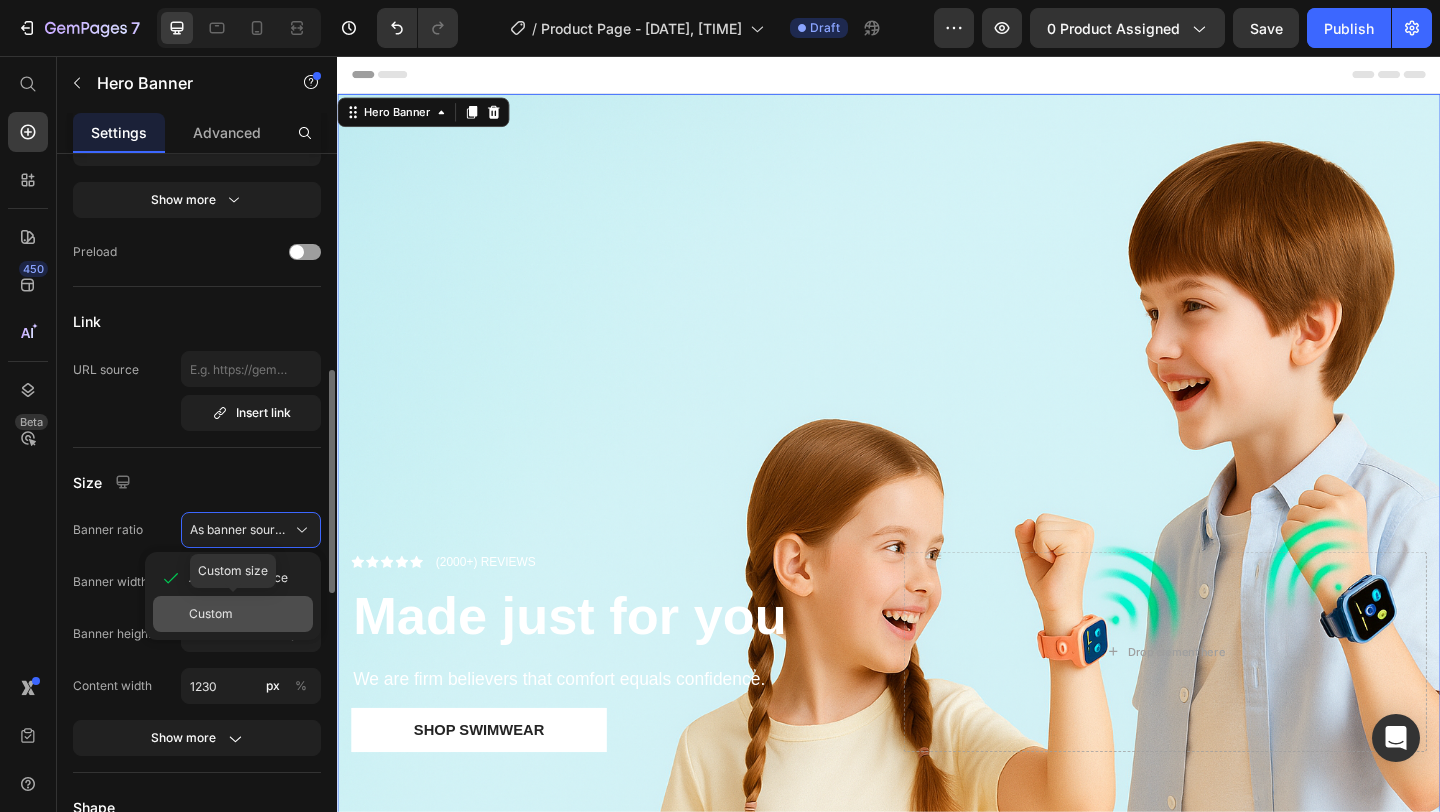 click on "Custom" 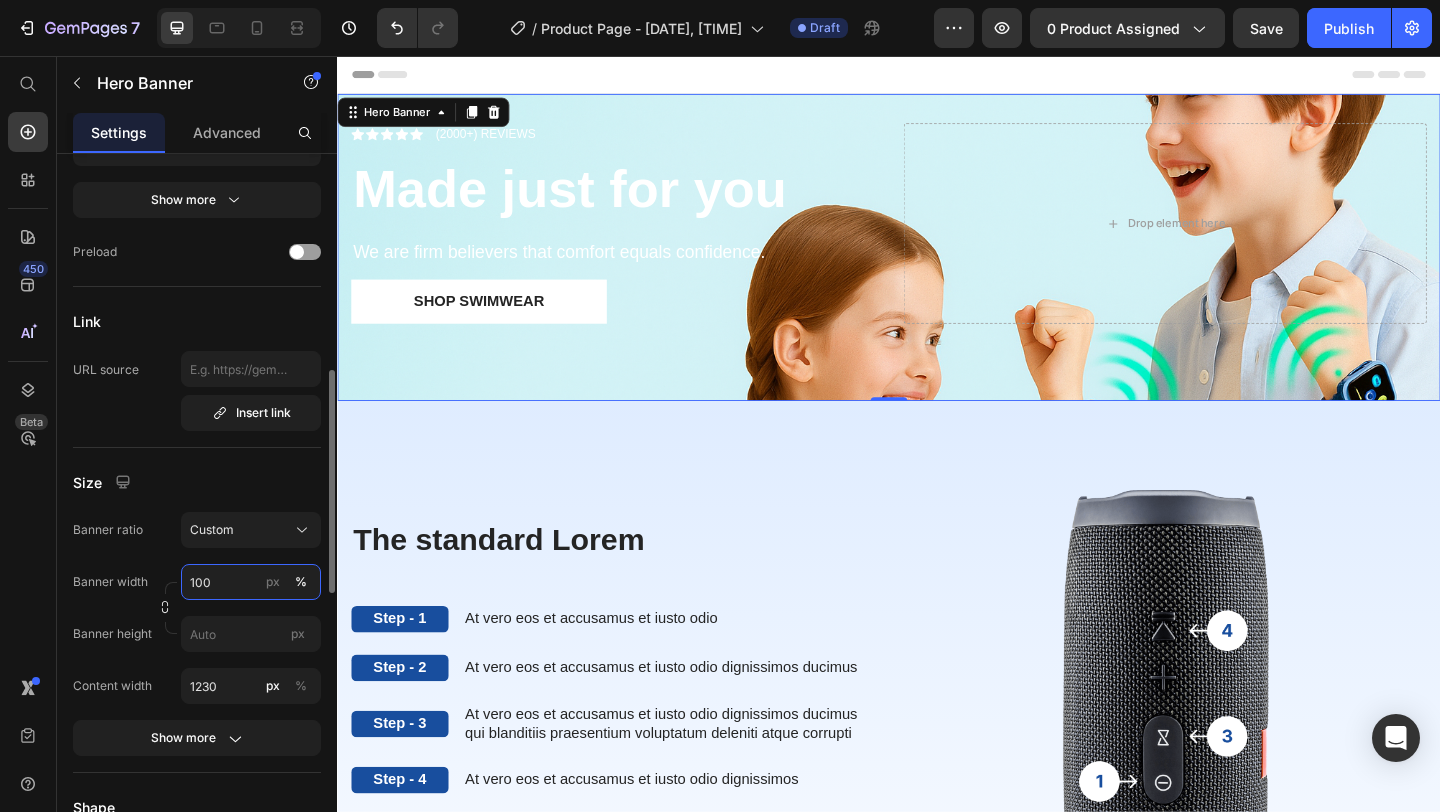 click on "100" at bounding box center [251, 582] 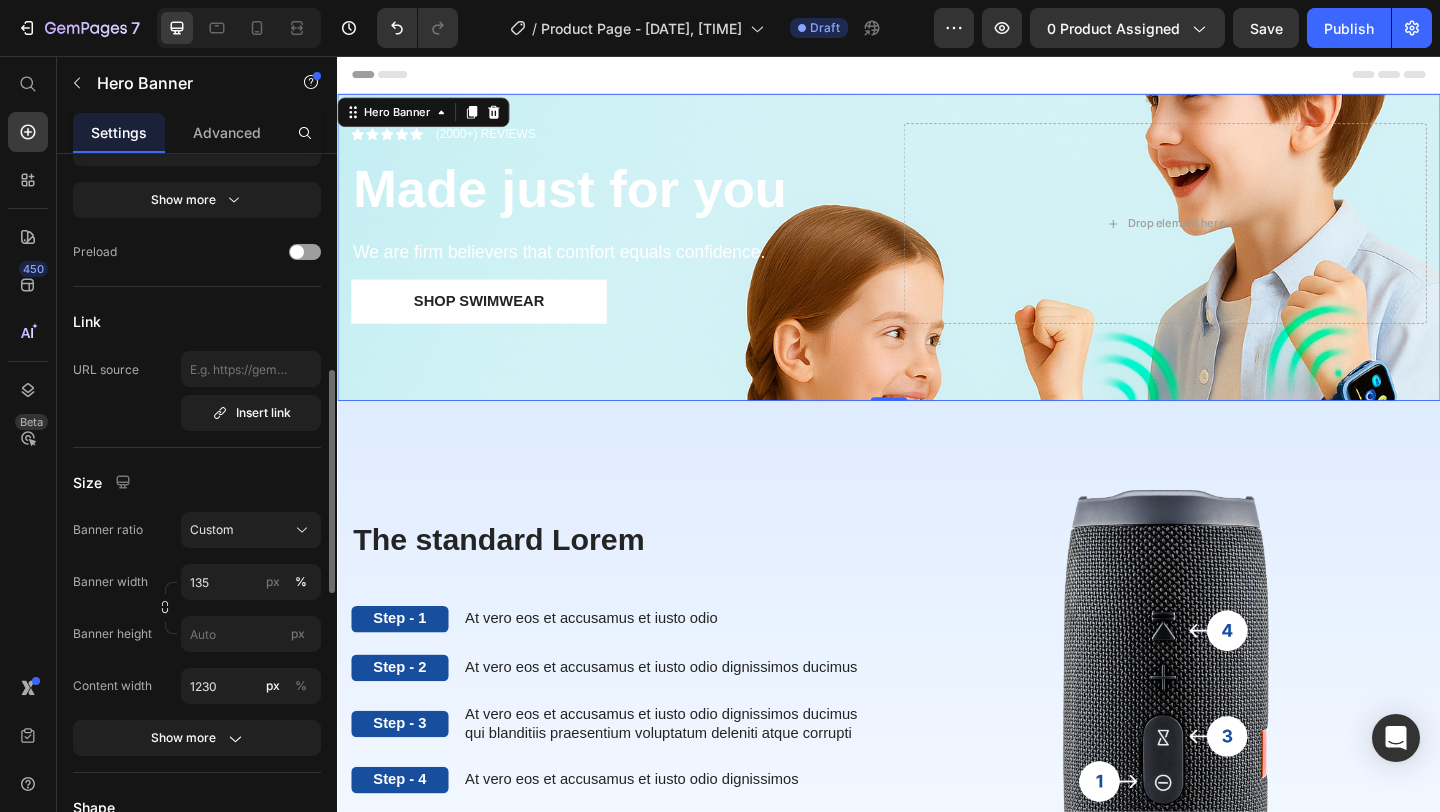 click on "Size" at bounding box center (197, 482) 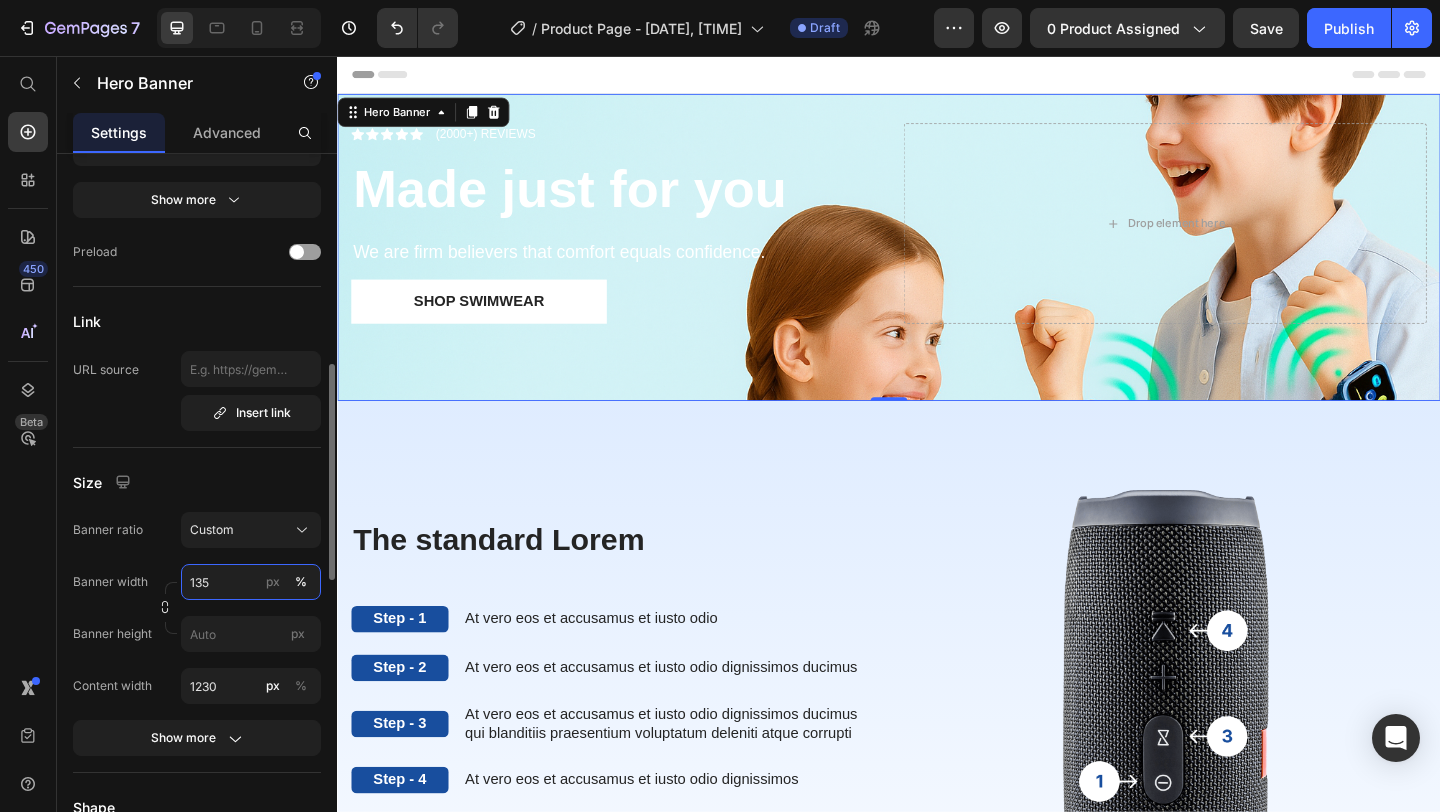 click on "135" at bounding box center (251, 582) 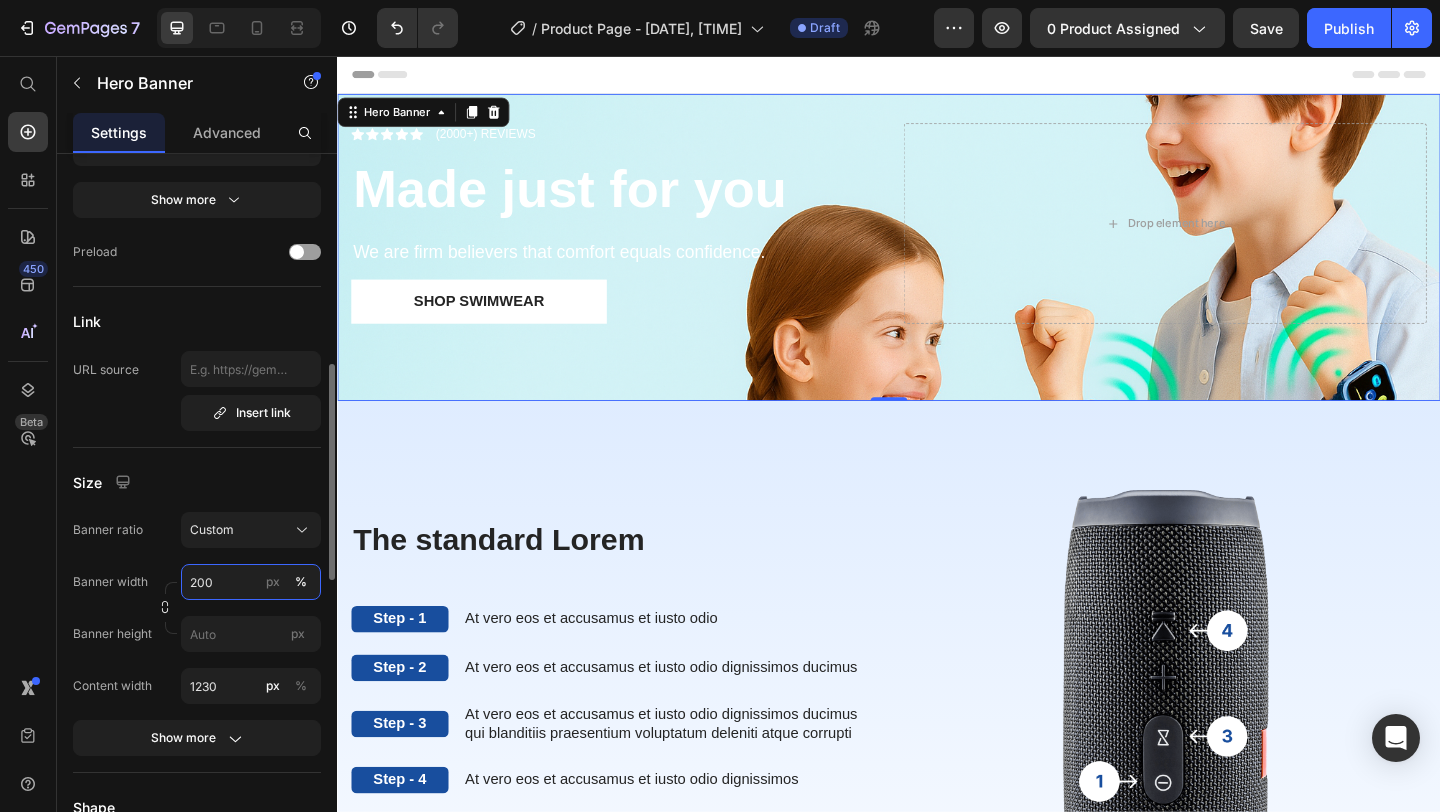type on "200" 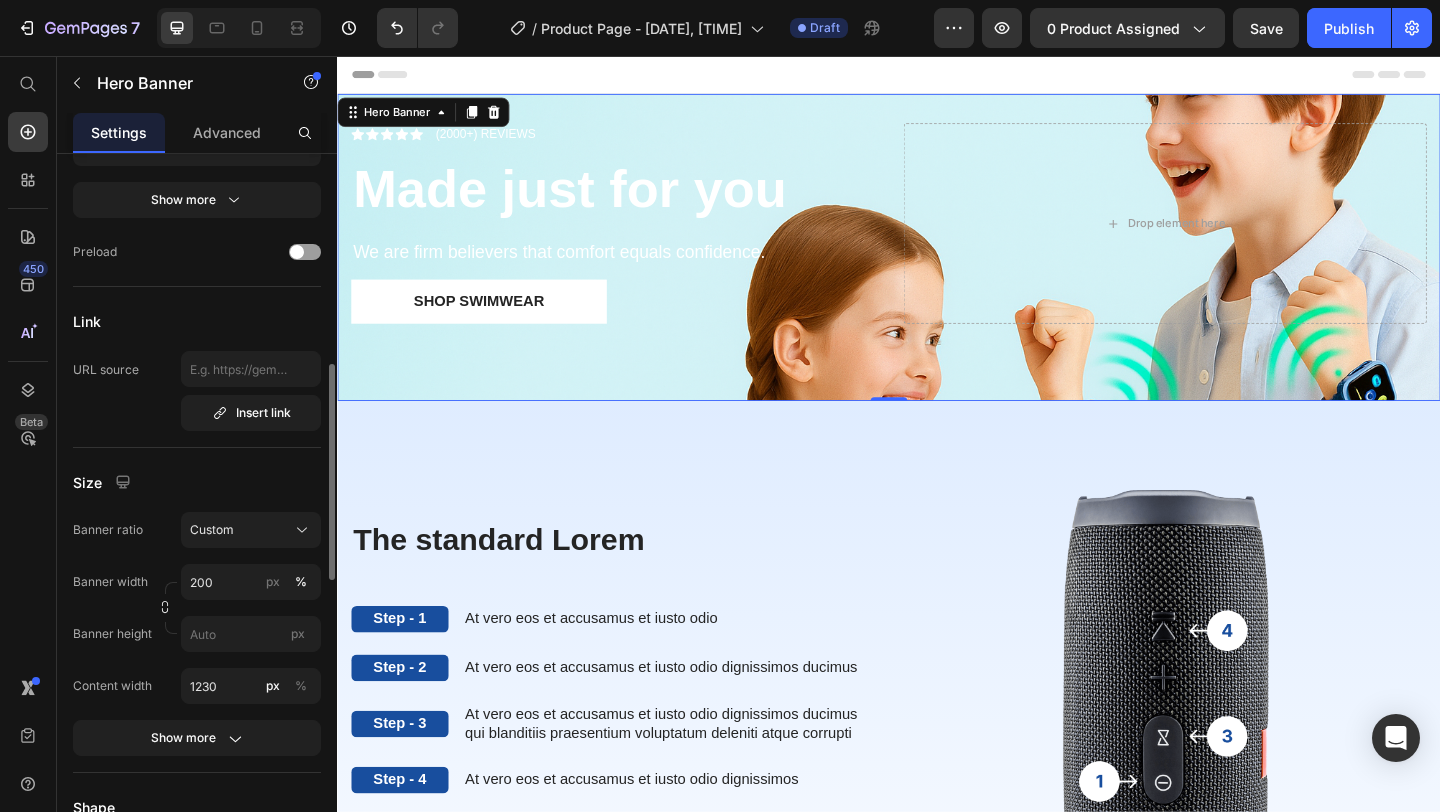 click on "Size" at bounding box center [197, 482] 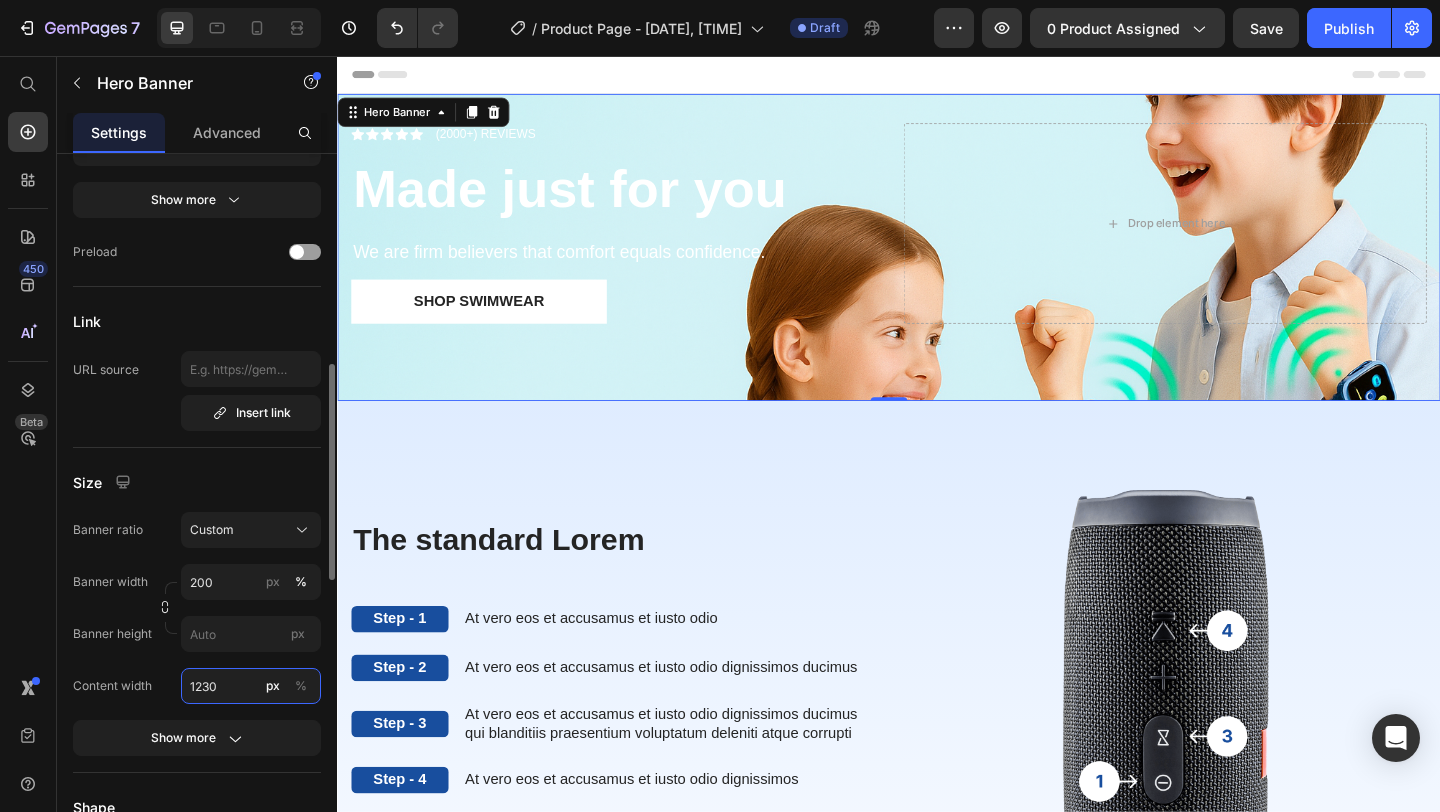 click on "1230" at bounding box center (251, 686) 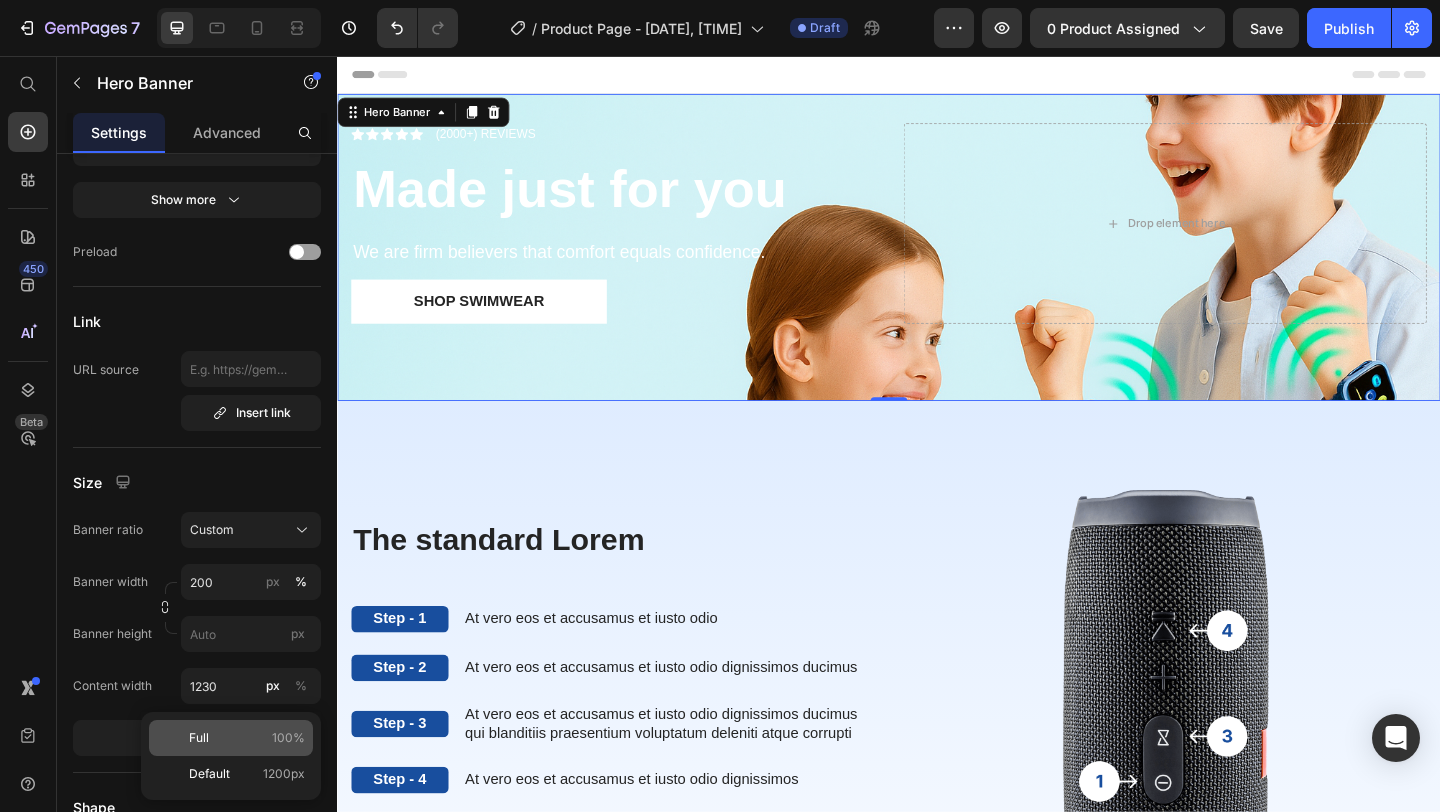click on "Full 100%" at bounding box center [247, 738] 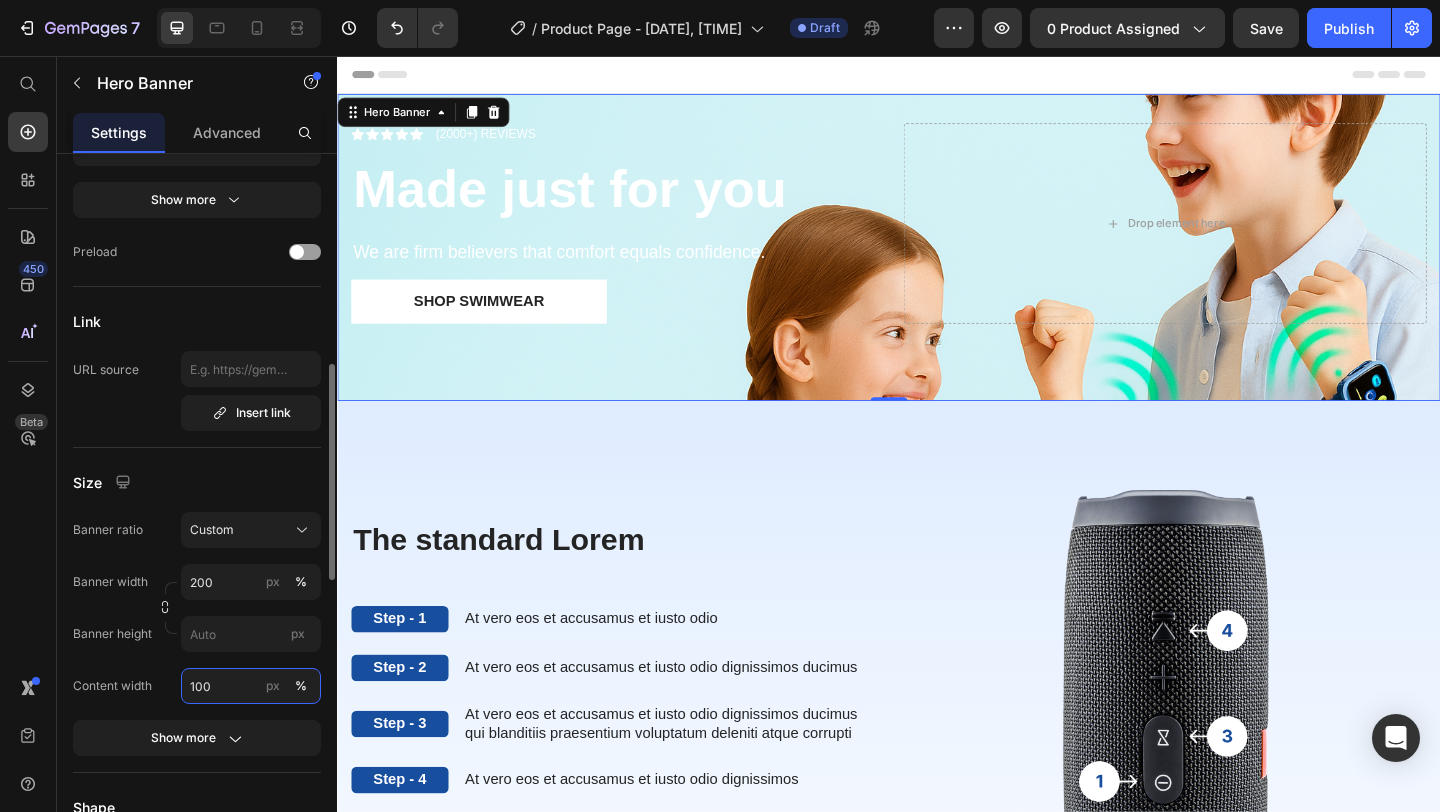 click on "100" at bounding box center (251, 686) 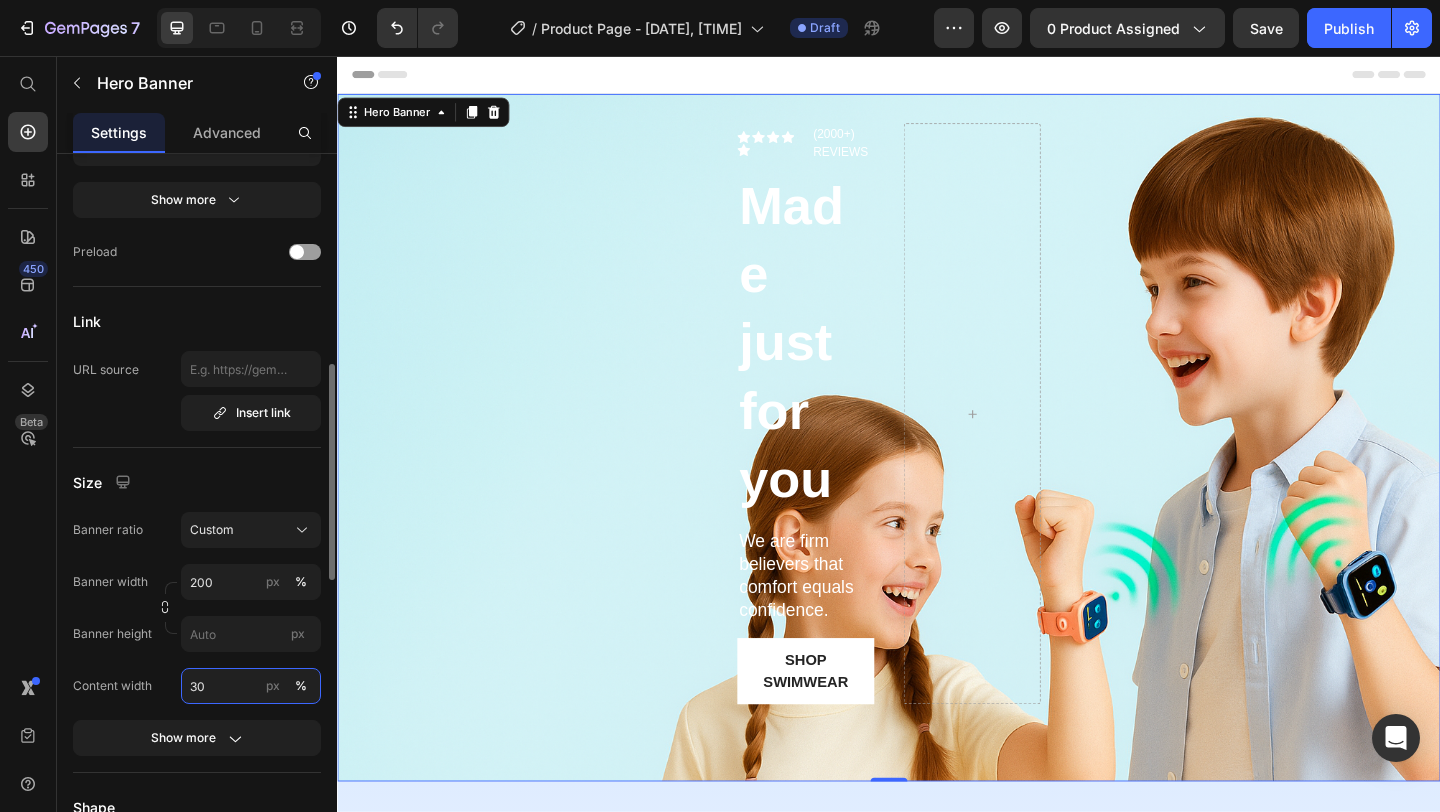 type on "3" 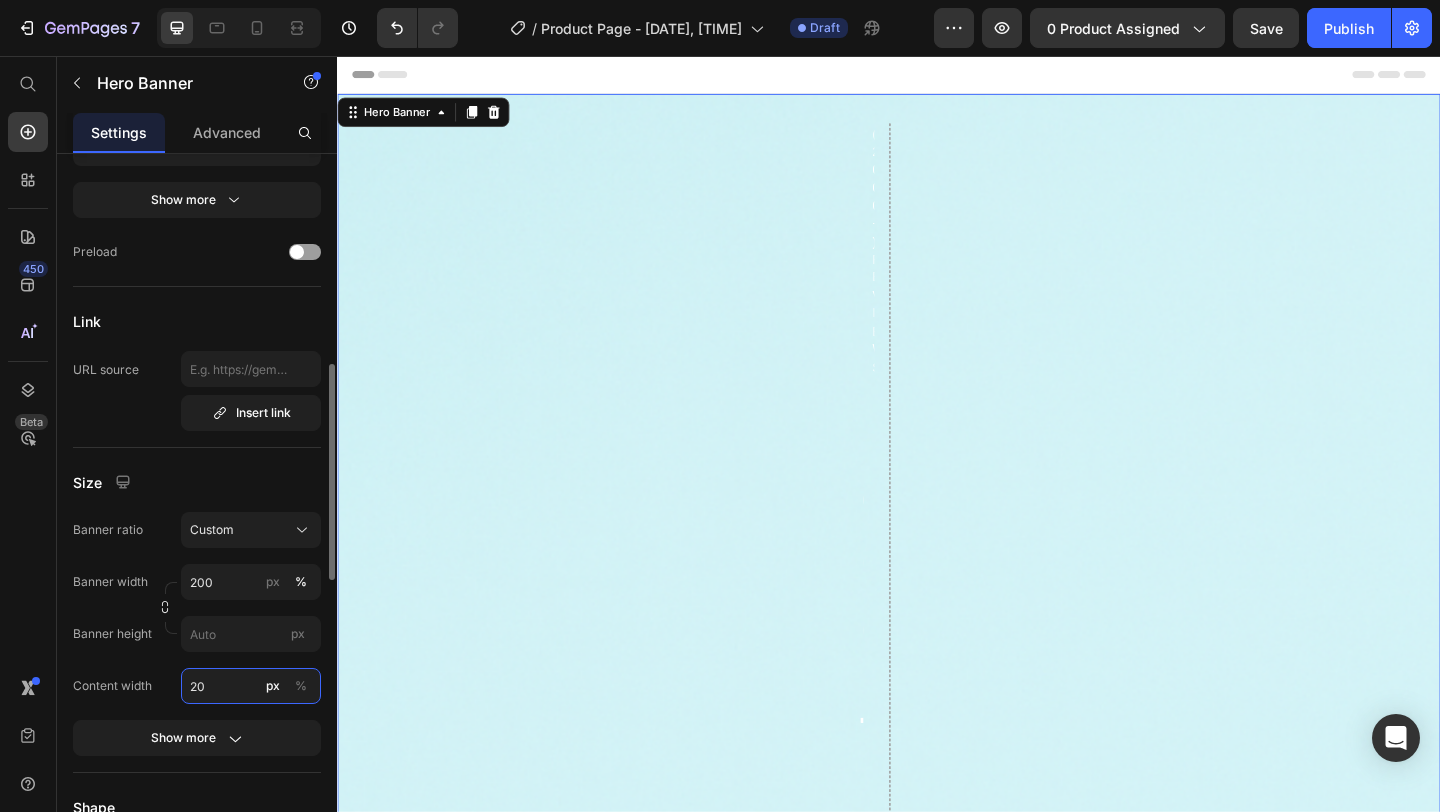 type on "2" 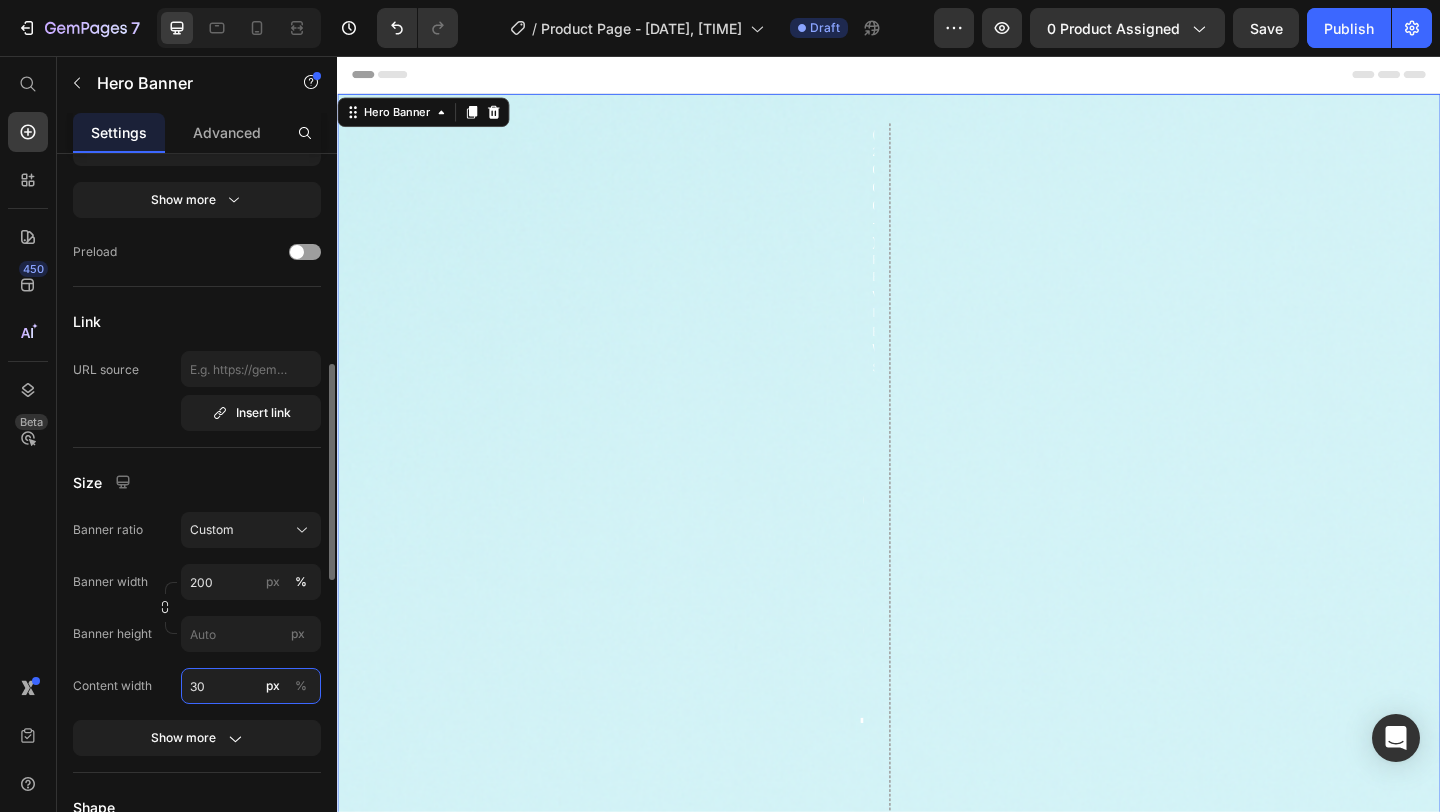 type on "3" 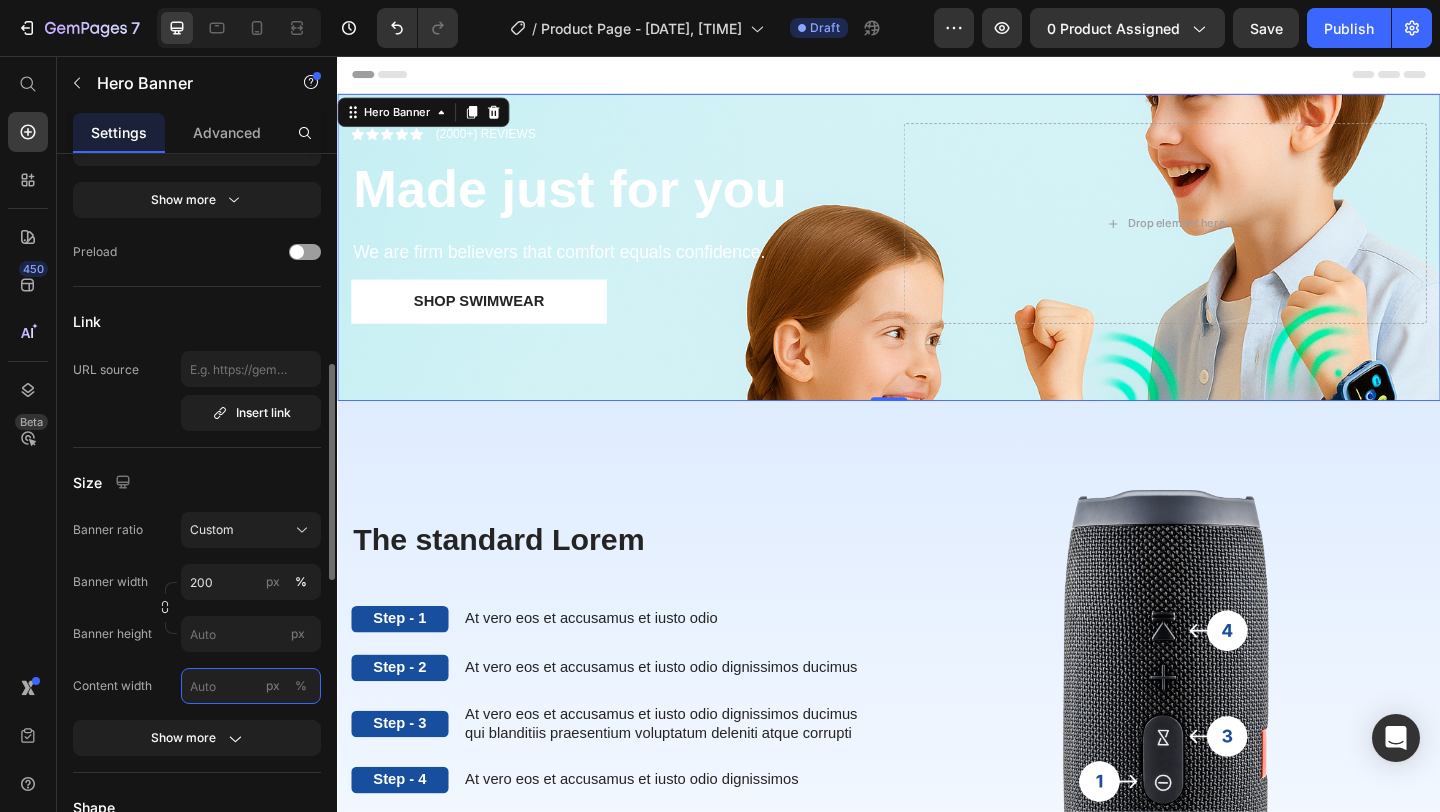 click on "px %" at bounding box center (251, 686) 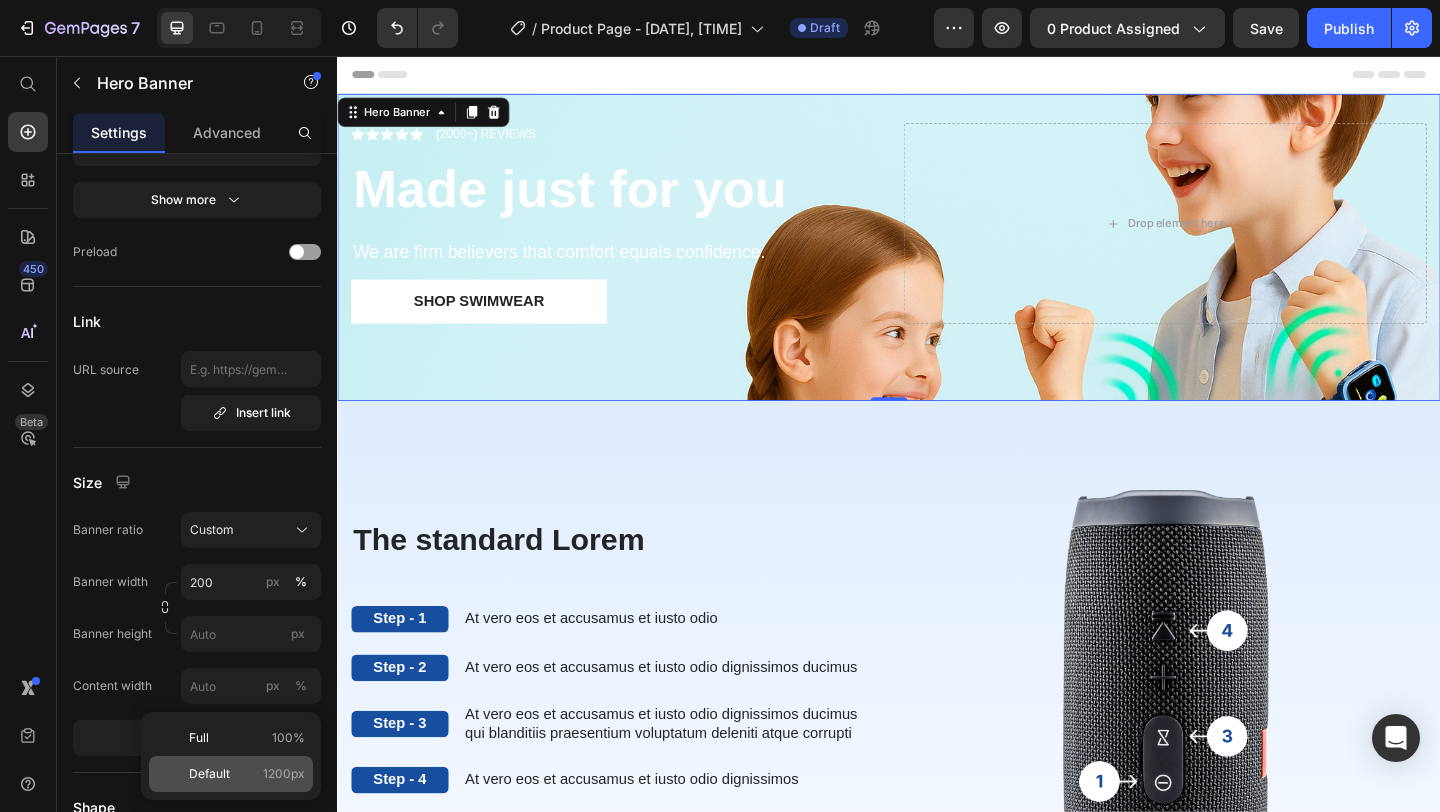 click on "Default 1200px" at bounding box center (247, 774) 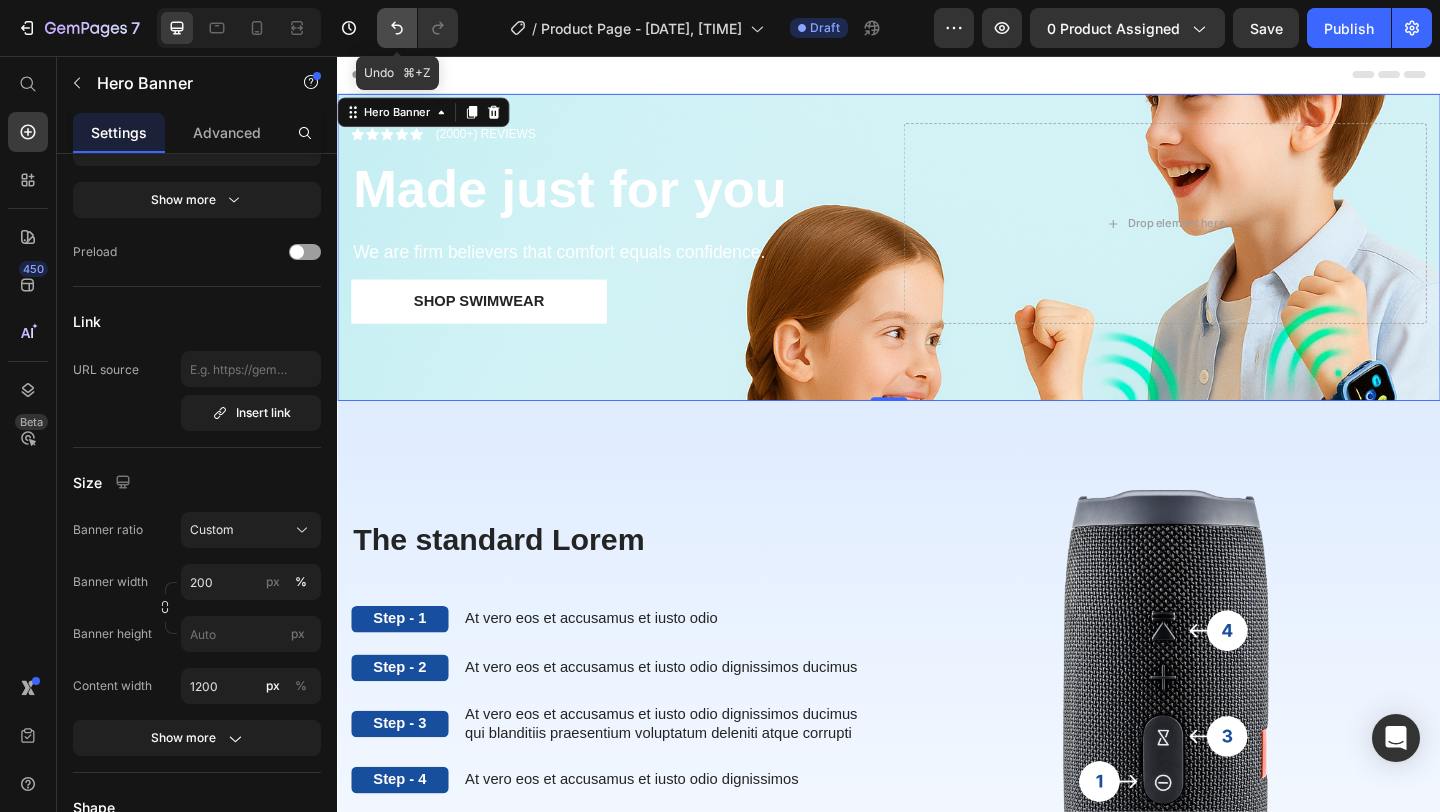 click 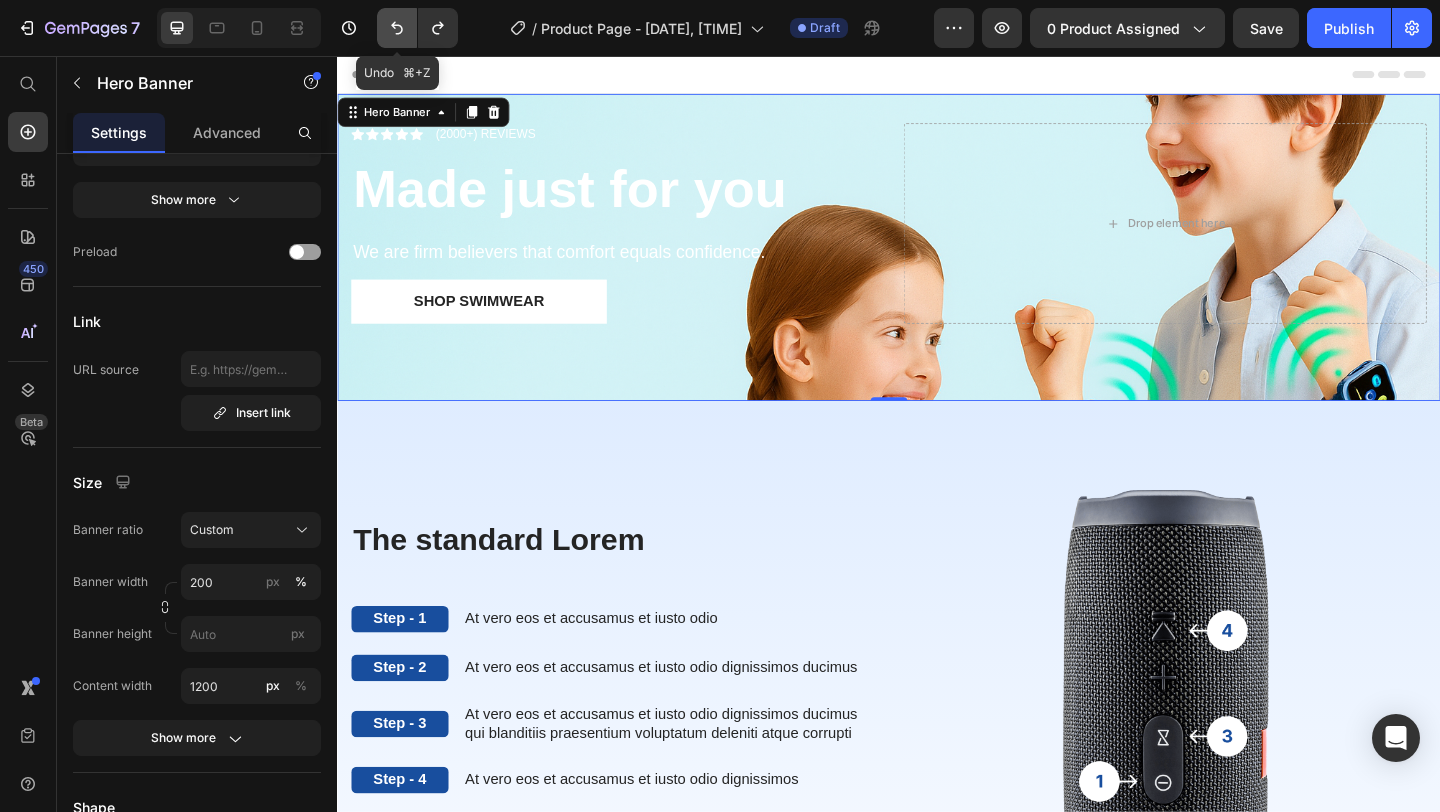 click 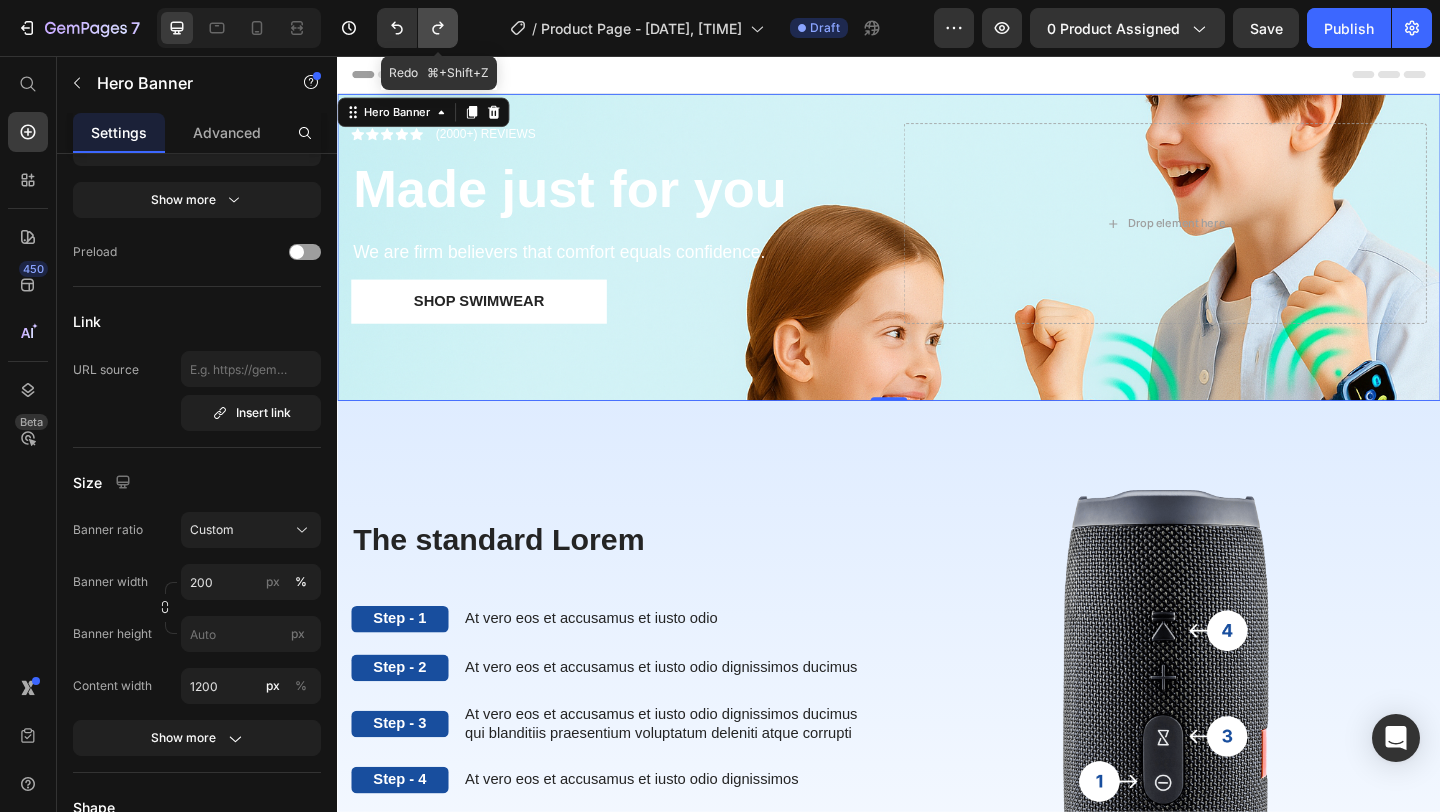 click 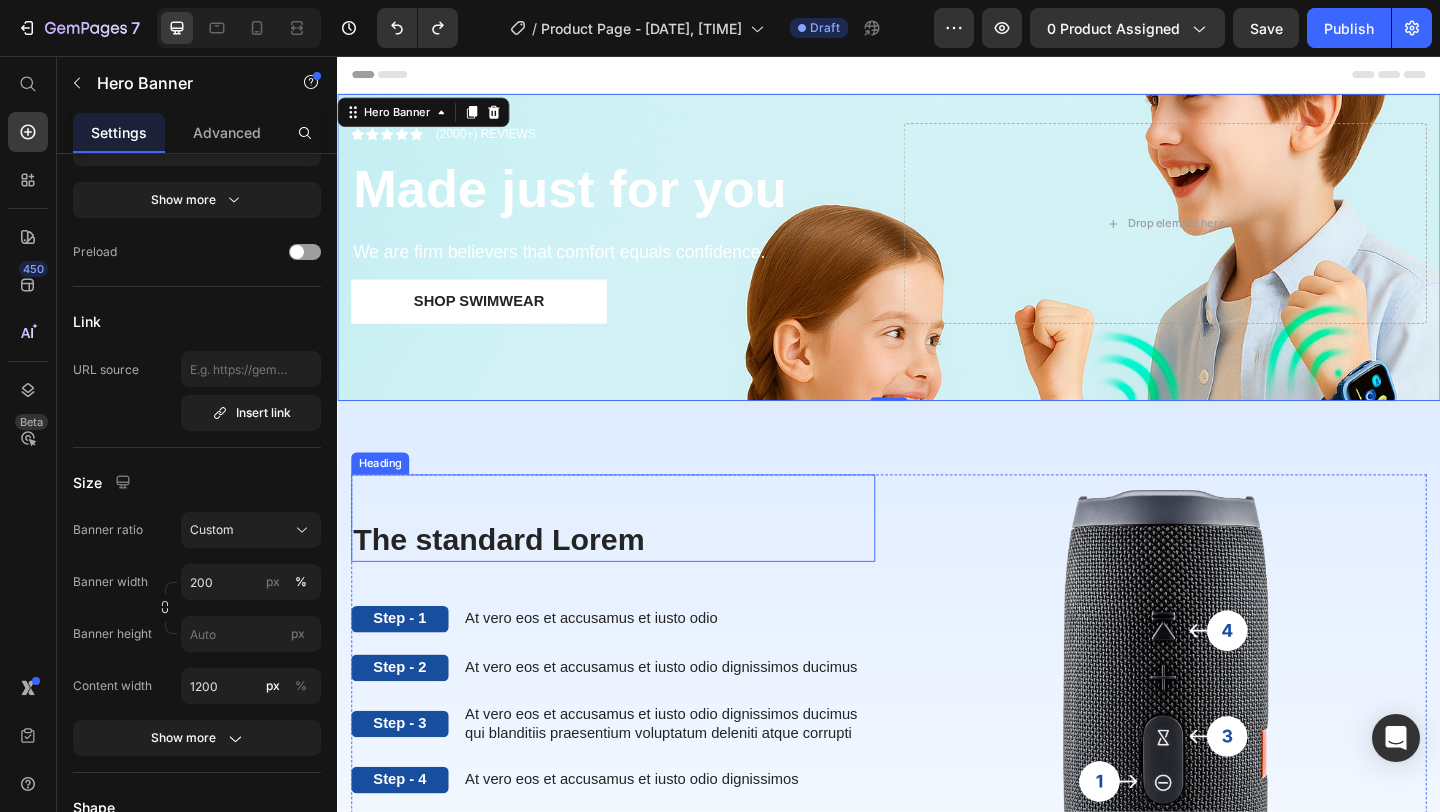 click on "The standard Lorem Heading" at bounding box center [637, 558] 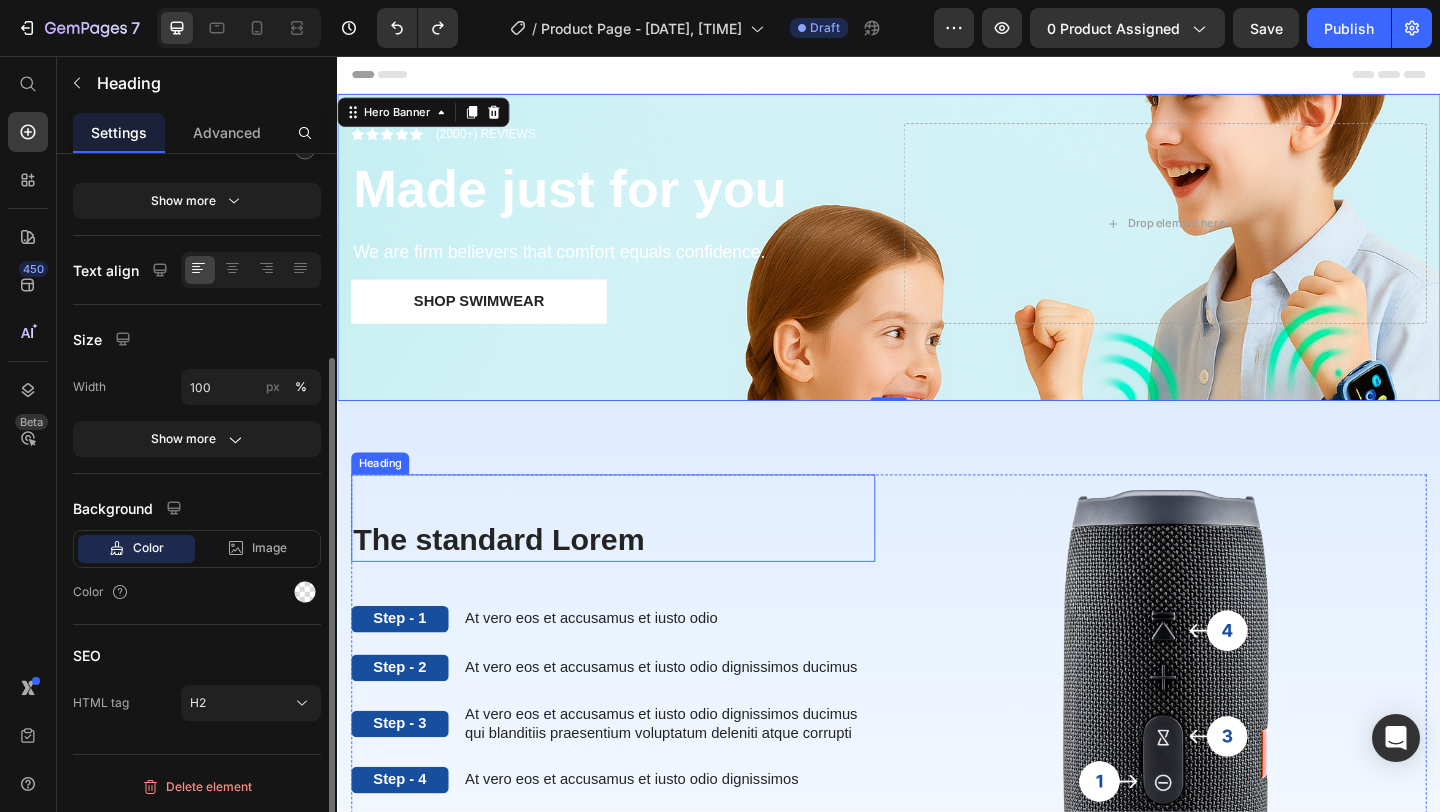 scroll, scrollTop: 0, scrollLeft: 0, axis: both 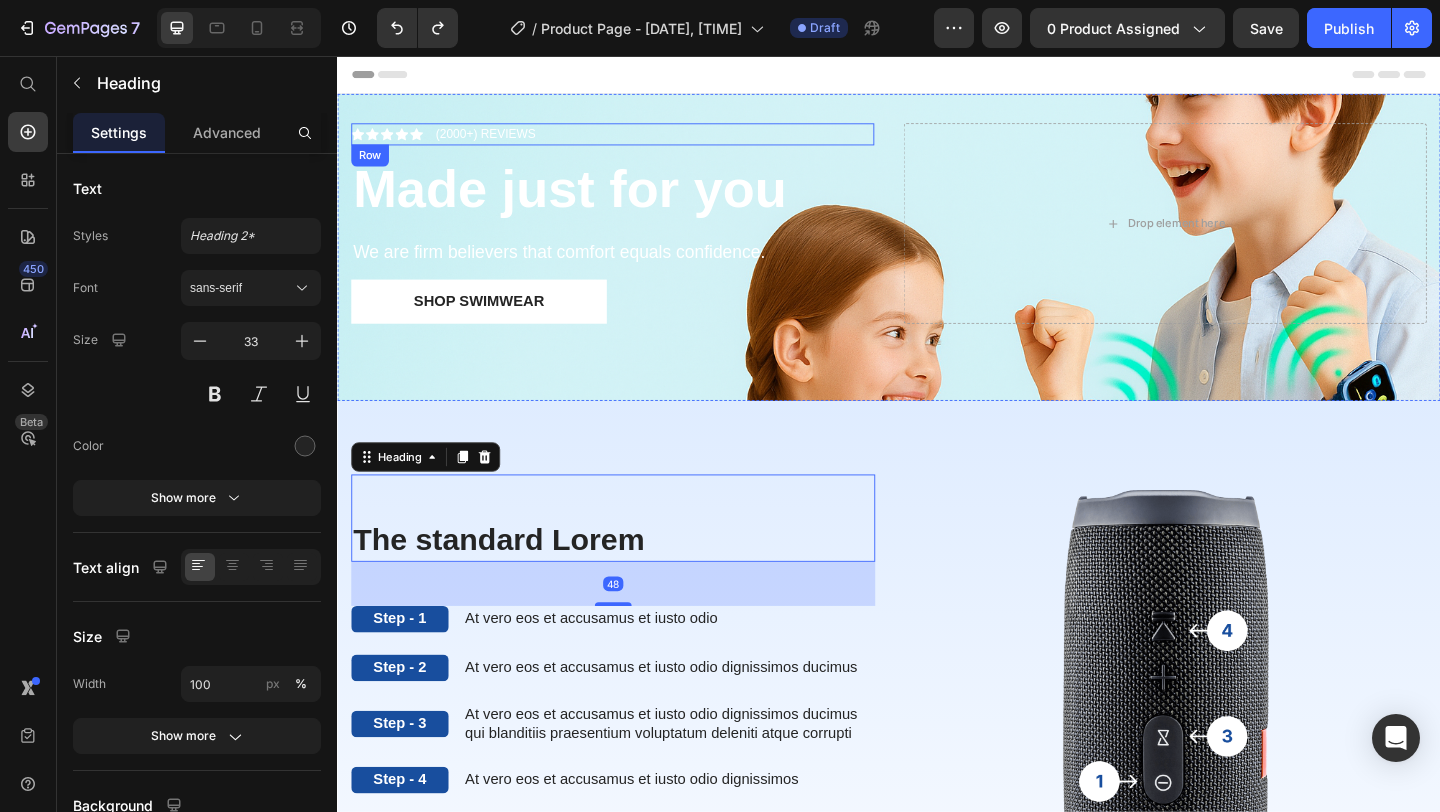 click on "Icon Icon Icon Icon Icon Icon List (2000+) REVIEWS Text Block Row Made just for you Heading We are firm believers that comfort equals confidence. Text Block Shop Swimwear Button
Drop element here" at bounding box center (937, 264) 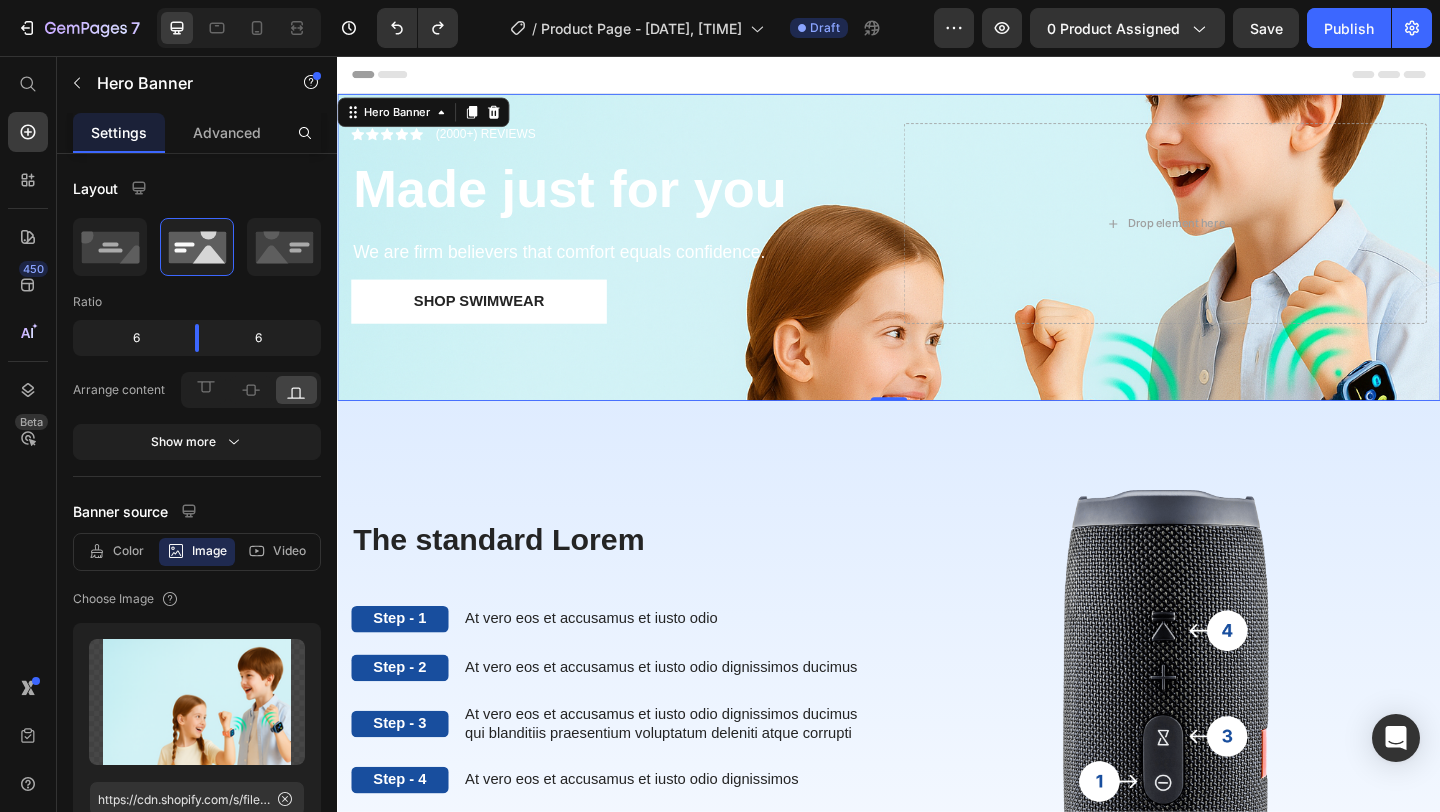 click on "Icon Icon Icon Icon Icon Icon List (2000+) REVIEWS Text Block Row Made just for you Heading We are firm believers that comfort equals confidence. Text Block Shop Swimwear Button
Drop element here" at bounding box center [937, 264] 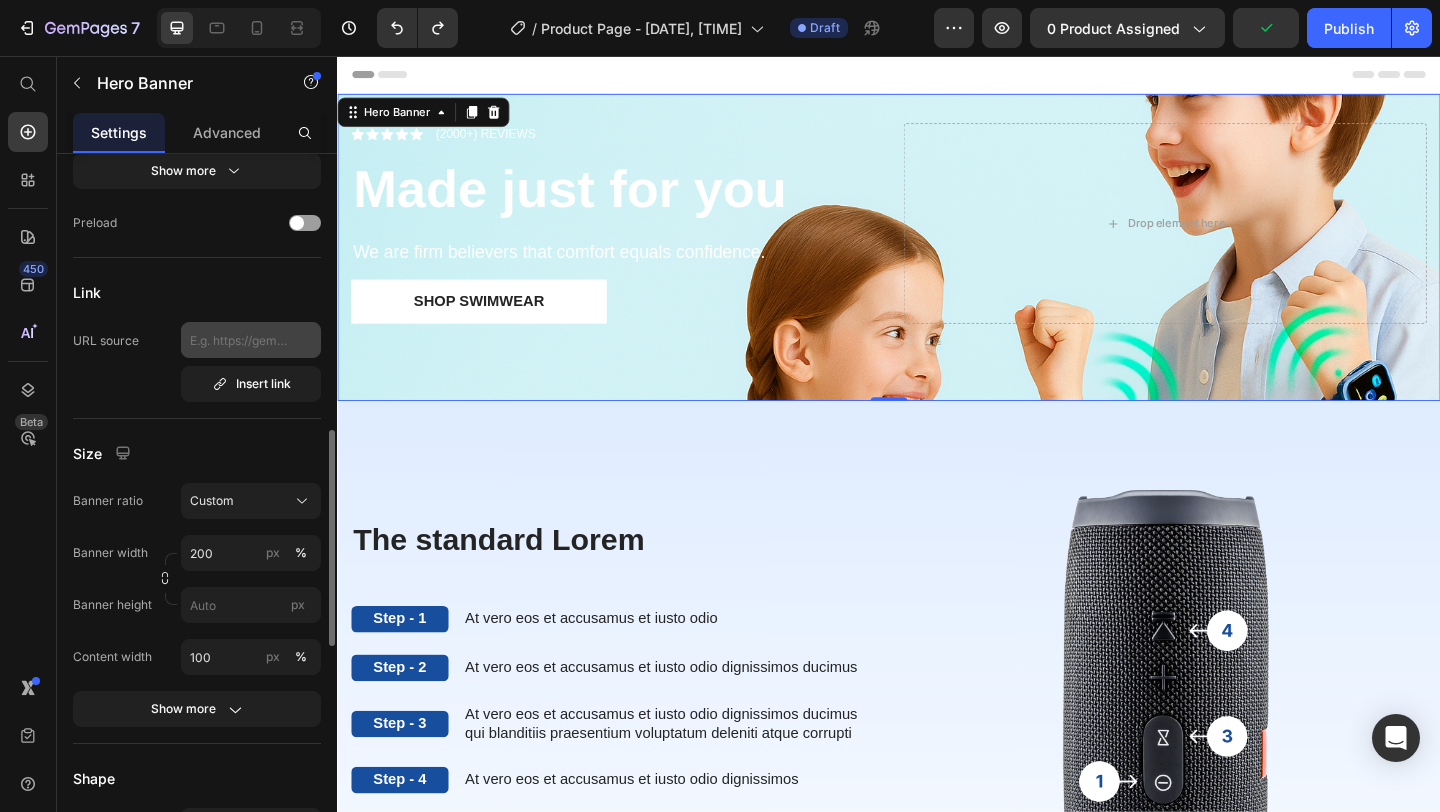 scroll, scrollTop: 851, scrollLeft: 0, axis: vertical 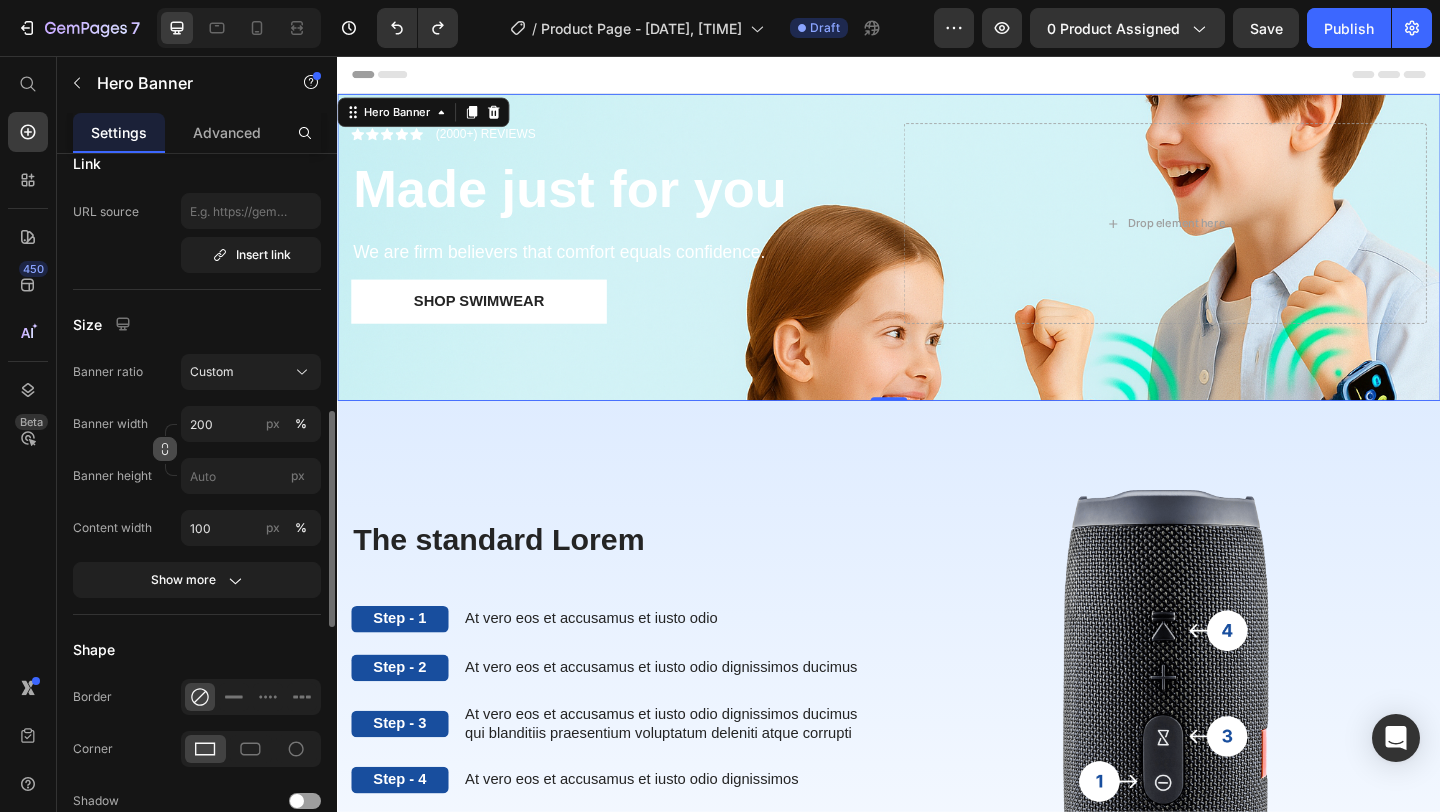 click 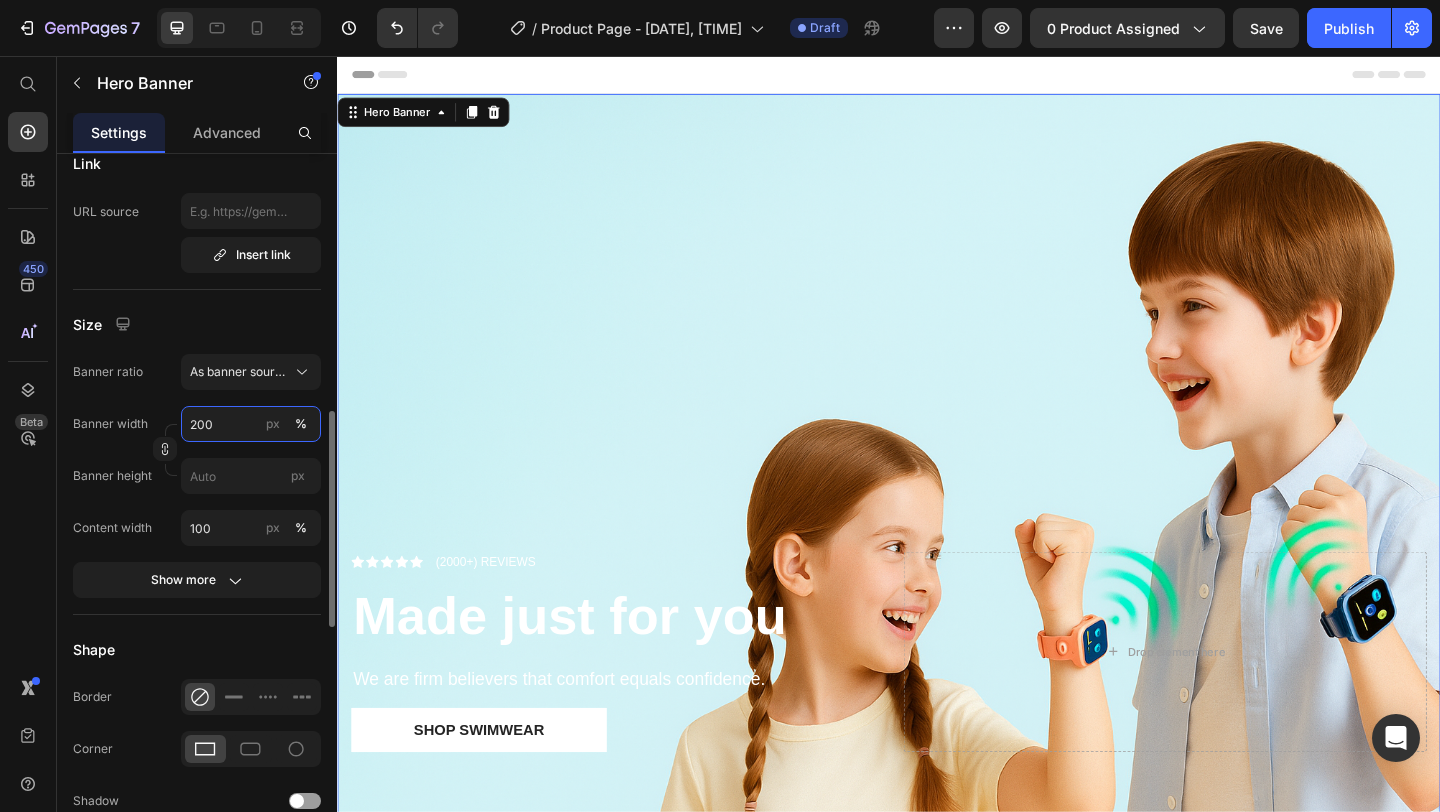 click on "200" at bounding box center (251, 424) 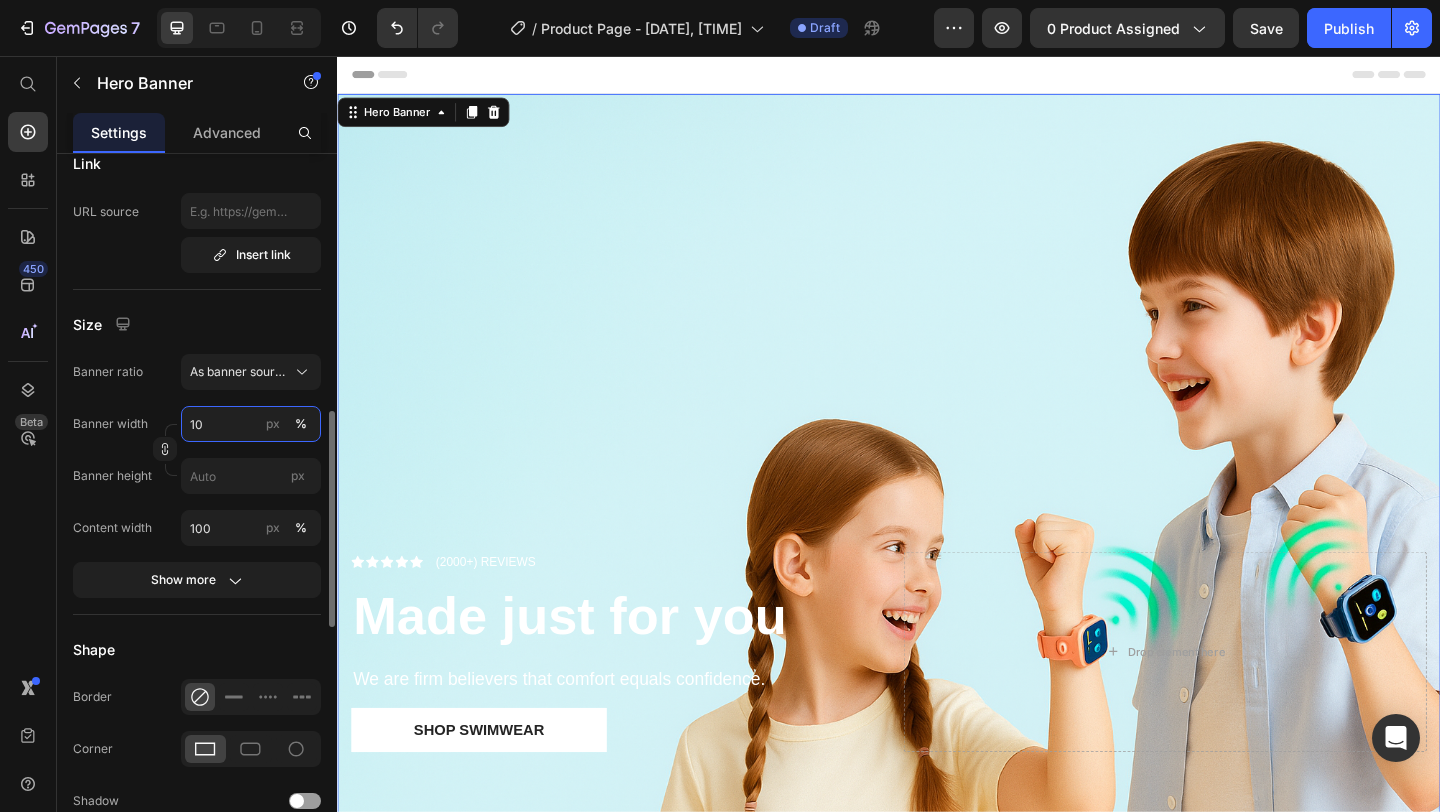 type on "1" 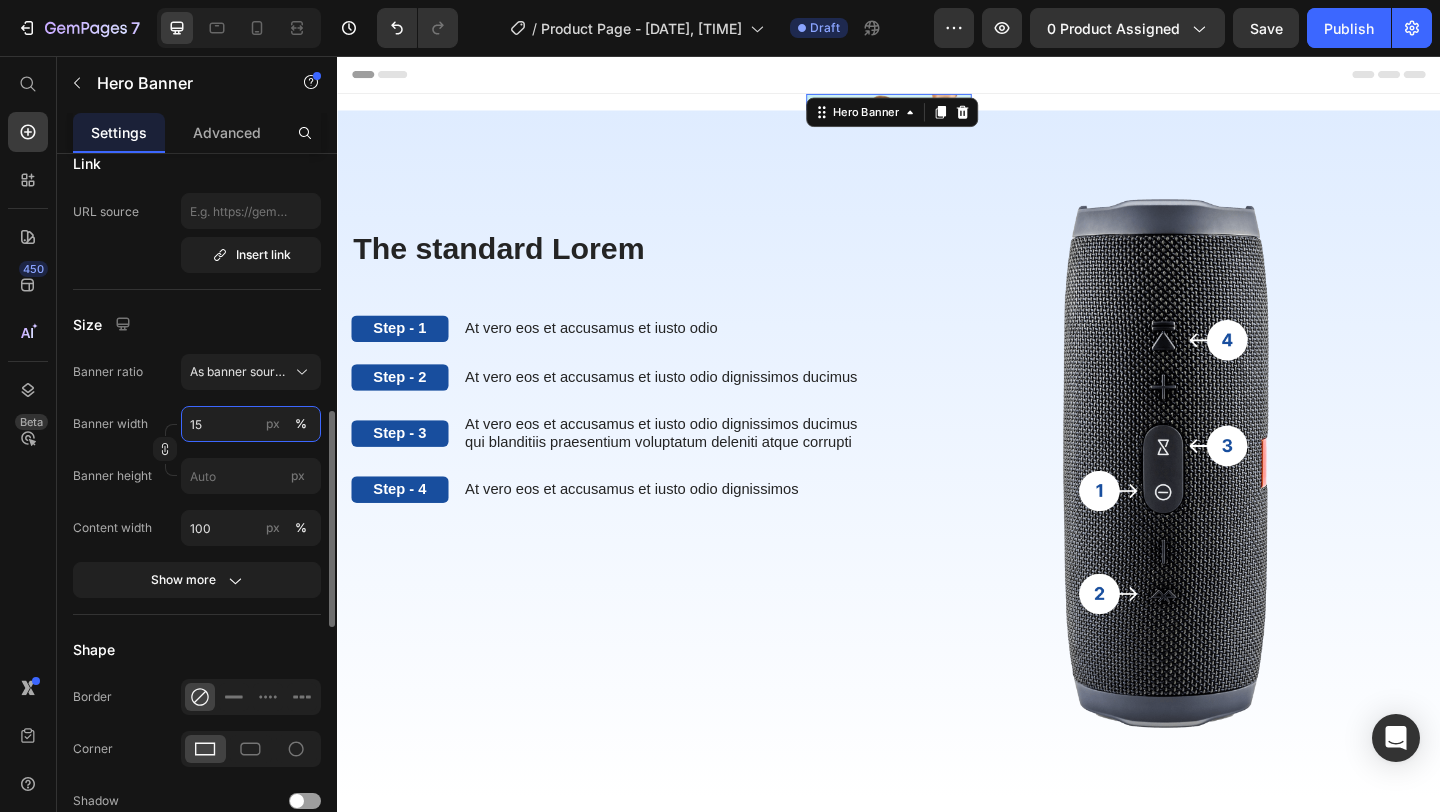 type on "1" 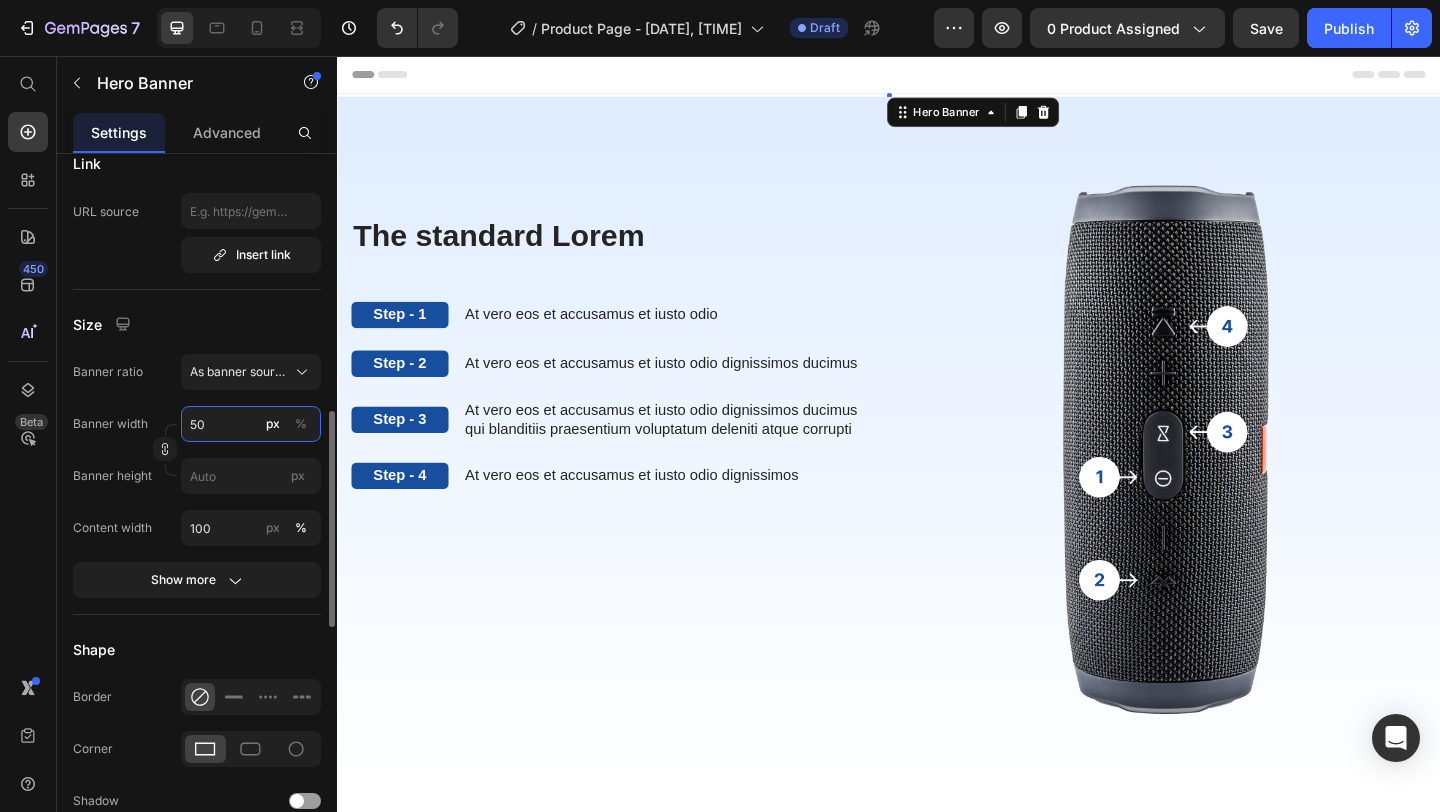 type on "5" 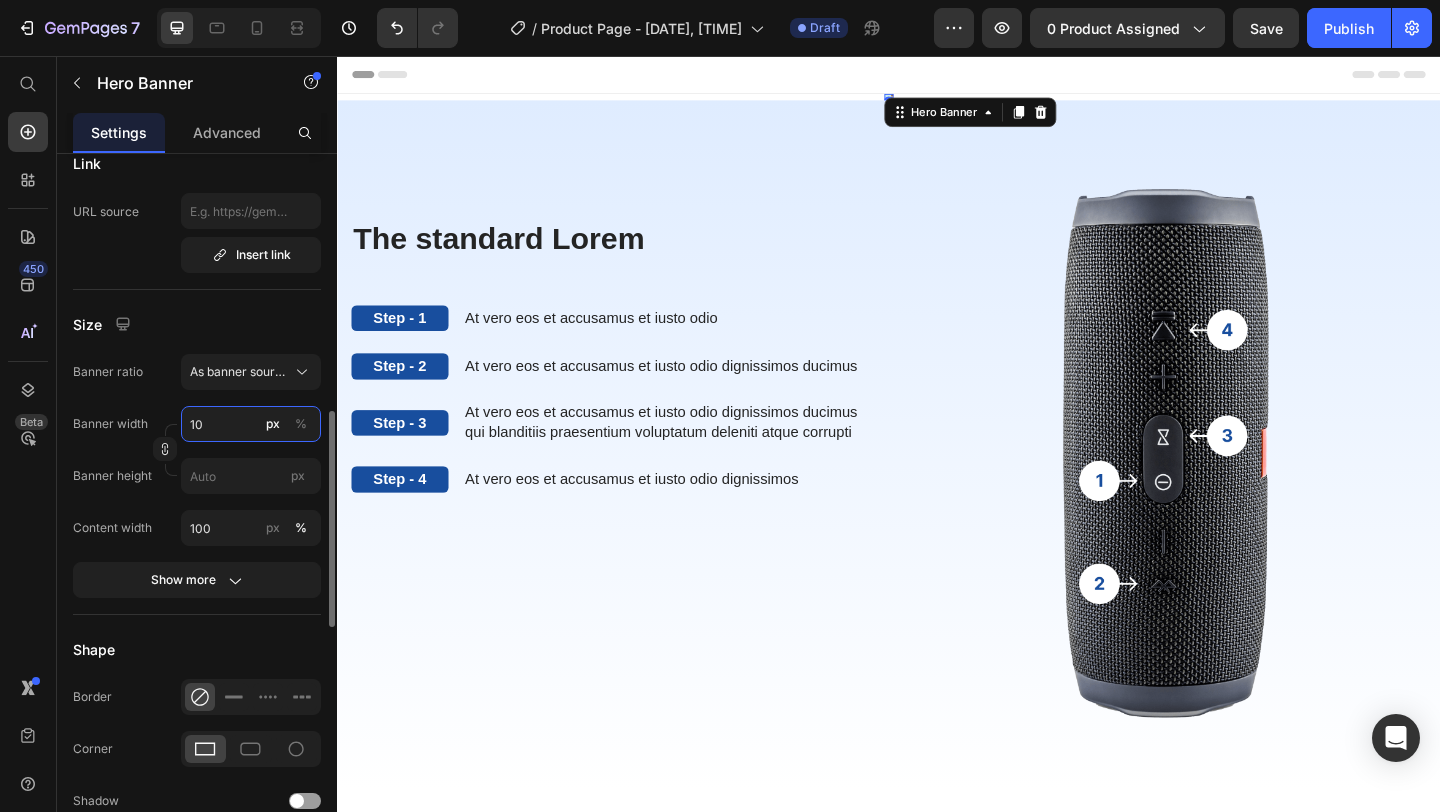 type on "1" 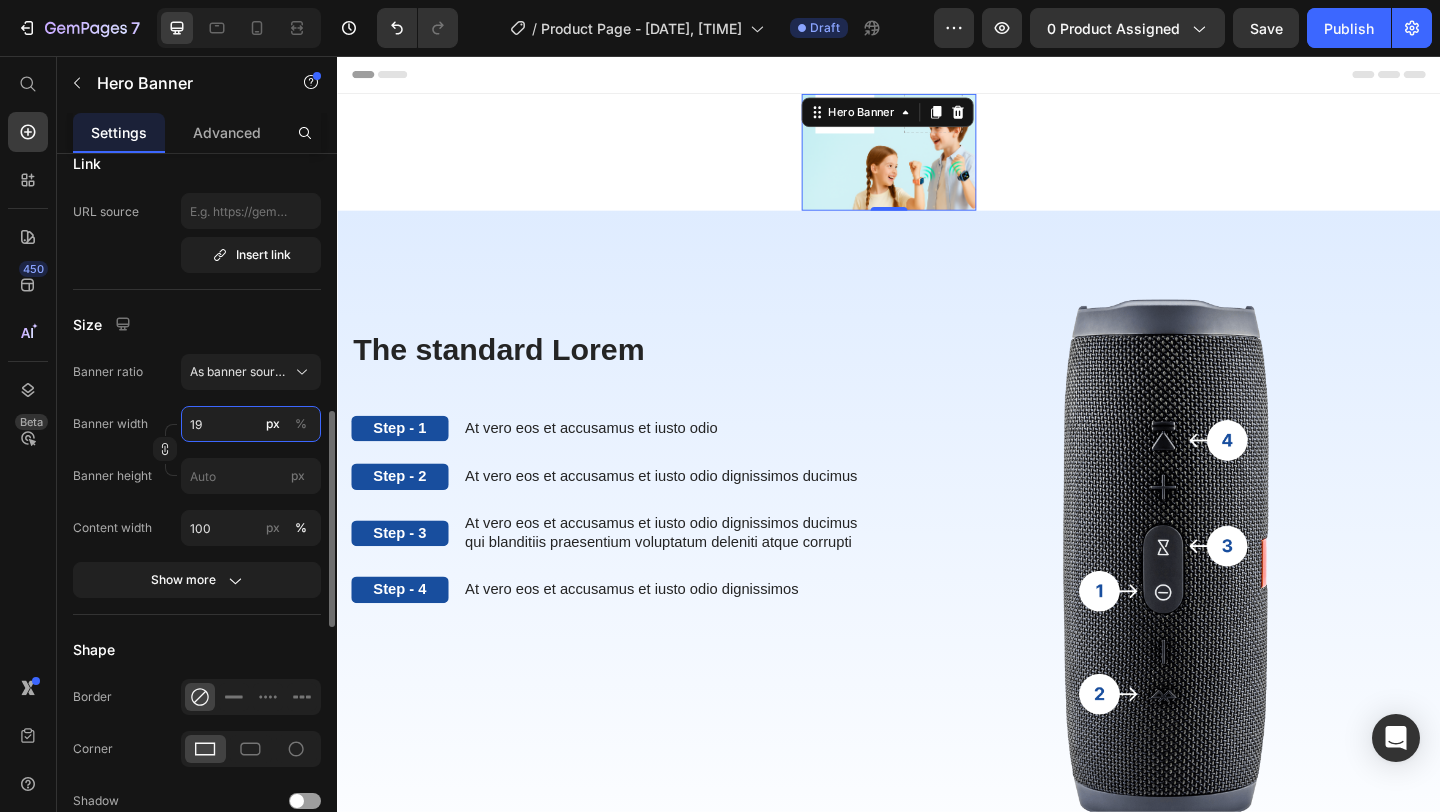 type on "1" 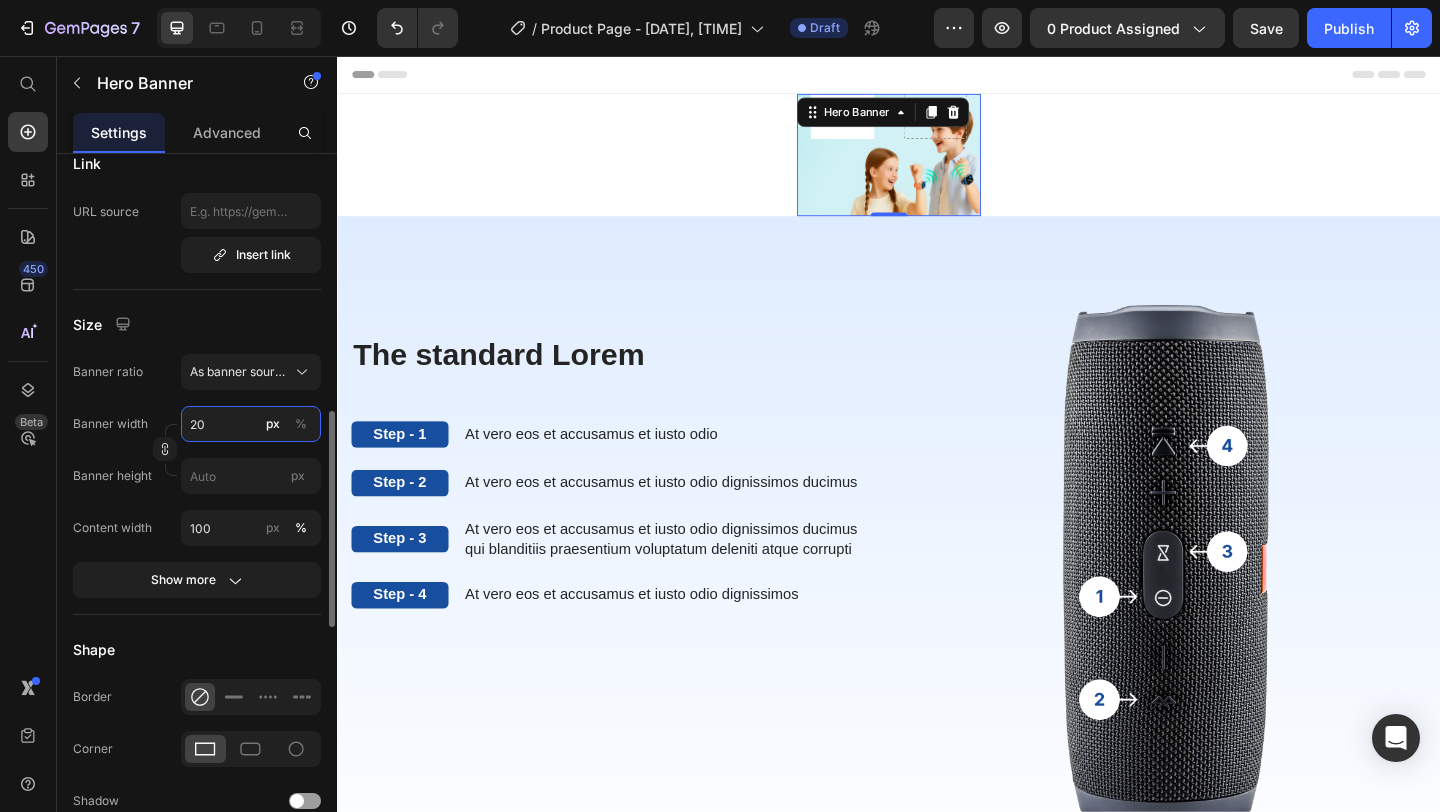 type on "2" 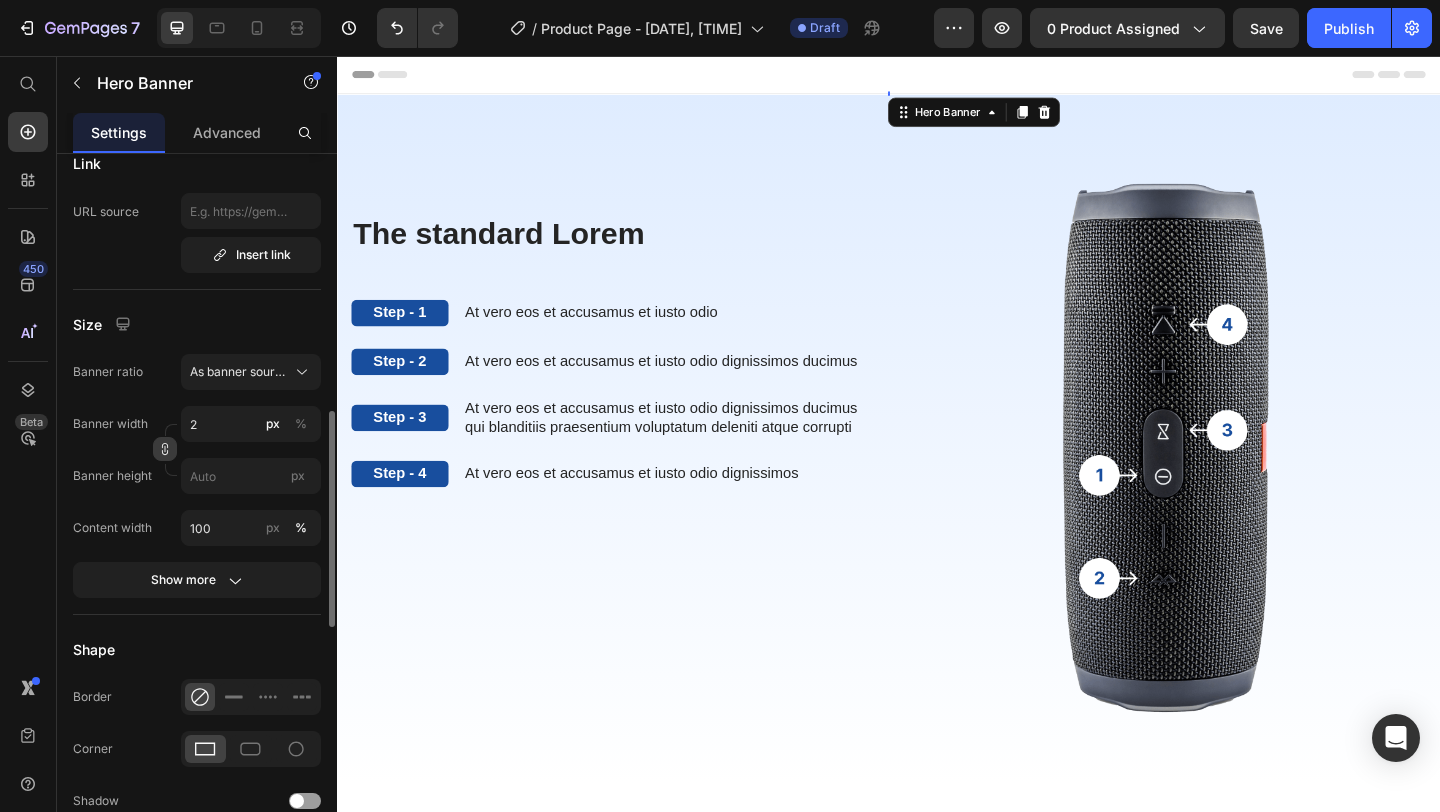 click 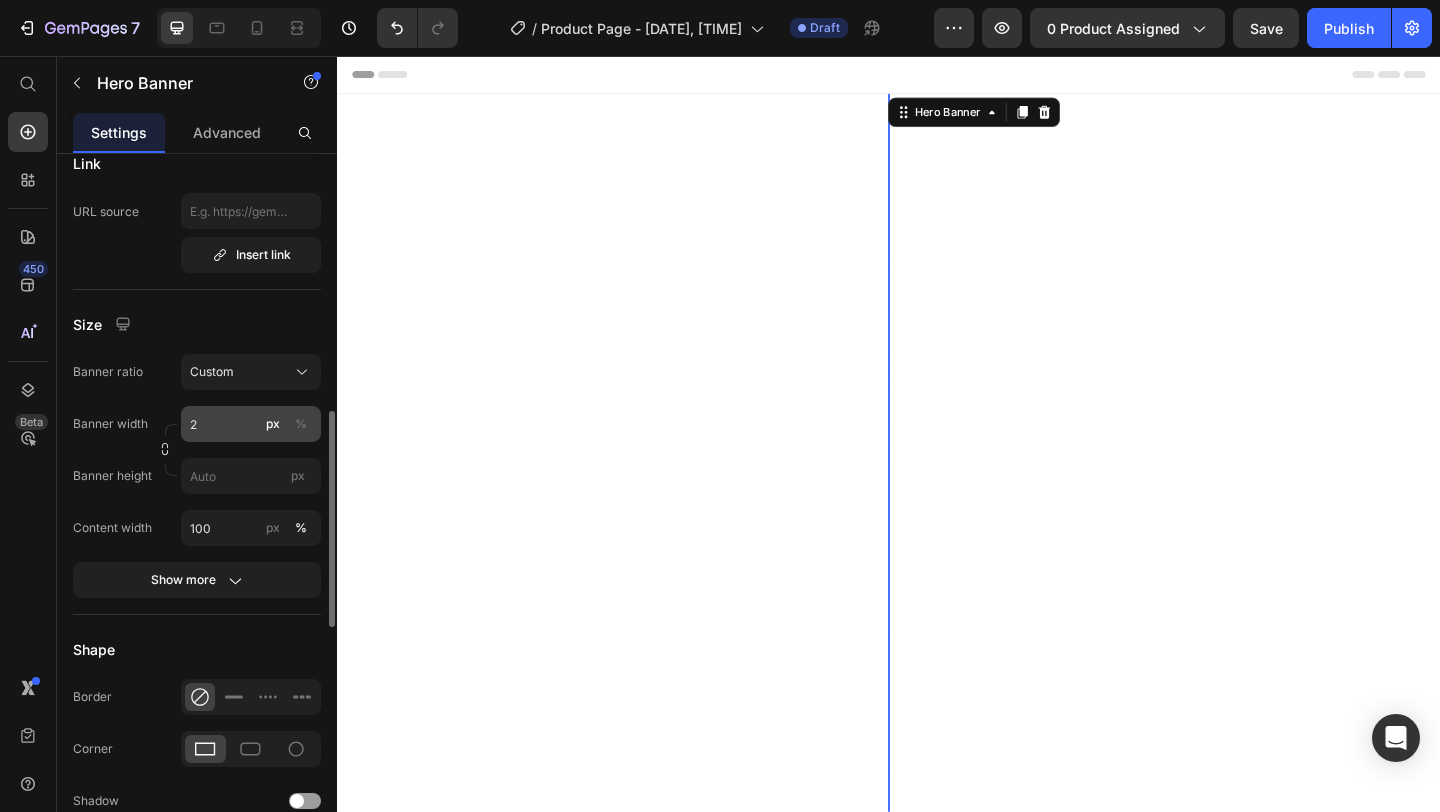 click on "%" at bounding box center [301, 424] 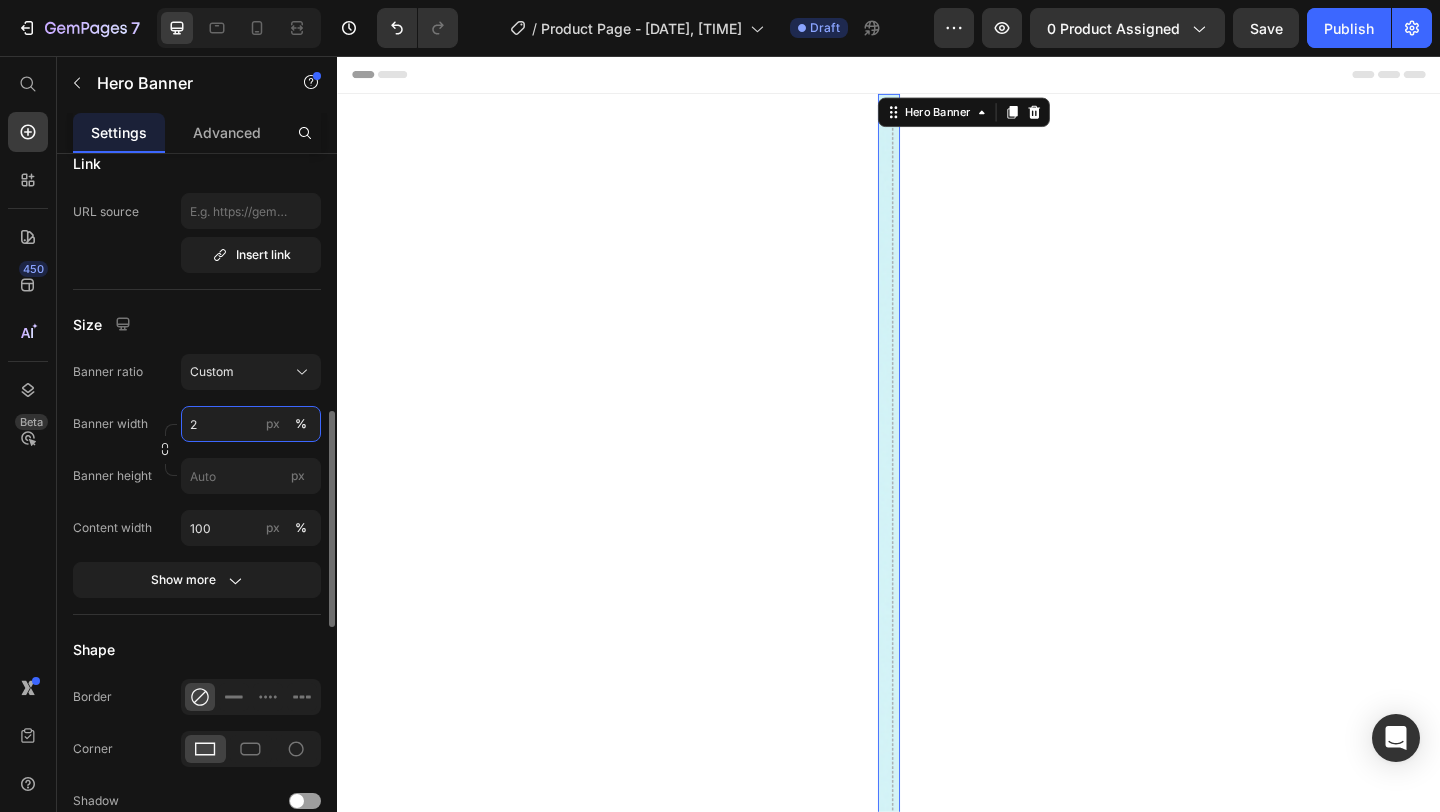 click on "2" at bounding box center [251, 424] 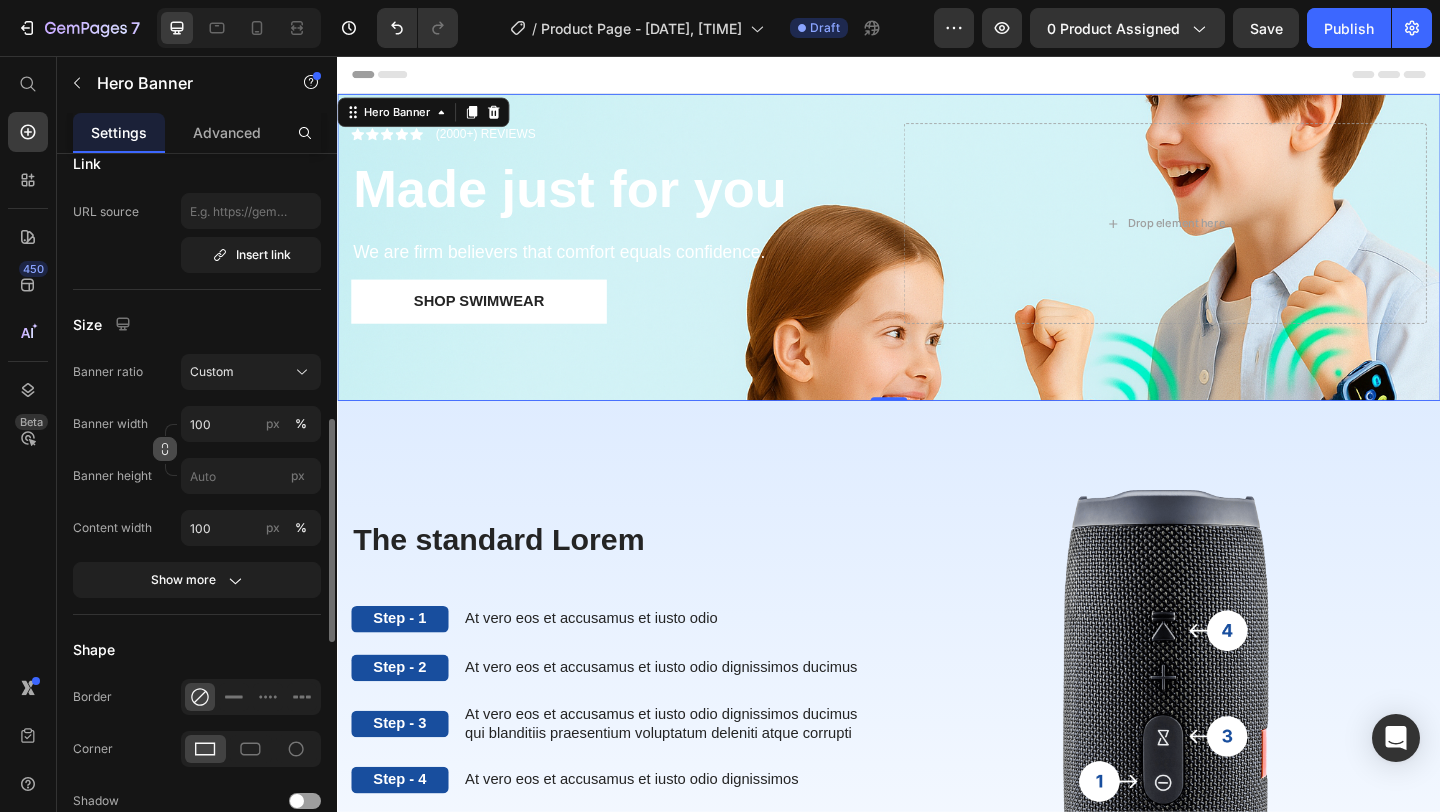 click 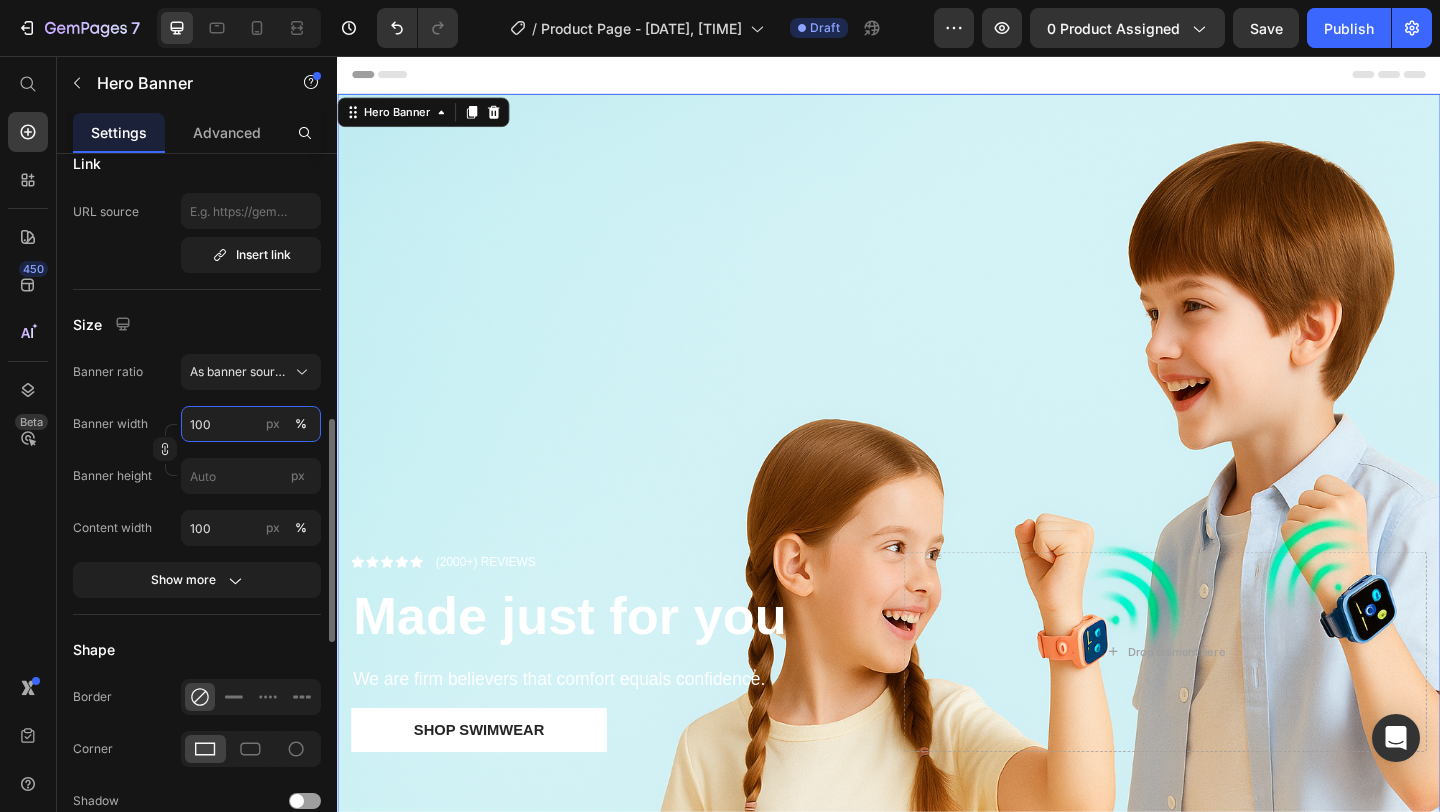 click on "100" at bounding box center [251, 424] 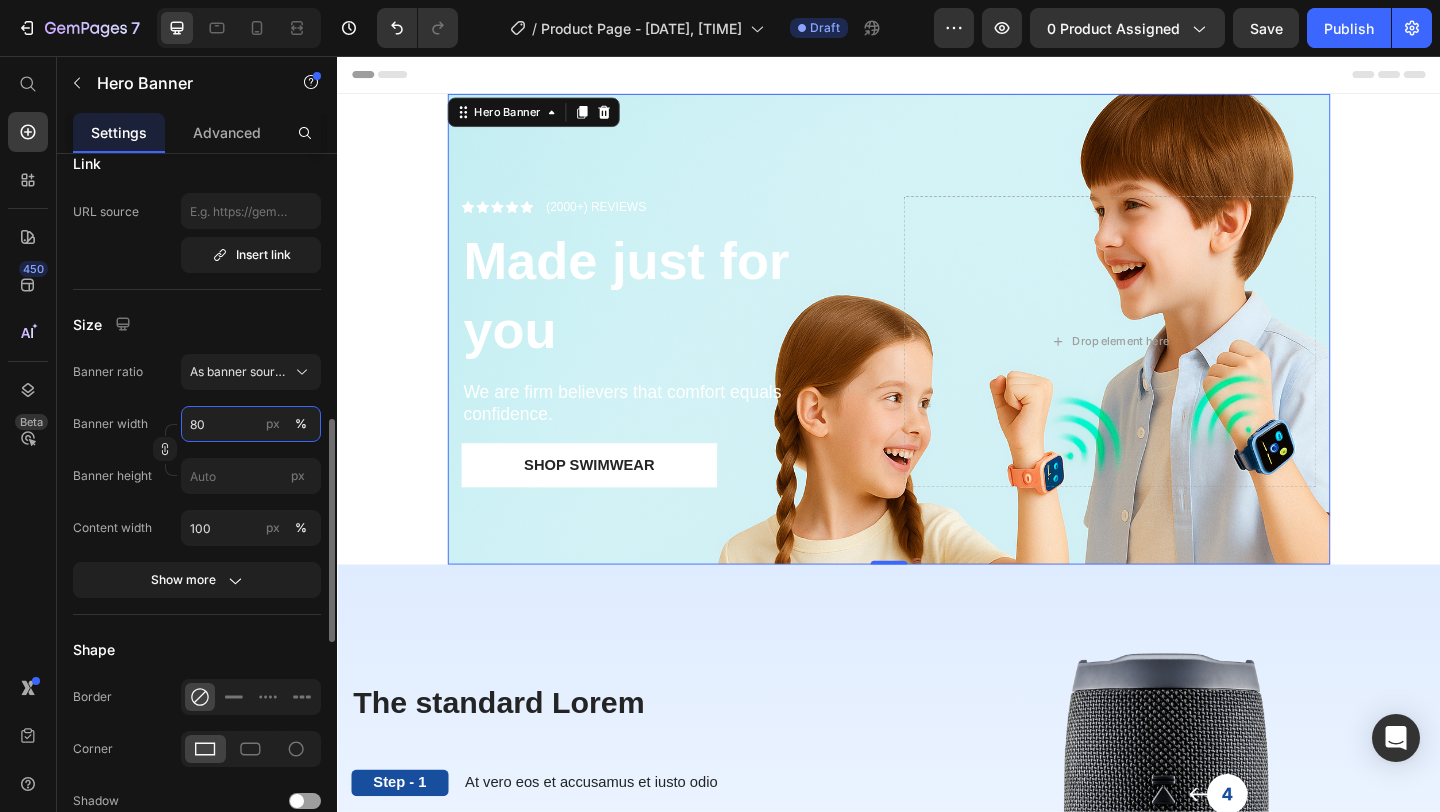 type on "8" 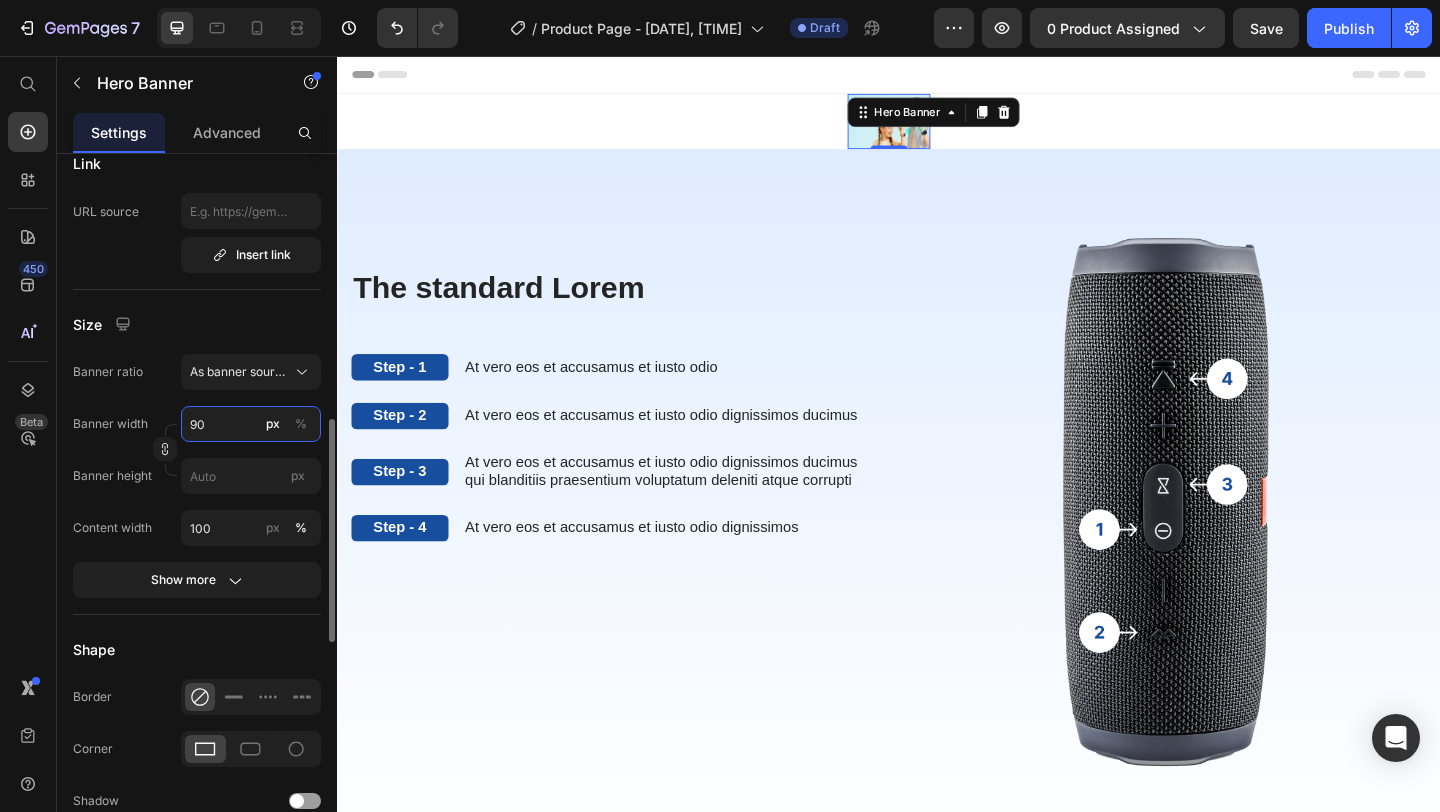 type on "9" 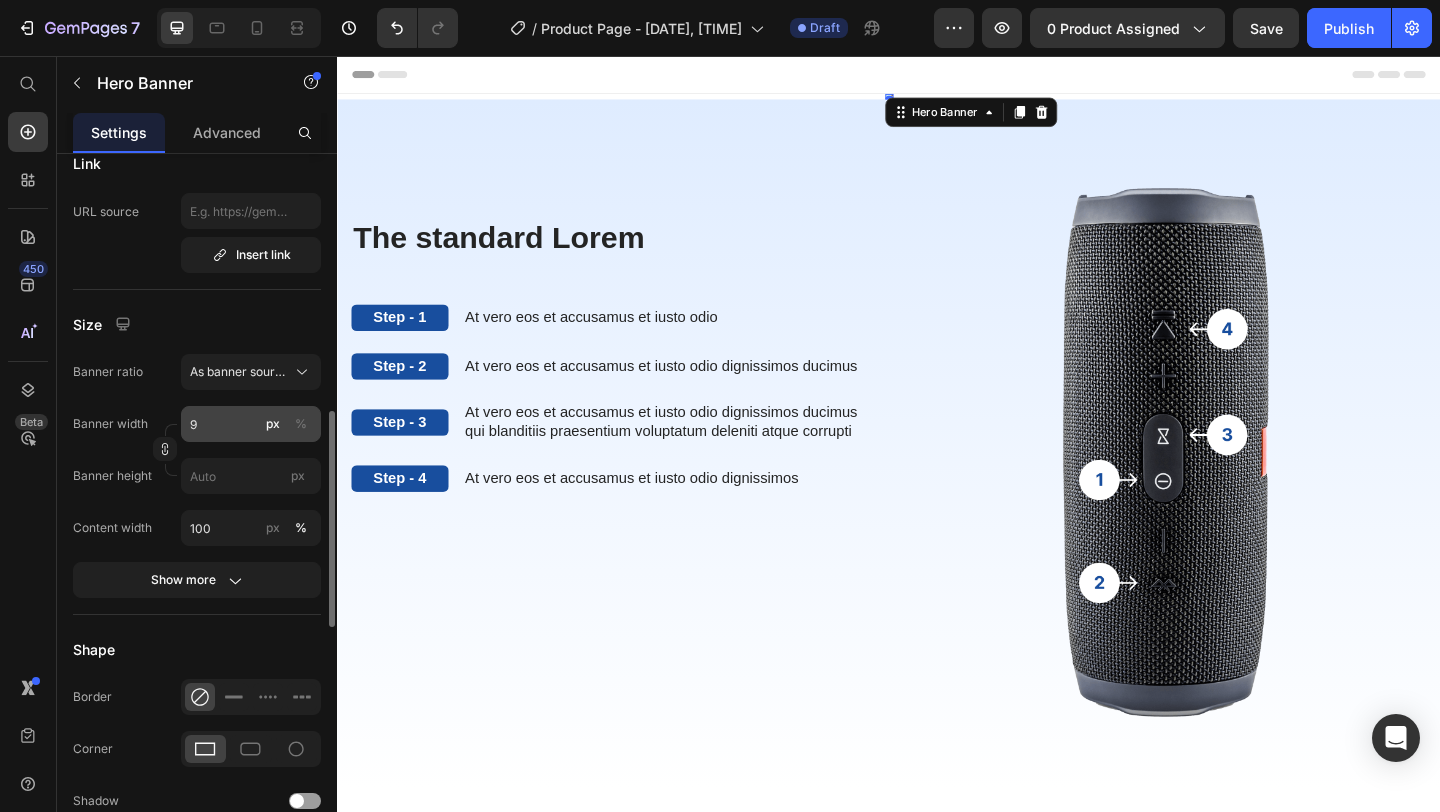 click on "%" at bounding box center (301, 424) 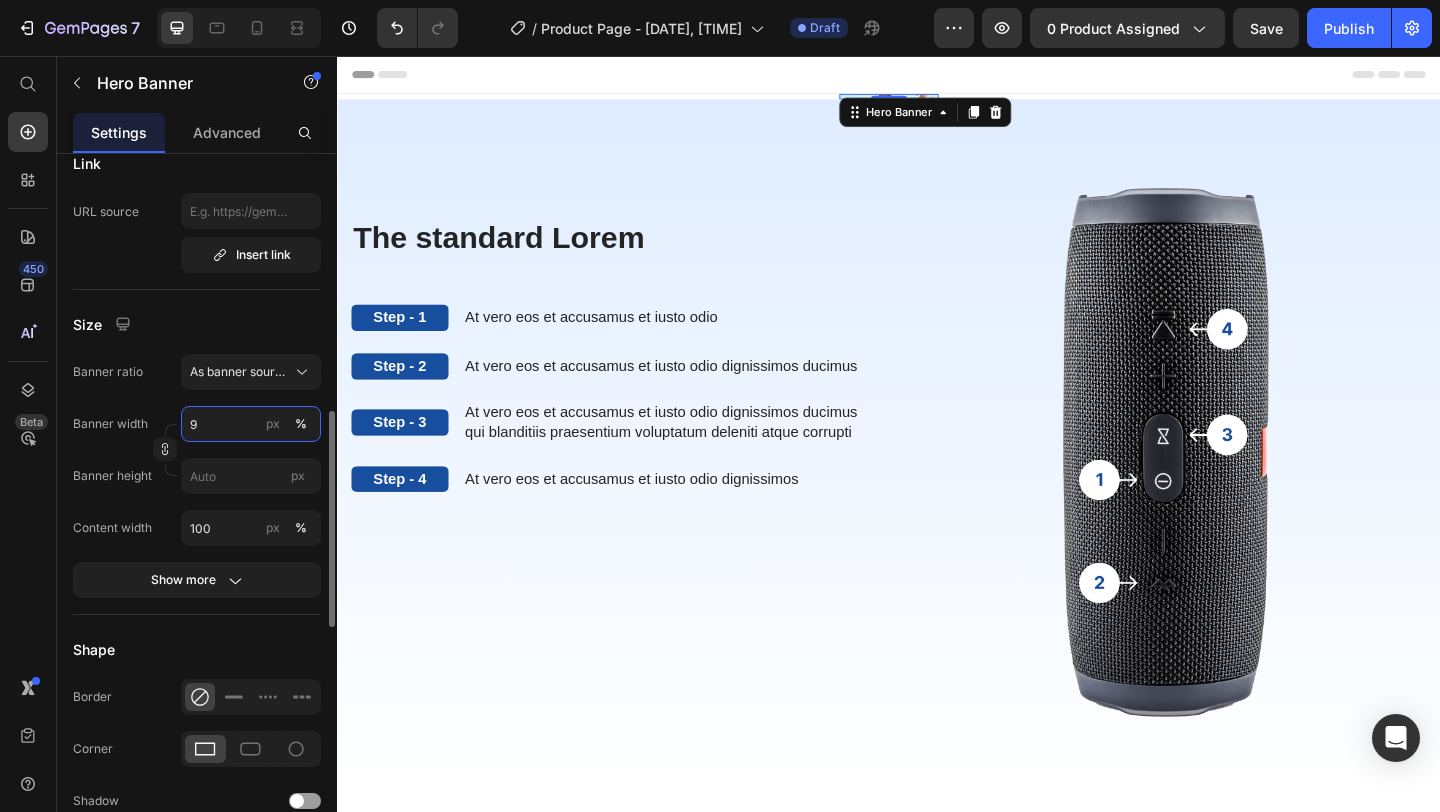 click on "9" at bounding box center [251, 424] 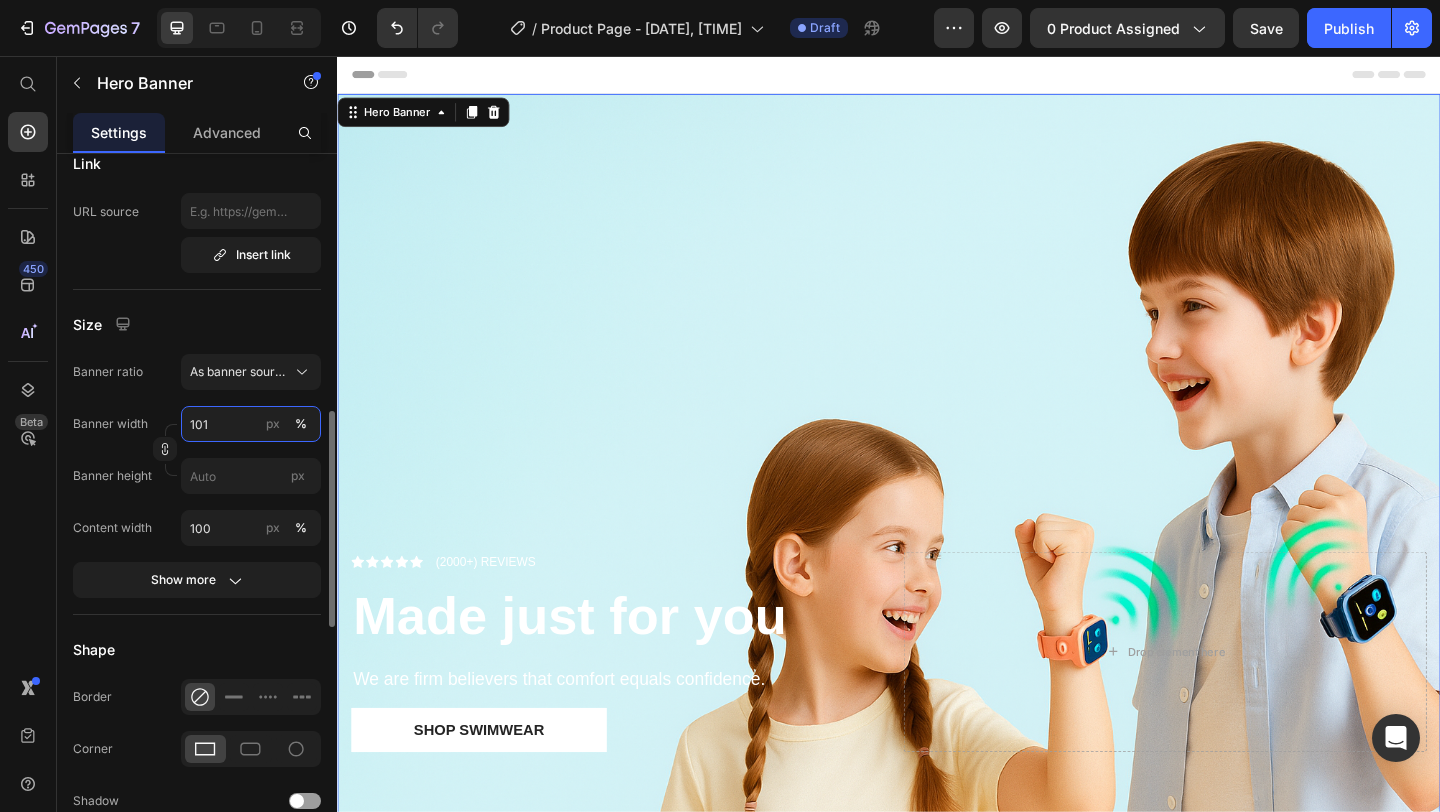 type on "102" 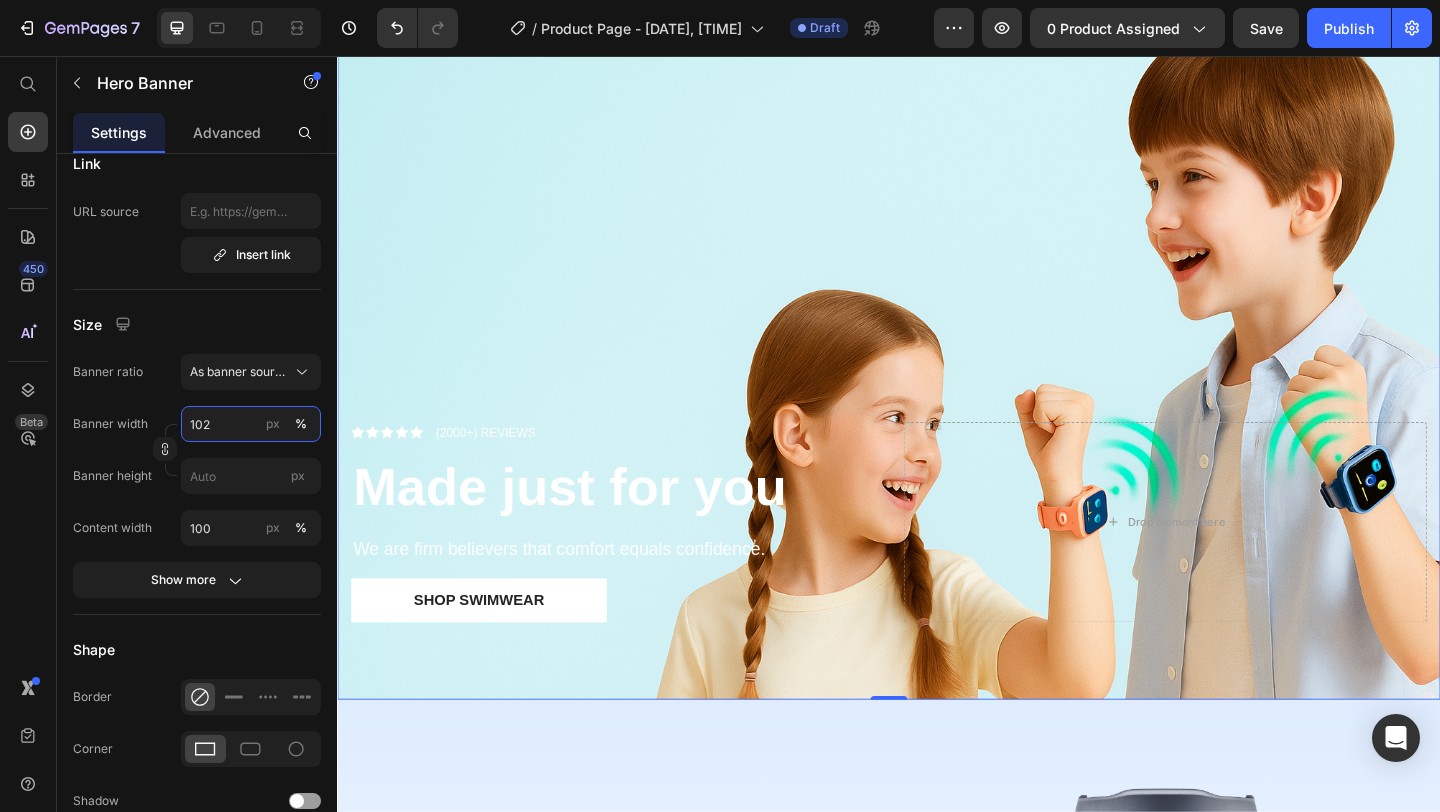 scroll, scrollTop: 170, scrollLeft: 0, axis: vertical 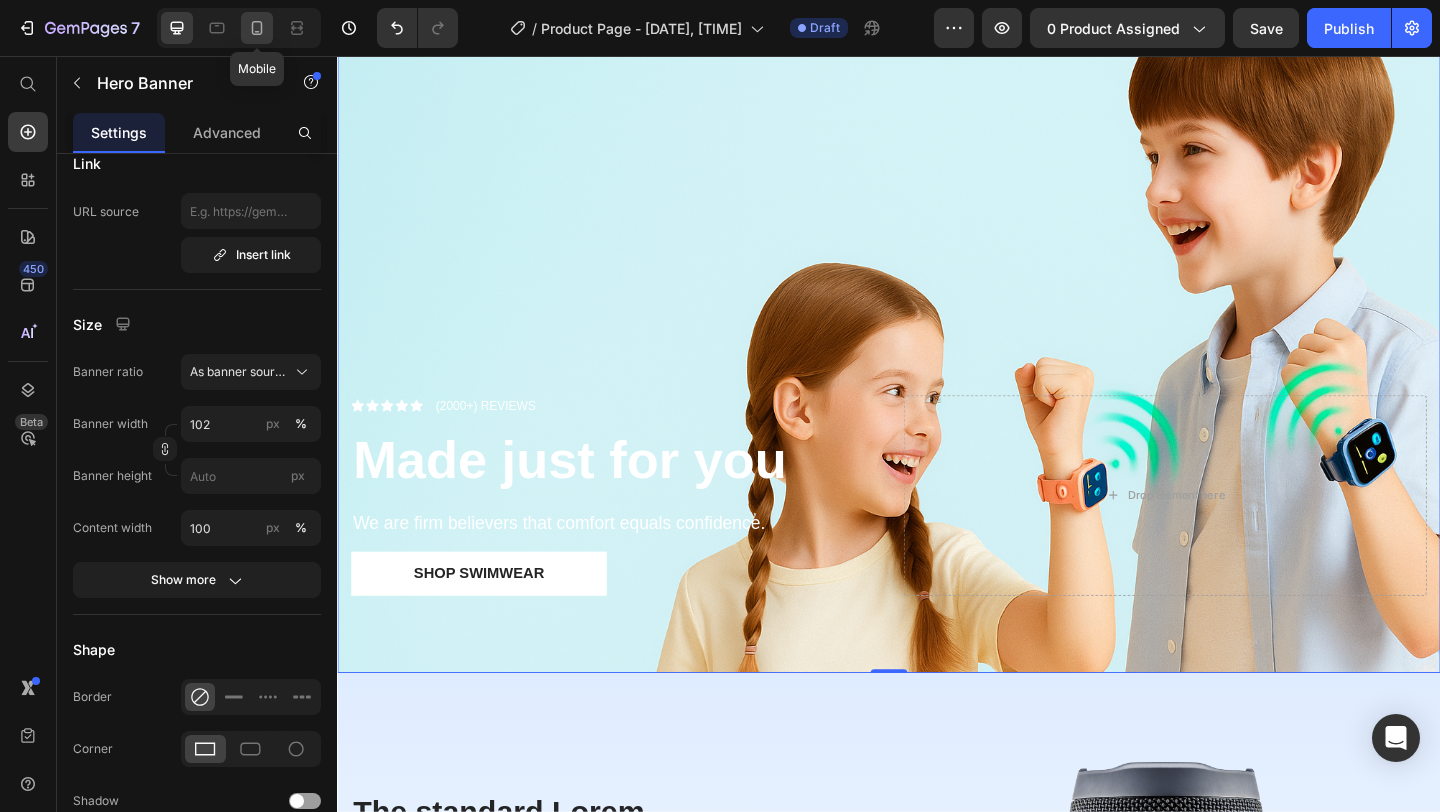 click 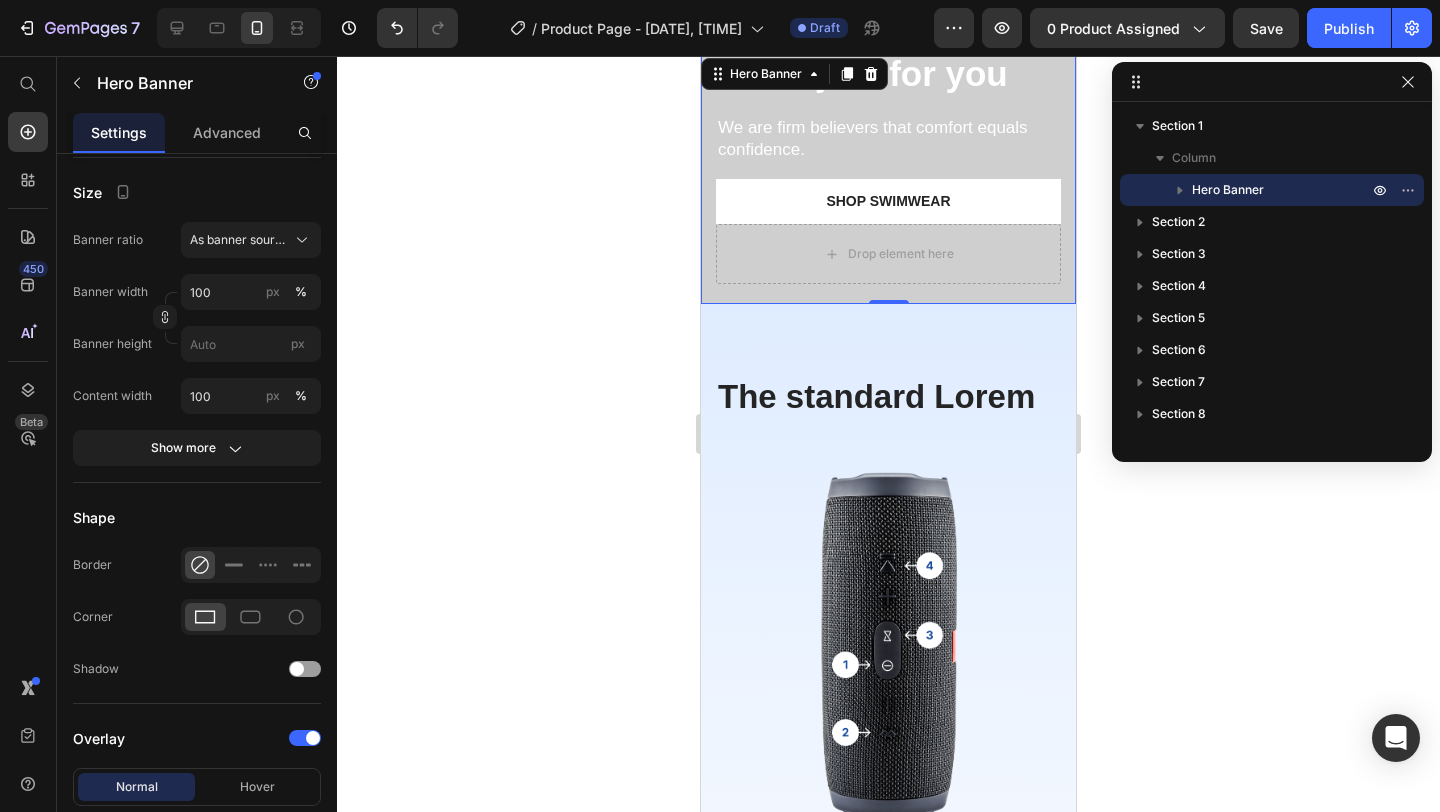scroll, scrollTop: 0, scrollLeft: 0, axis: both 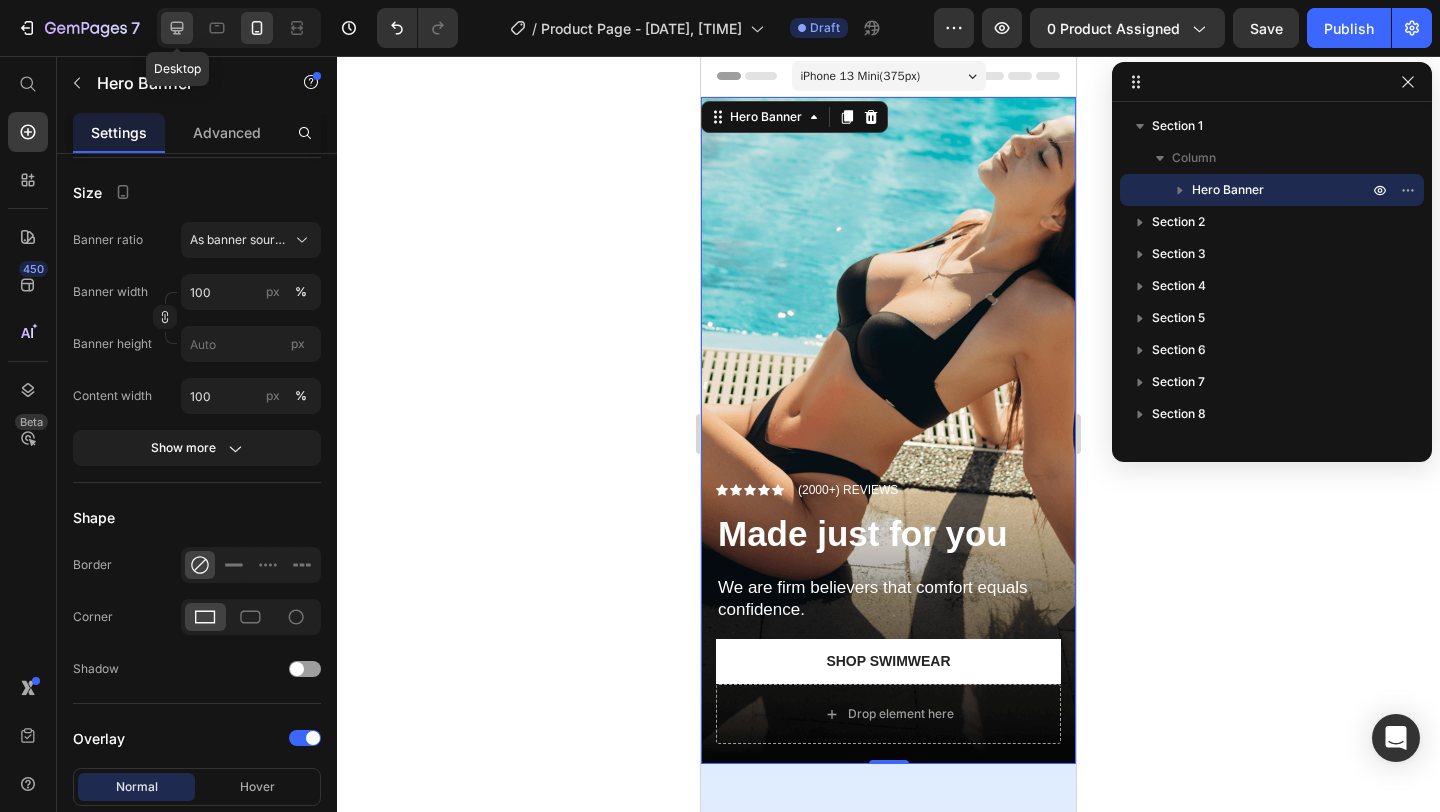 click 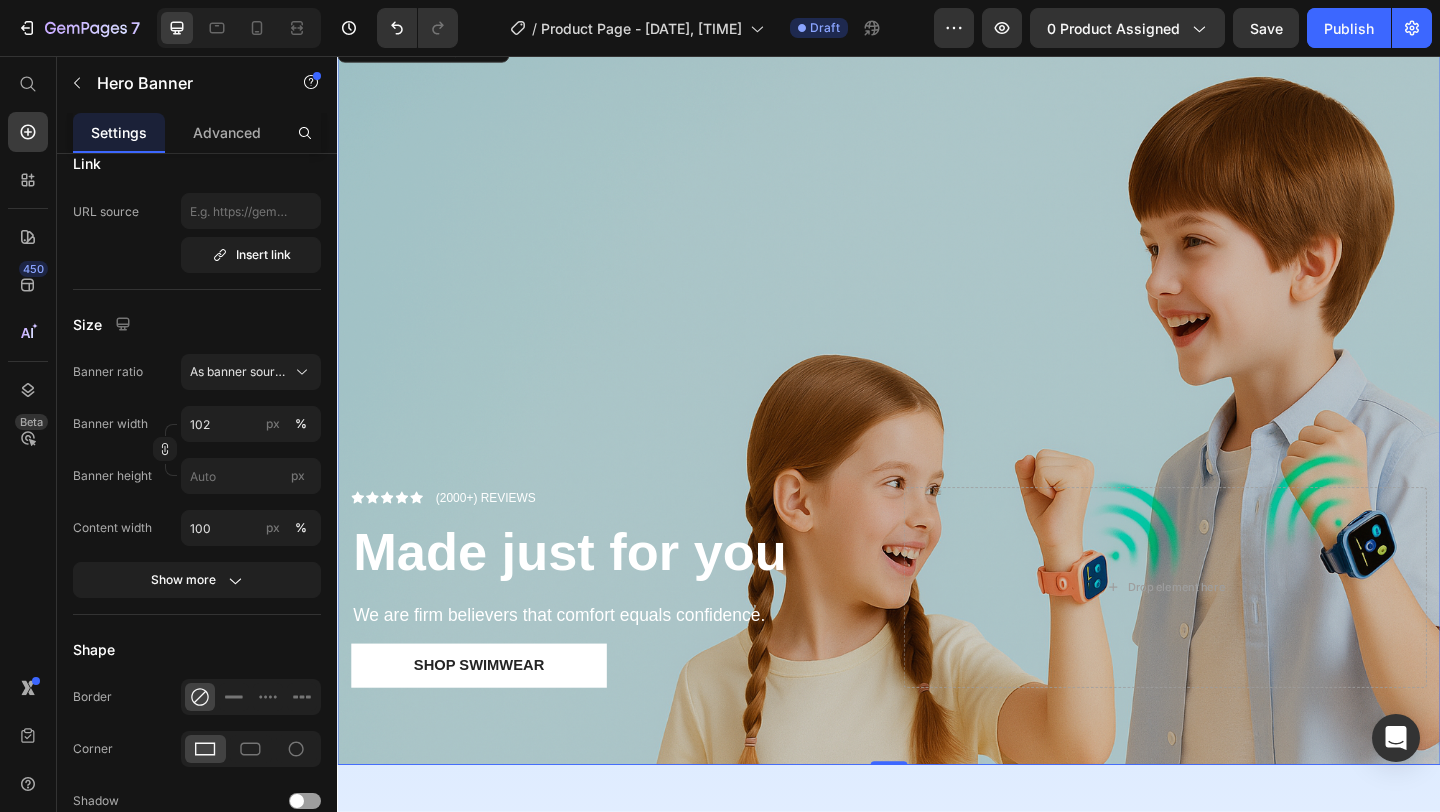 scroll, scrollTop: 0, scrollLeft: 0, axis: both 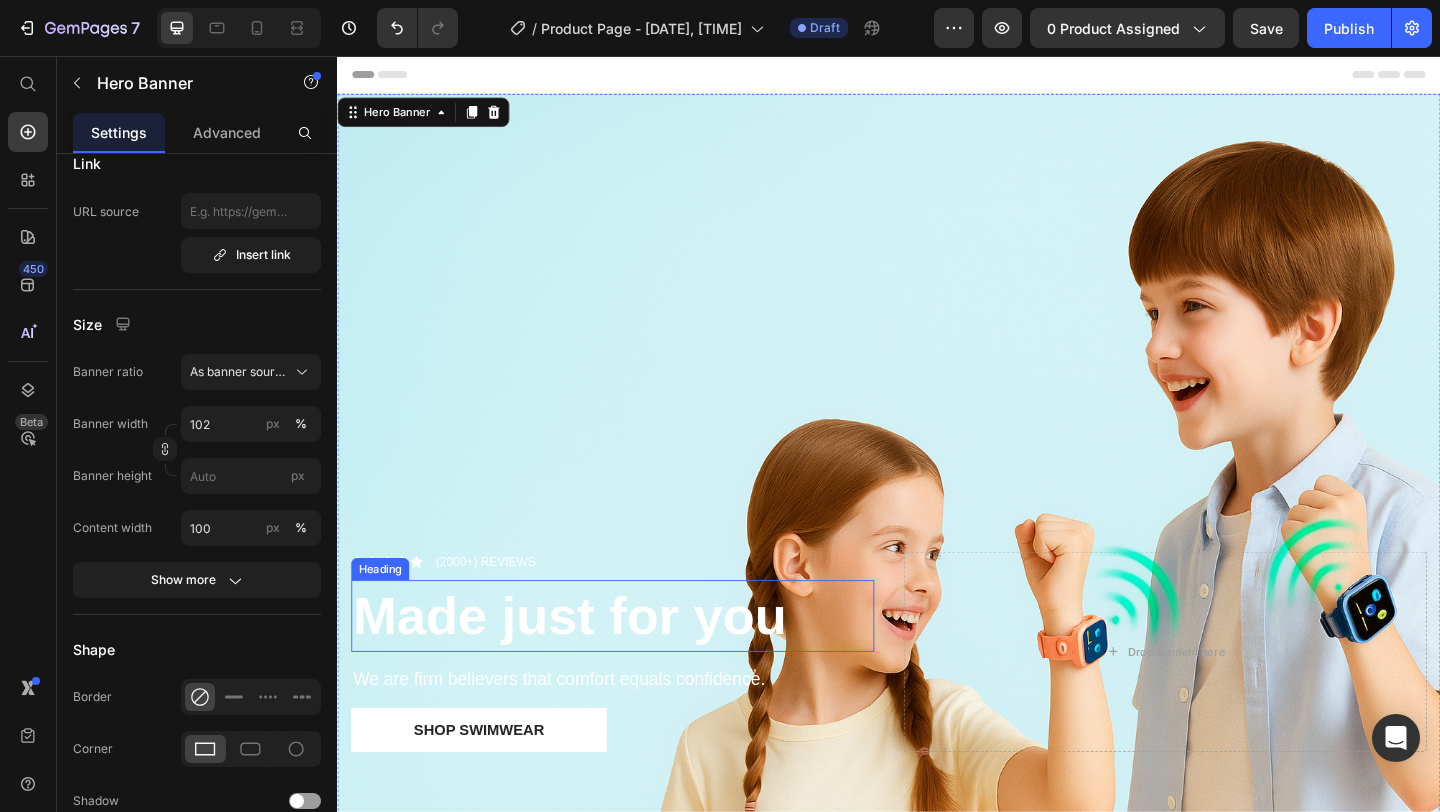 click on "Made just for you" at bounding box center [590, 665] 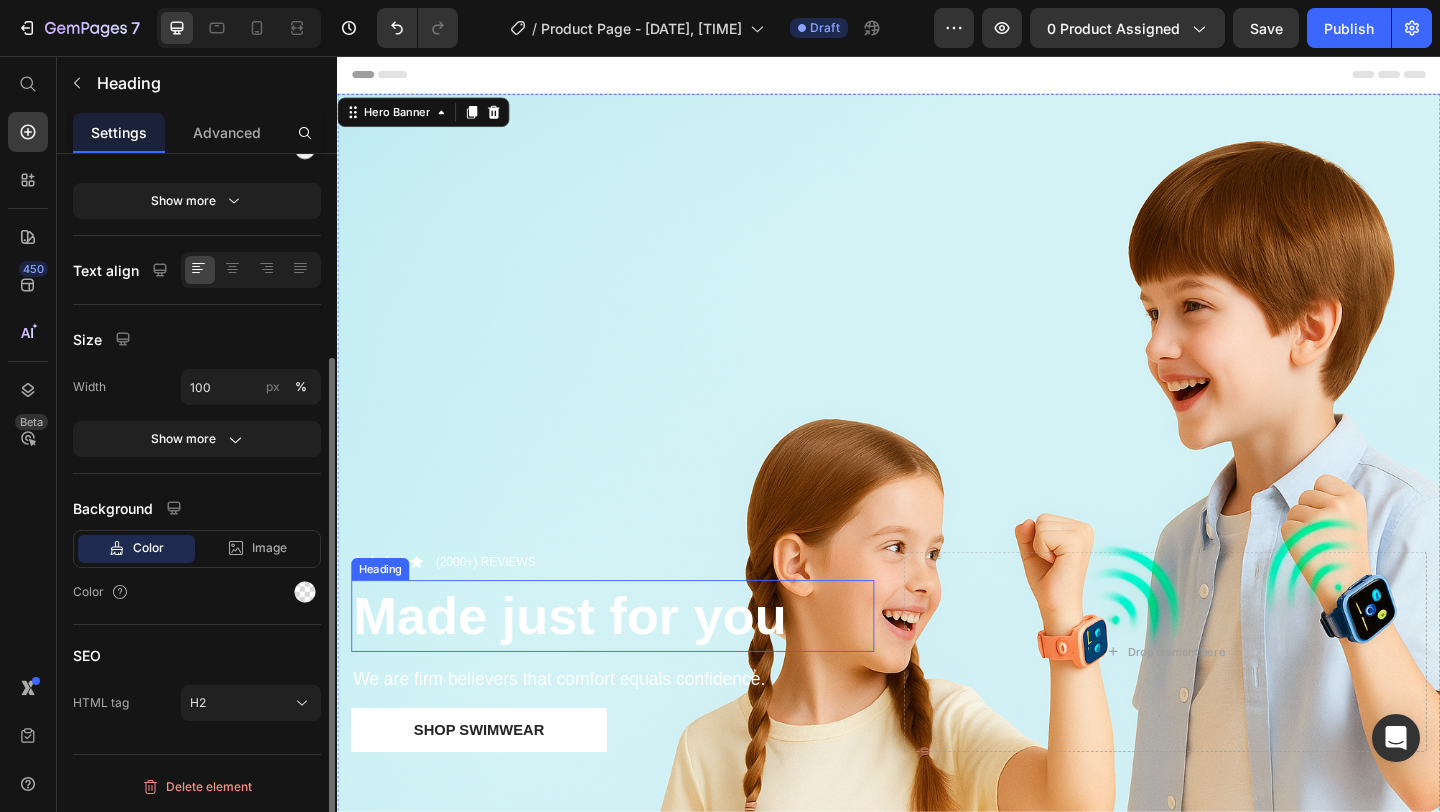 scroll, scrollTop: 0, scrollLeft: 0, axis: both 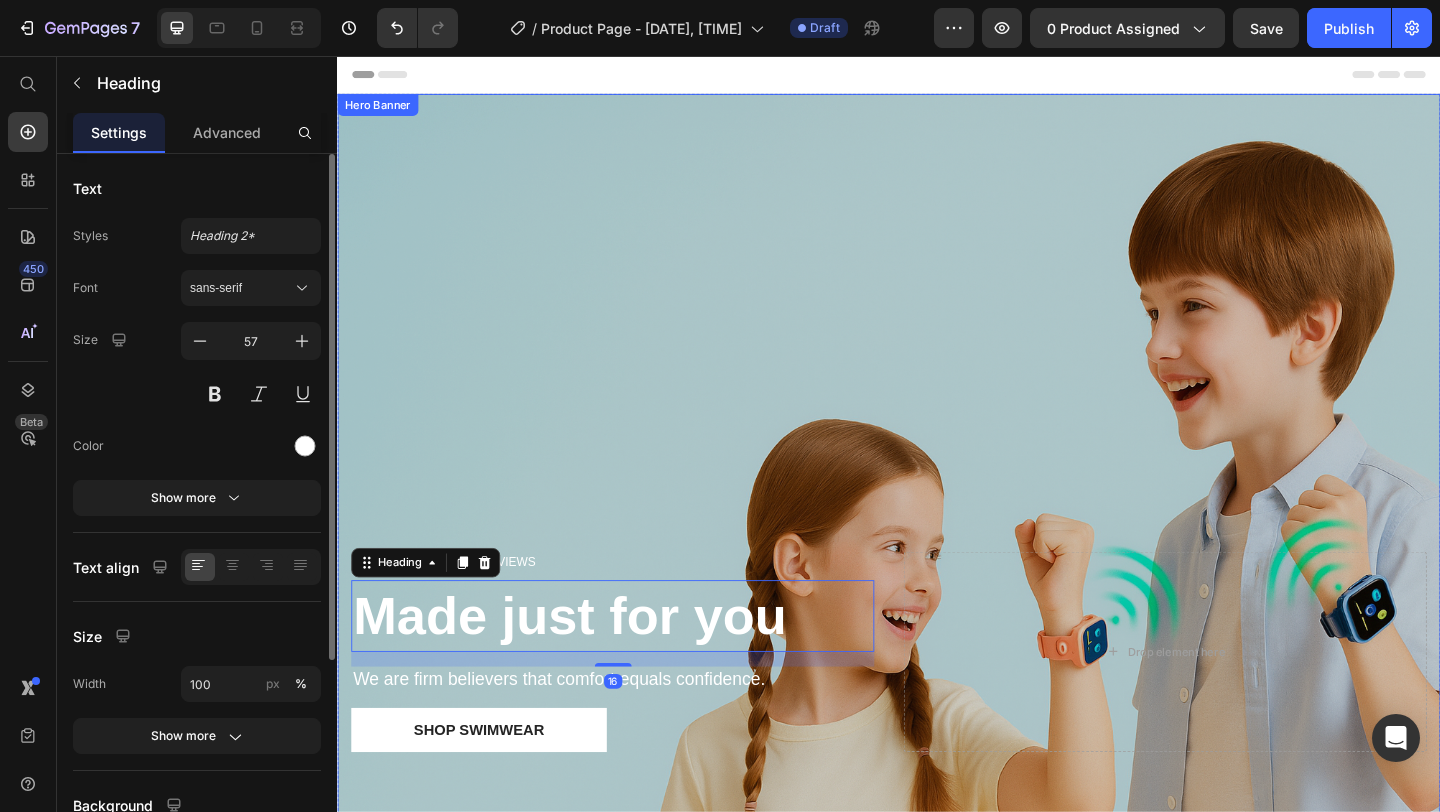 click at bounding box center [937, 497] 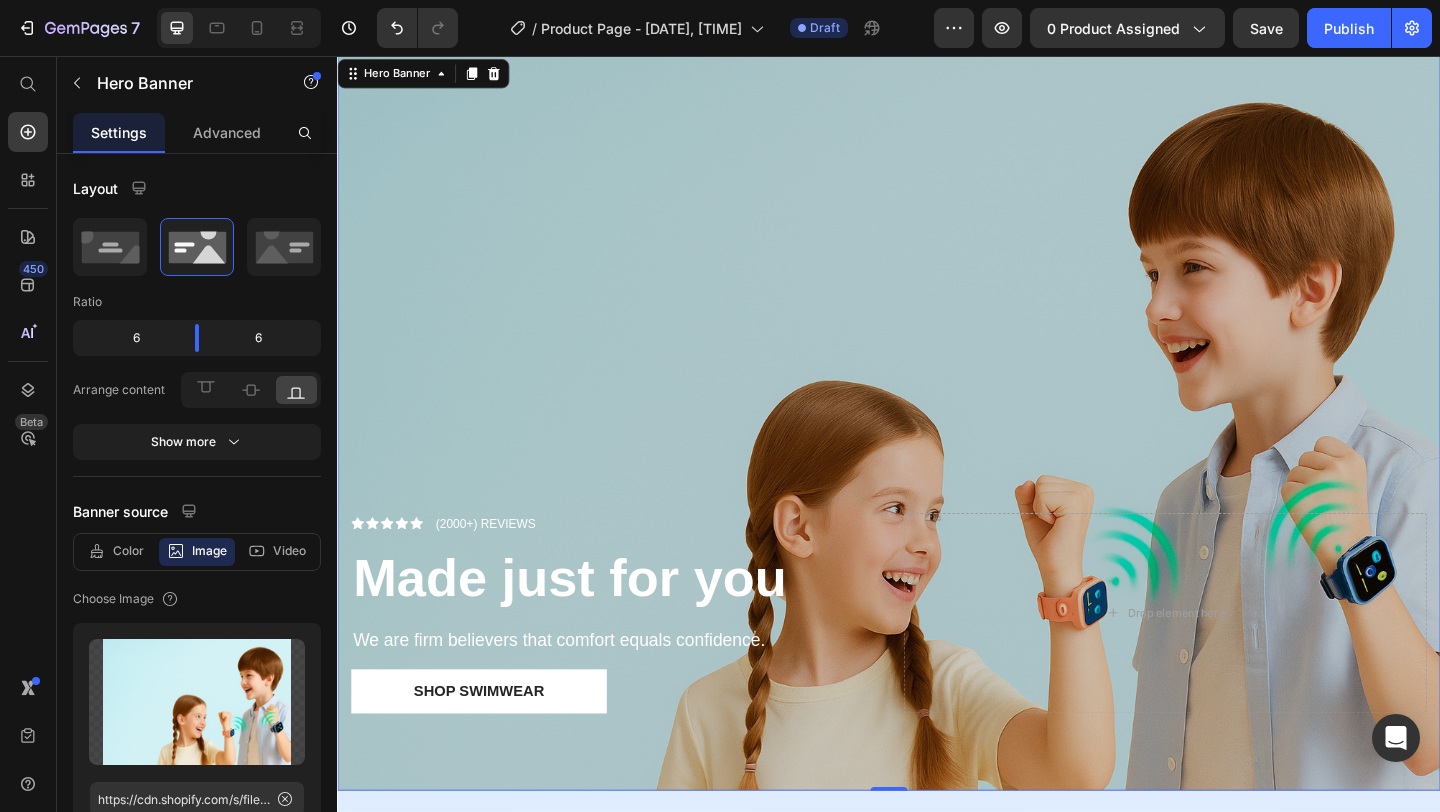 scroll, scrollTop: 0, scrollLeft: 0, axis: both 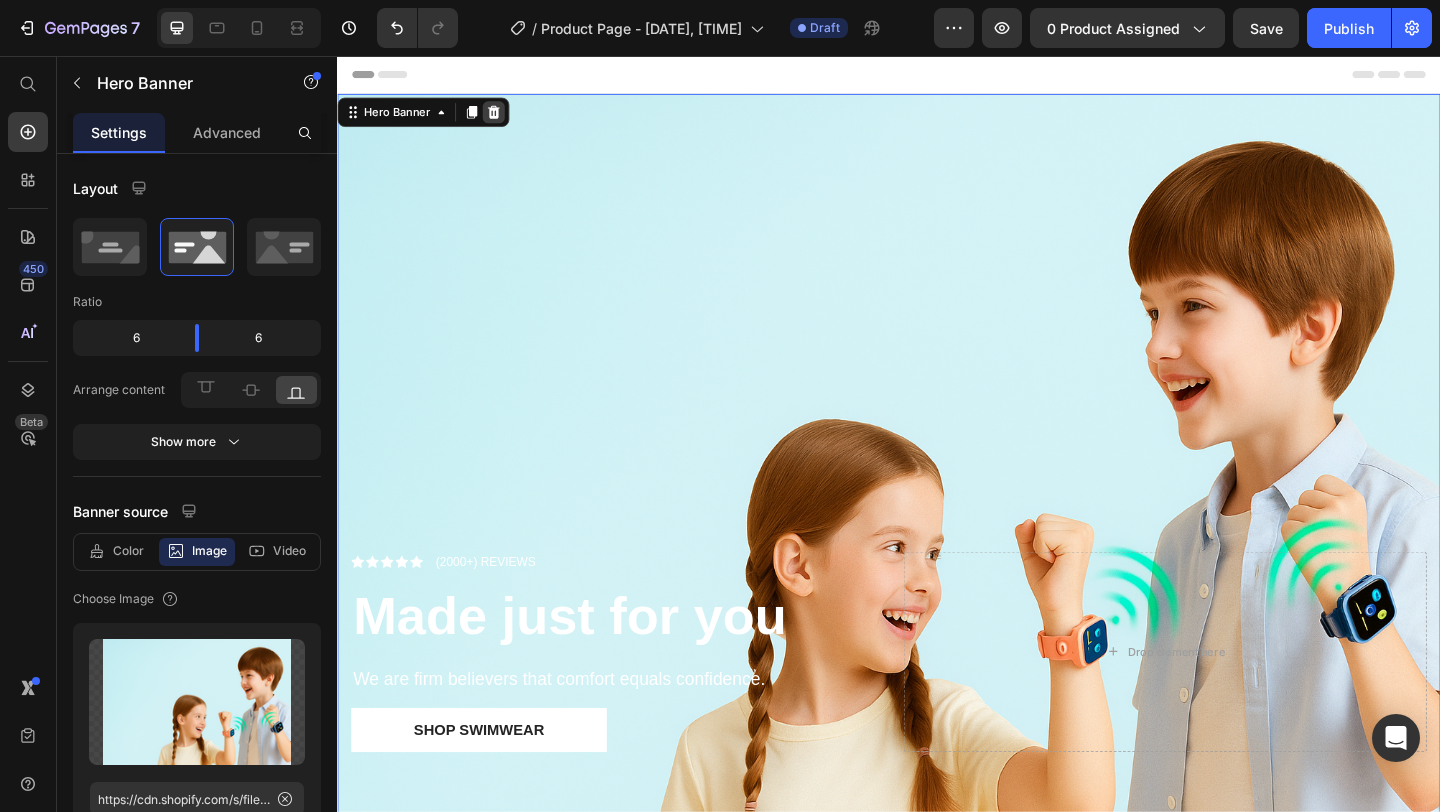 click 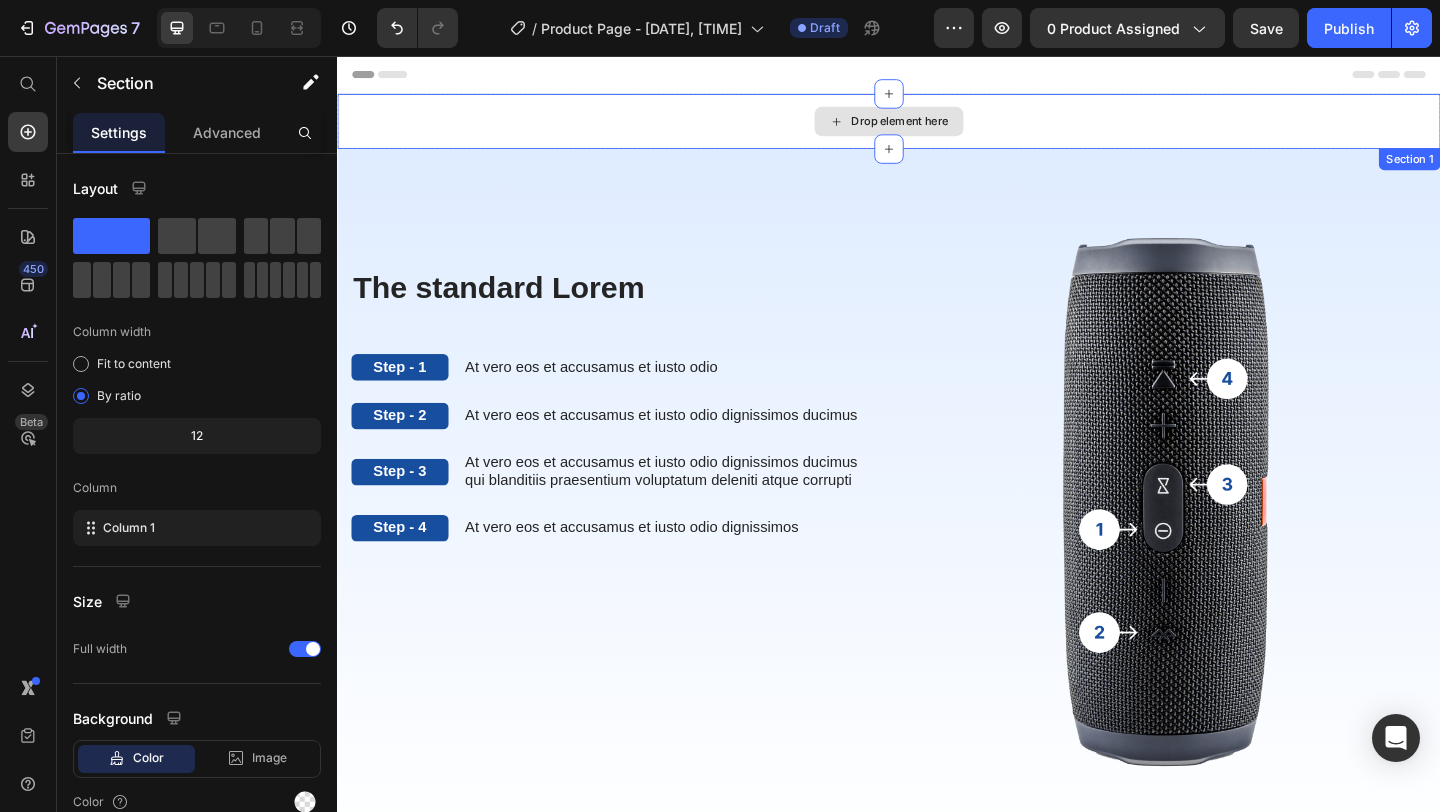 click on "Drop element here" at bounding box center [937, 127] 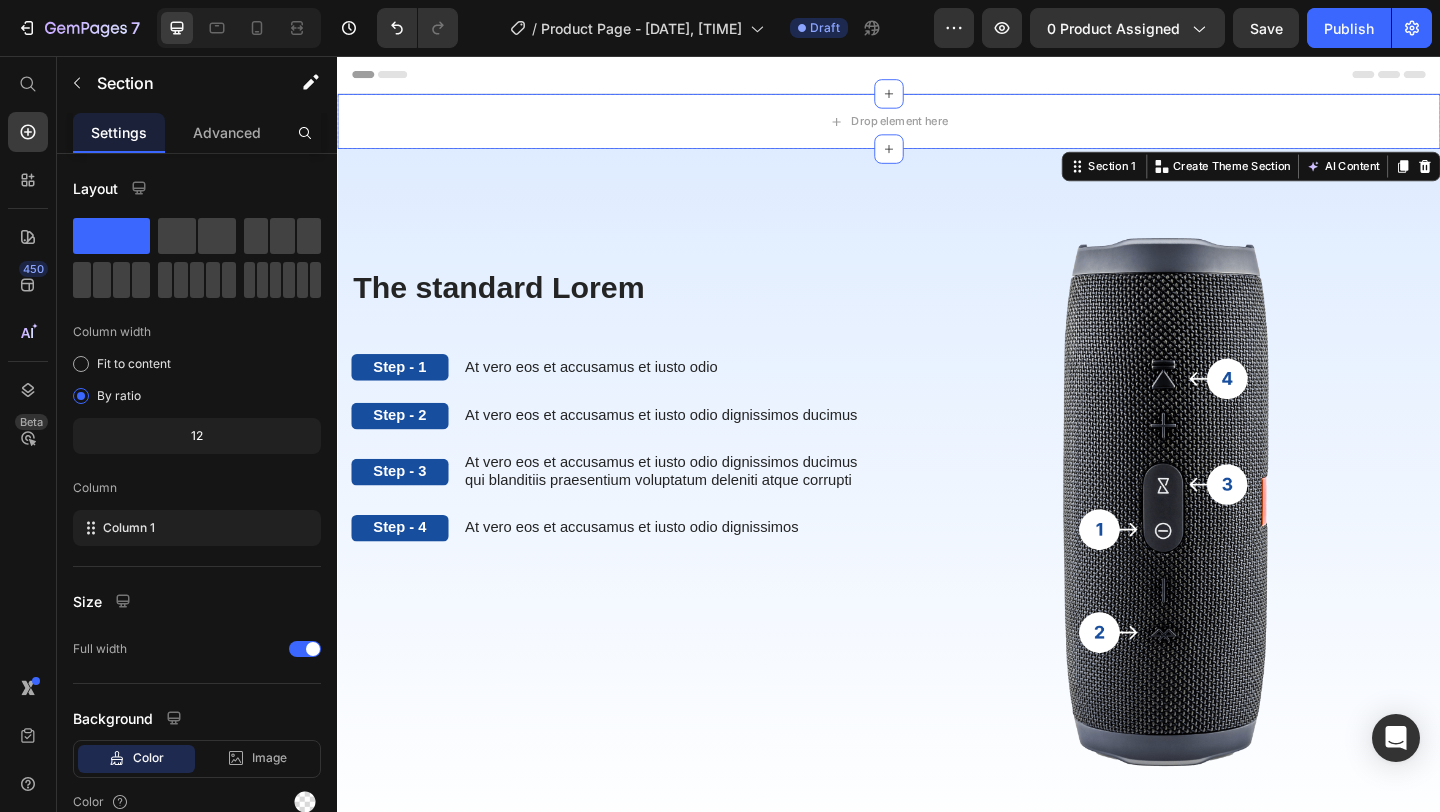 click on "Section 1   You can create reusable sections Create Theme Section AI Content Write with GemAI What would you like to describe here? Tone and Voice Persuasive Product Show more Generate" at bounding box center (1331, 176) 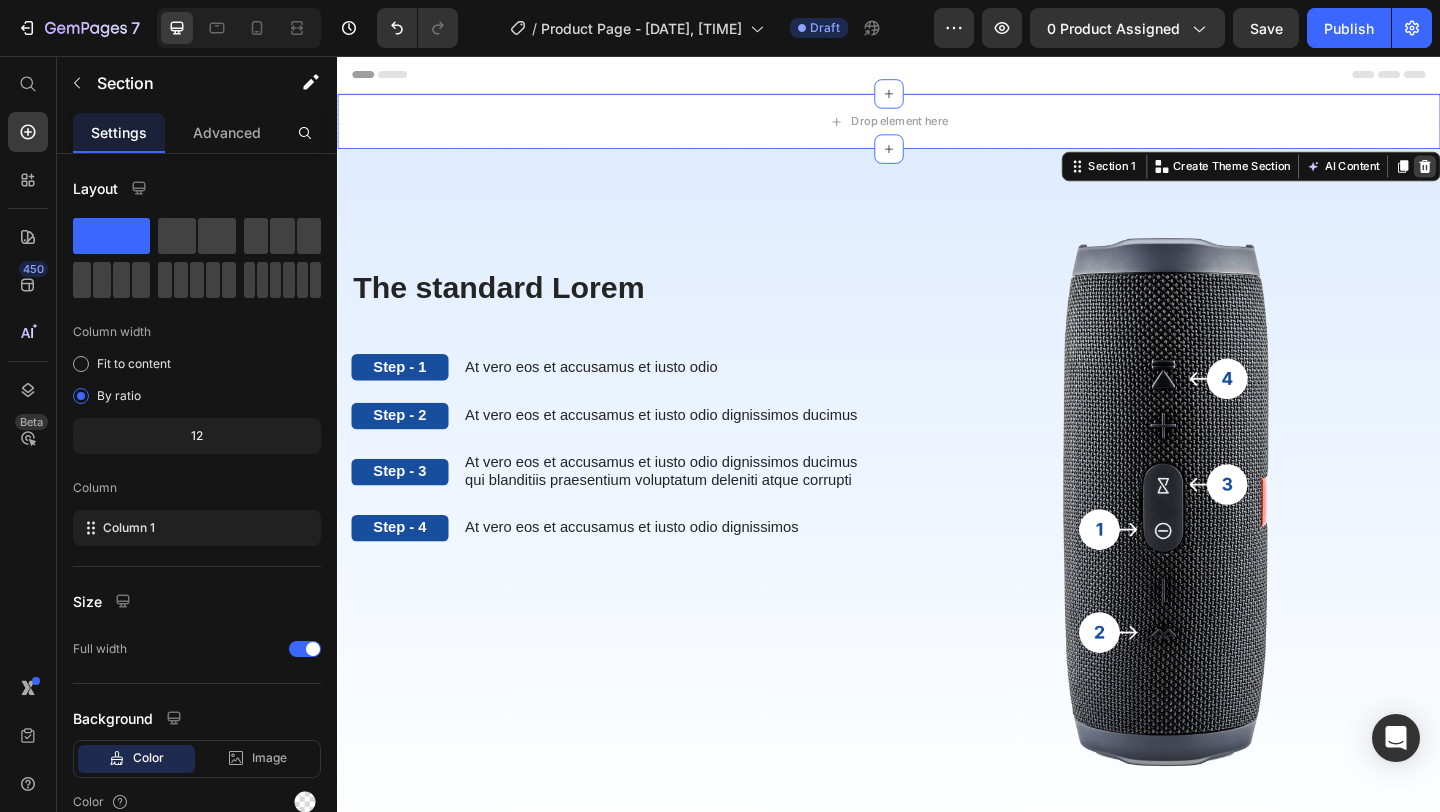 click 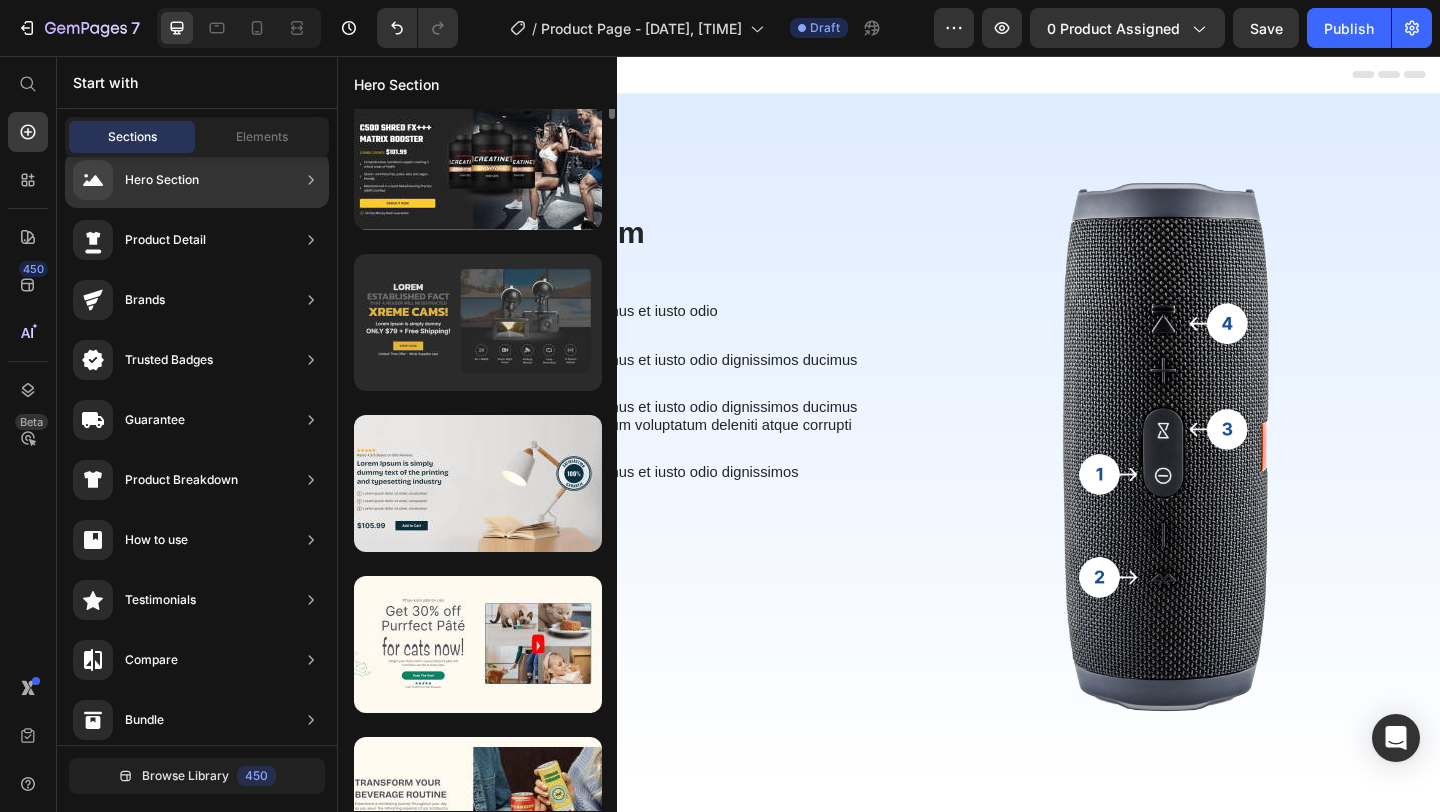 scroll, scrollTop: 104, scrollLeft: 0, axis: vertical 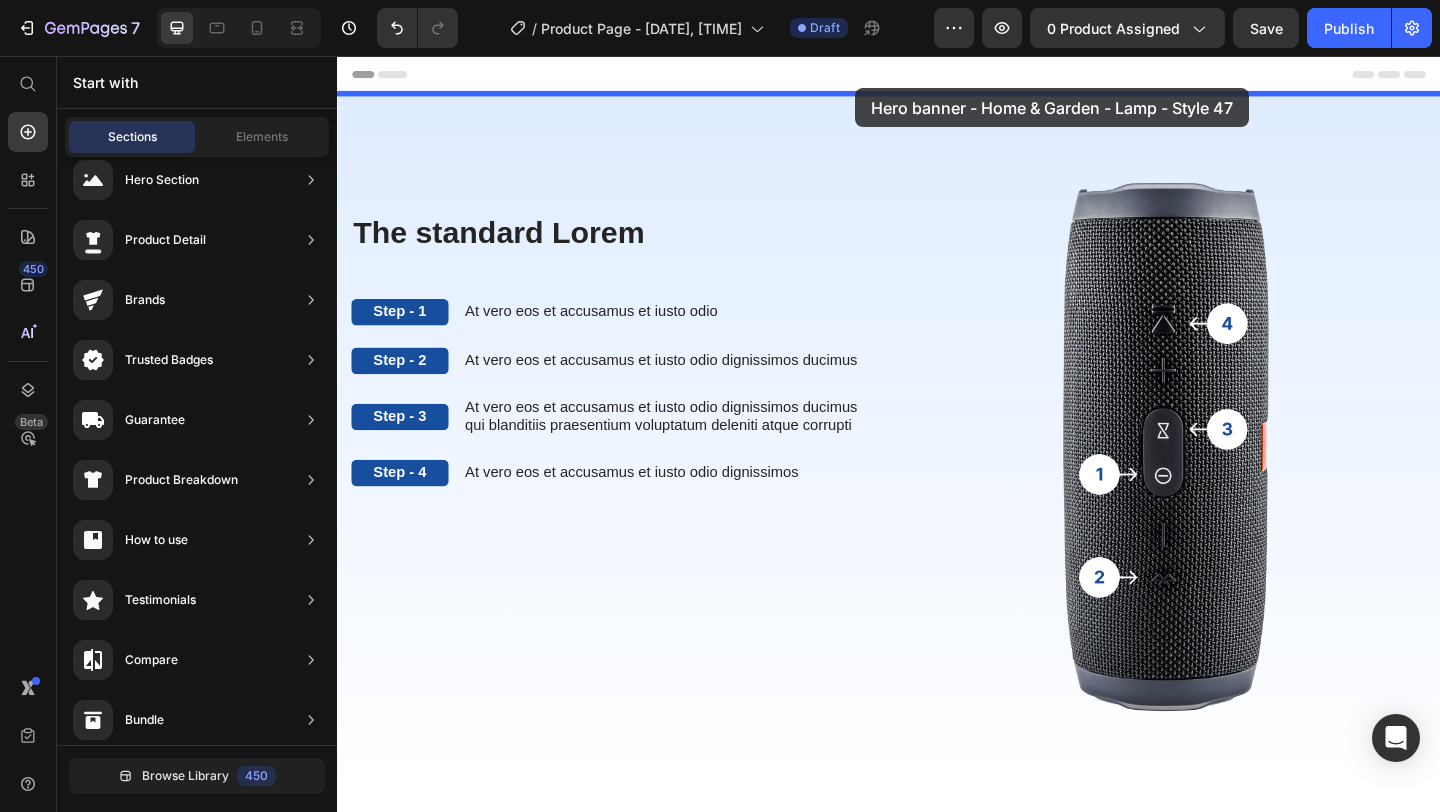 drag, startPoint x: 811, startPoint y: 624, endPoint x: 901, endPoint y: 91, distance: 540.5451 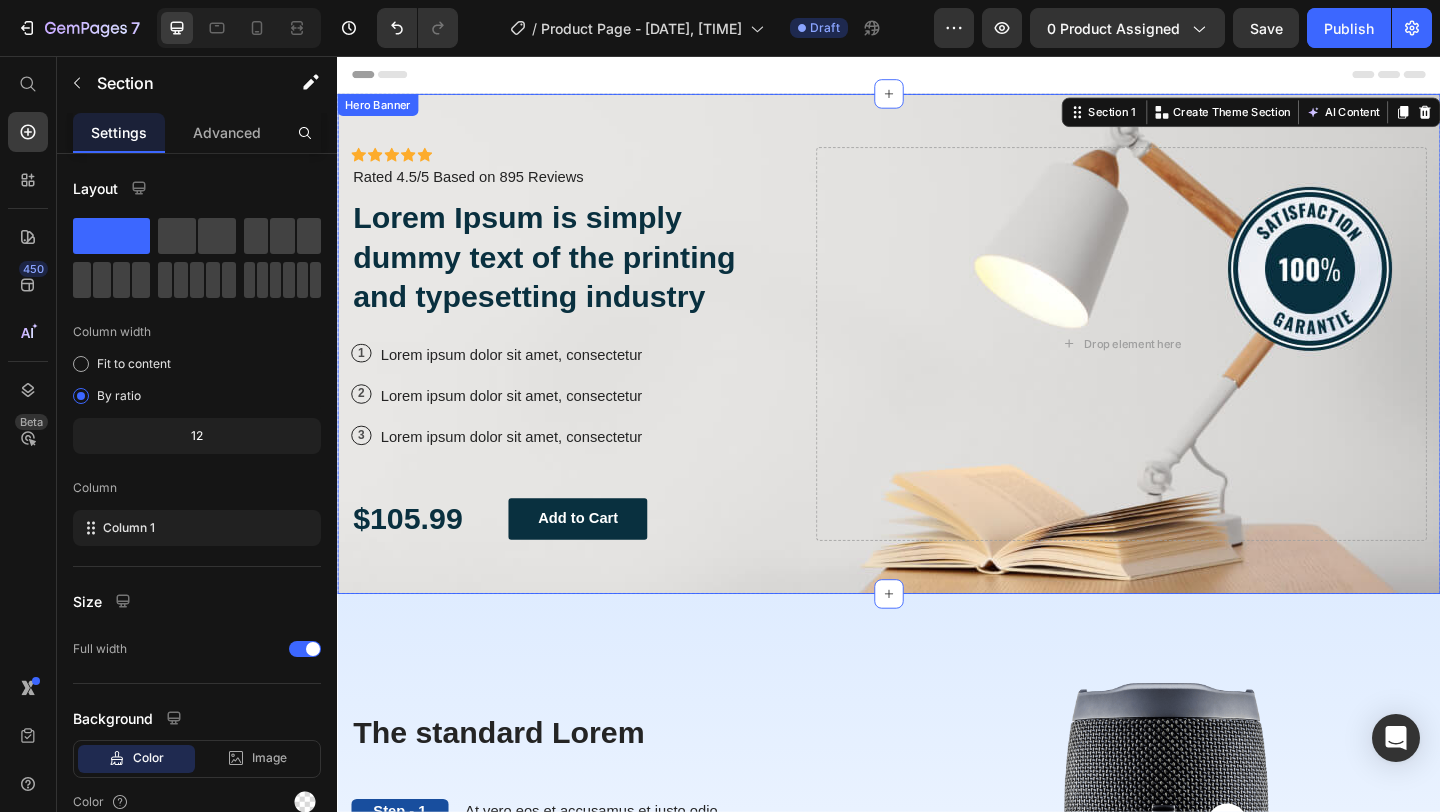 click on "Icon Icon Icon Icon Icon Icon List Icon Icon Icon Icon Icon Icon List Rated 4.5/5 Based on 895 Reviews Text Block Row Lorem Ipsum is simply dummy text of the printing and typesetting industry Heading 1 Text Block Row Lorem ipsum dolor sit amet, consectetur Text Block Row 2 Text Block Row Lorem ipsum dolor sit amet, consectetur Text Block Row 3 Text Block Row Lorem ipsum dolor sit amet, consectetur Text Block Row $105.99 Text Block Add to Cart Button Row
Drop element here" at bounding box center (937, 369) 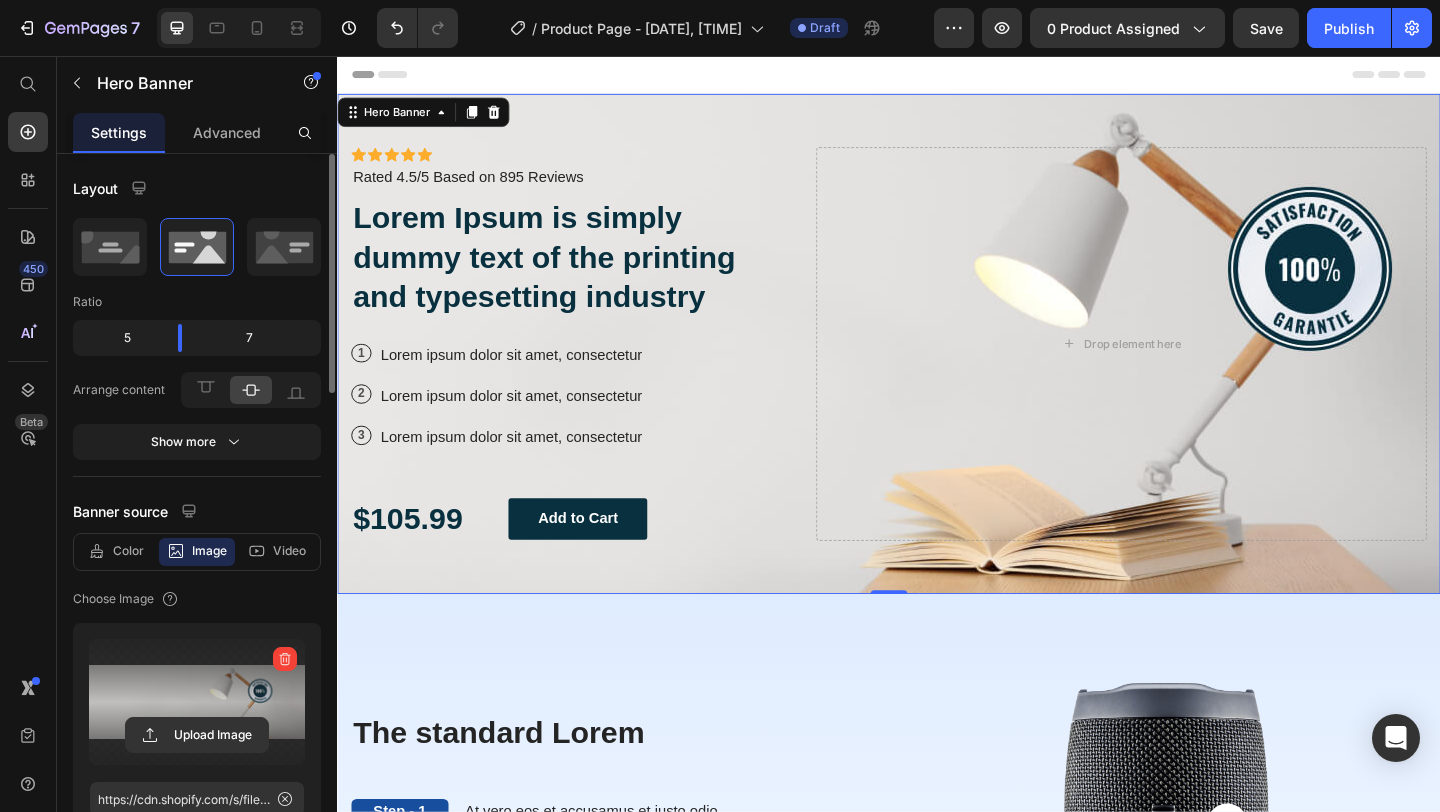 click at bounding box center (197, 702) 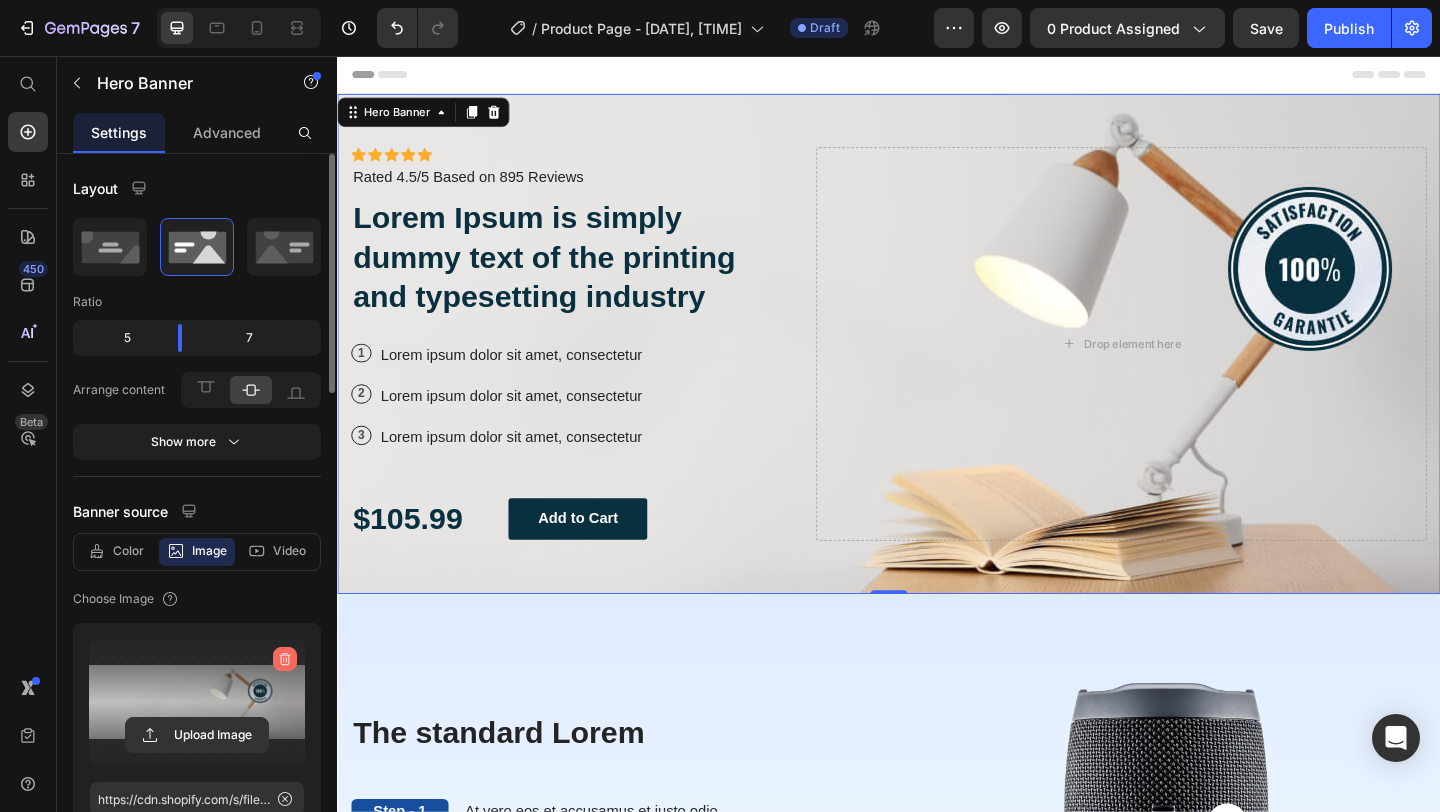 click 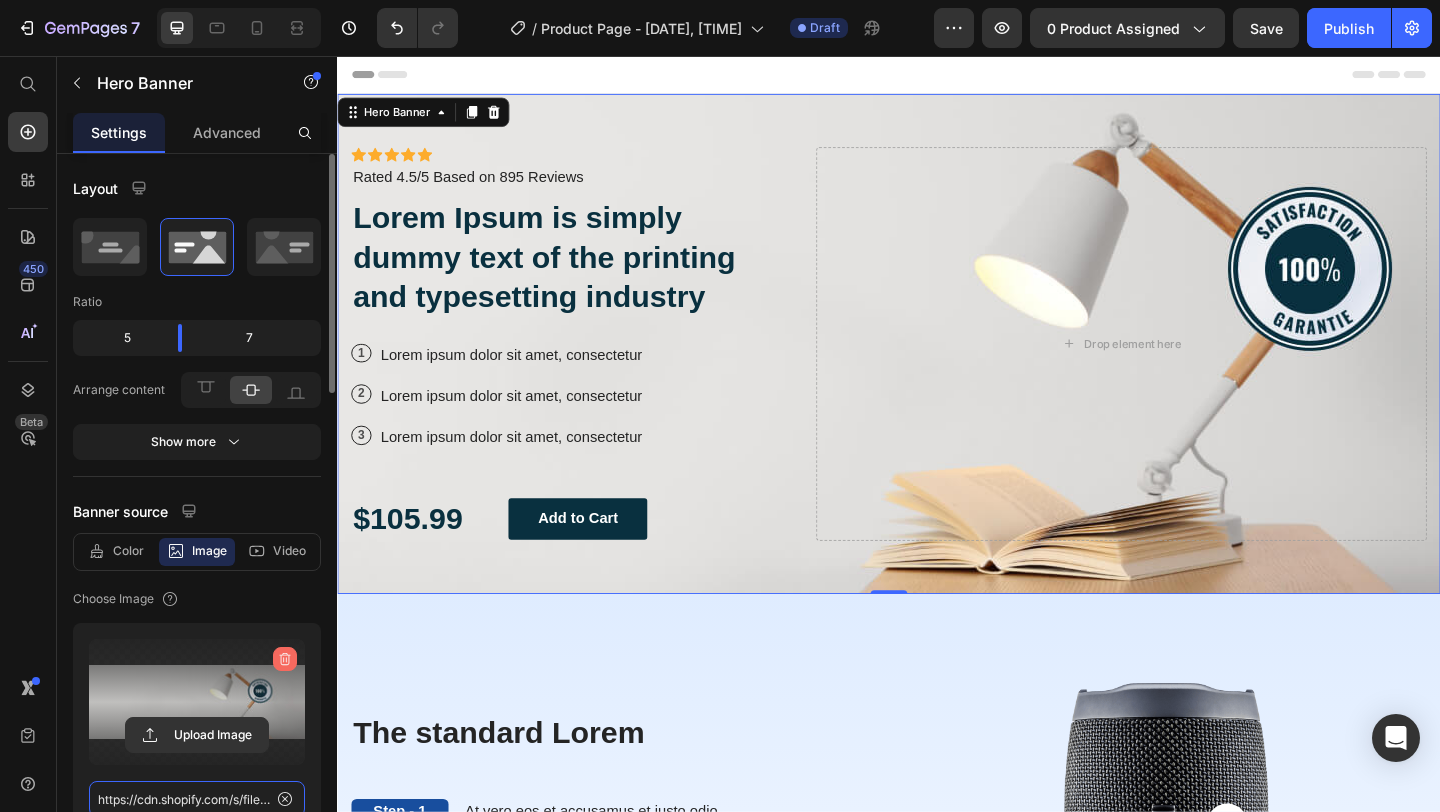 type 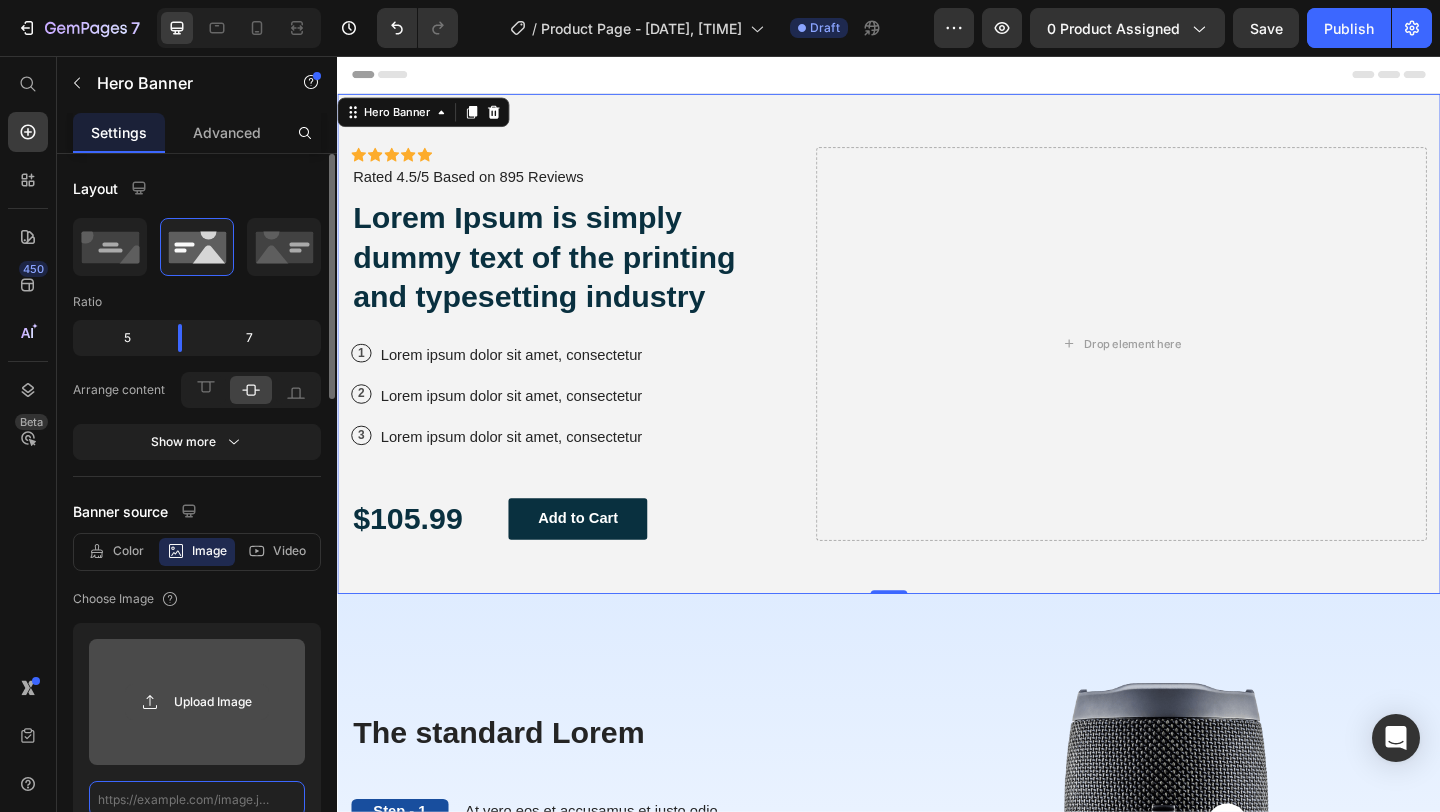 scroll, scrollTop: 5, scrollLeft: 0, axis: vertical 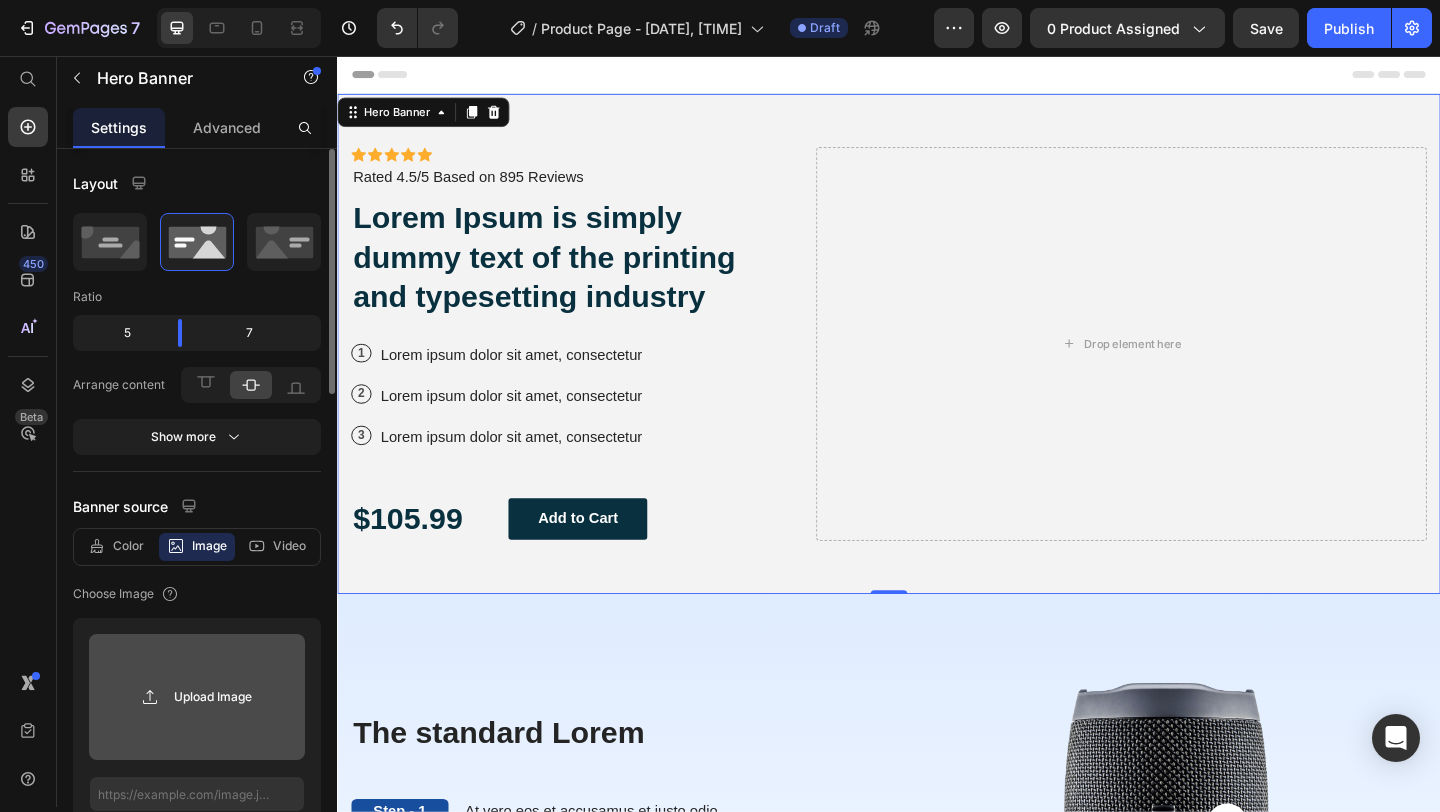 click 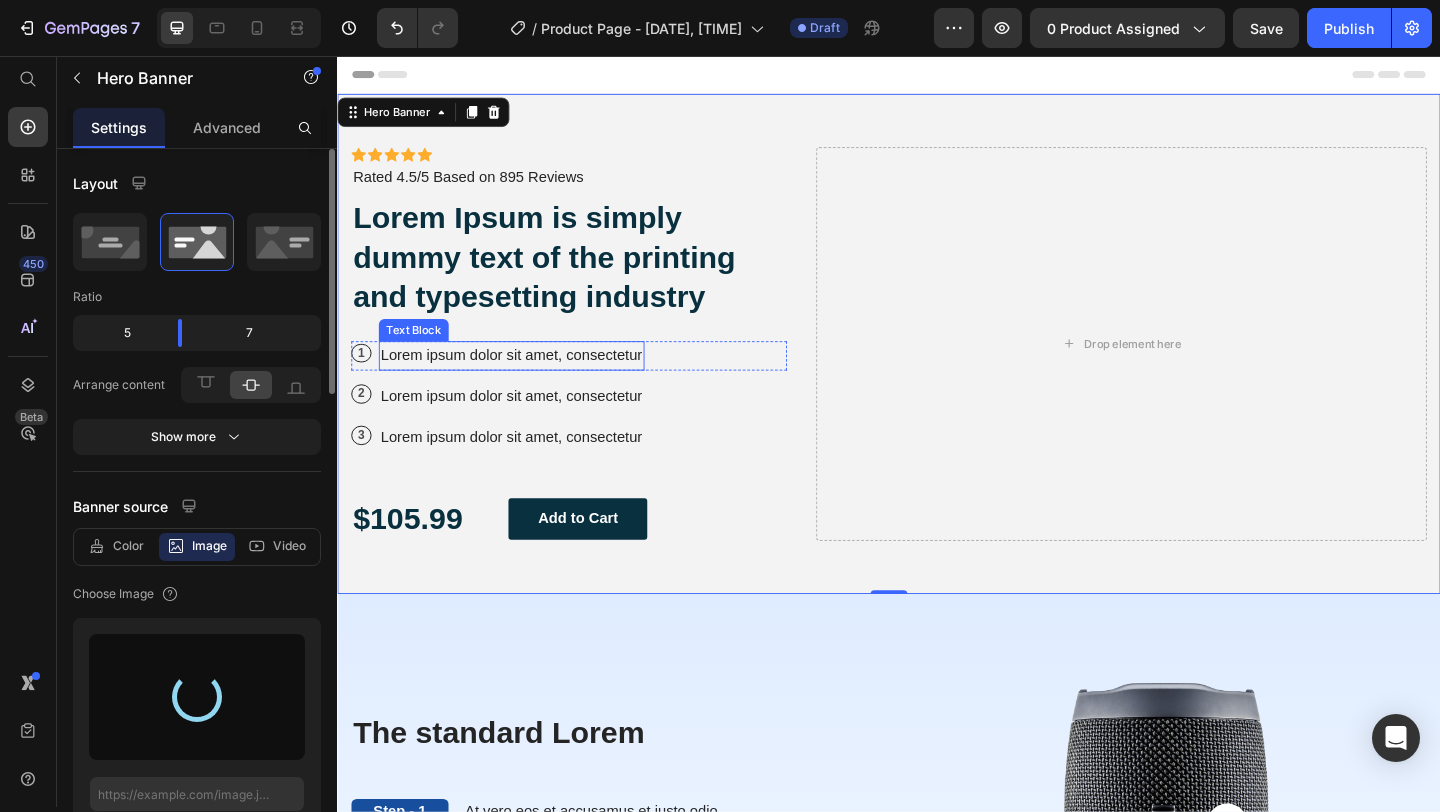 type on "https://cdn.shopify.com/s/files/1/0761/6151/5773/files/gempages_575023035807957860-de2abb37-3340-4757-bca4-7be601e74d5e.png" 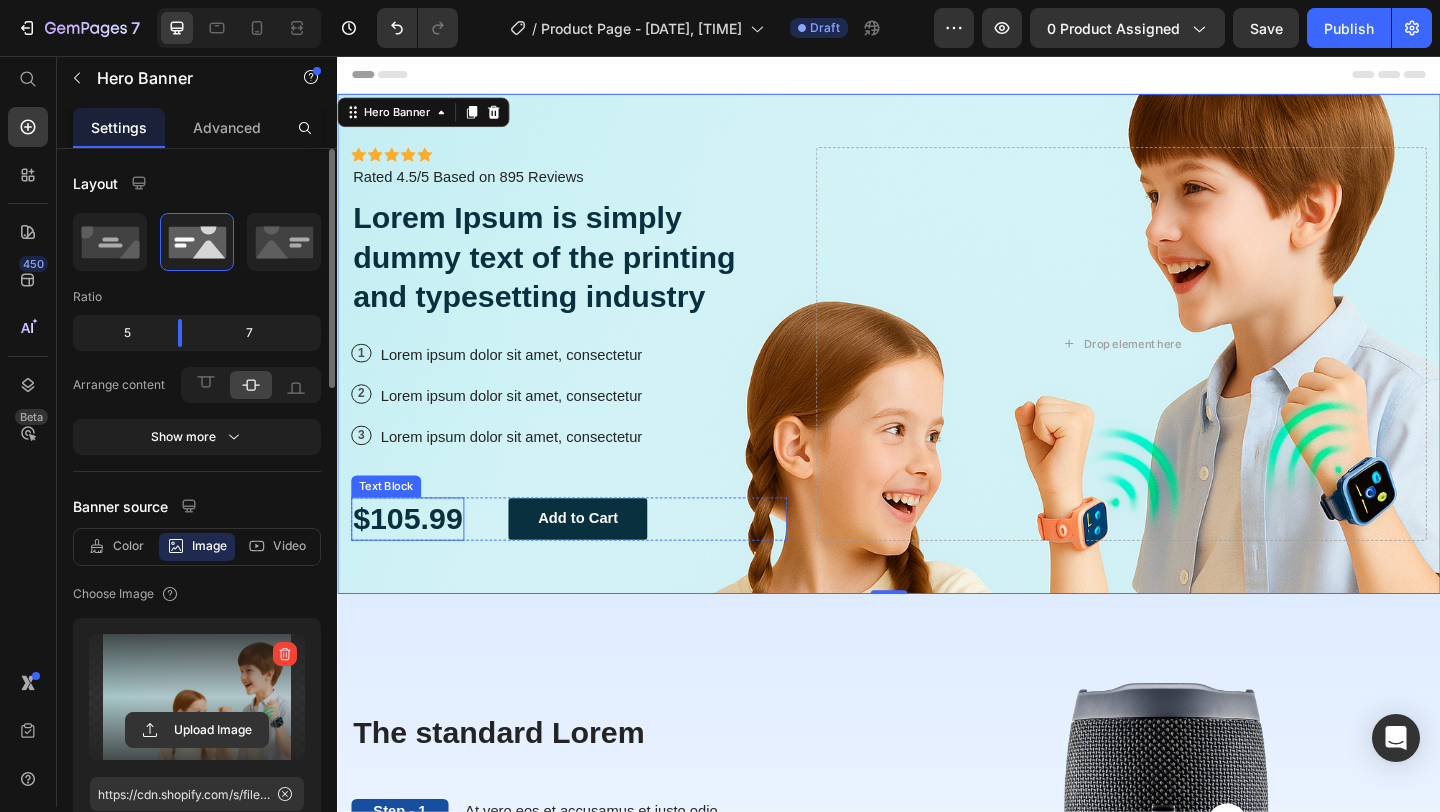 click on "$105.99" at bounding box center [413, 559] 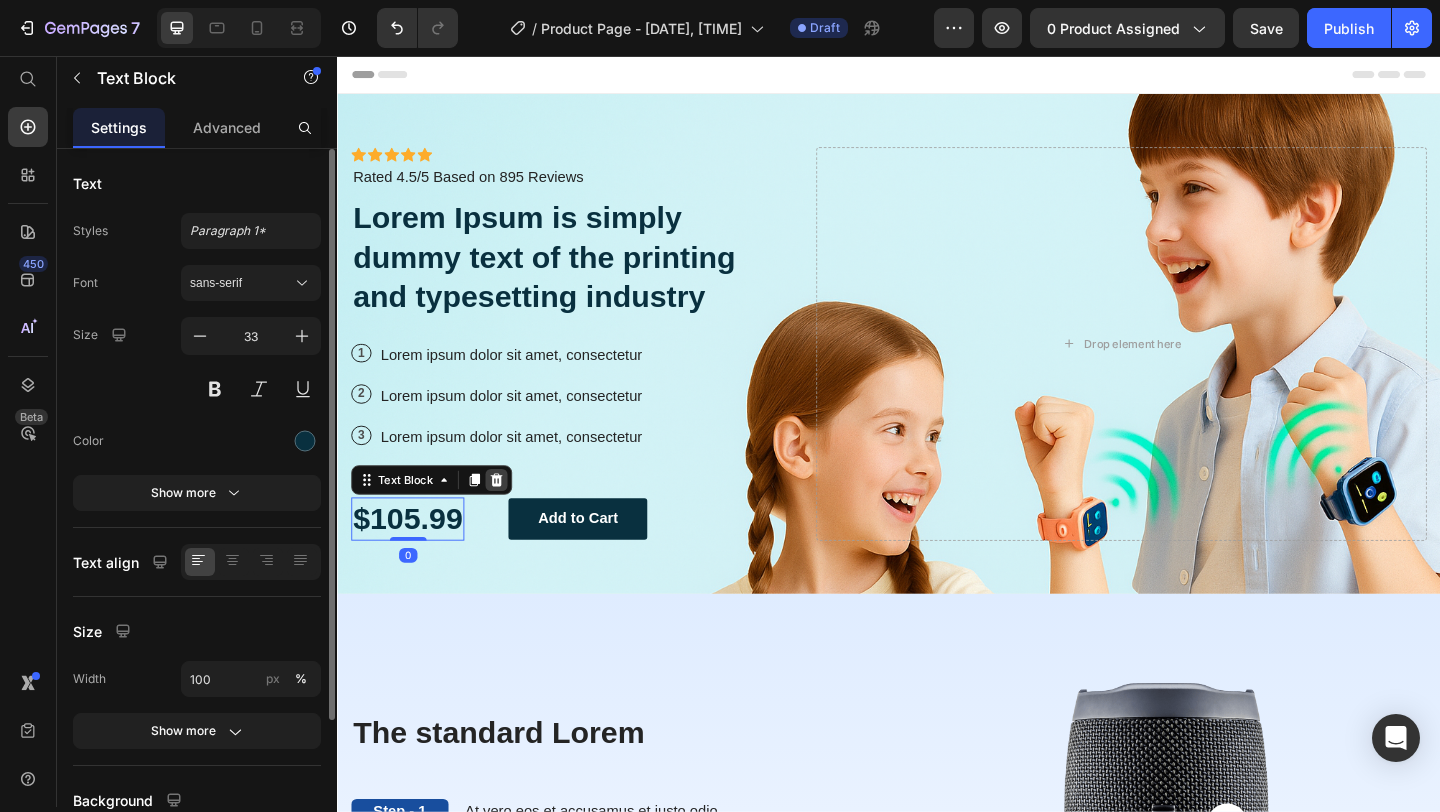 click 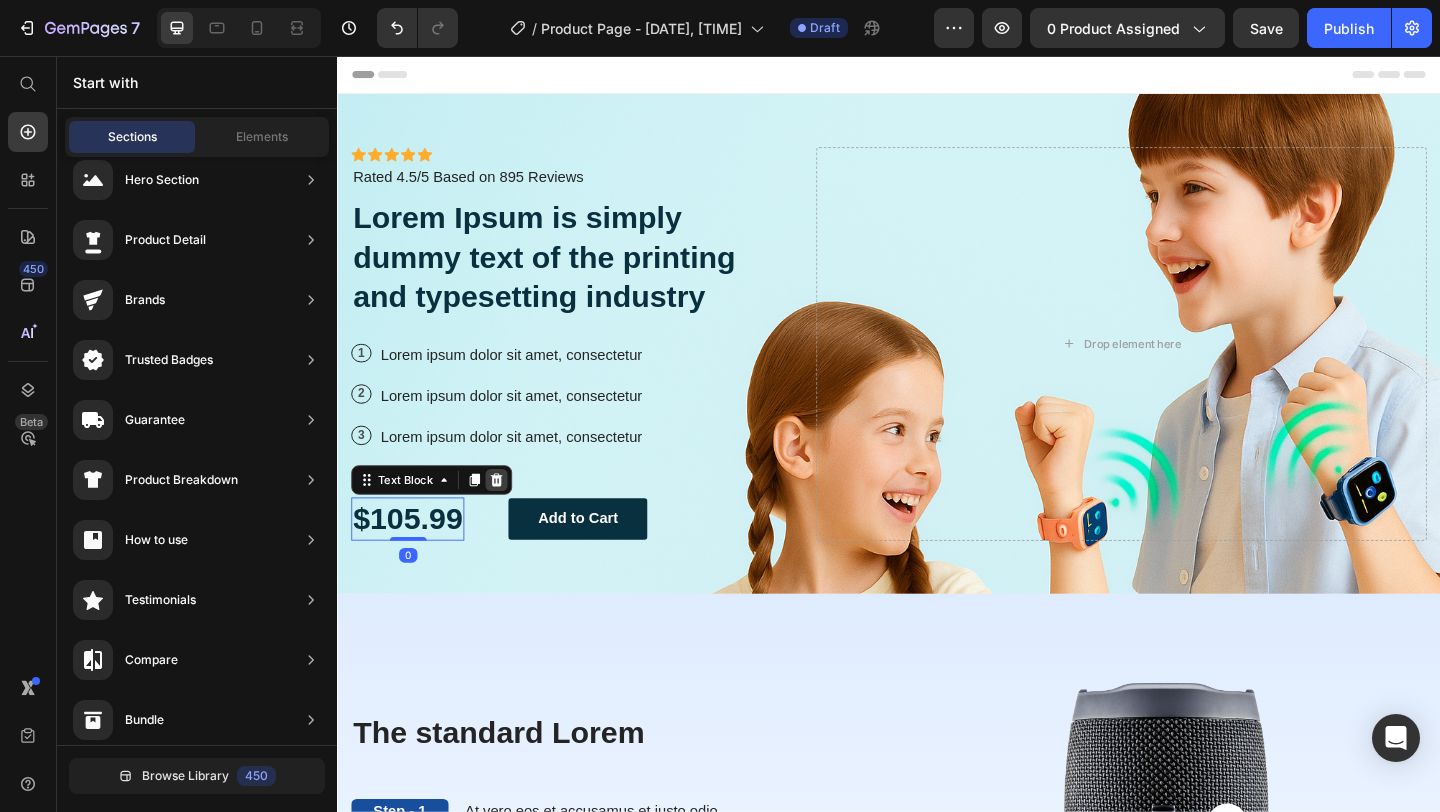 scroll, scrollTop: 0, scrollLeft: 0, axis: both 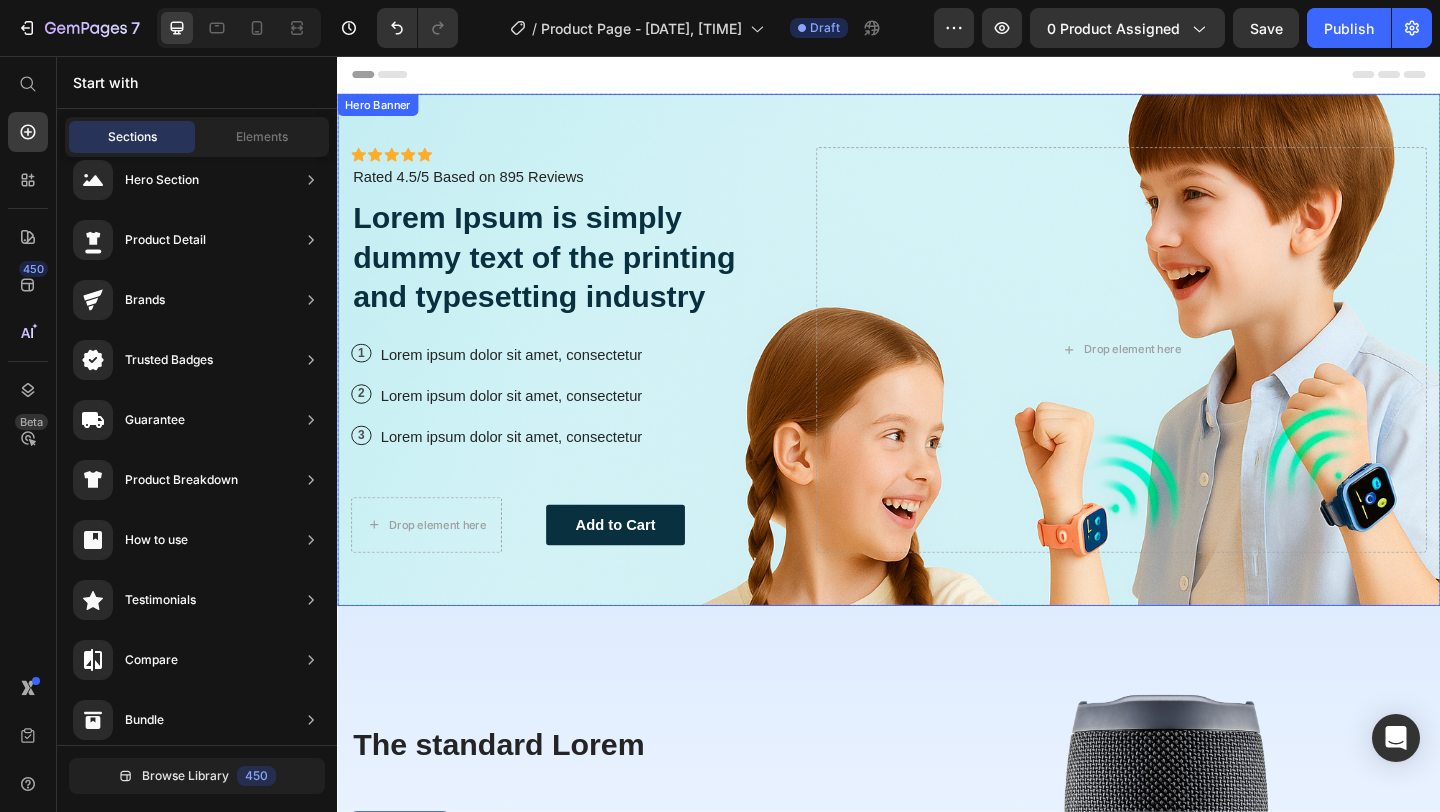 click on "Icon Icon Icon Icon Icon Icon List Icon Icon Icon Icon Icon Icon List Rated 4.5/5 Based on 895 Reviews Text Block Row Lorem Ipsum is simply dummy text of the printing and typesetting industry Heading 1 Text Block Row Lorem ipsum dolor sit amet, consectetur Text Block Row 2 Text Block Row Lorem ipsum dolor sit amet, consectetur Text Block Row 3 Text Block Row Lorem ipsum dolor sit amet, consectetur Text Block Row
Drop element here Add to Cart Button Row" at bounding box center (589, 375) 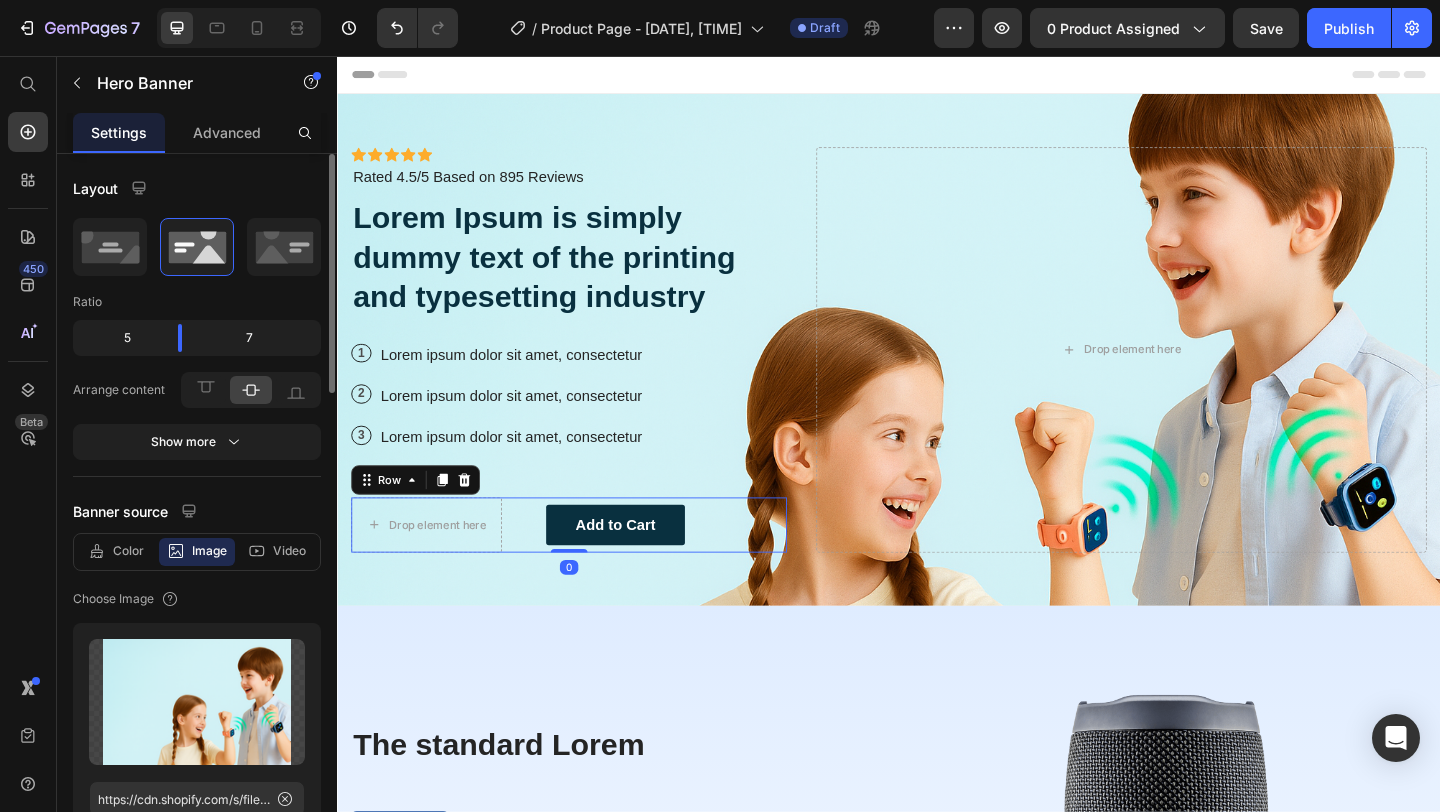 click on "Drop element here Add to Cart Button Row   0" at bounding box center [589, 566] 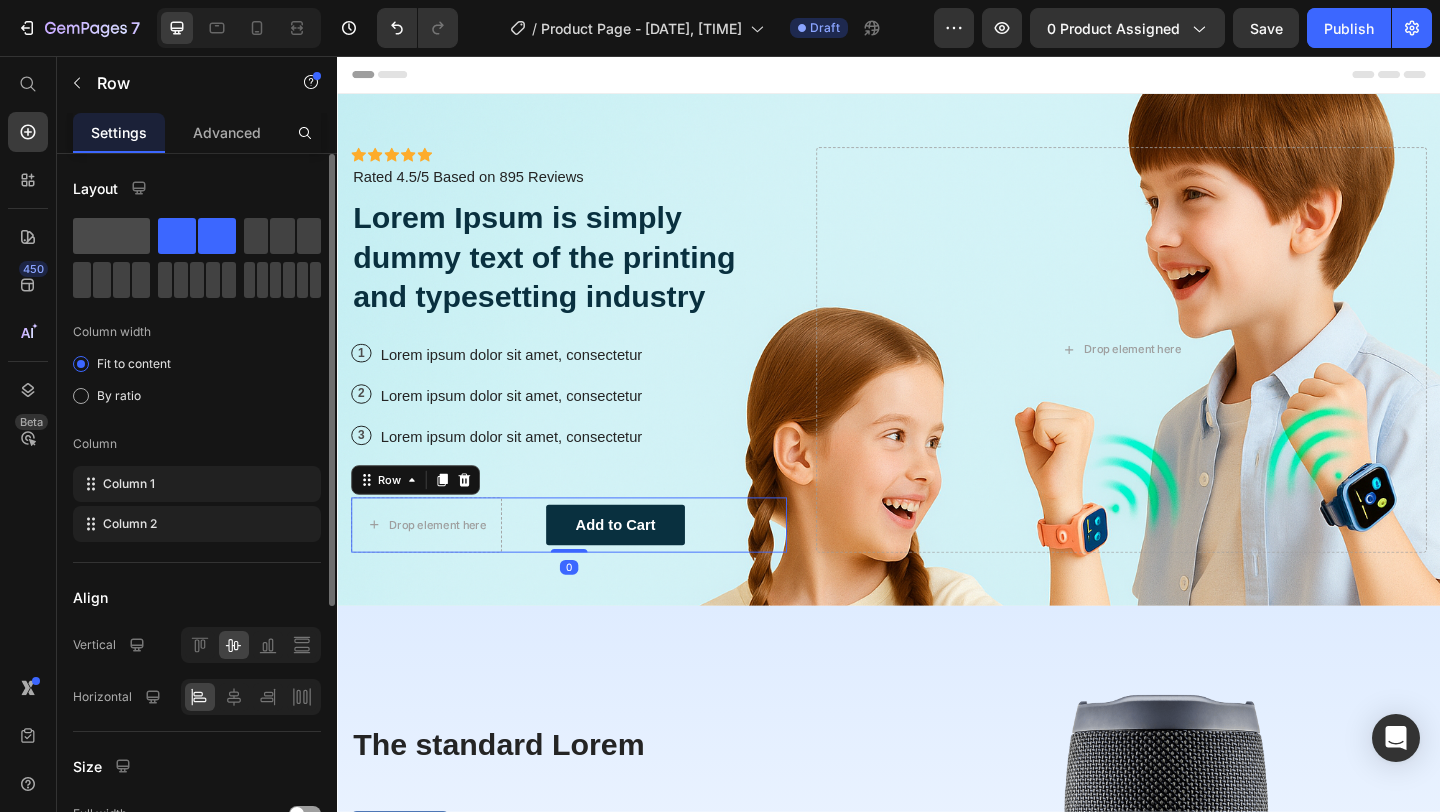 click 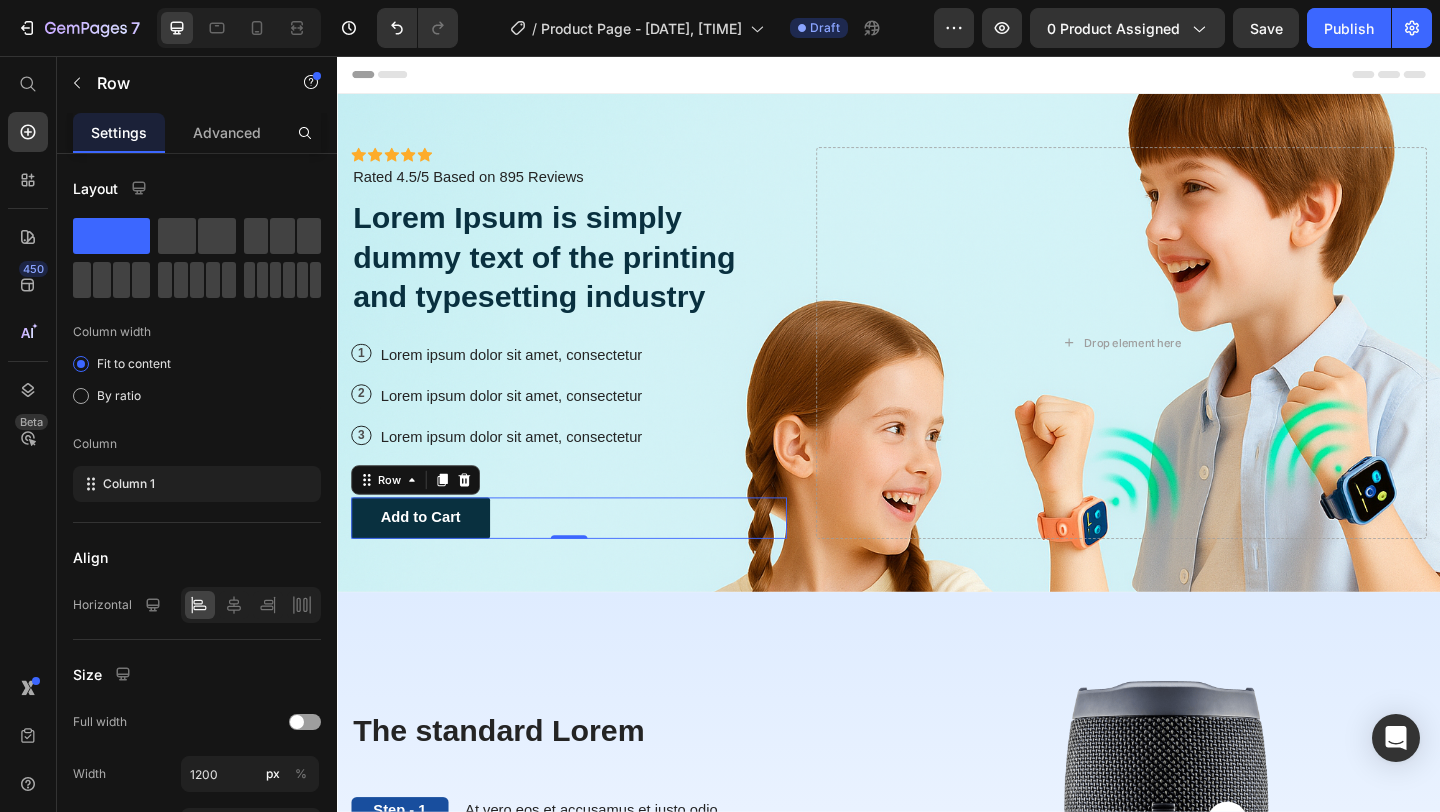 click on "Add to Cart Button Row   0" at bounding box center (589, 558) 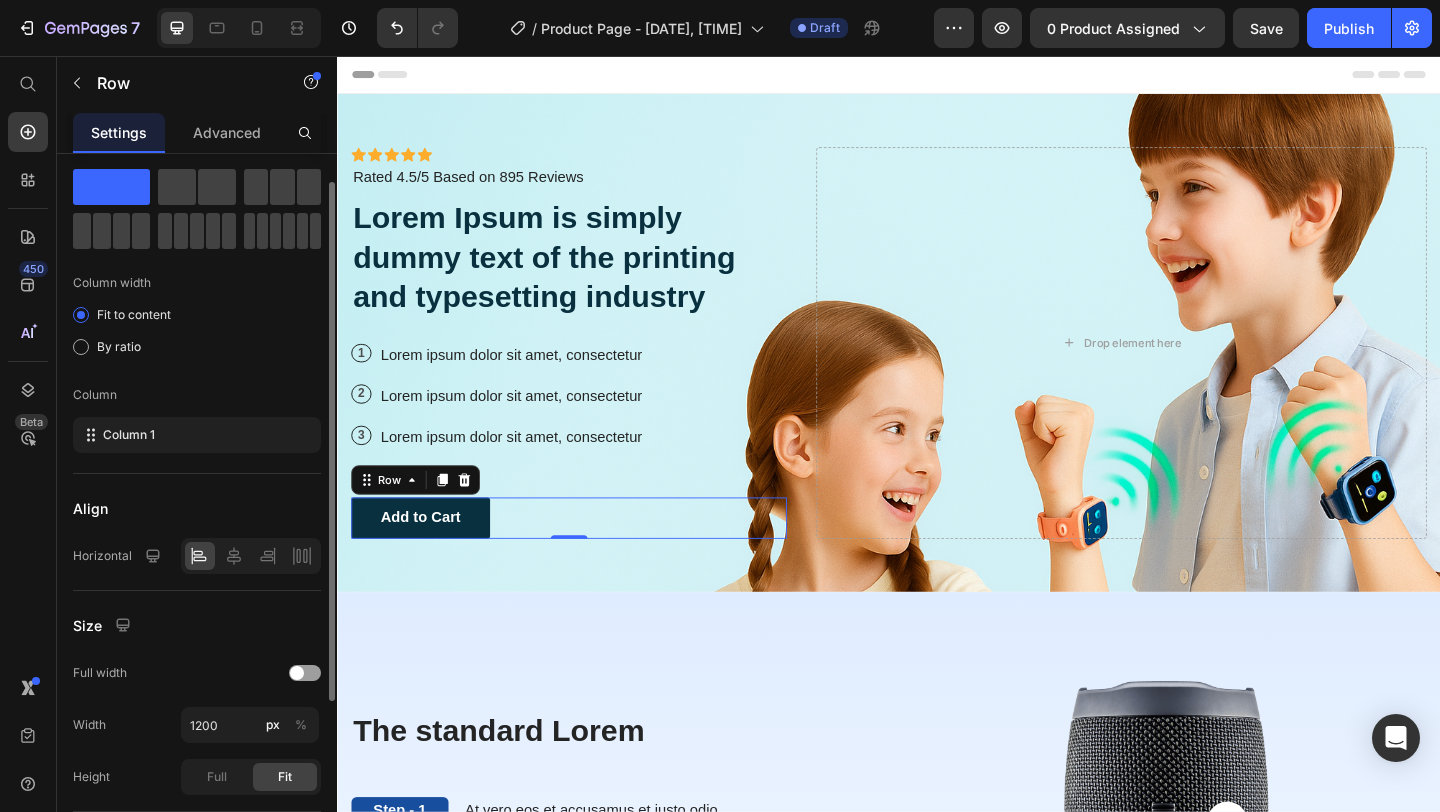 scroll, scrollTop: 59, scrollLeft: 0, axis: vertical 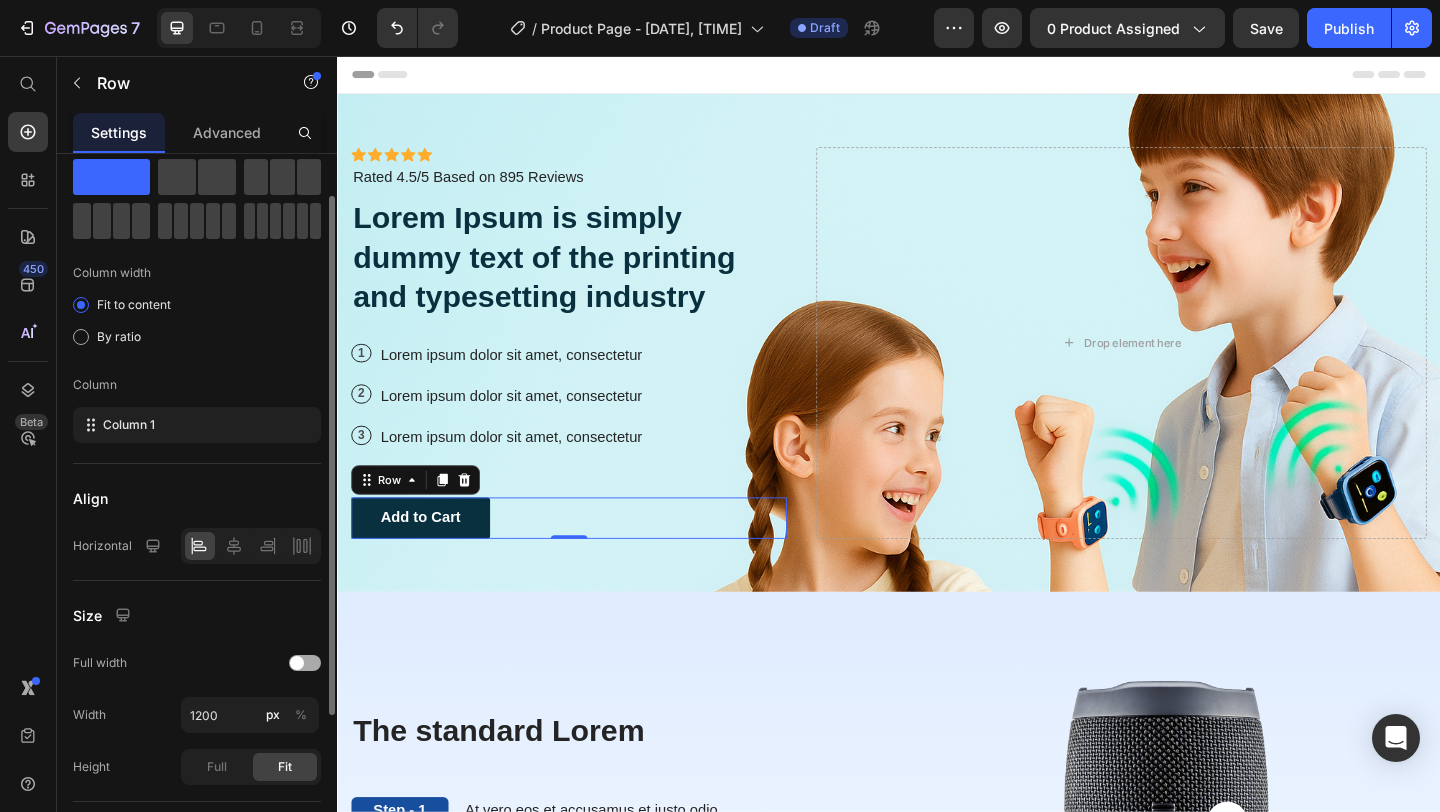 click at bounding box center (305, 663) 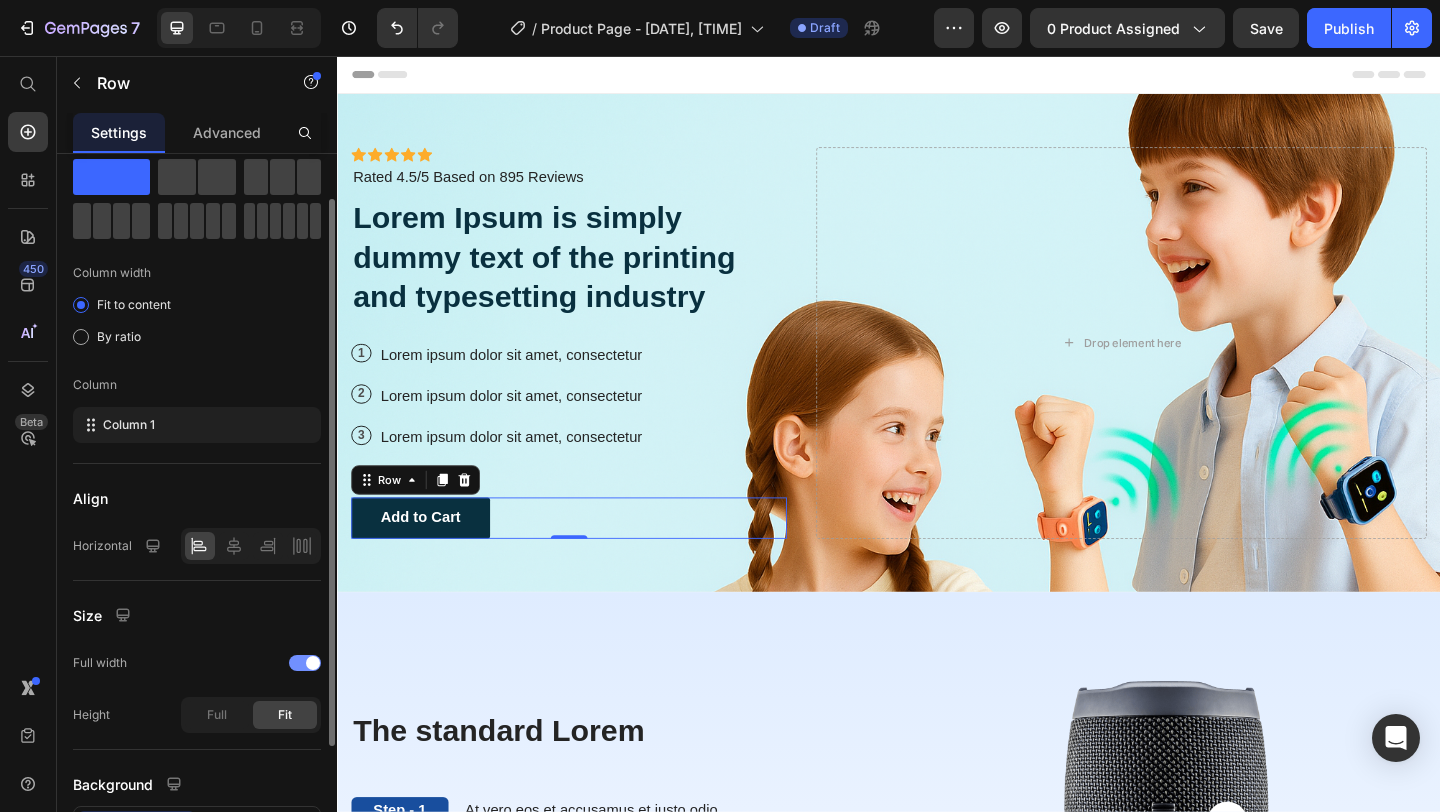 click at bounding box center (305, 663) 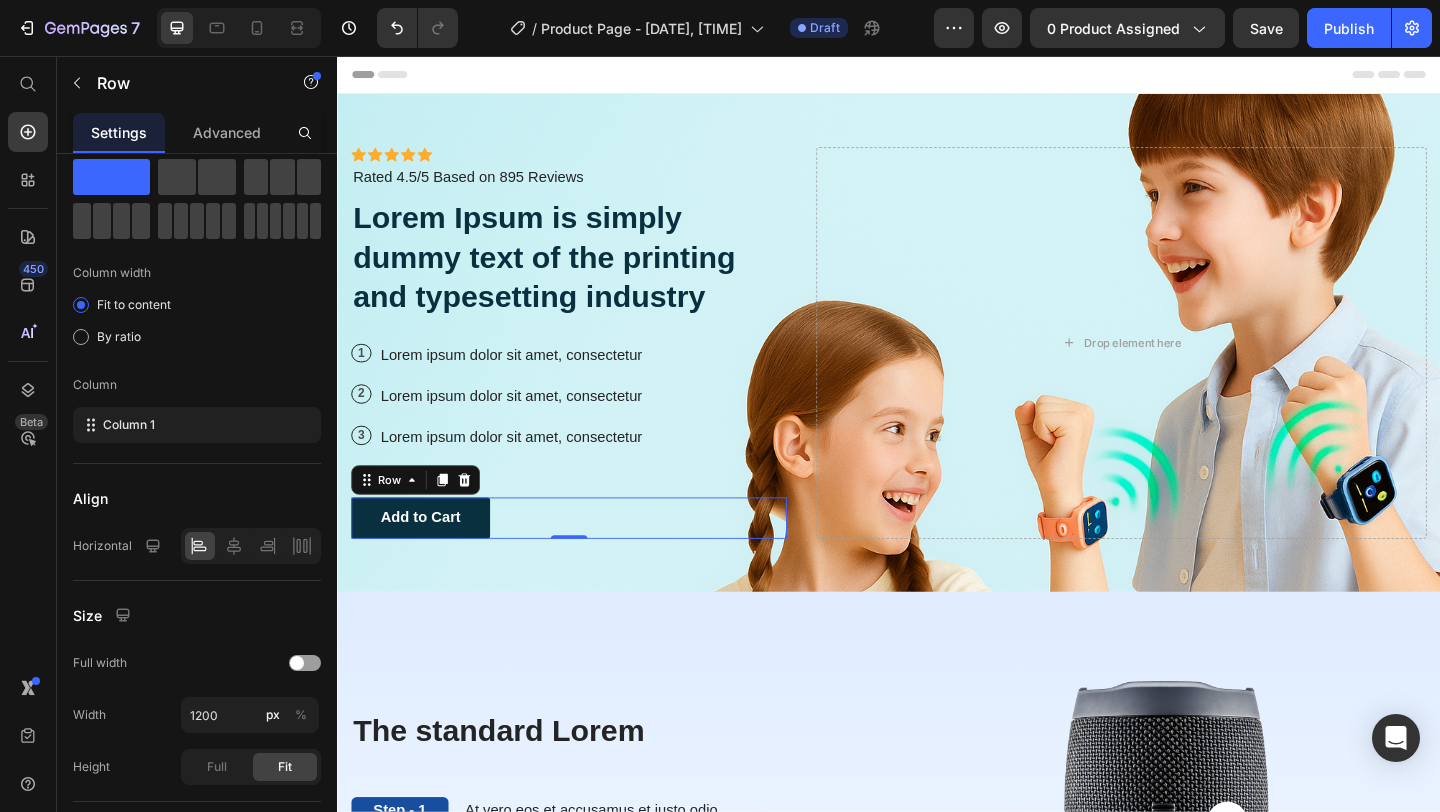 click on "Add to Cart Button Row   0" at bounding box center (589, 558) 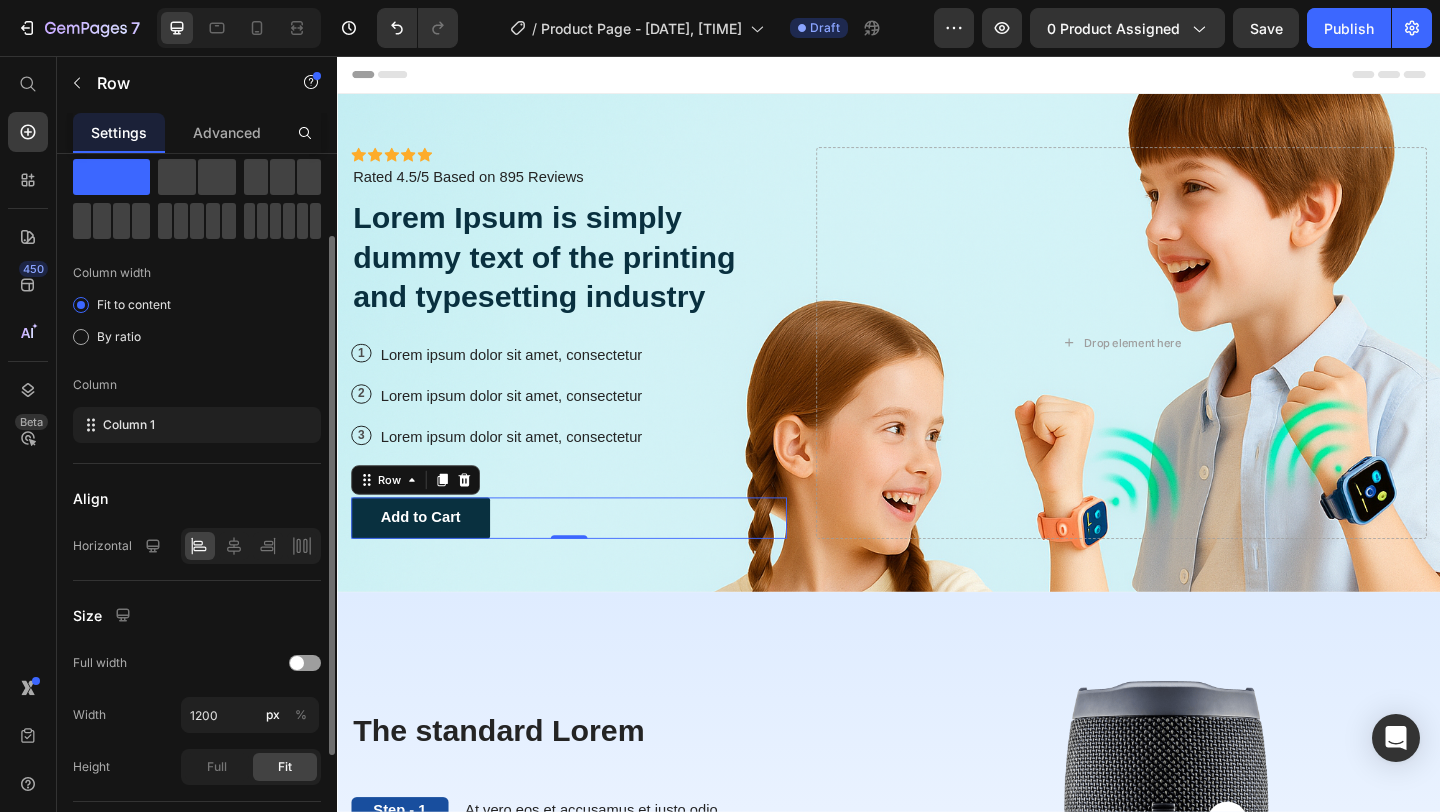 scroll, scrollTop: 186, scrollLeft: 0, axis: vertical 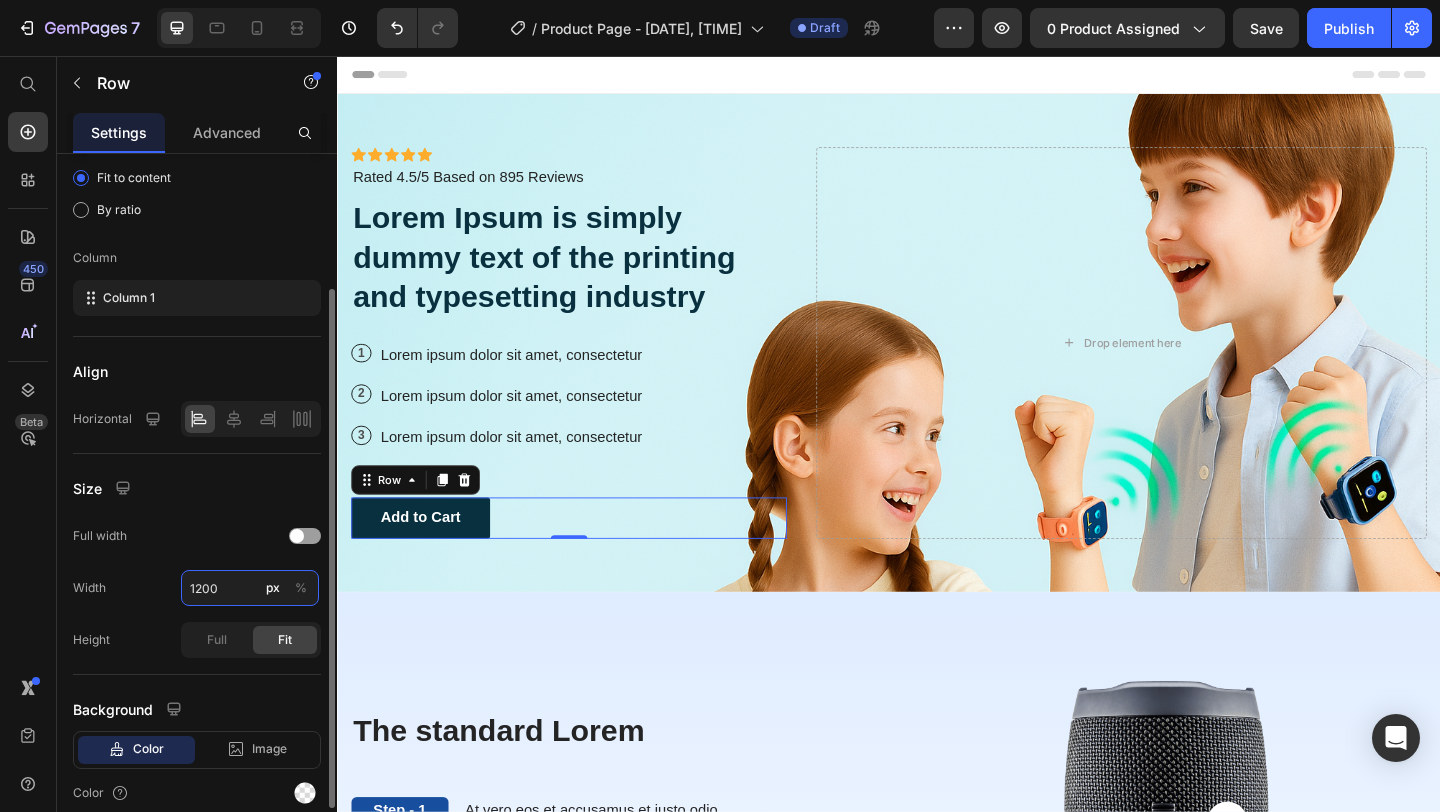 click on "1200" at bounding box center (250, 588) 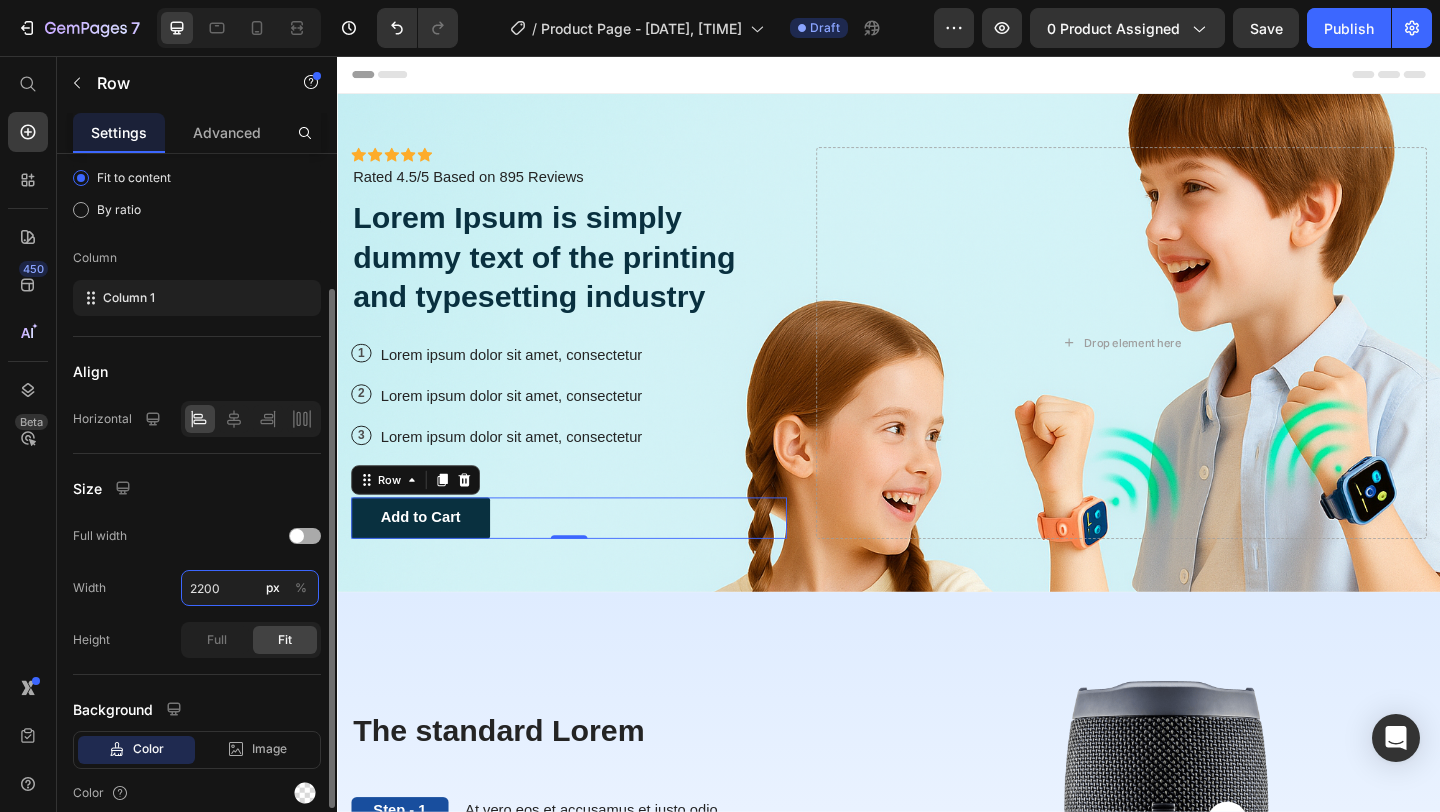 type on "2200" 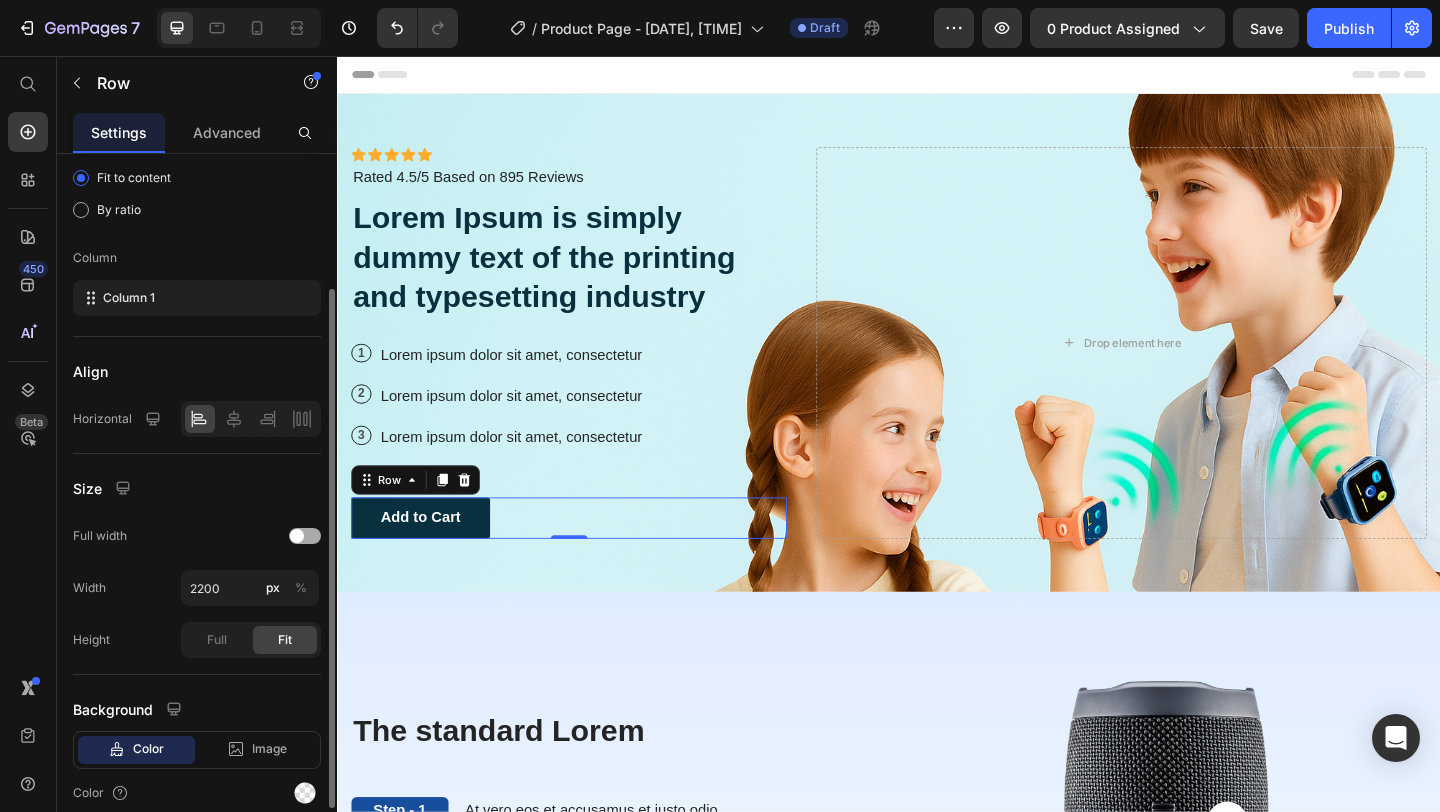 click on "Full width" 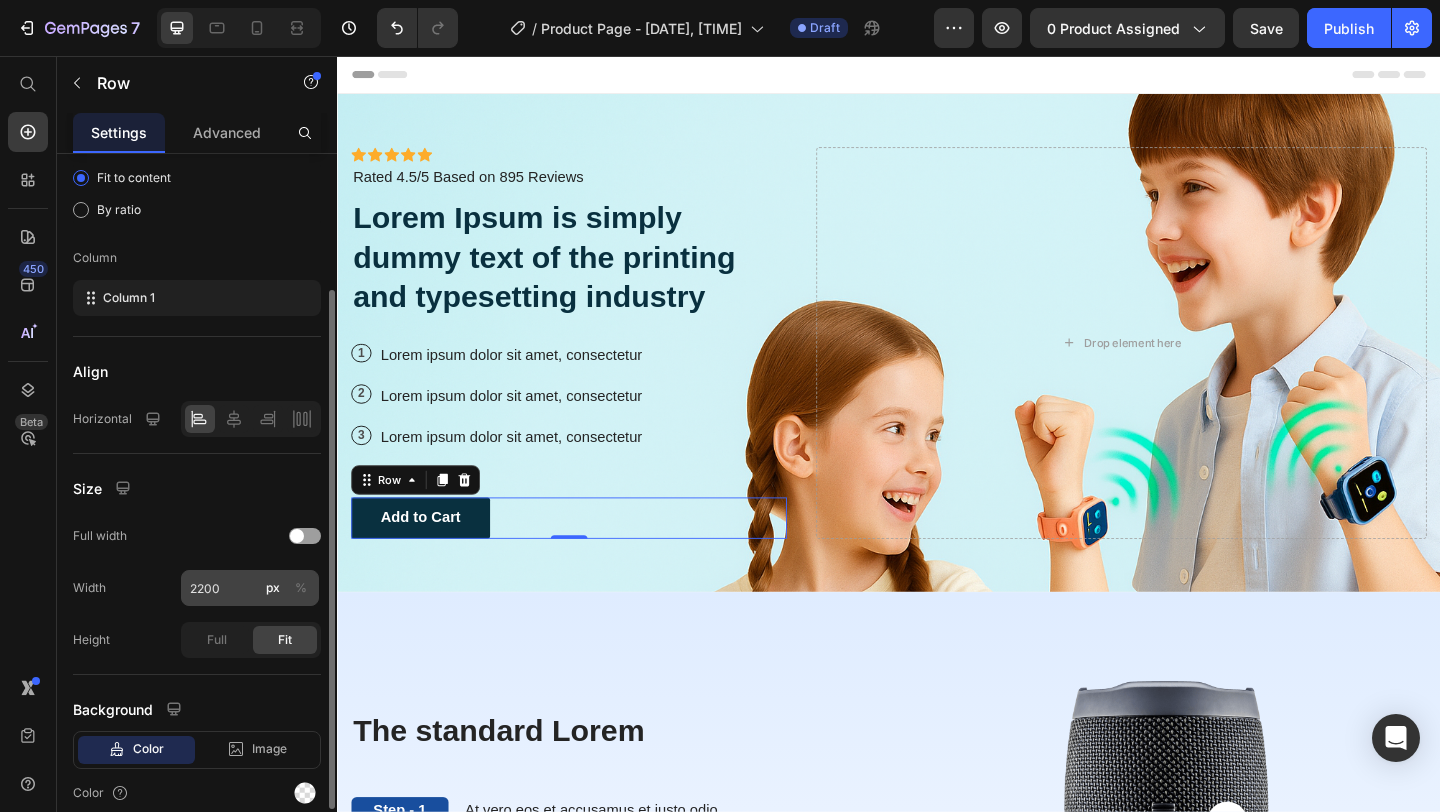 scroll, scrollTop: 270, scrollLeft: 0, axis: vertical 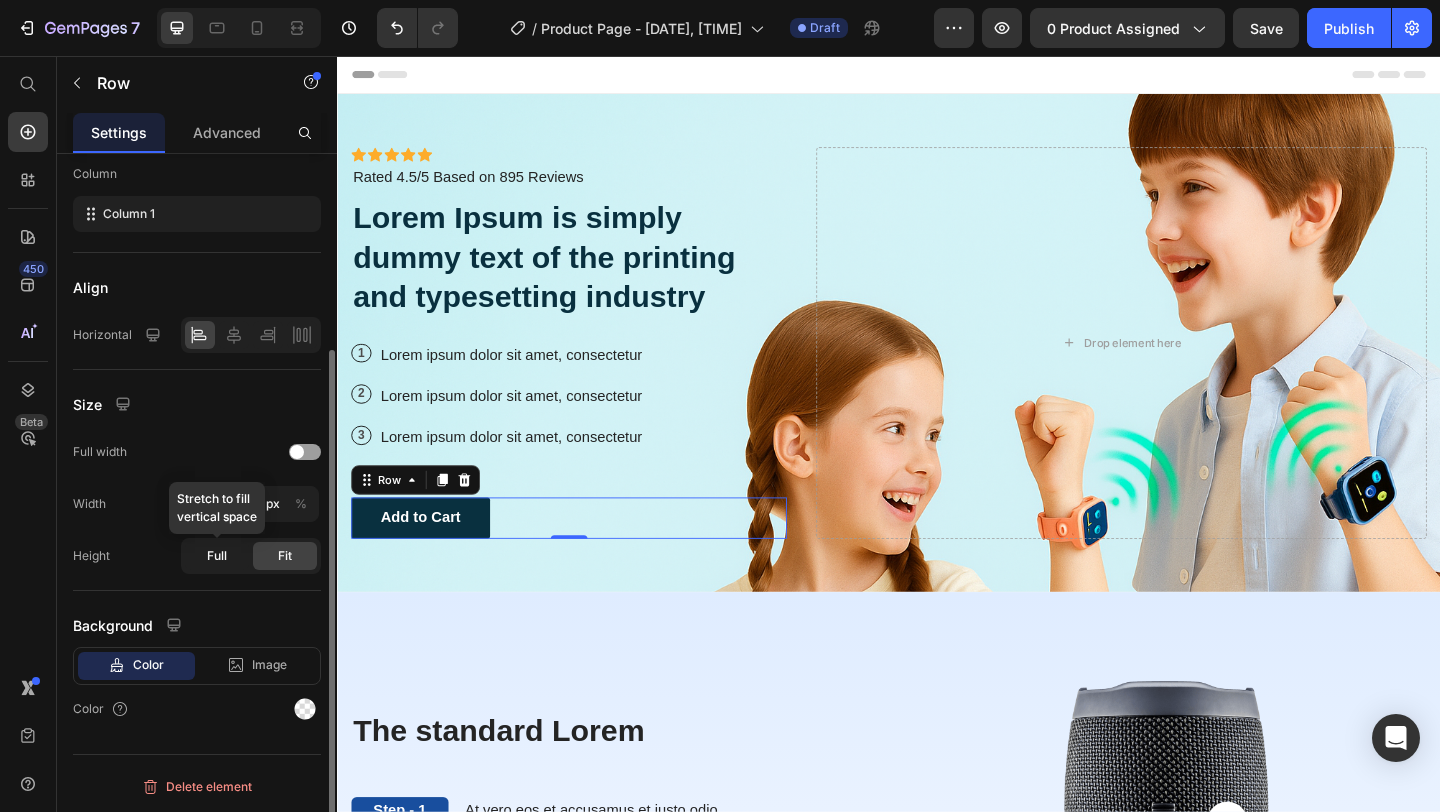click on "Full" 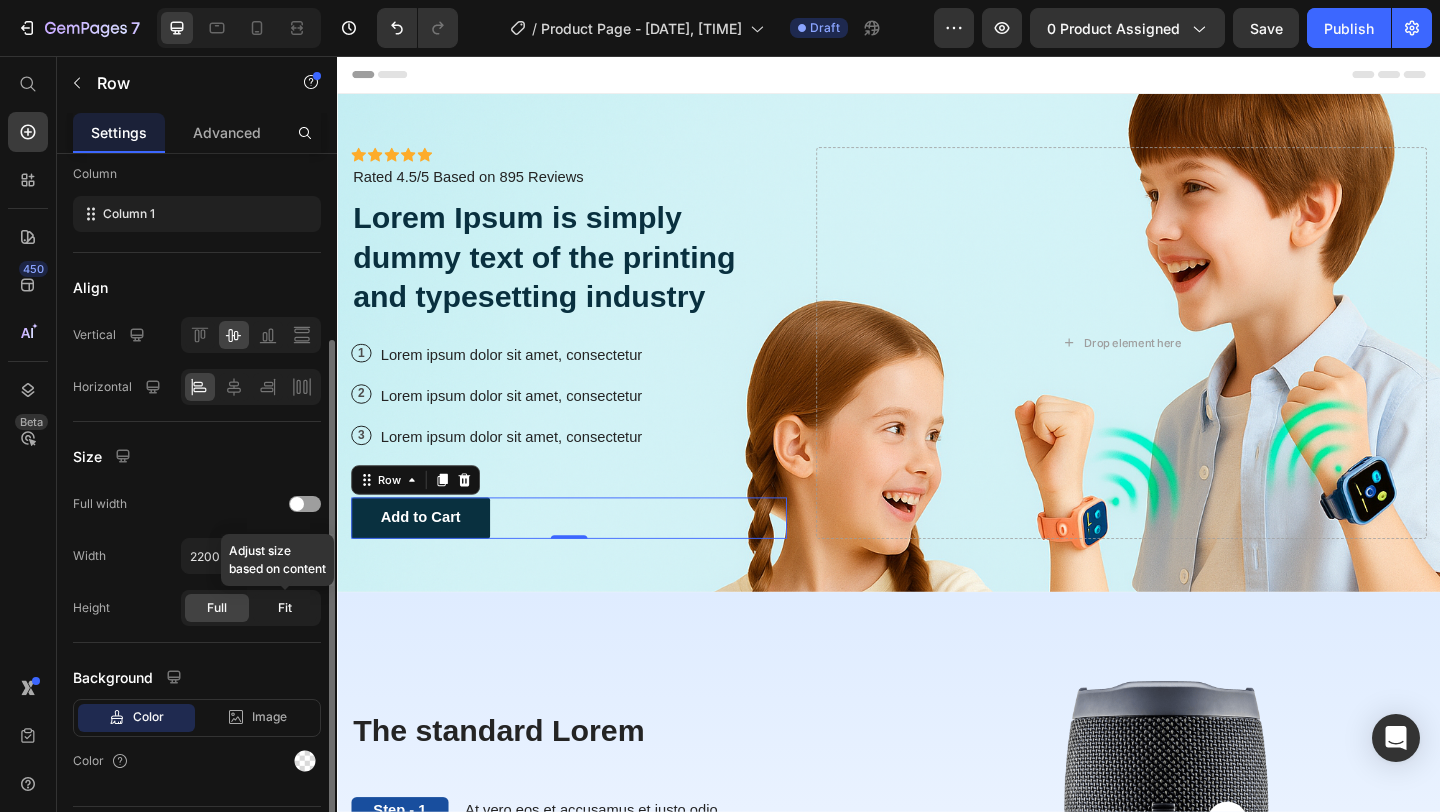click on "Fit" 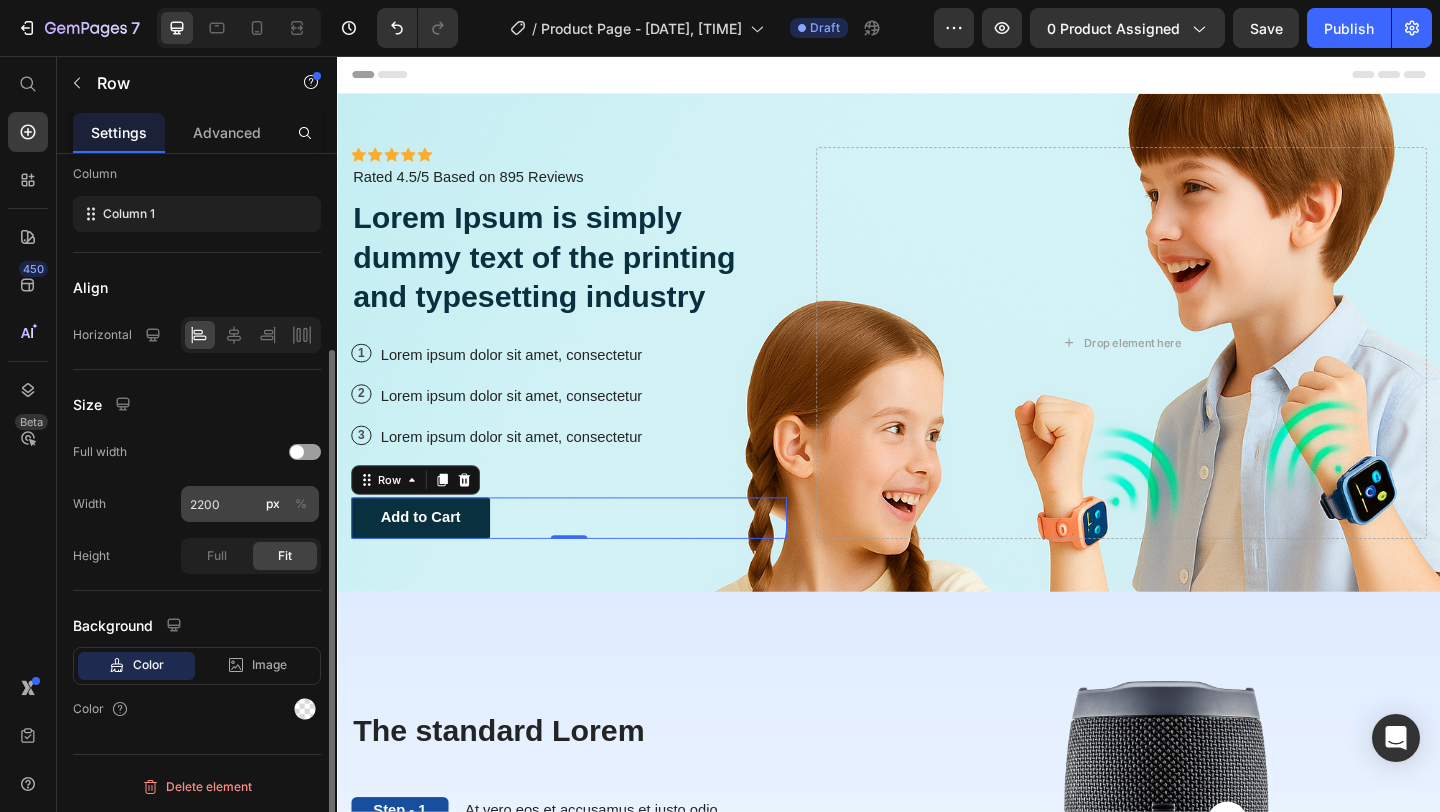 click on "%" 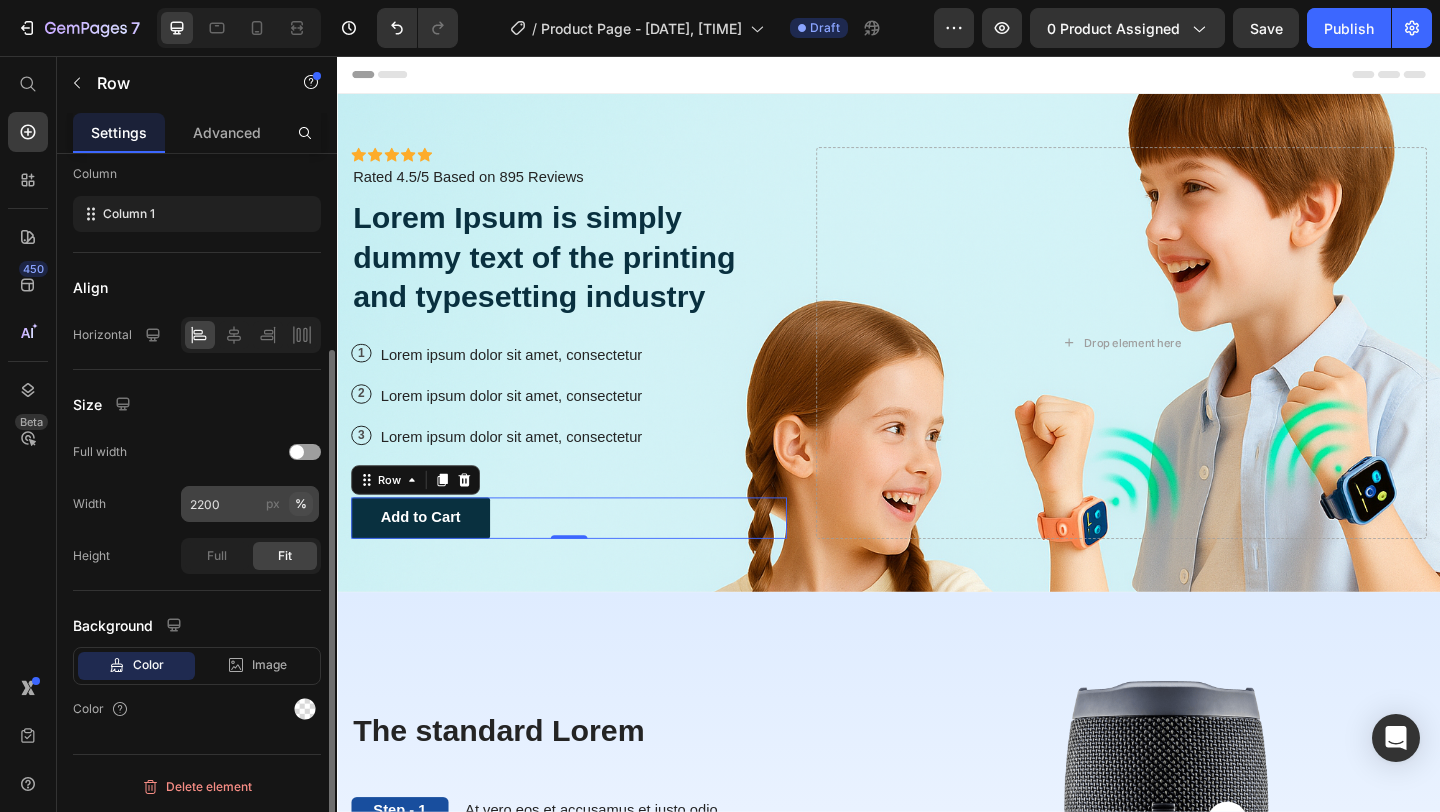 click on "%" 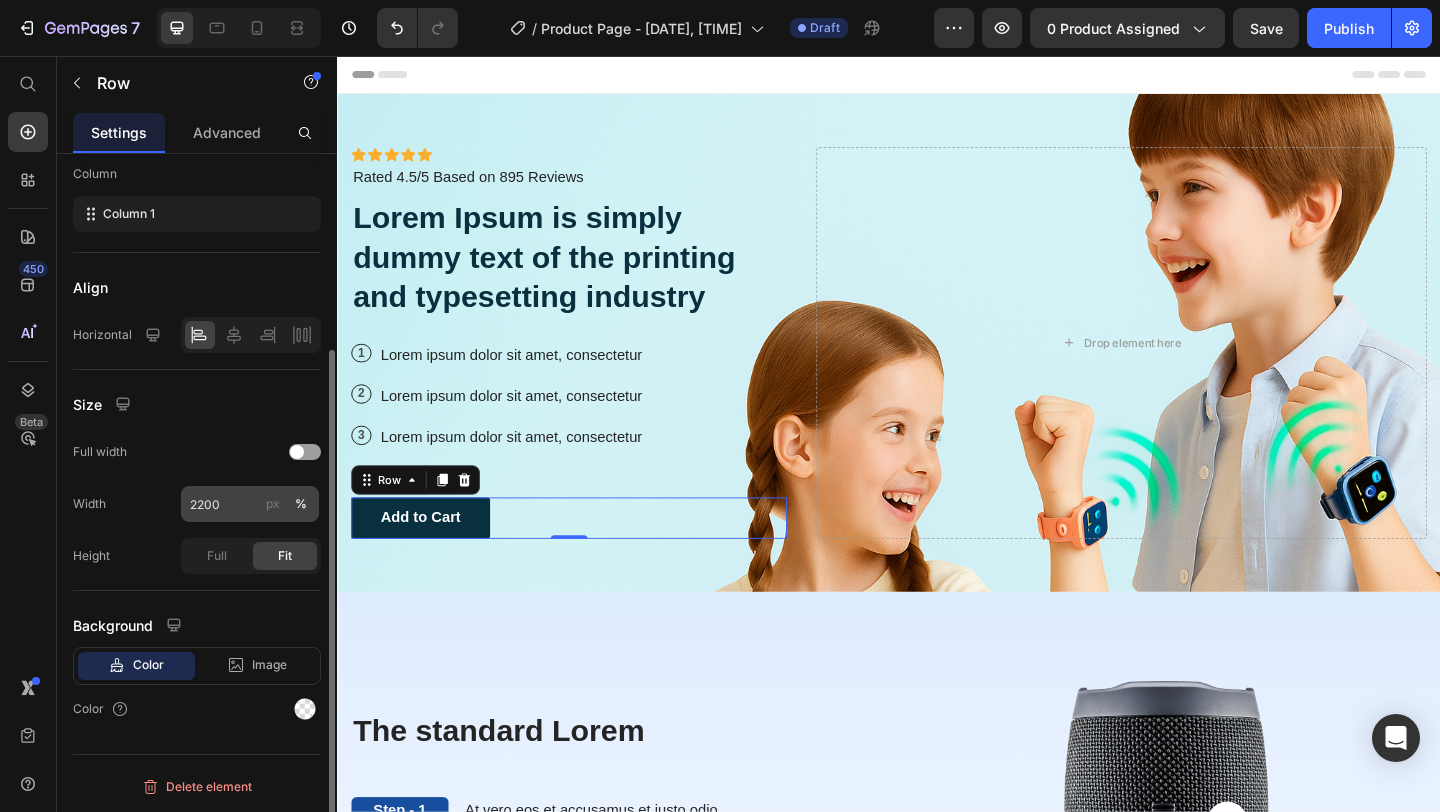 click on "px" at bounding box center (273, 504) 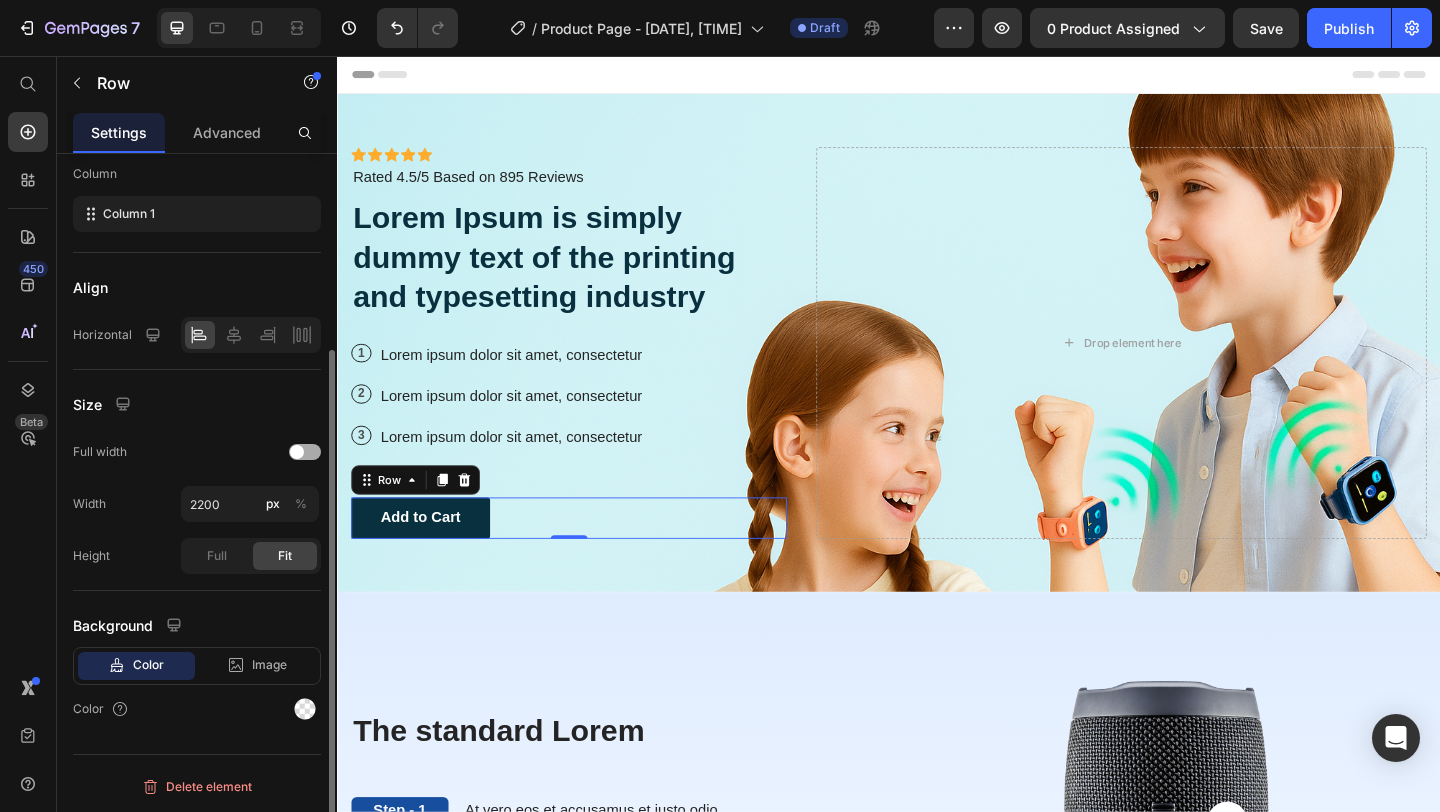 click at bounding box center (297, 452) 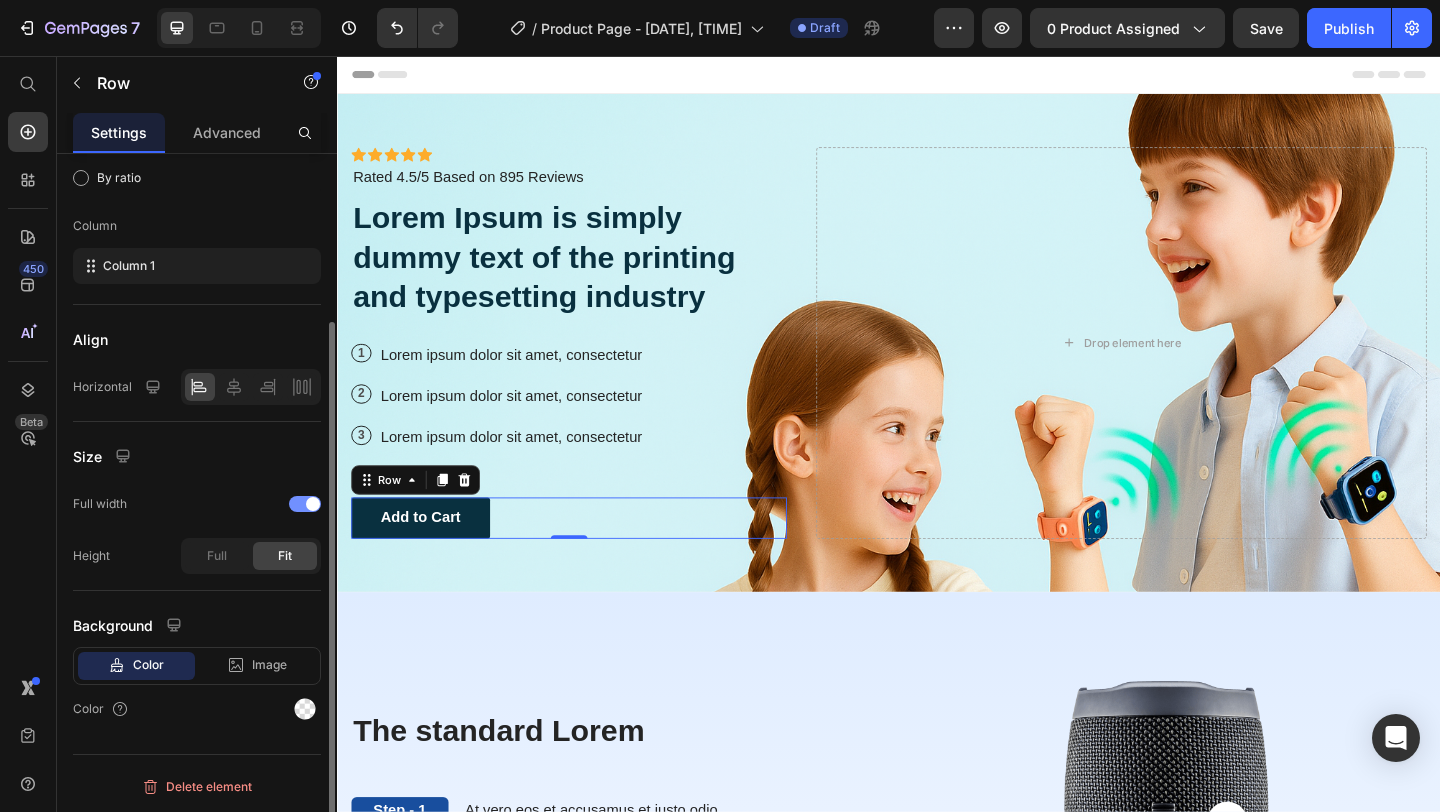 click at bounding box center (305, 504) 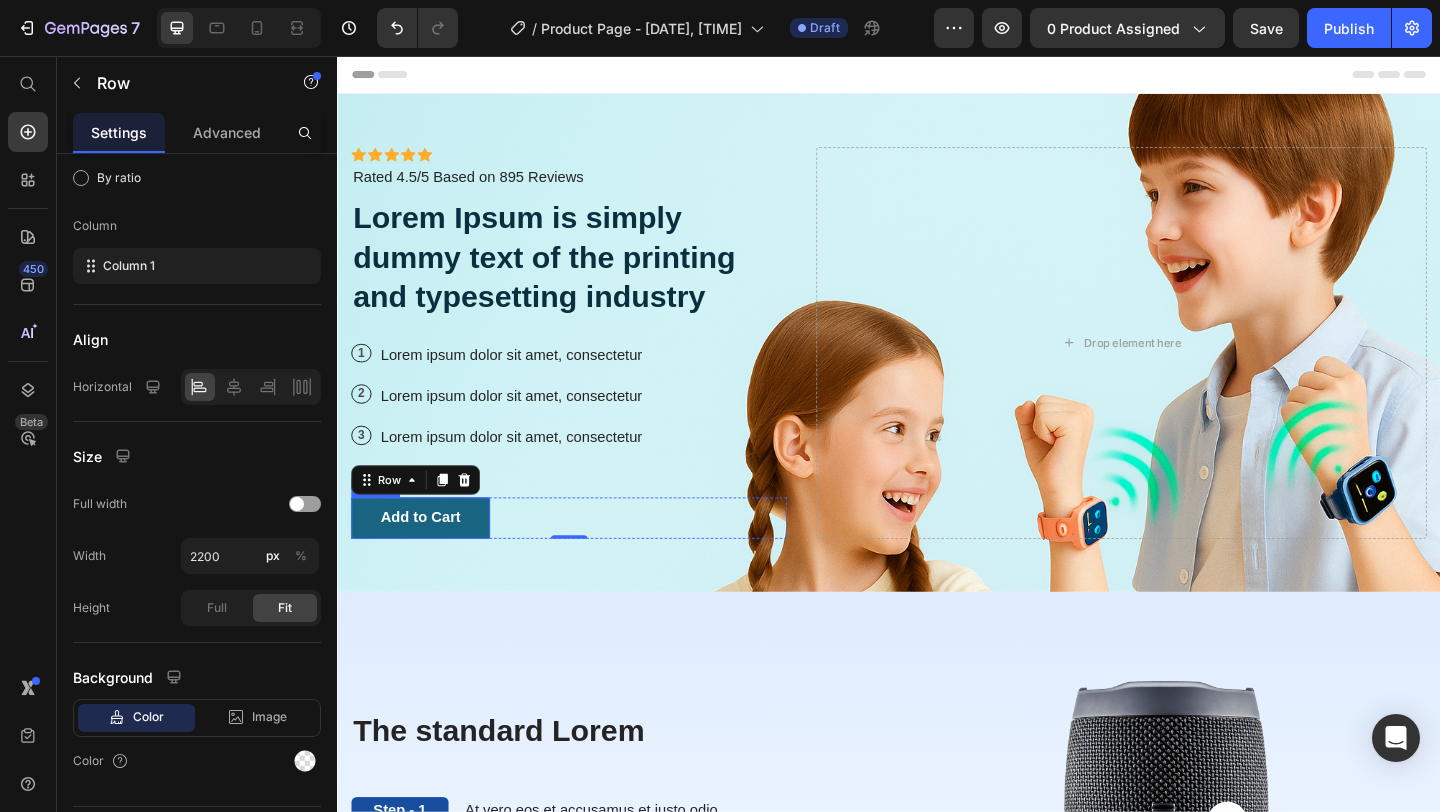 click on "Add to Cart" at bounding box center [427, 558] 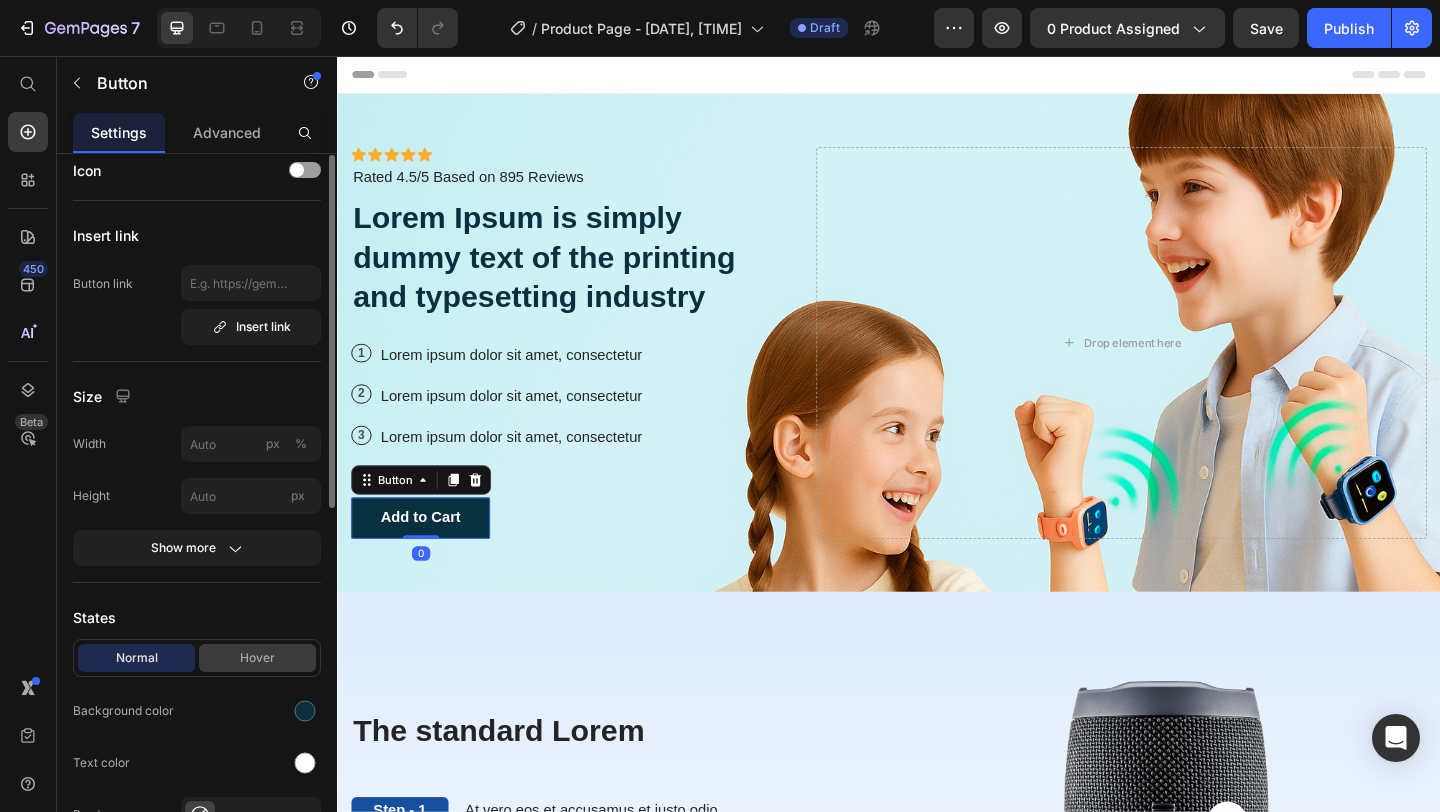 scroll, scrollTop: 23, scrollLeft: 0, axis: vertical 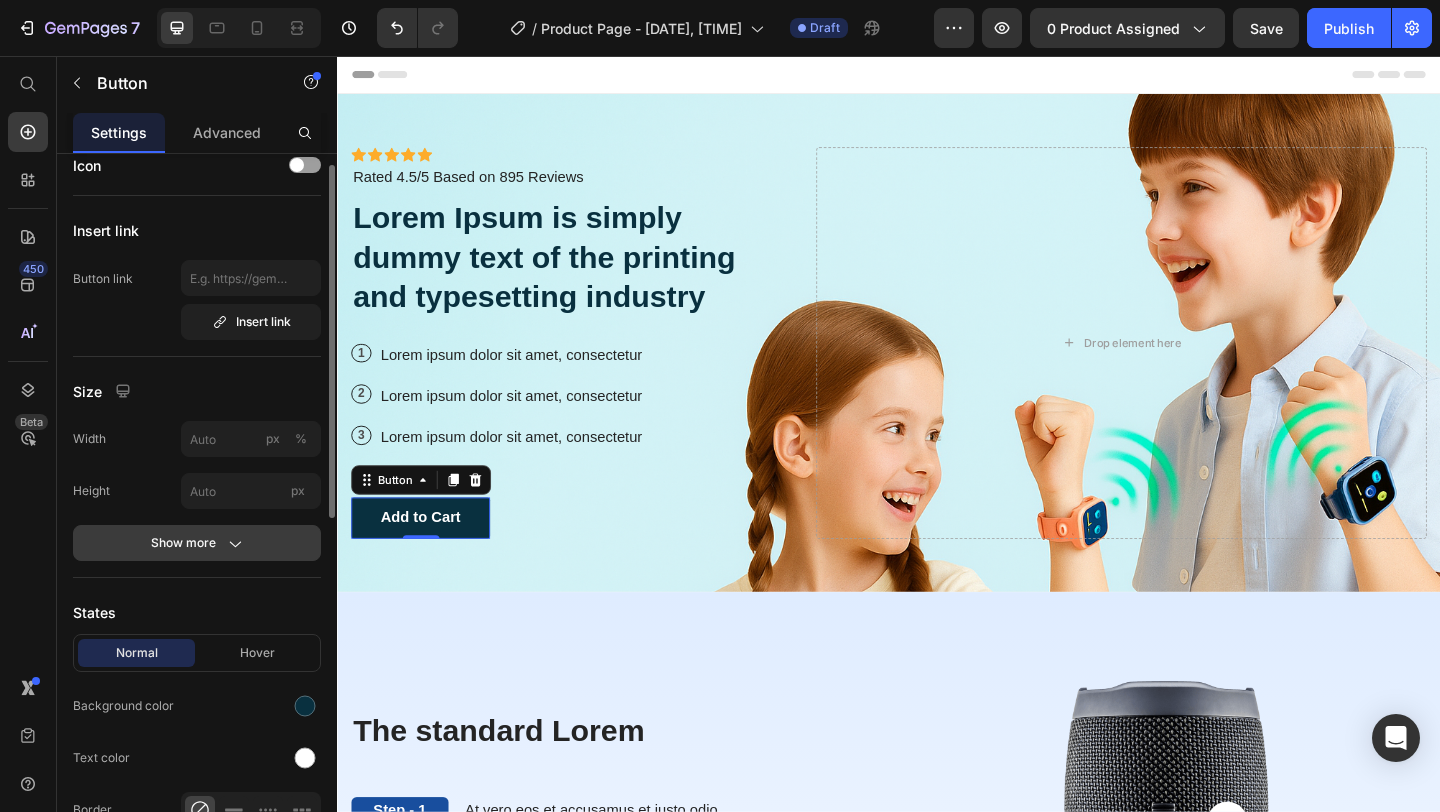 click 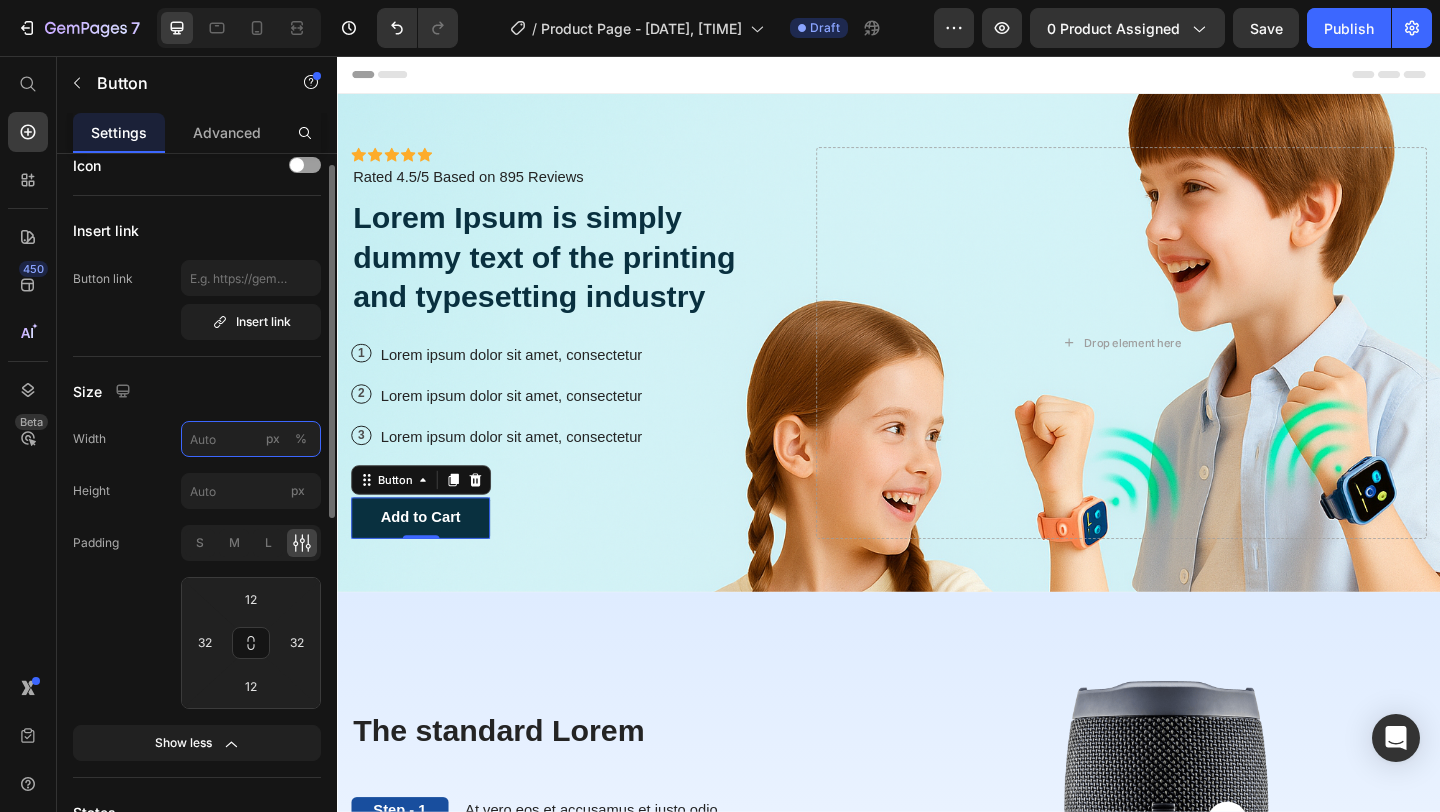 click on "px %" at bounding box center (251, 439) 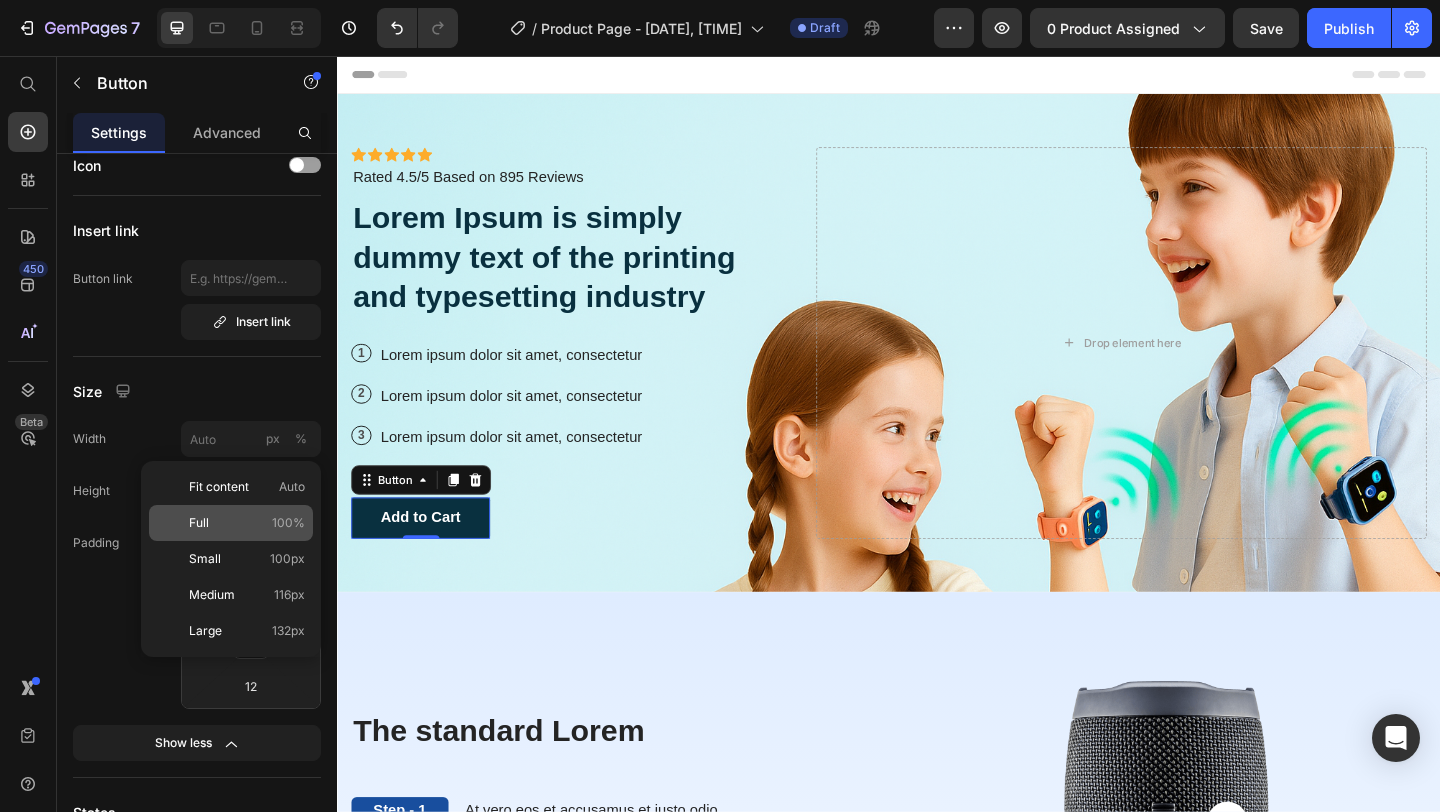 click on "Full 100%" at bounding box center (247, 523) 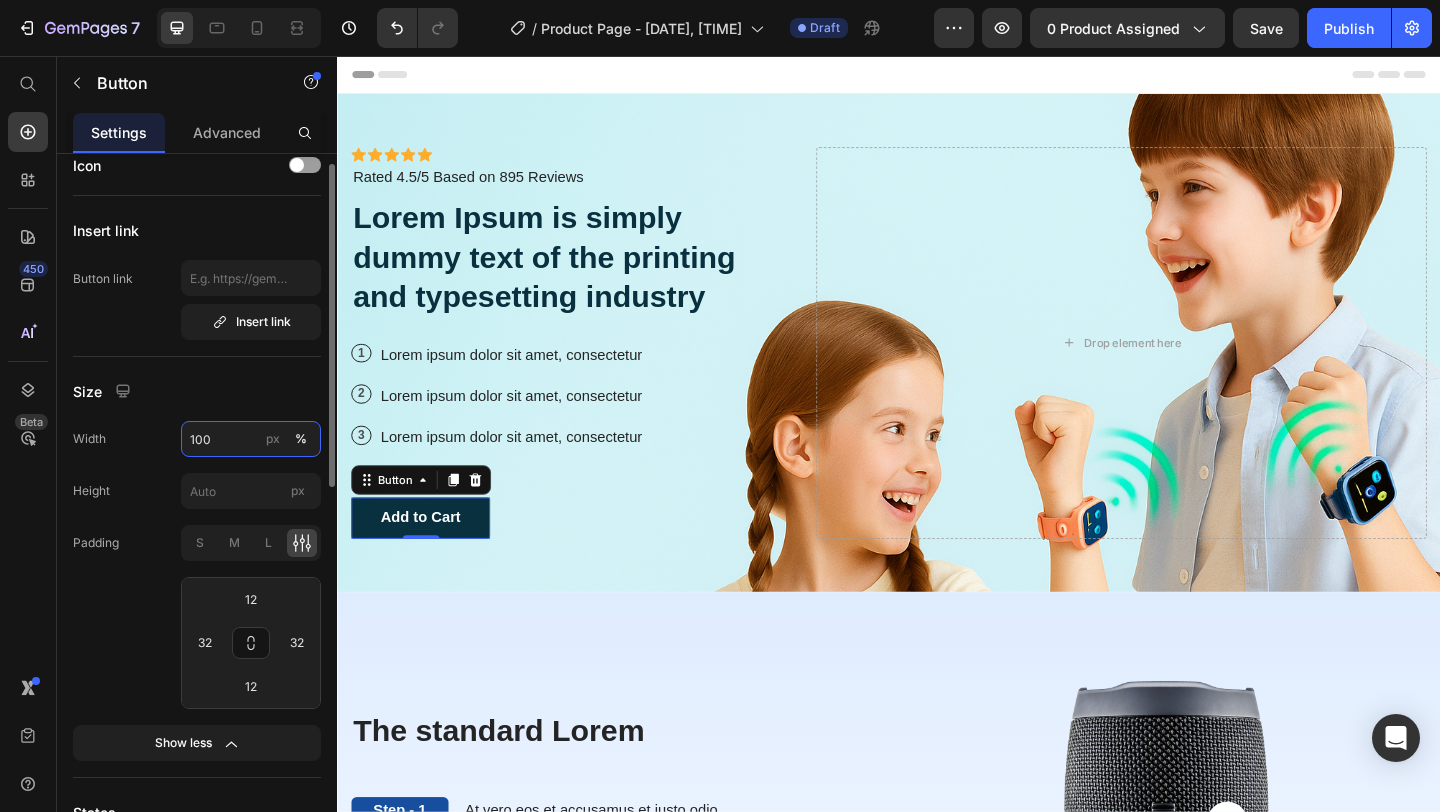 click on "100" at bounding box center (251, 439) 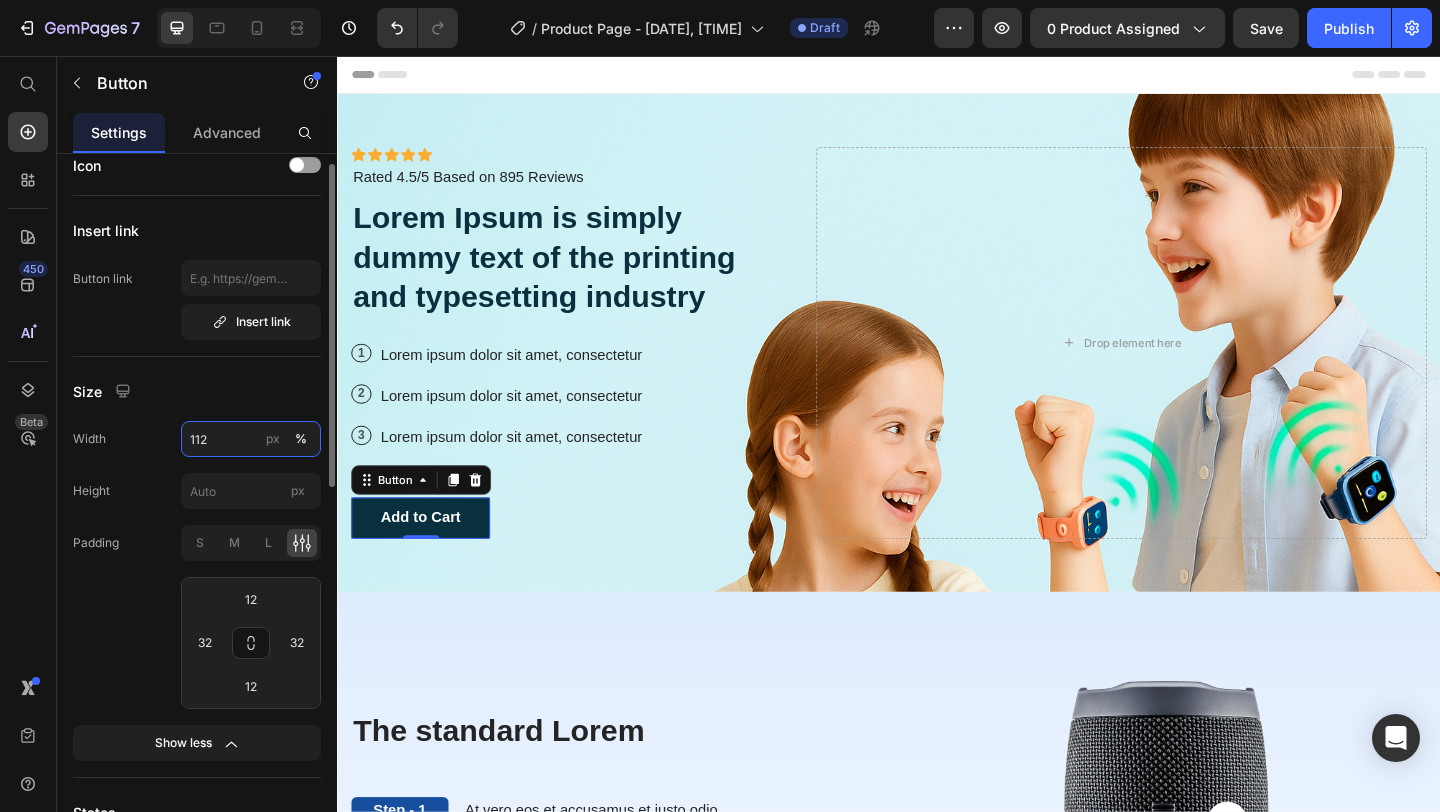 type on "113" 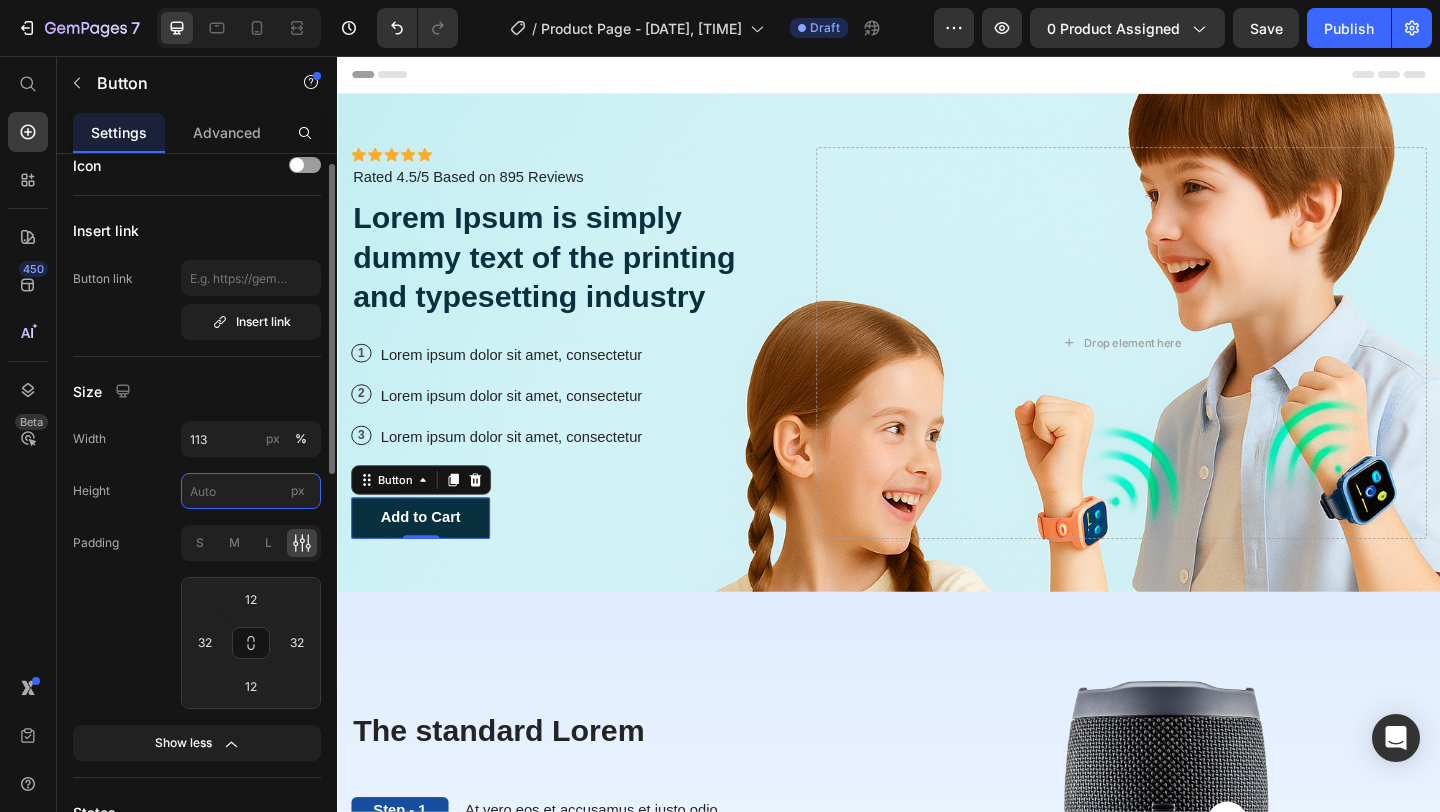 click on "px" at bounding box center (251, 491) 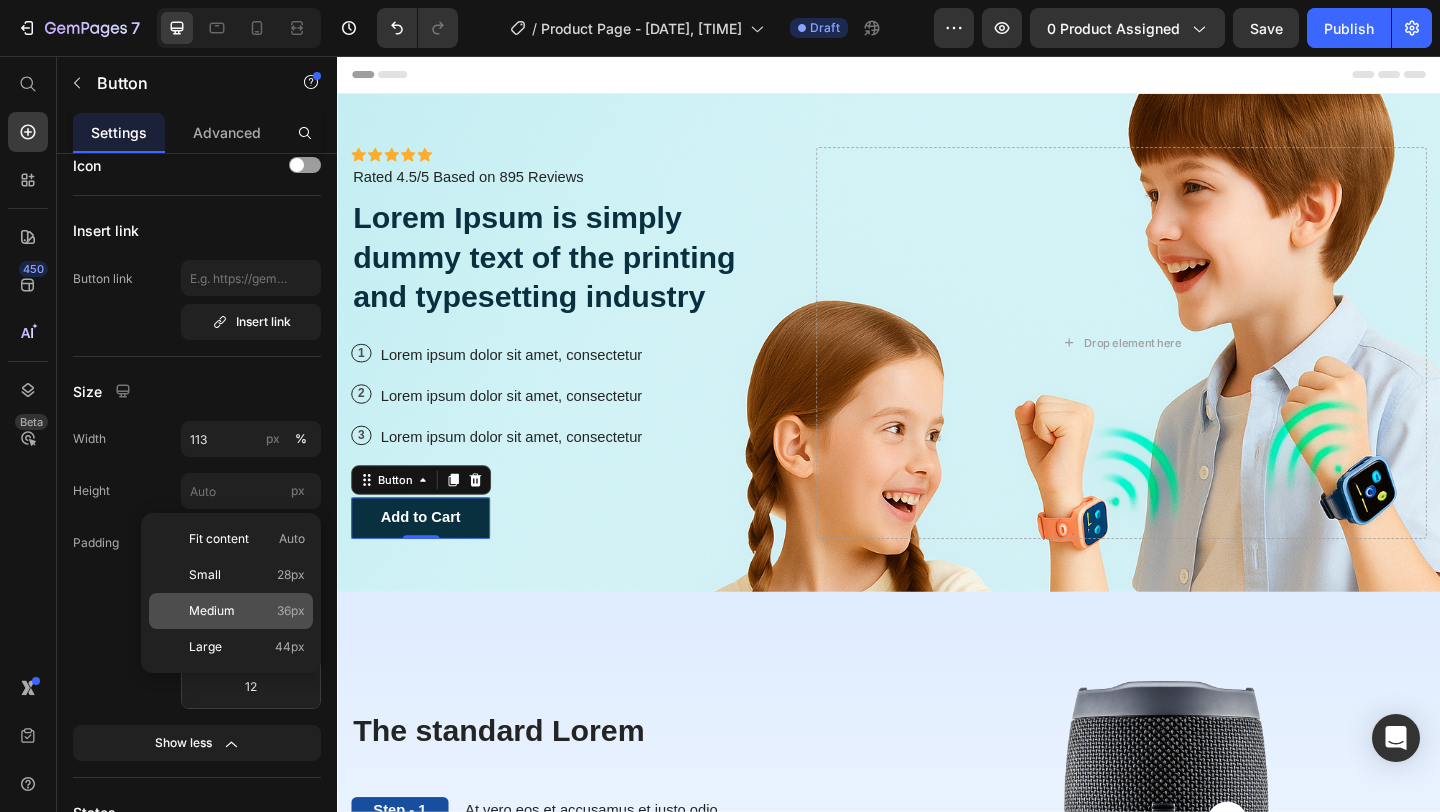 click on "Medium" at bounding box center (212, 611) 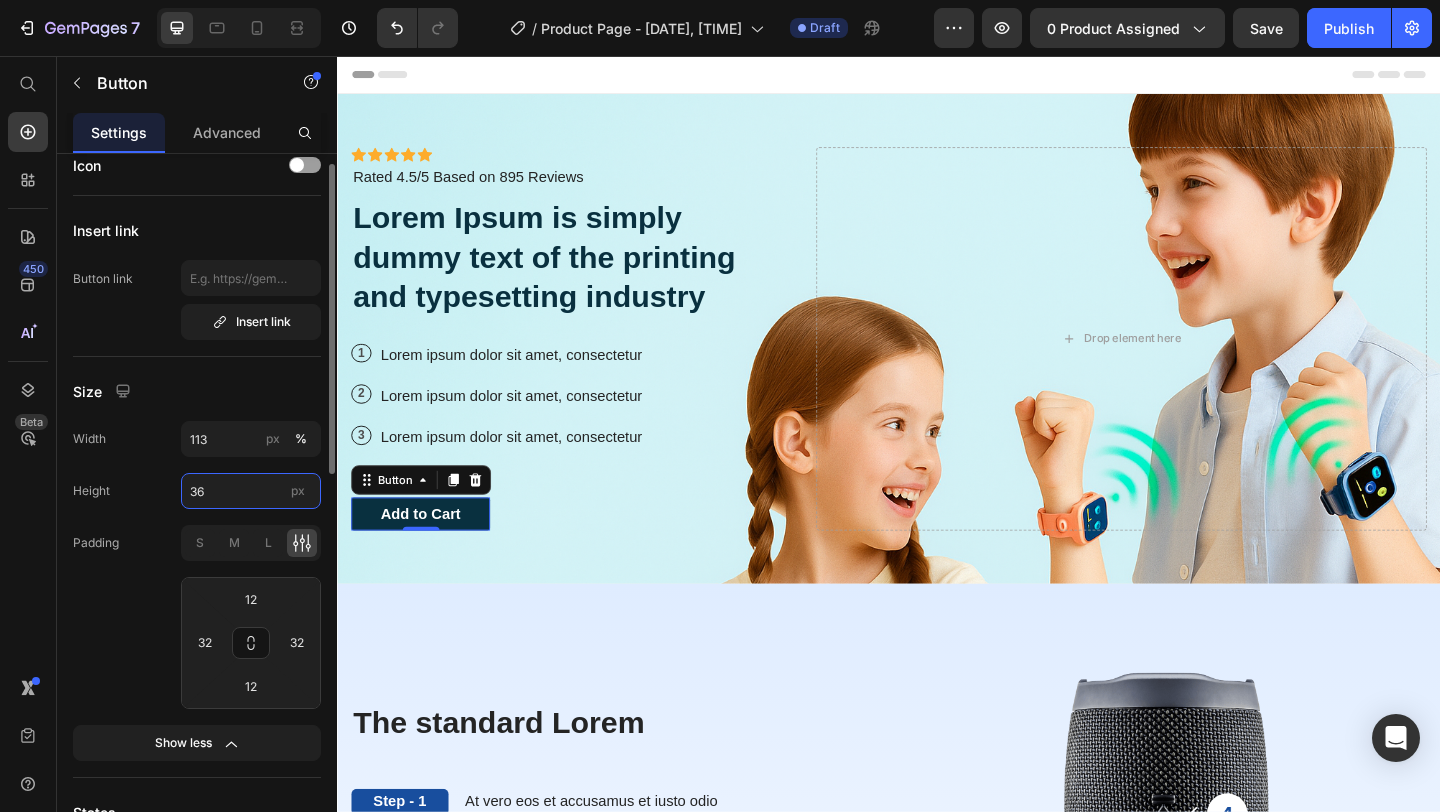 click on "36" at bounding box center [251, 491] 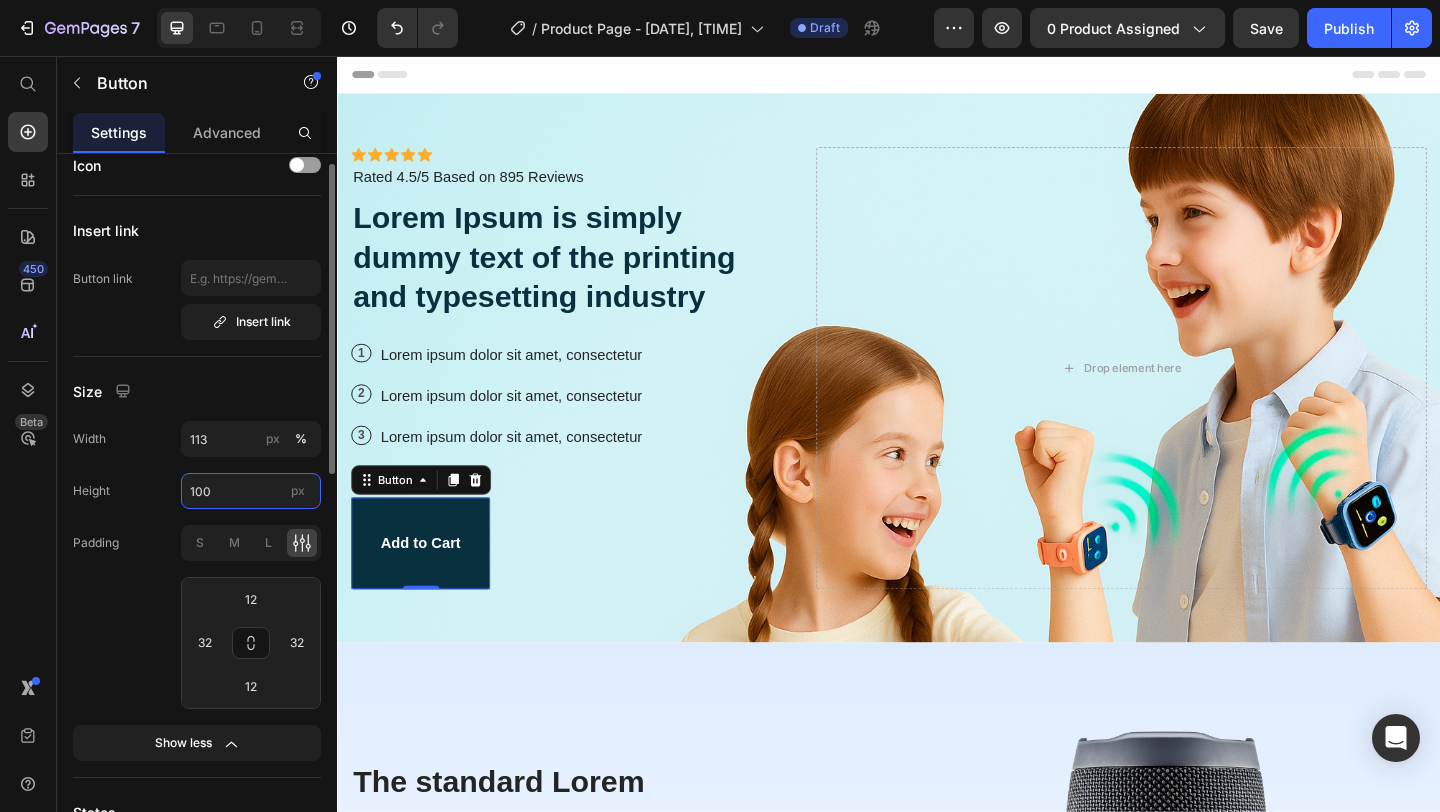 type on "36" 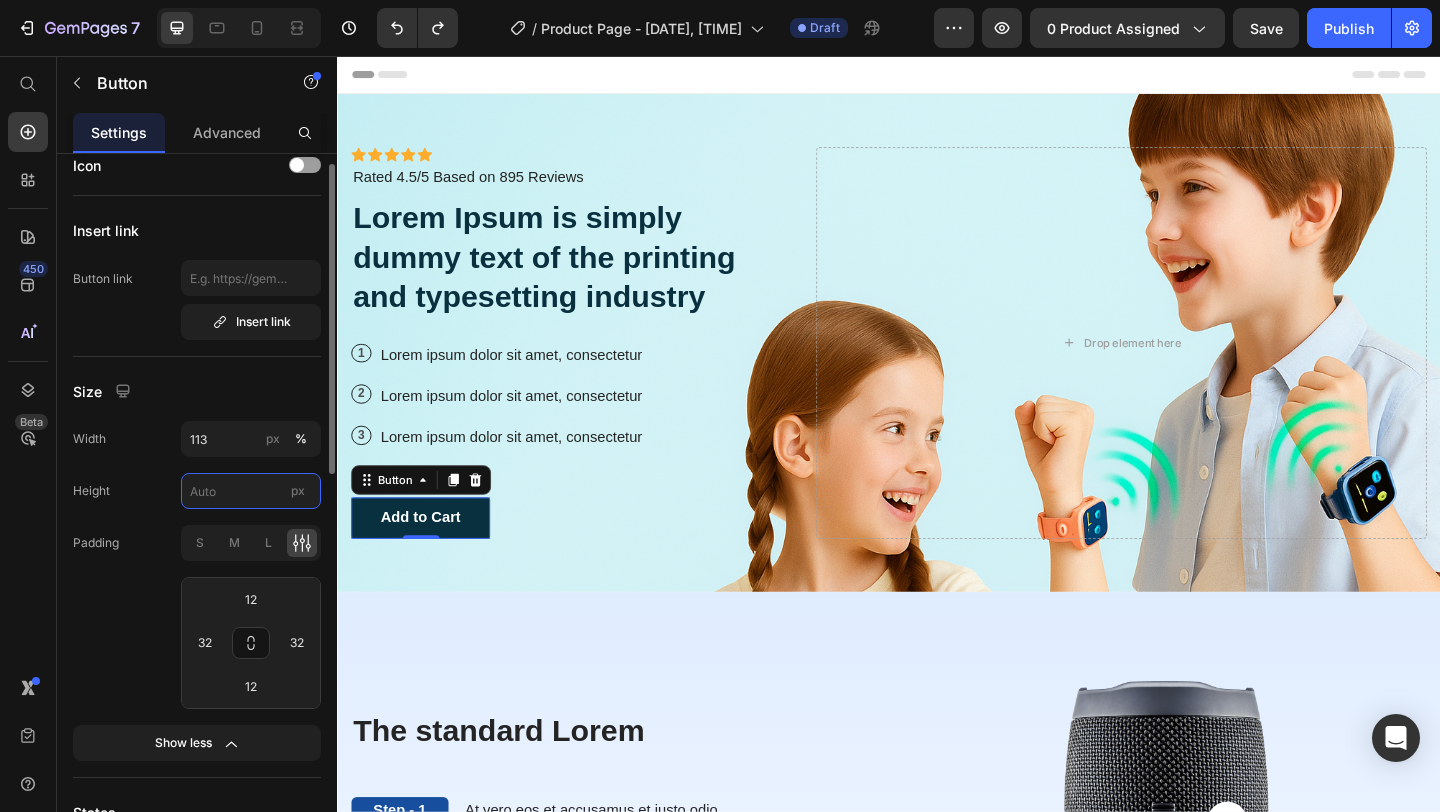 type on "36" 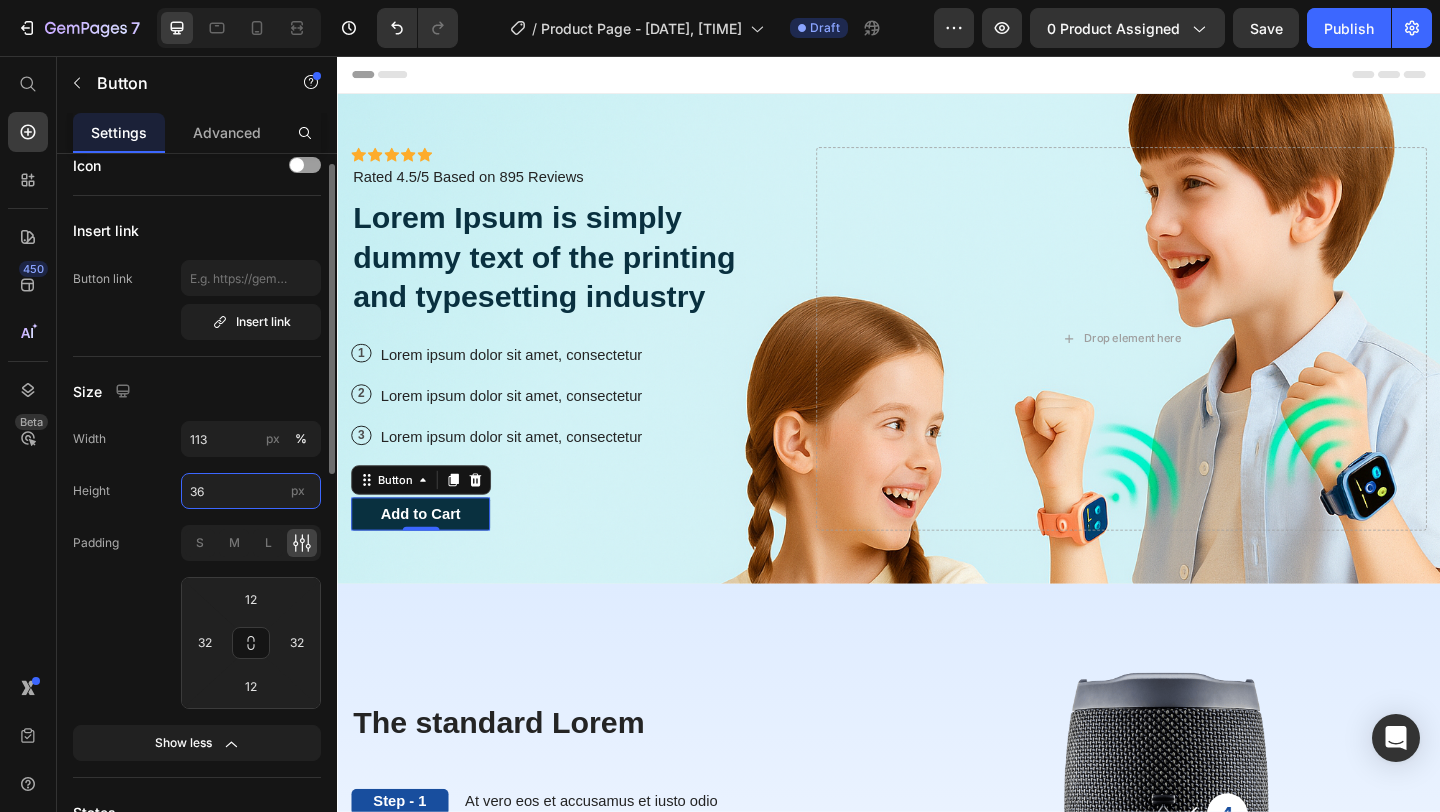 type 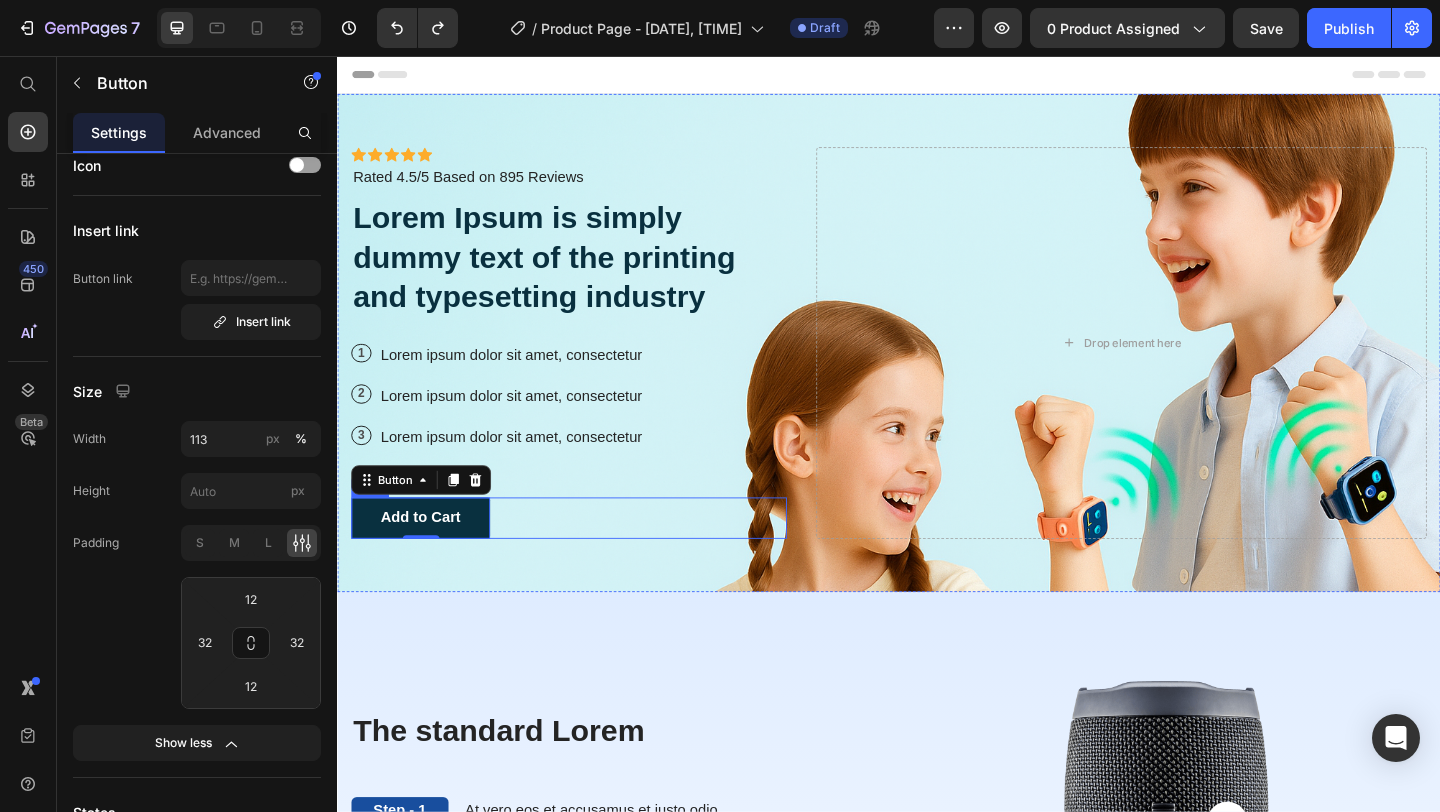 click on "Add to Cart Button   0 Row" at bounding box center [589, 558] 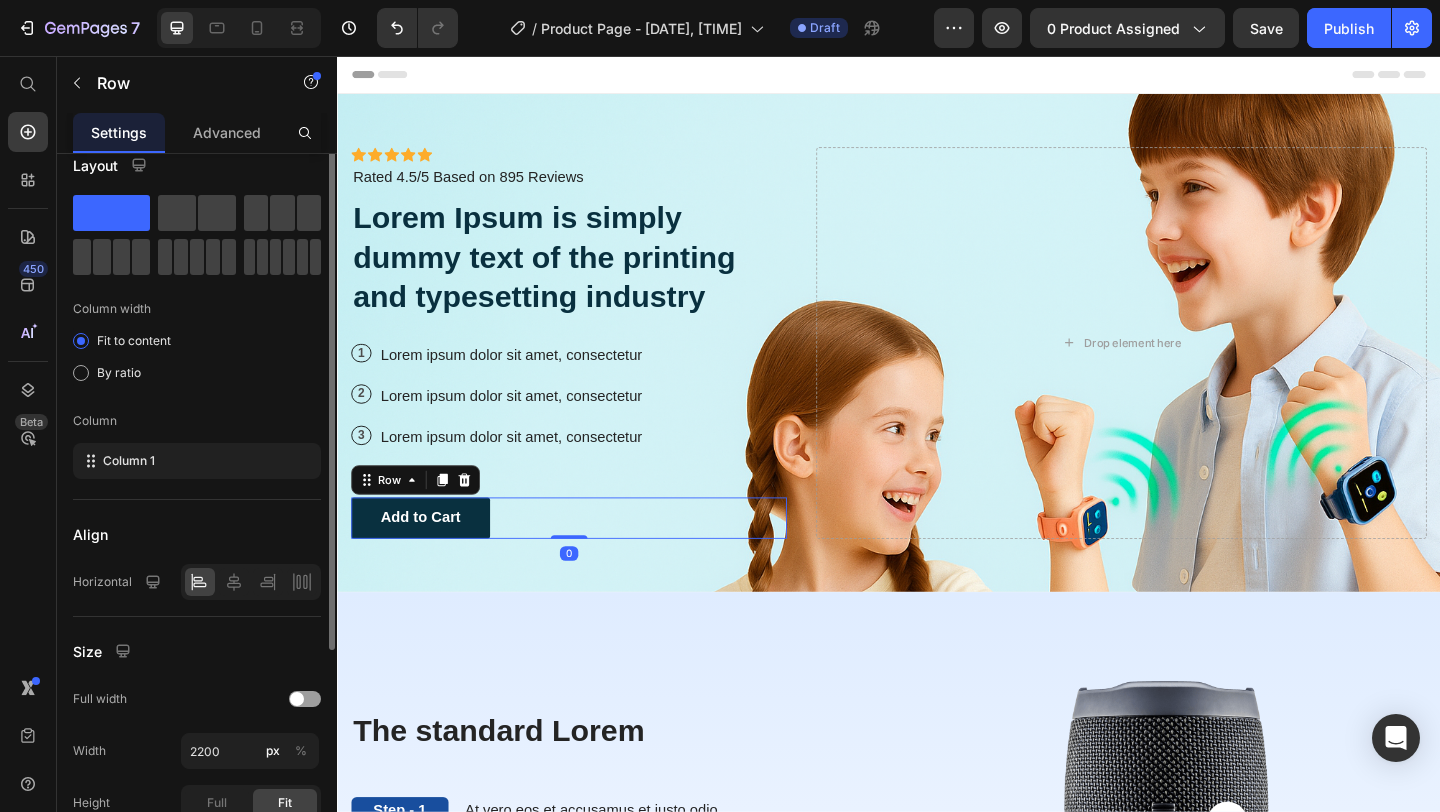 scroll, scrollTop: 0, scrollLeft: 0, axis: both 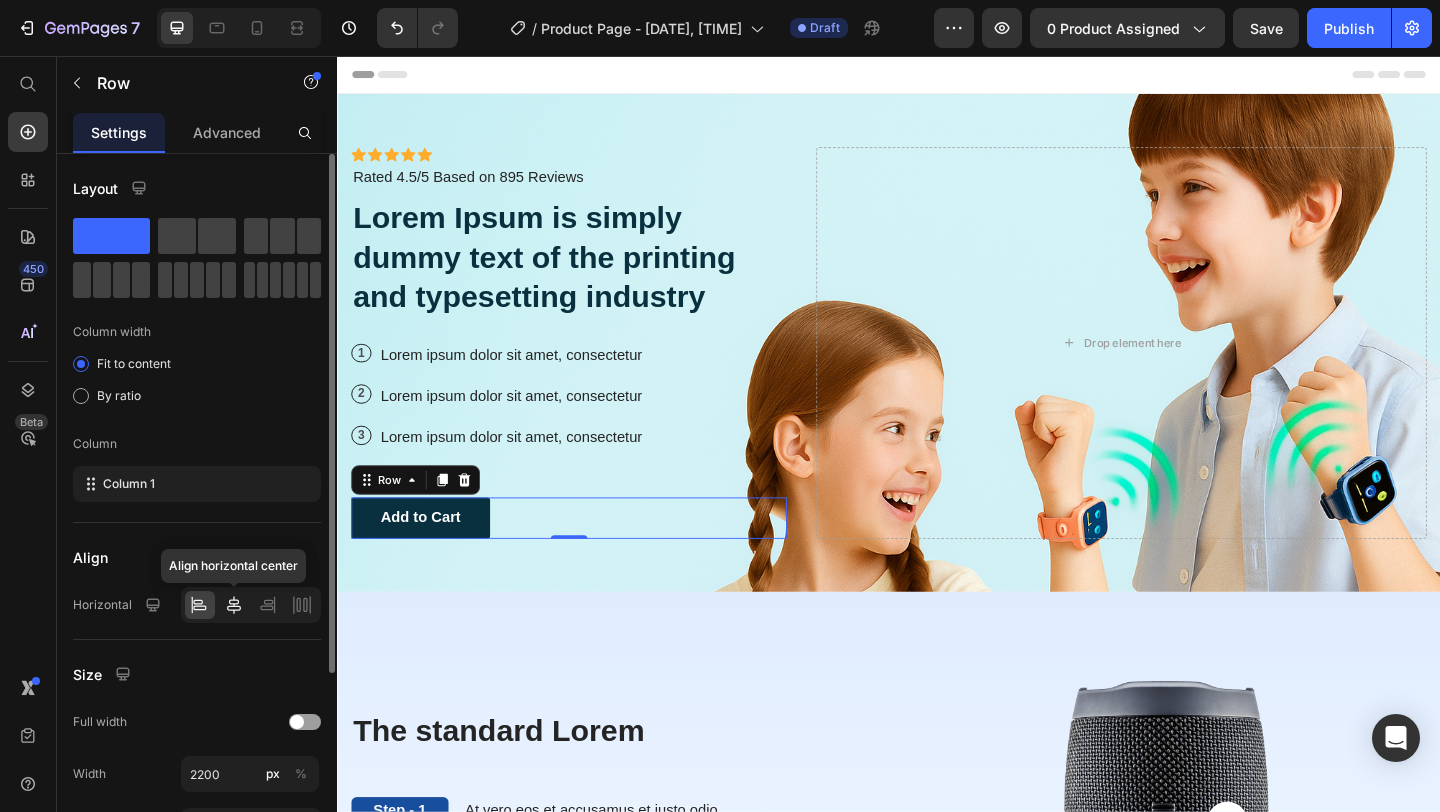 click 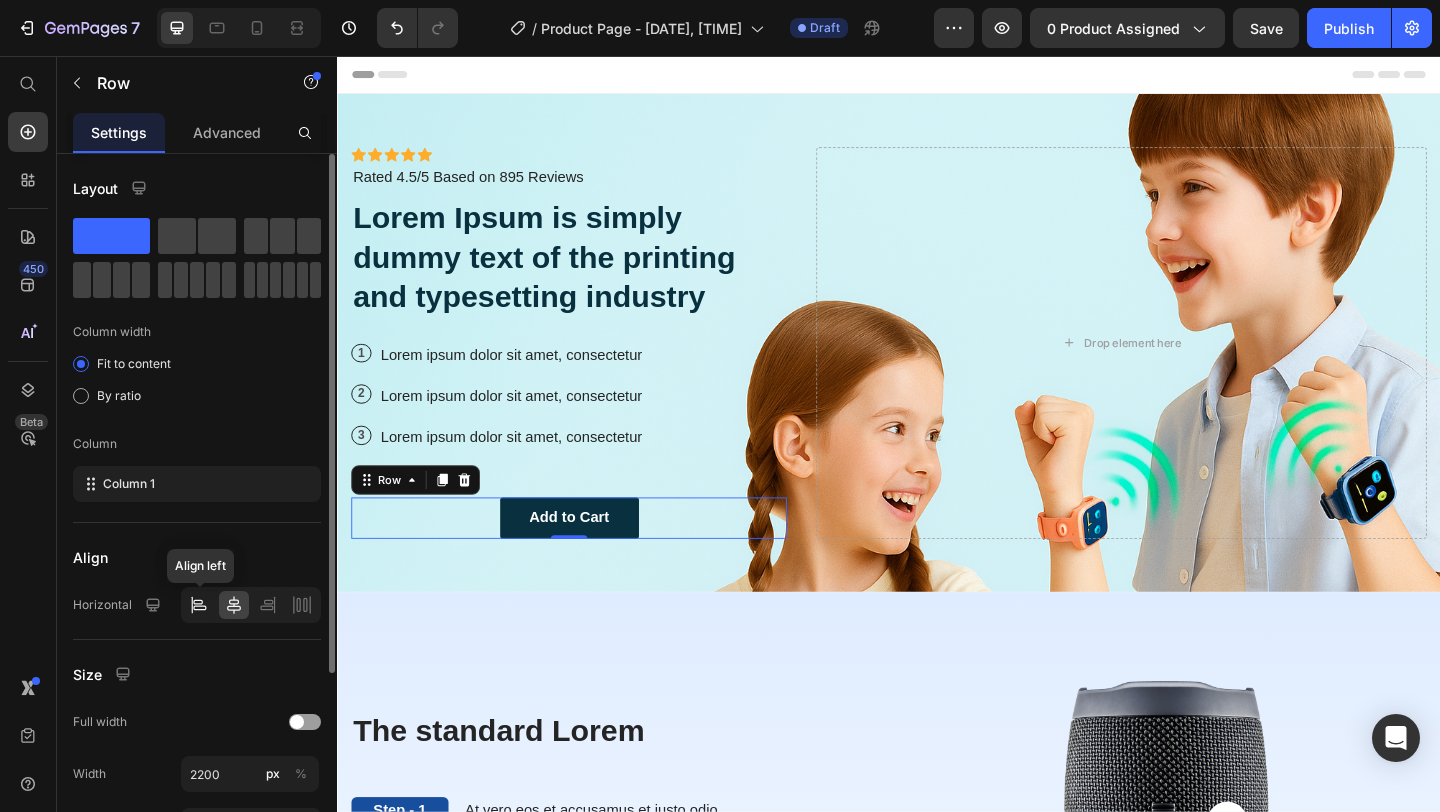 click 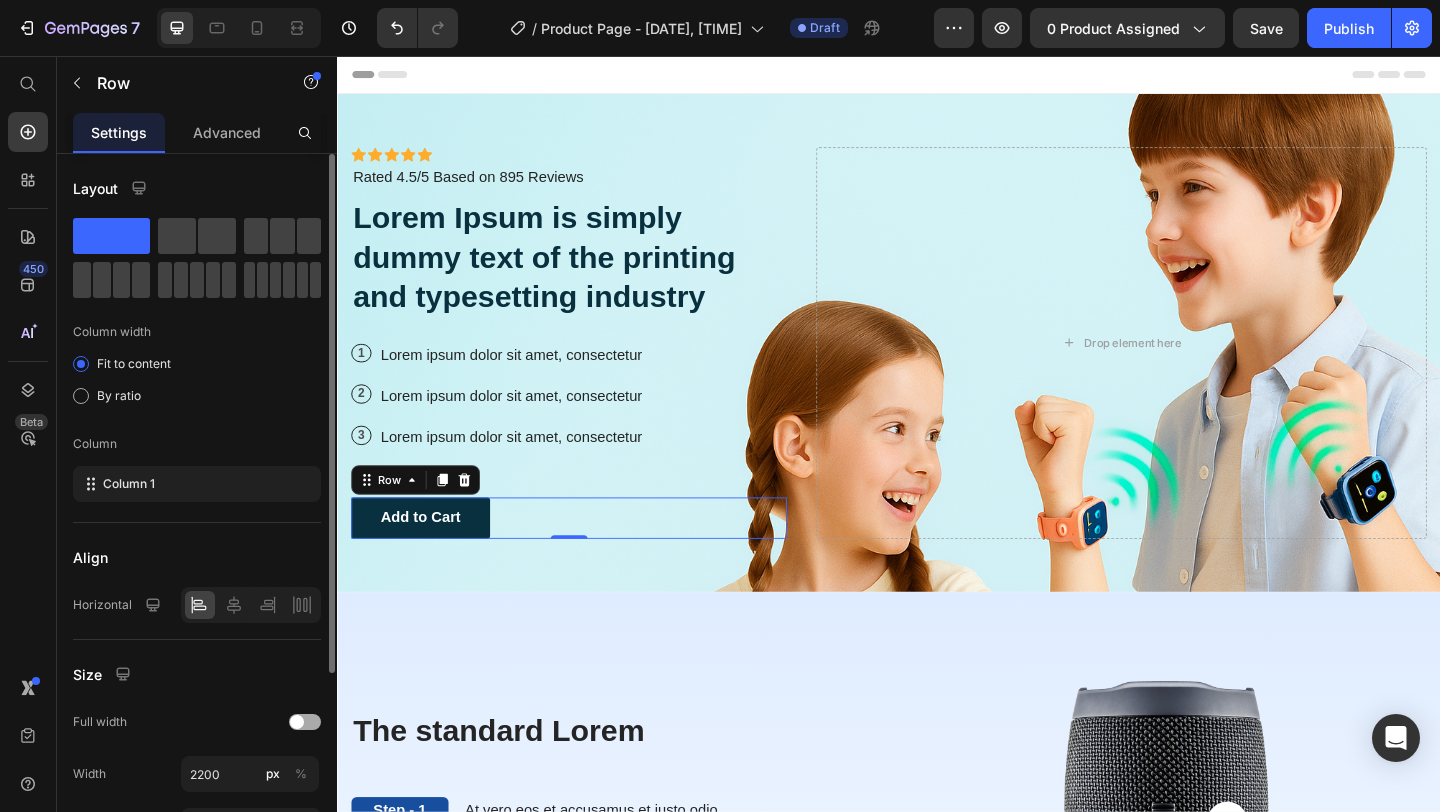 click at bounding box center [305, 722] 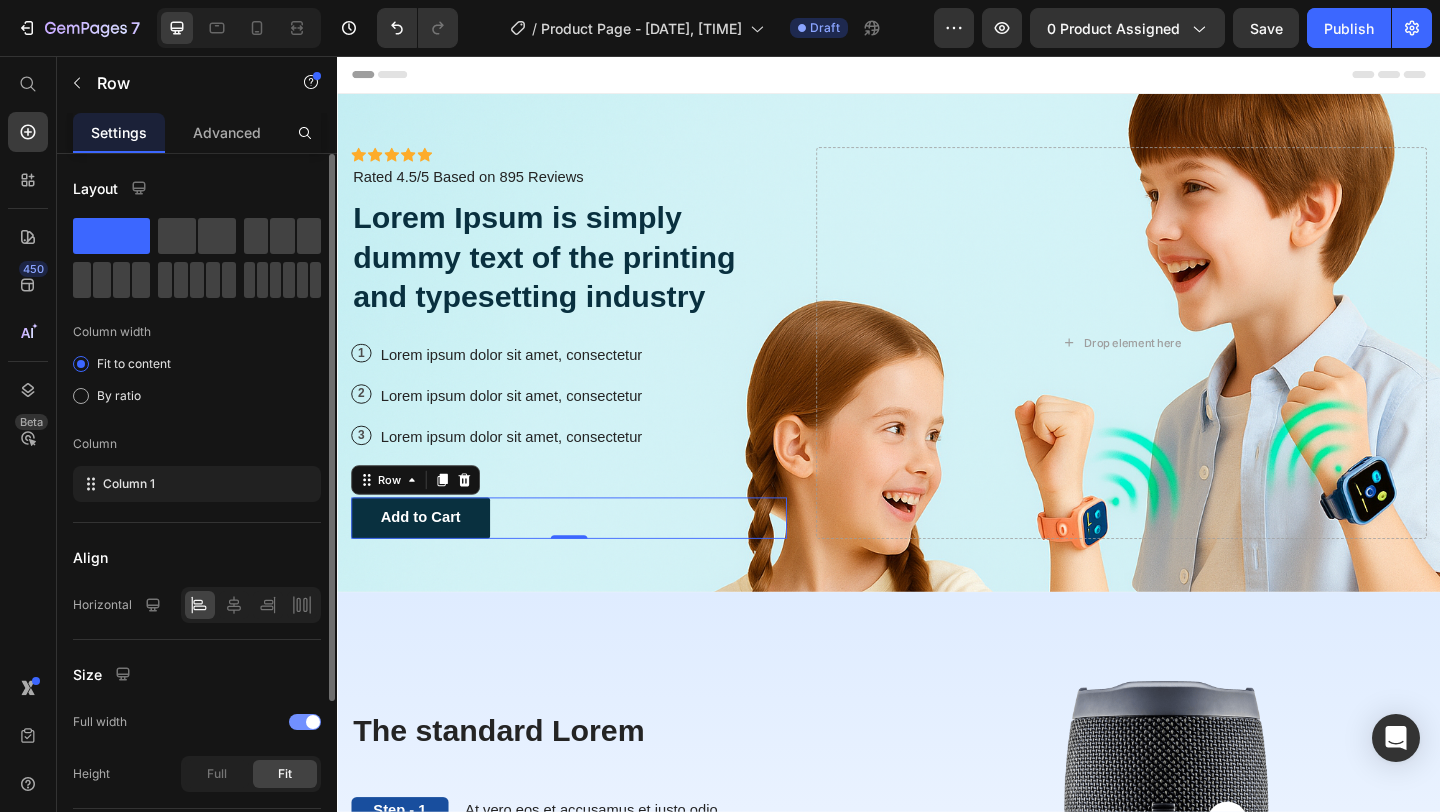 click at bounding box center [313, 722] 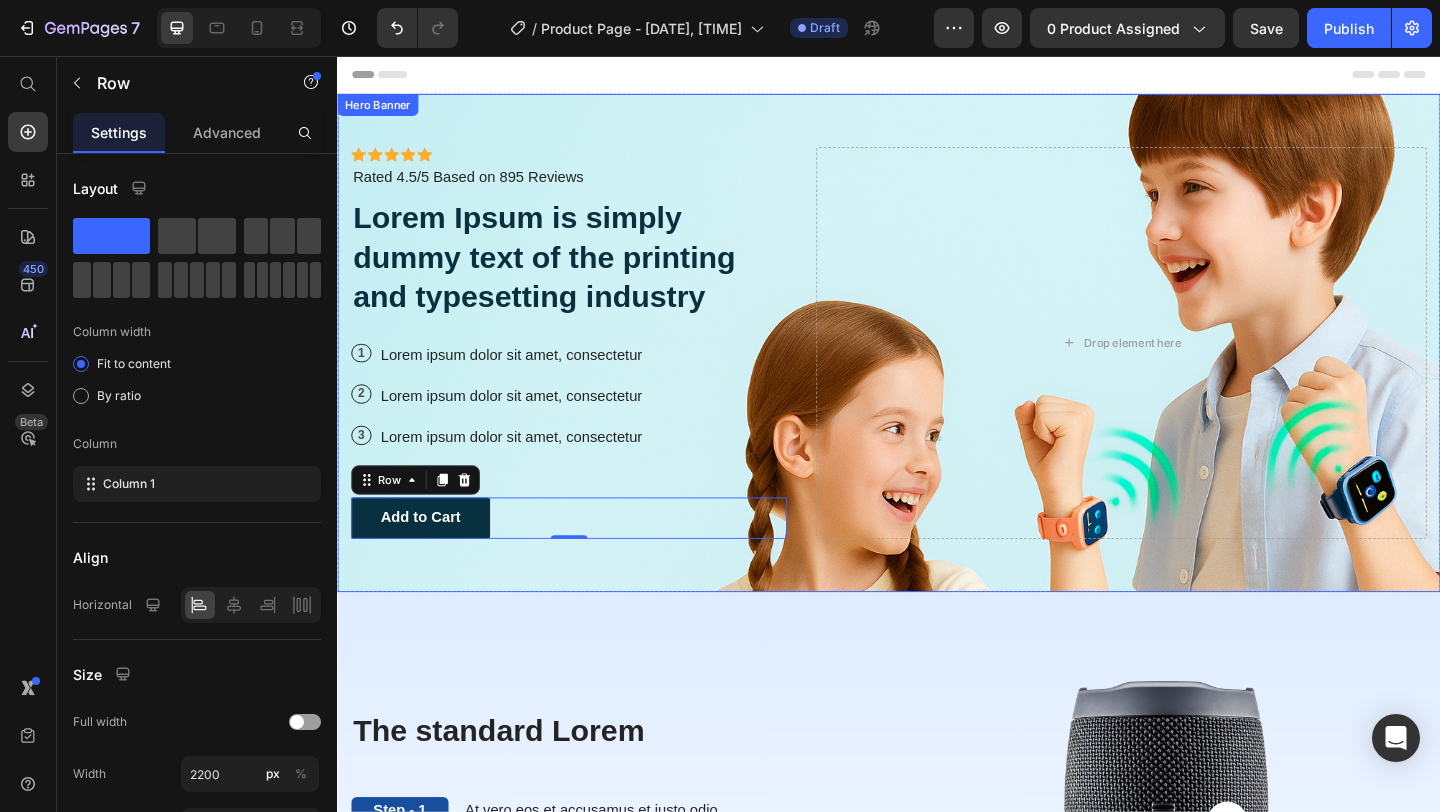 click on "Icon Icon Icon Icon Icon Icon List Icon Icon Icon Icon Icon Icon List Rated 4.5/5 Based on 895 Reviews Text Block Row Lorem Ipsum is simply dummy text of the printing and typesetting industry Heading 1 Text Block Row Lorem ipsum dolor sit amet, consectetur Text Block Row 2 Text Block Row Lorem ipsum dolor sit amet, consectetur Text Block Row 3 Text Block Row Lorem ipsum dolor sit amet, consectetur Text Block Row Add to Cart Button Row   0" at bounding box center (589, 368) 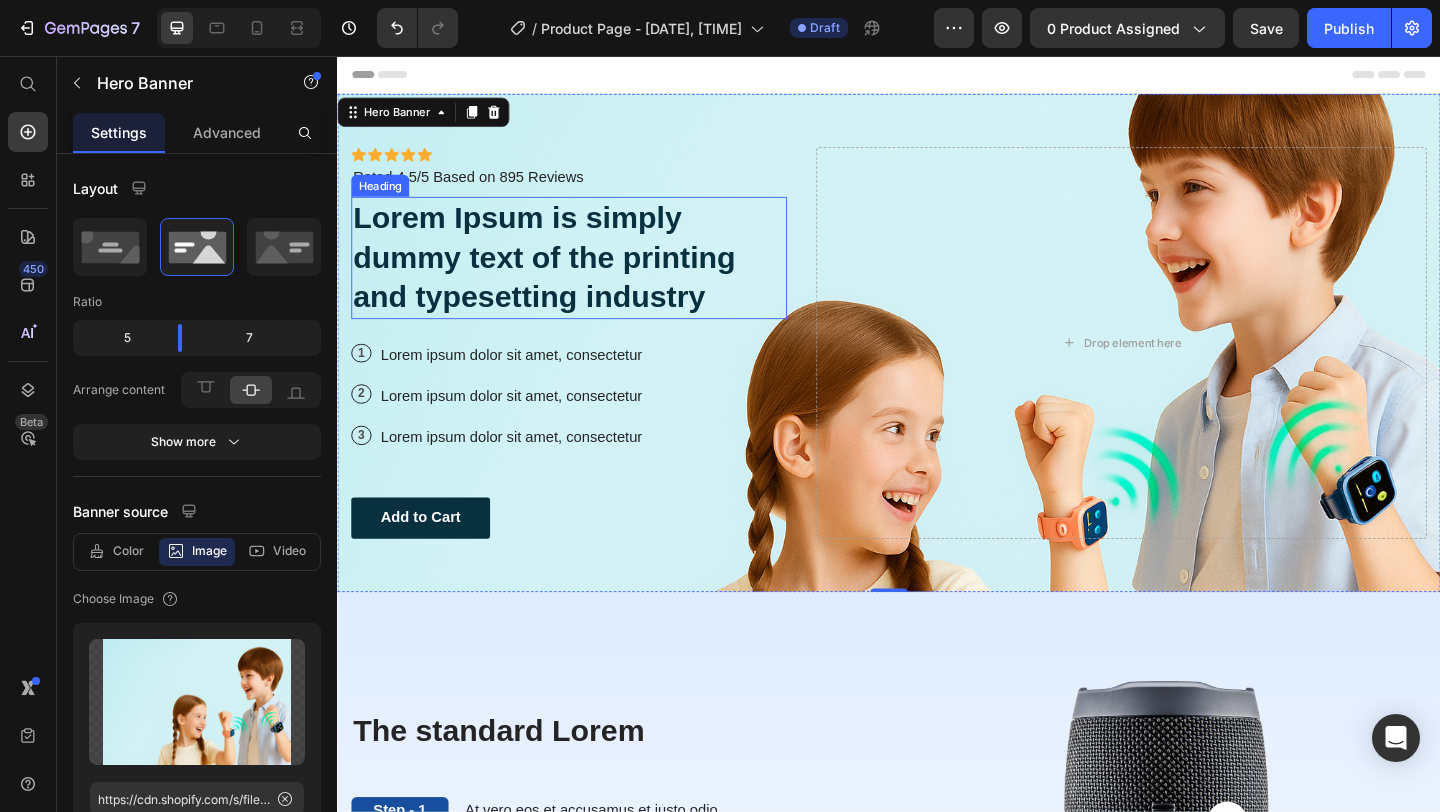 click on "Lorem Ipsum is simply dummy text of the printing and typesetting industry" at bounding box center [589, 275] 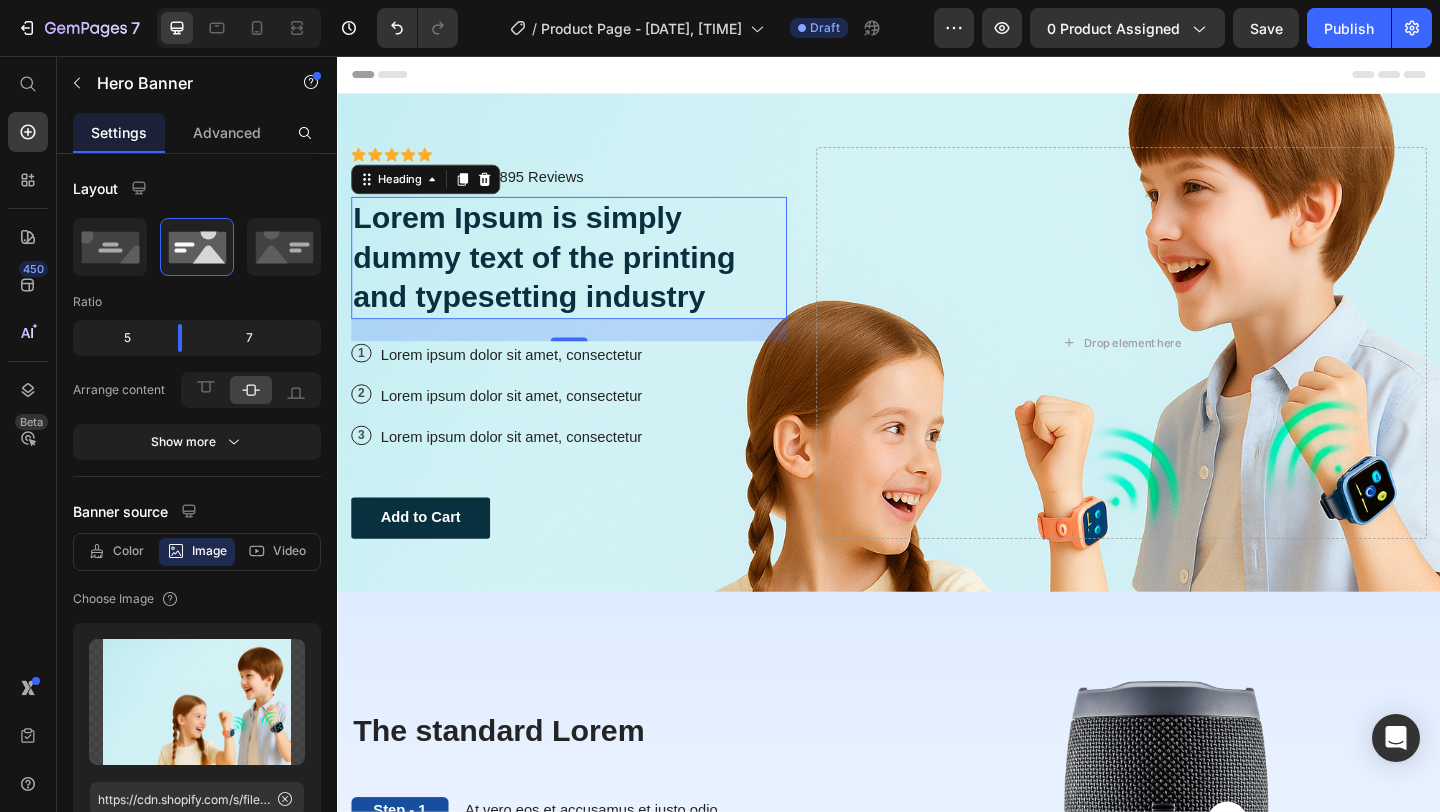 click on "Lorem Ipsum is simply dummy text of the printing and typesetting industry" at bounding box center (589, 275) 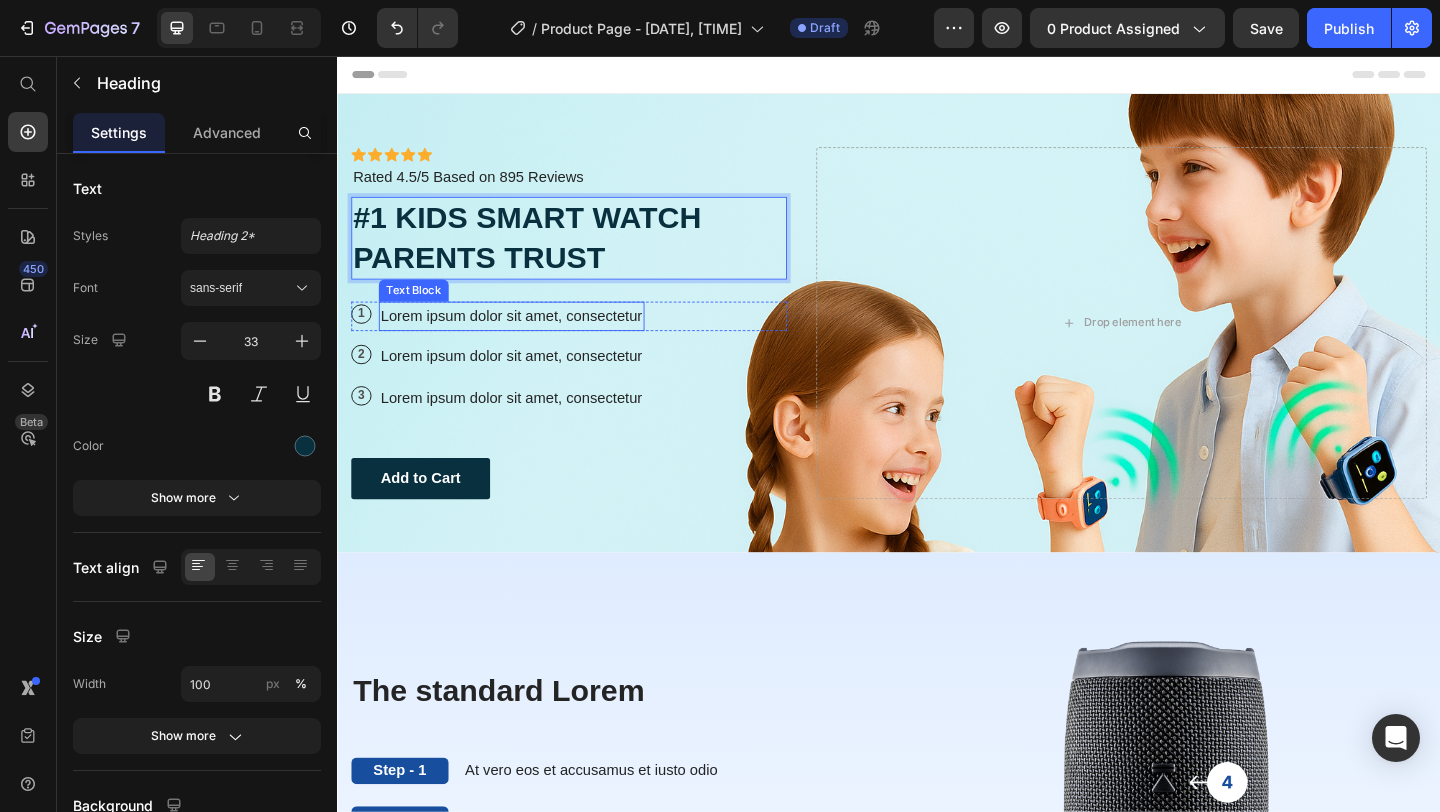 click on "Lorem ipsum dolor sit amet, consectetur" at bounding box center (526, 339) 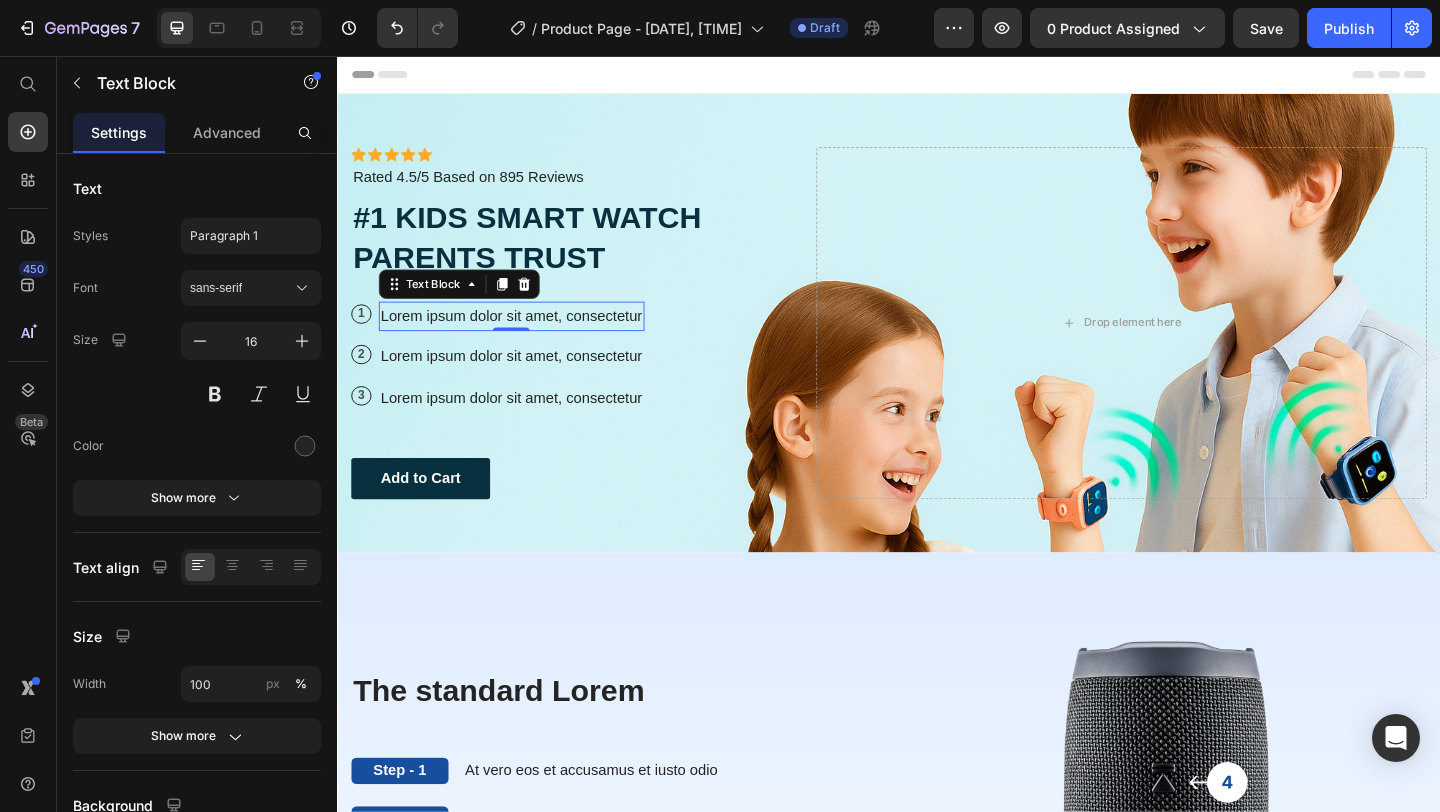 click on "Lorem ipsum dolor sit amet, consectetur" at bounding box center [526, 339] 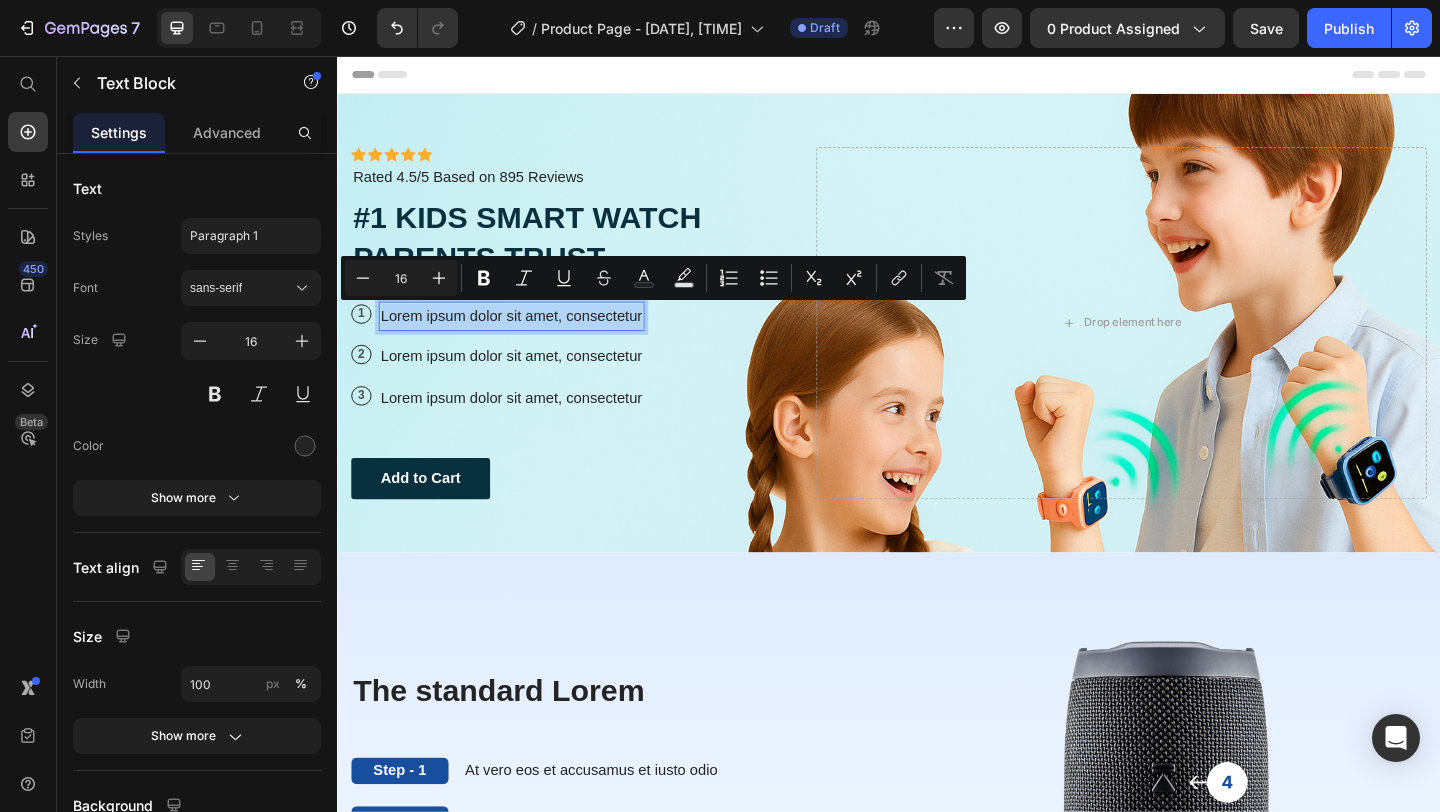 type on "14" 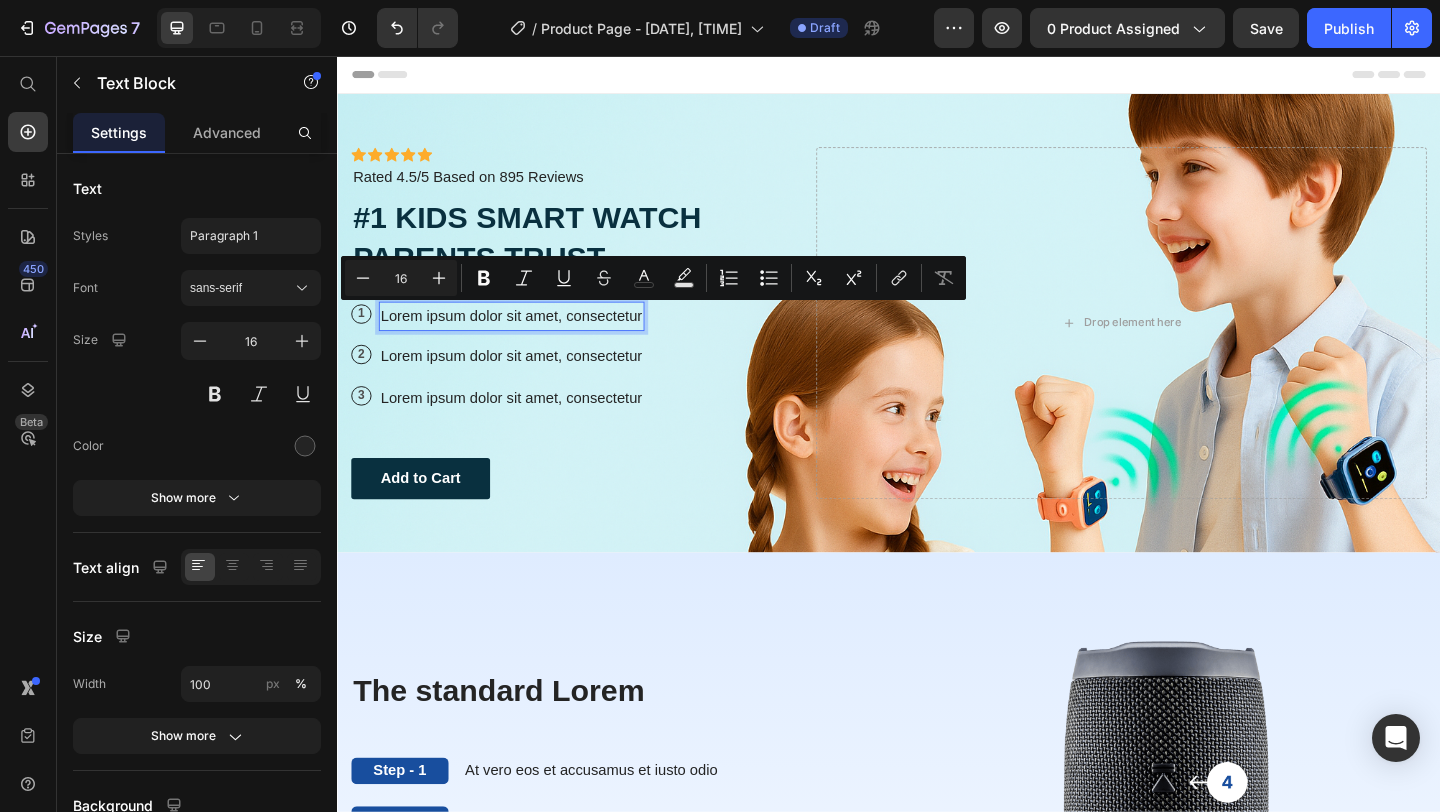 click on "Lorem ipsum dolor sit amet, consectetur" at bounding box center (526, 339) 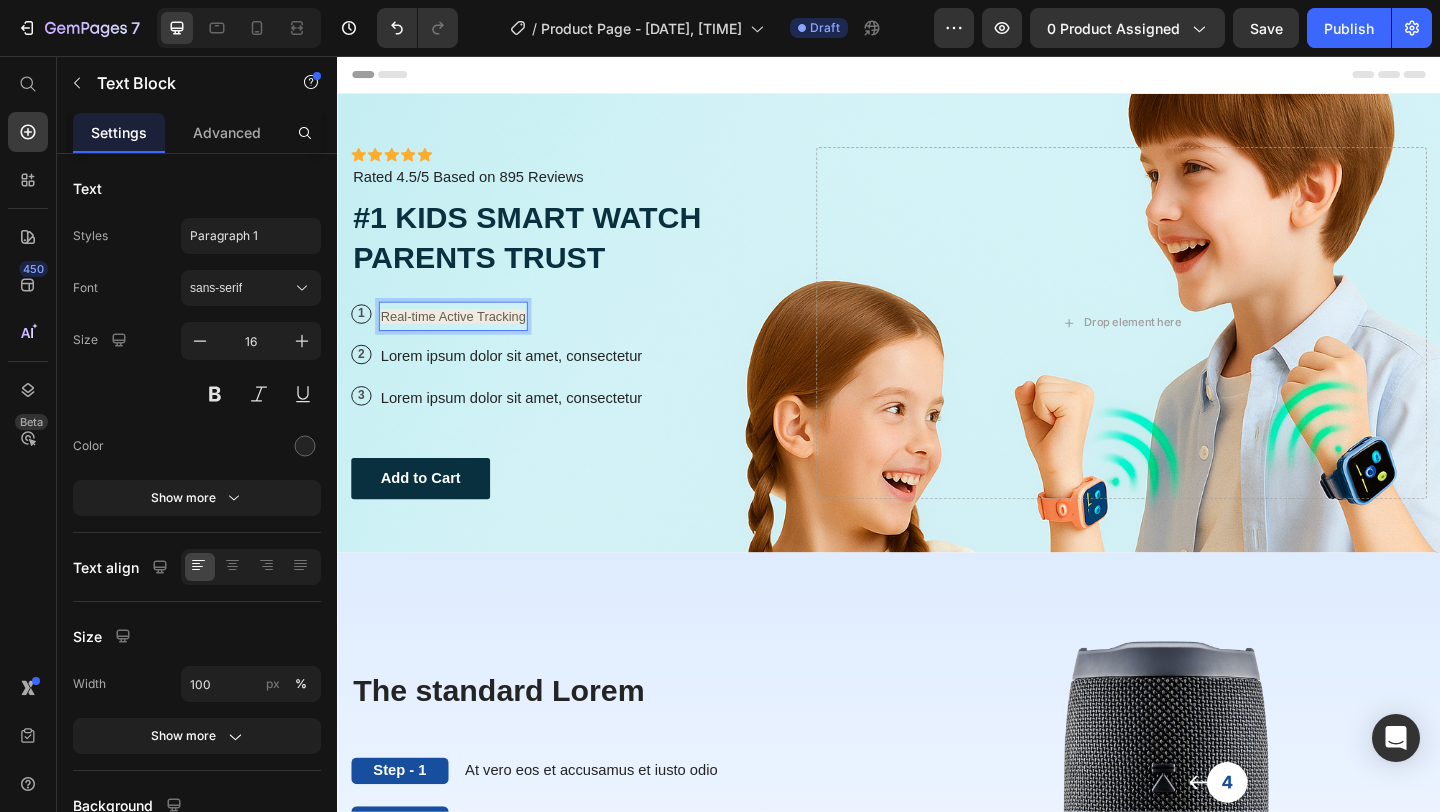 click on "Real-time Active Tracking" at bounding box center (463, 339) 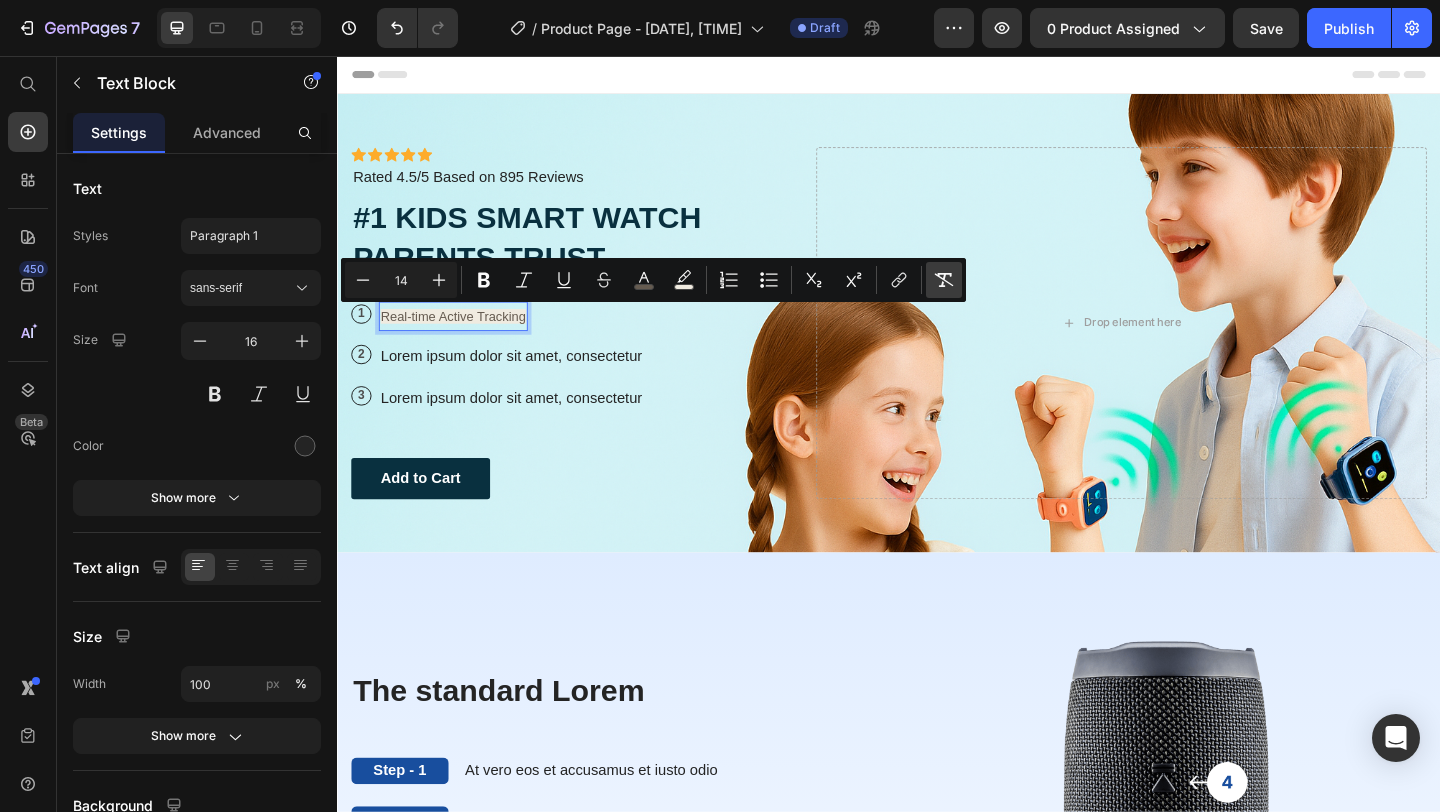 click 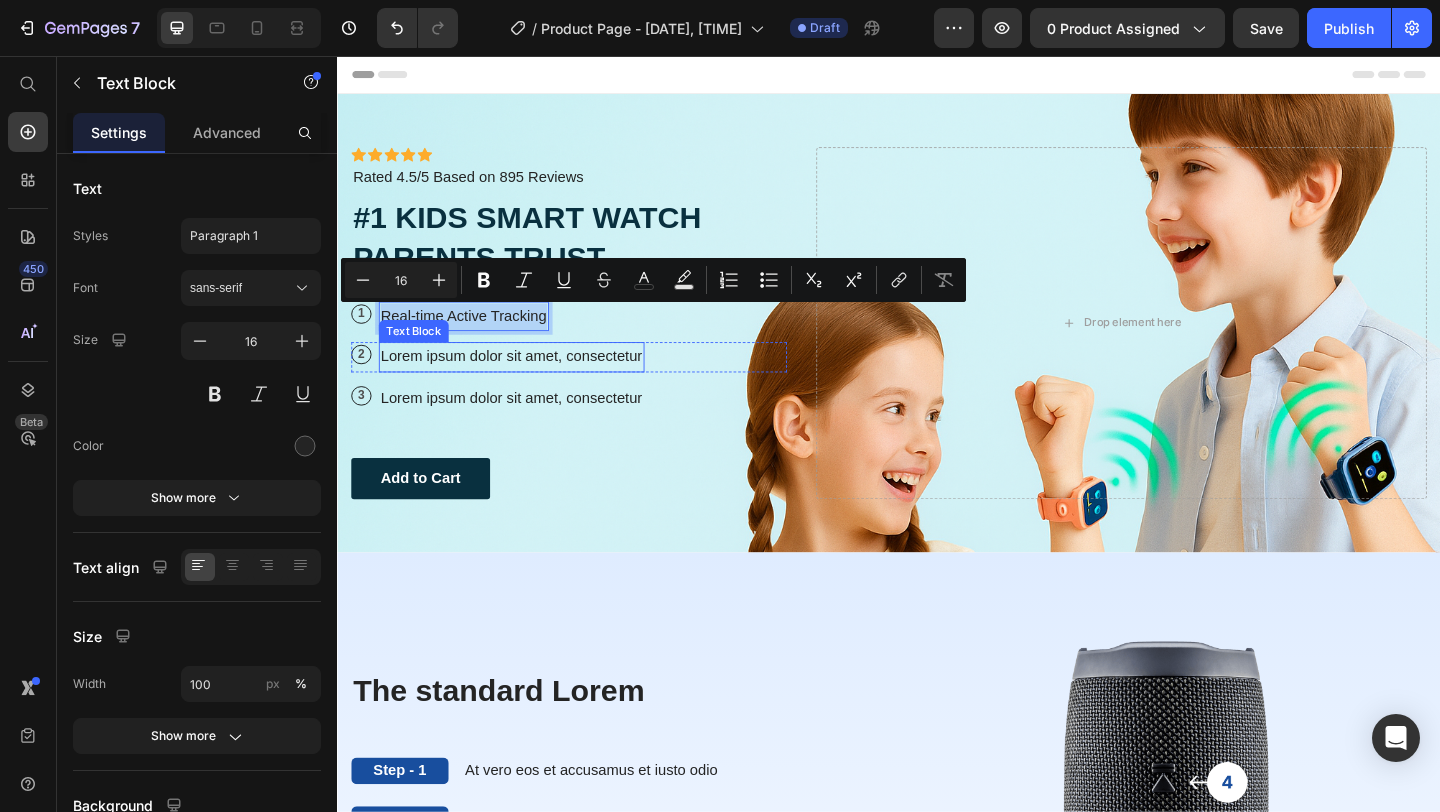 click on "Lorem ipsum dolor sit amet, consectetur" at bounding box center (526, 383) 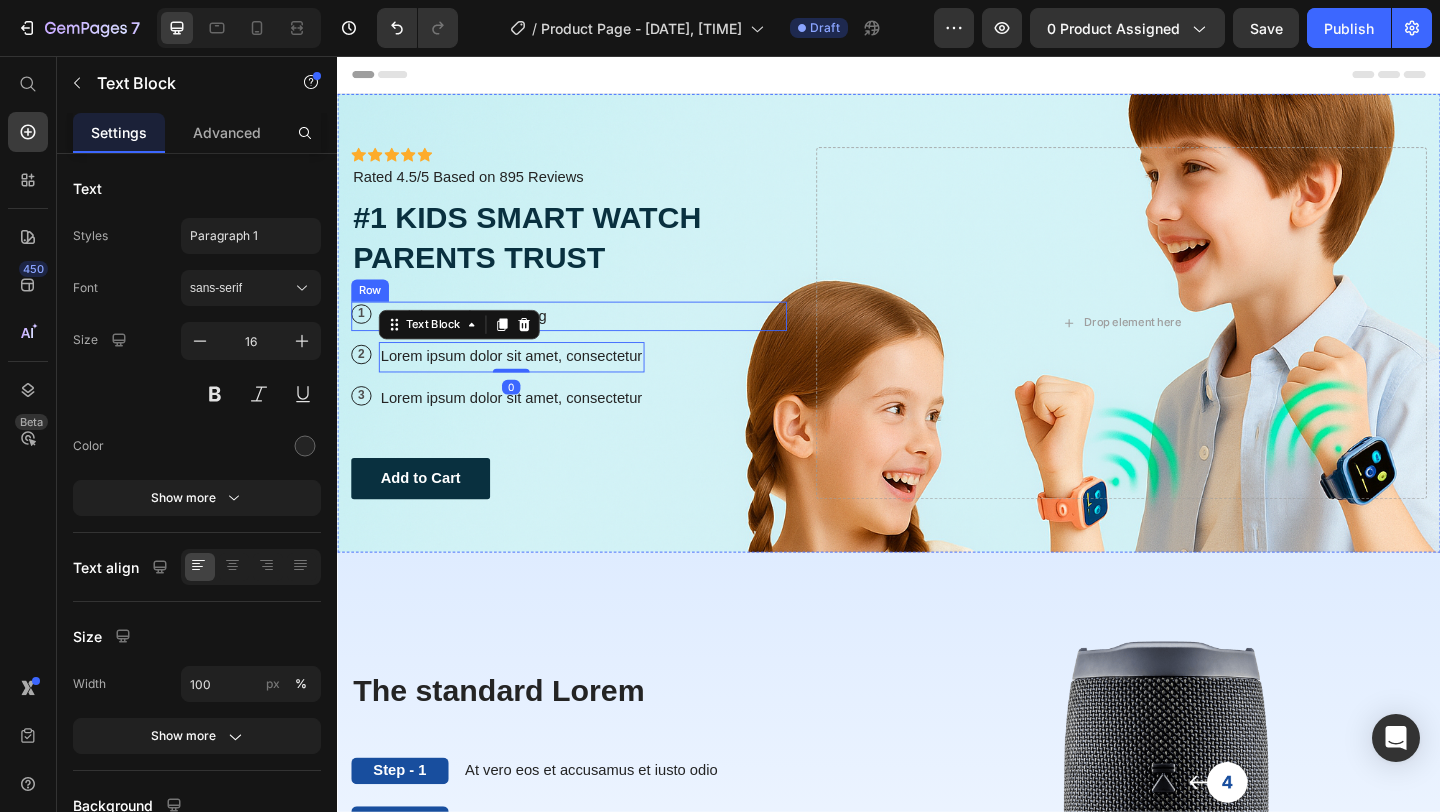 click on "1 Text Block Row Real-time Active Tracking Text Block Row" at bounding box center [589, 339] 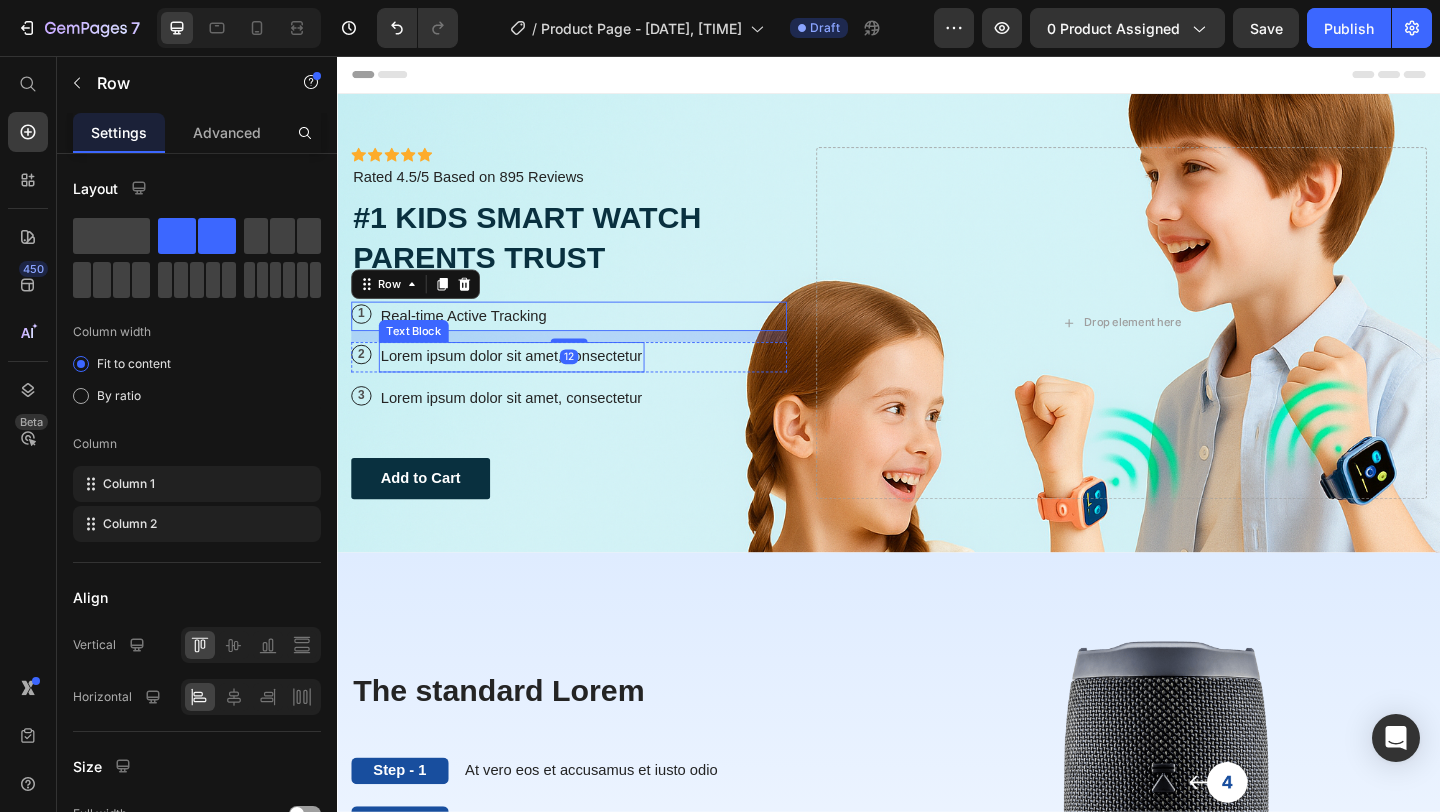 click on "Lorem ipsum dolor sit amet, consectetur" at bounding box center [526, 383] 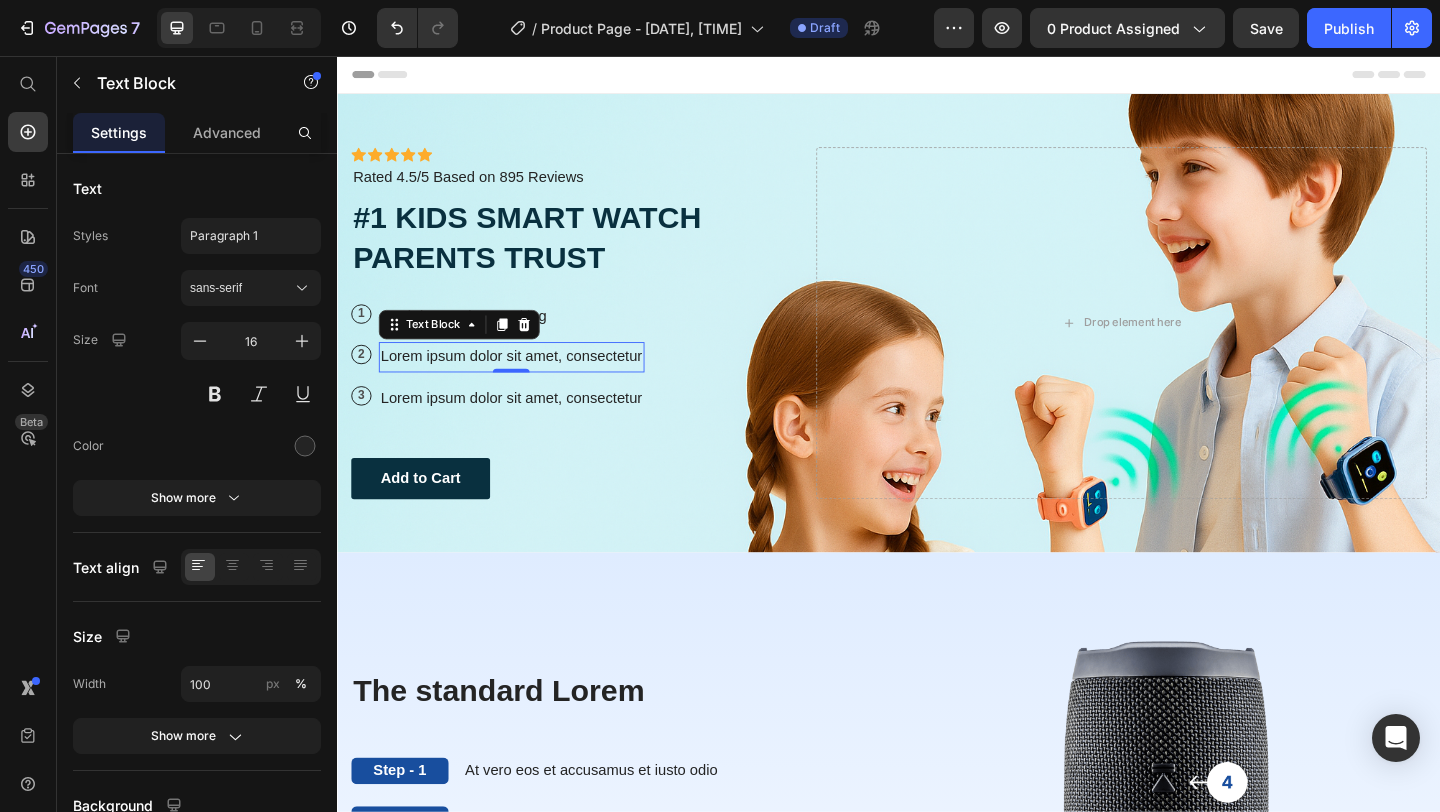 click on "Lorem ipsum dolor sit amet, consectetur" at bounding box center [526, 383] 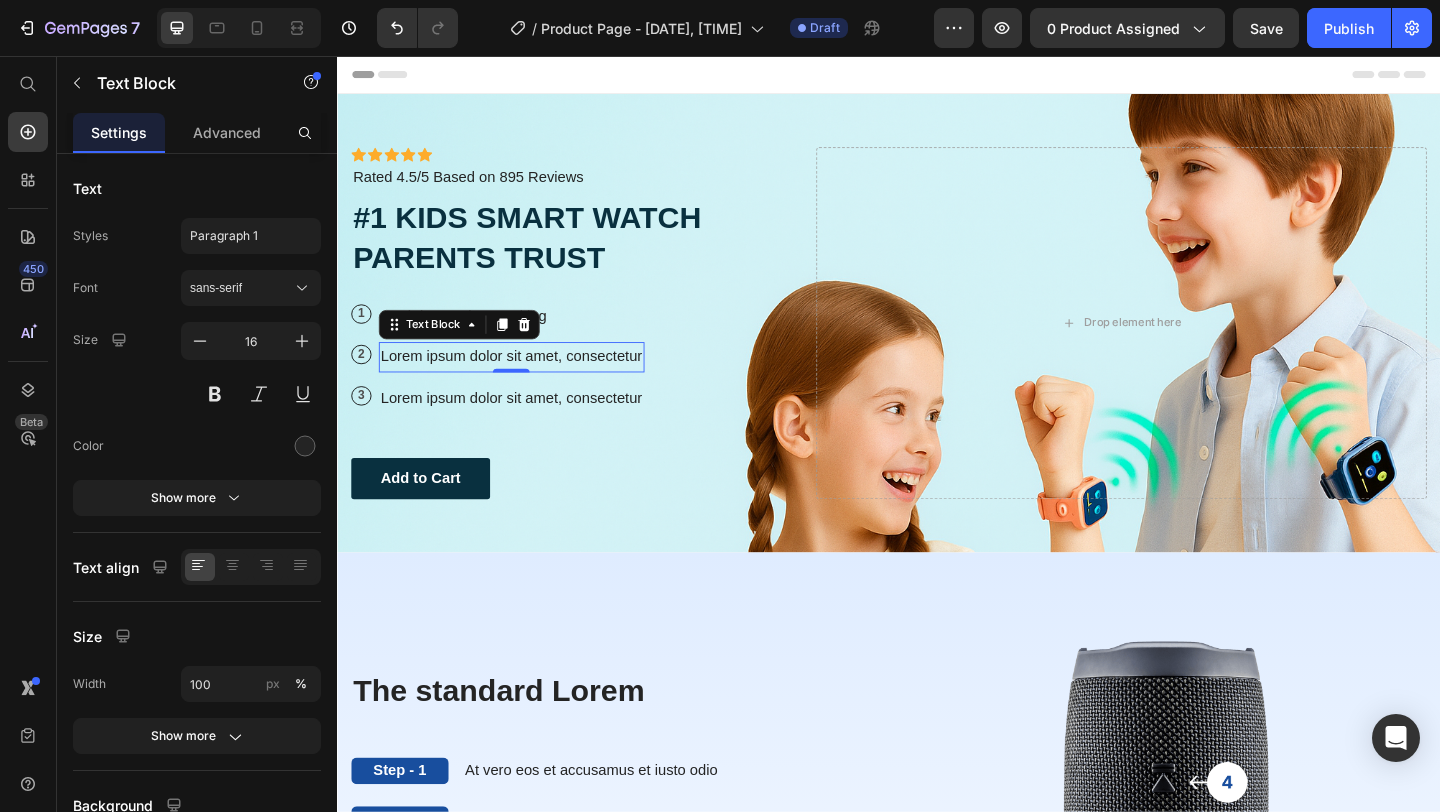 click on "Lorem ipsum dolor sit amet, consectetur" at bounding box center (526, 383) 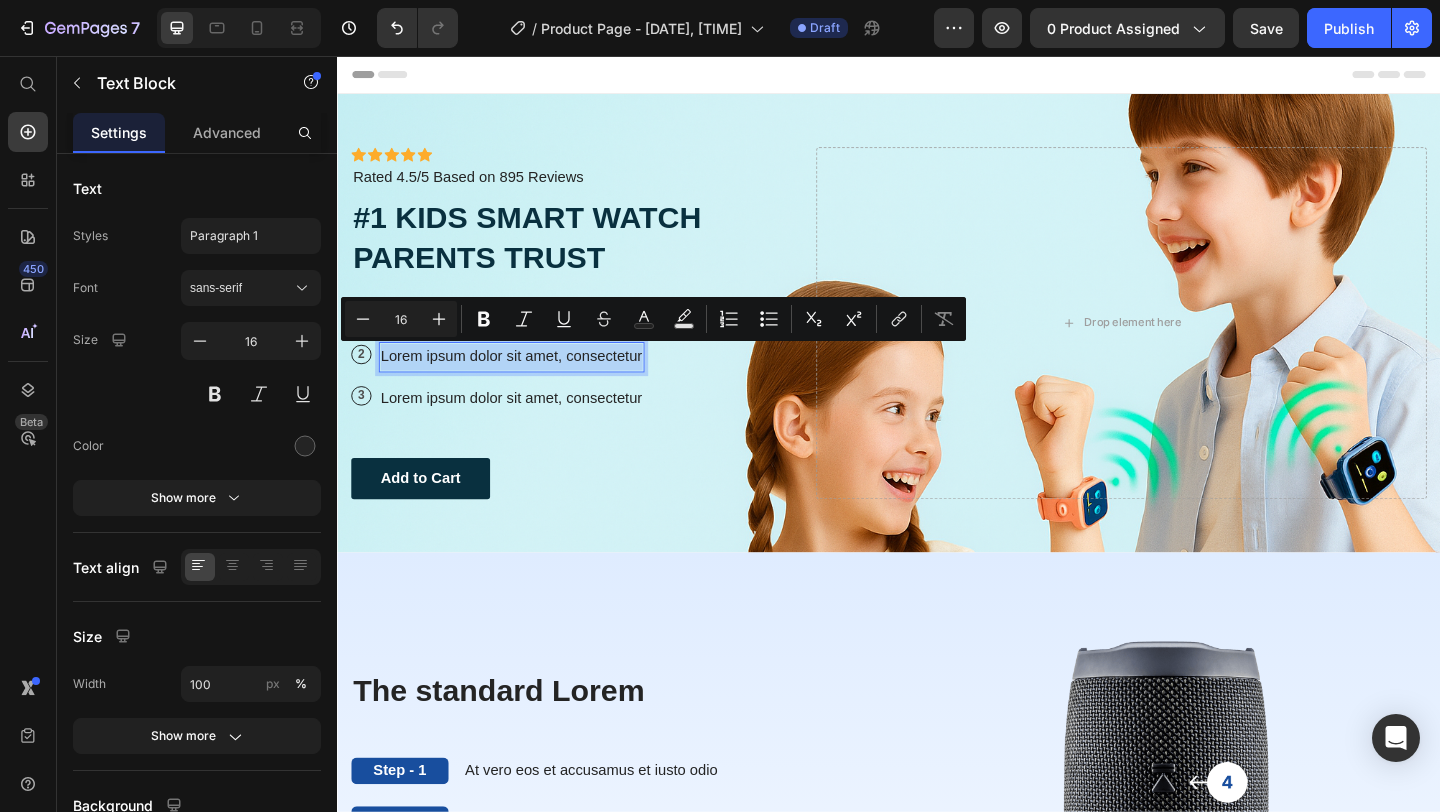 type on "14" 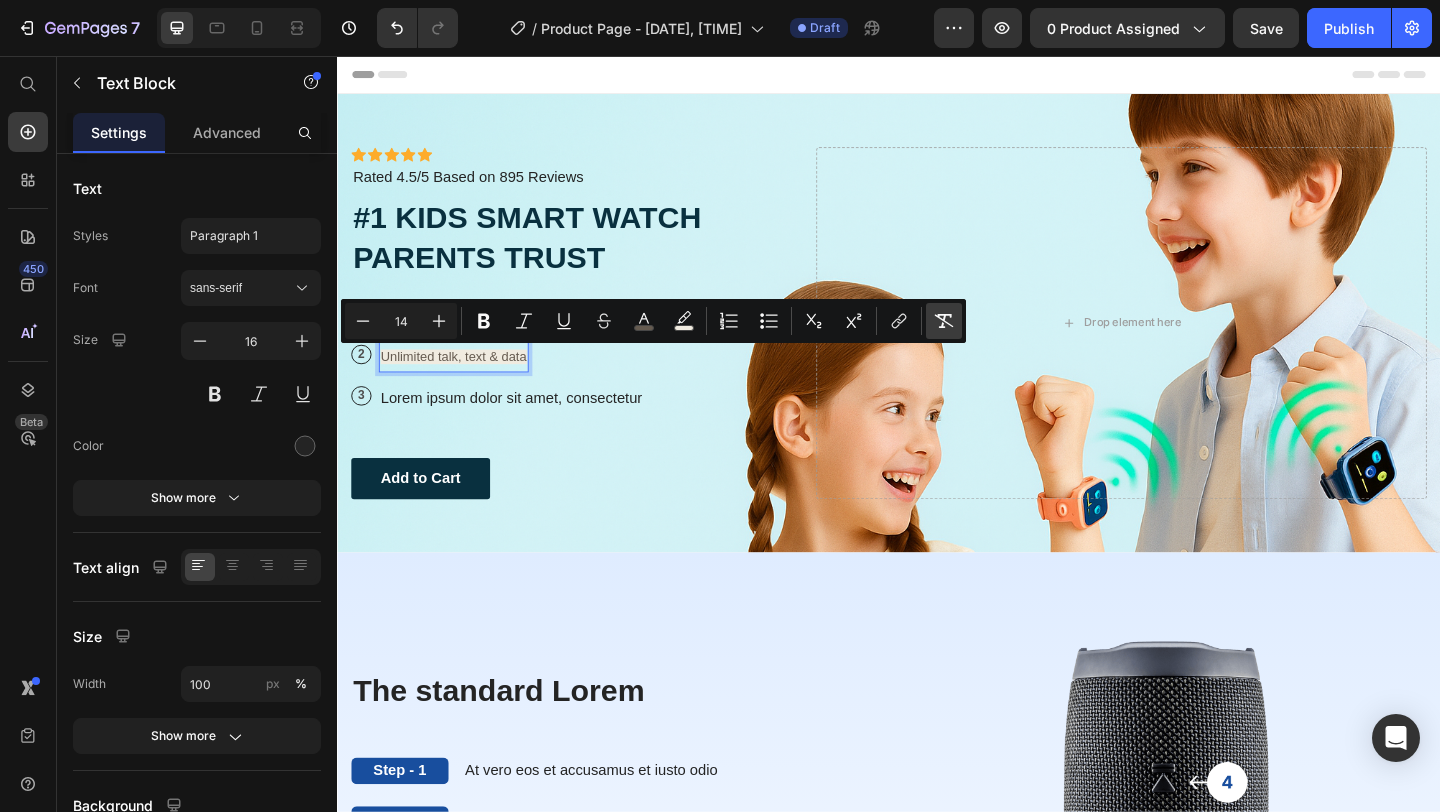 click on "Remove Format" at bounding box center (944, 321) 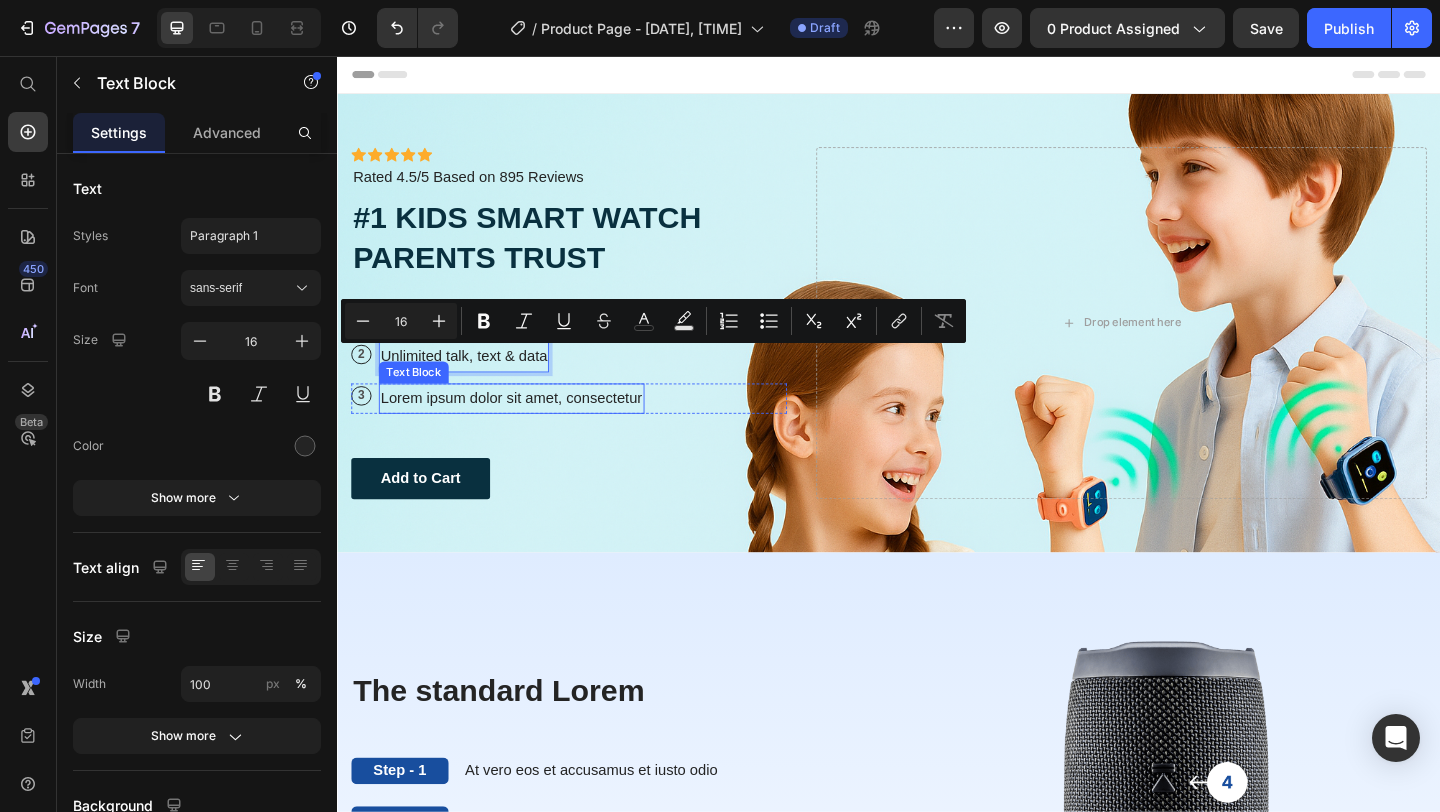 click on "Lorem ipsum dolor sit amet, consectetur" at bounding box center (526, 428) 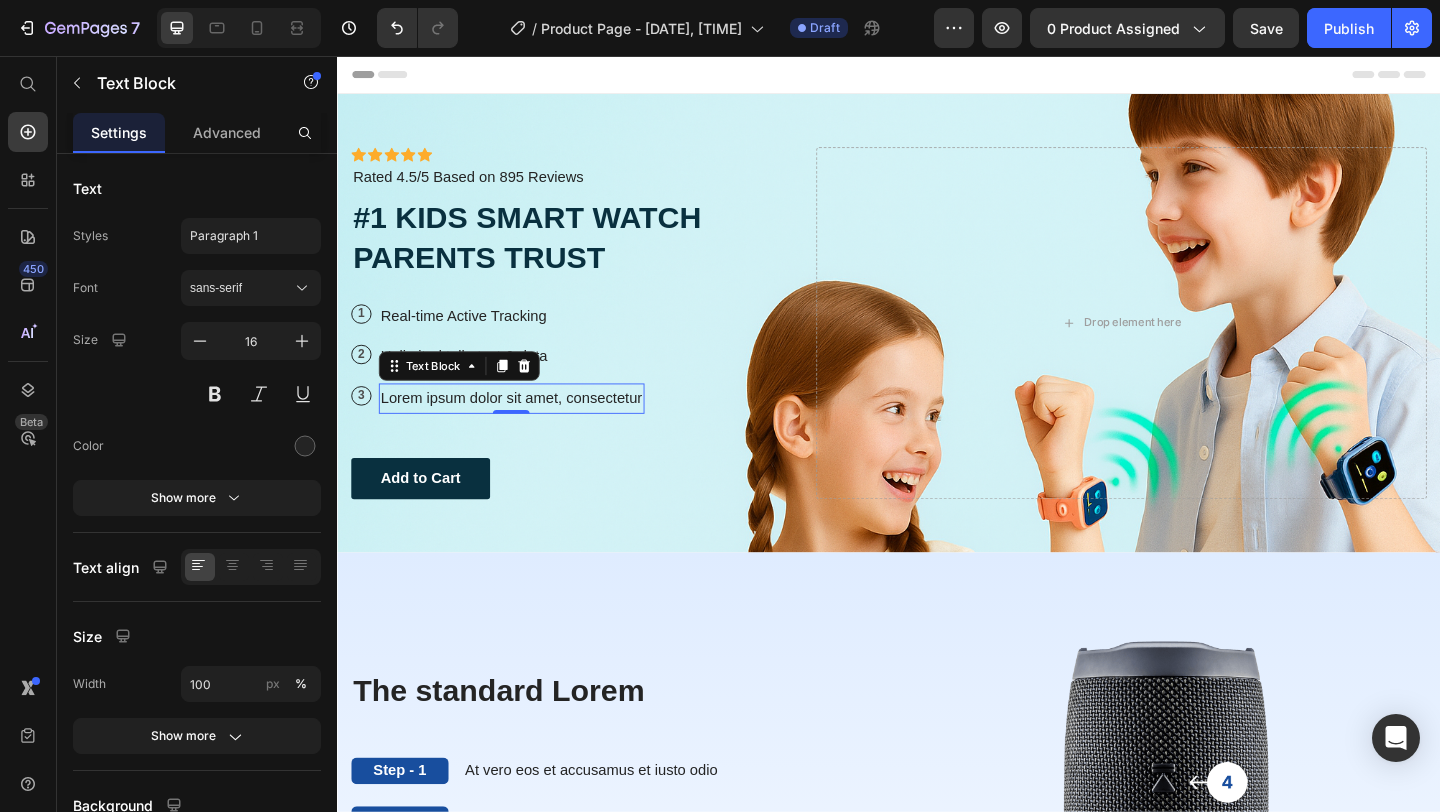click on "Lorem ipsum dolor sit amet, consectetur" at bounding box center (526, 428) 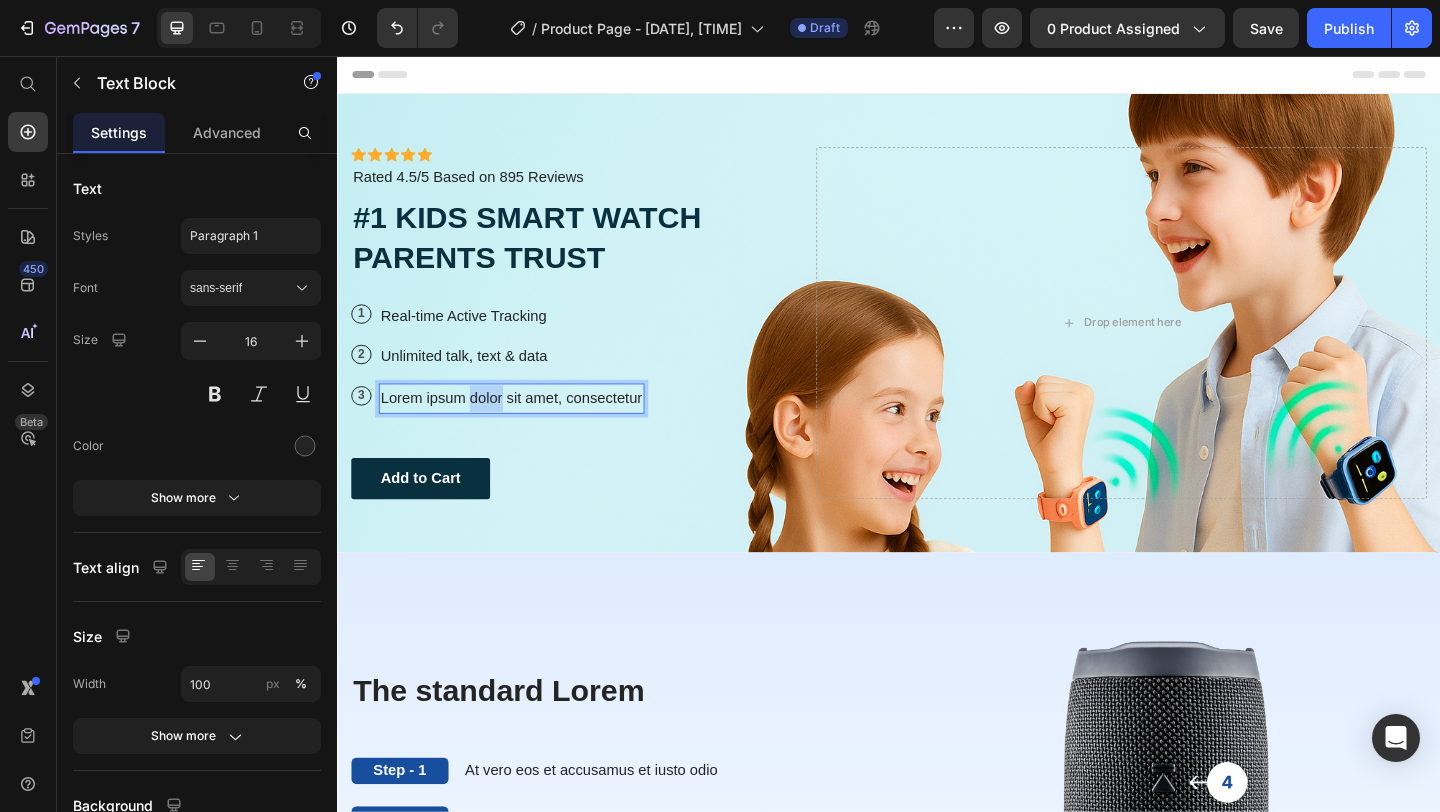 click on "Lorem ipsum dolor sit amet, consectetur" at bounding box center [526, 428] 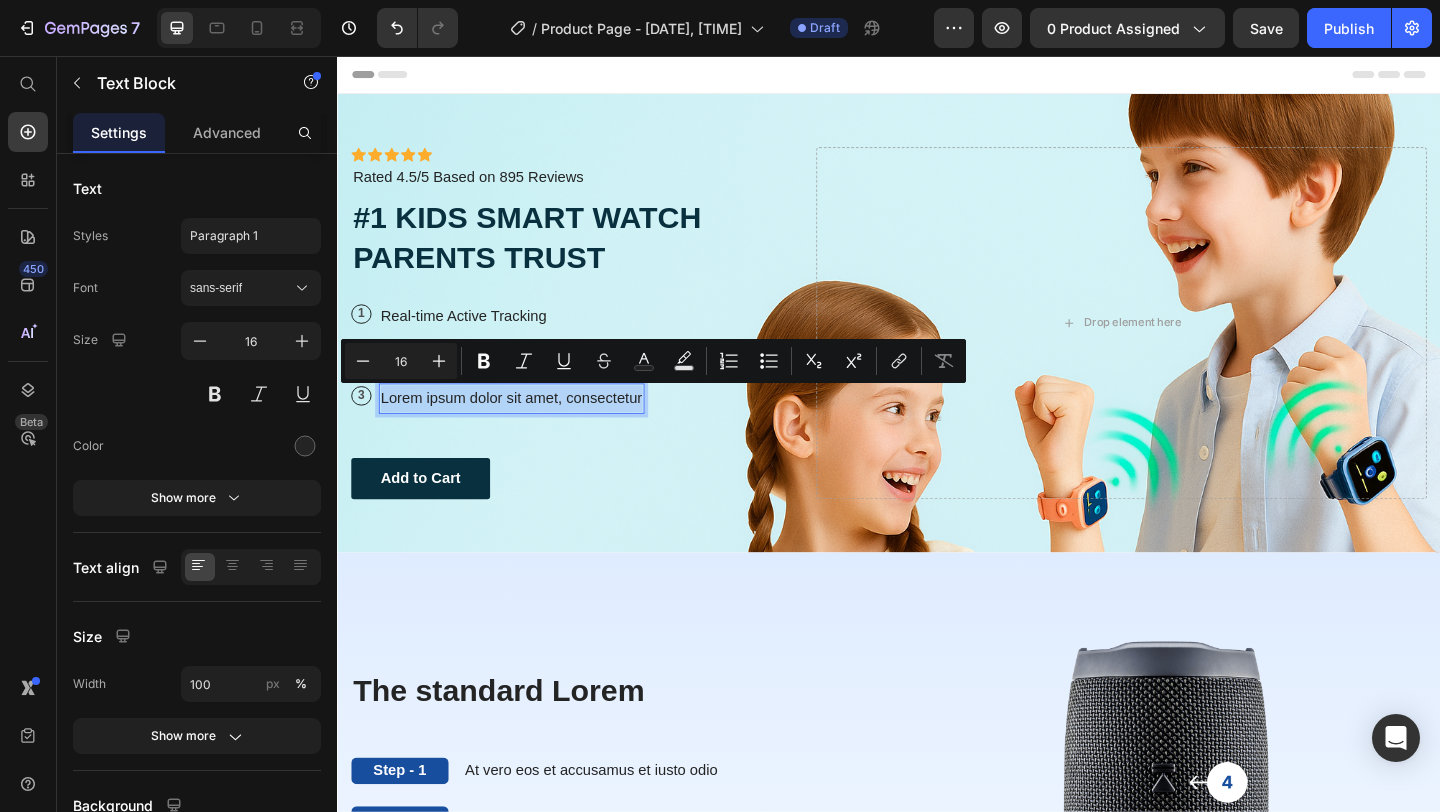 type on "14" 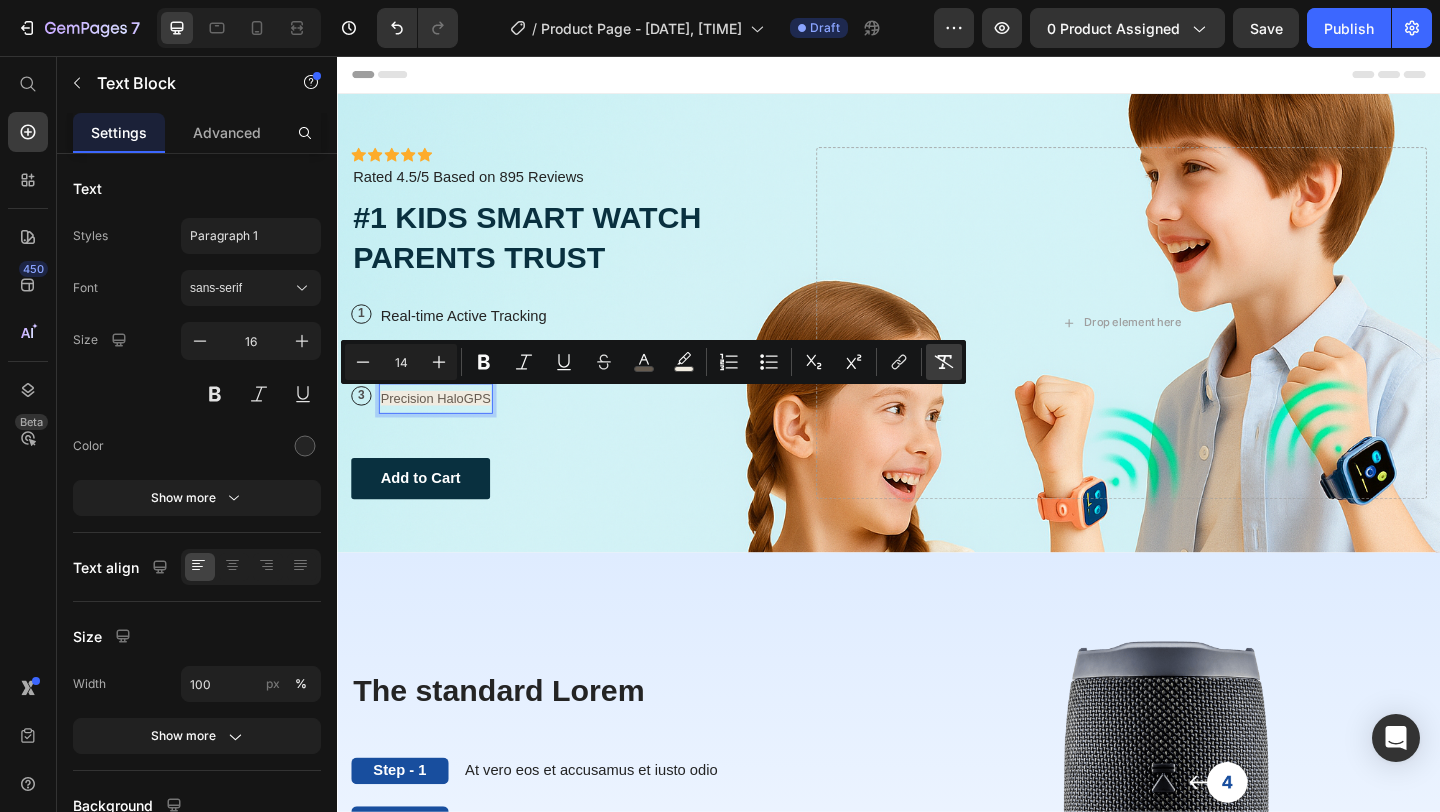 click 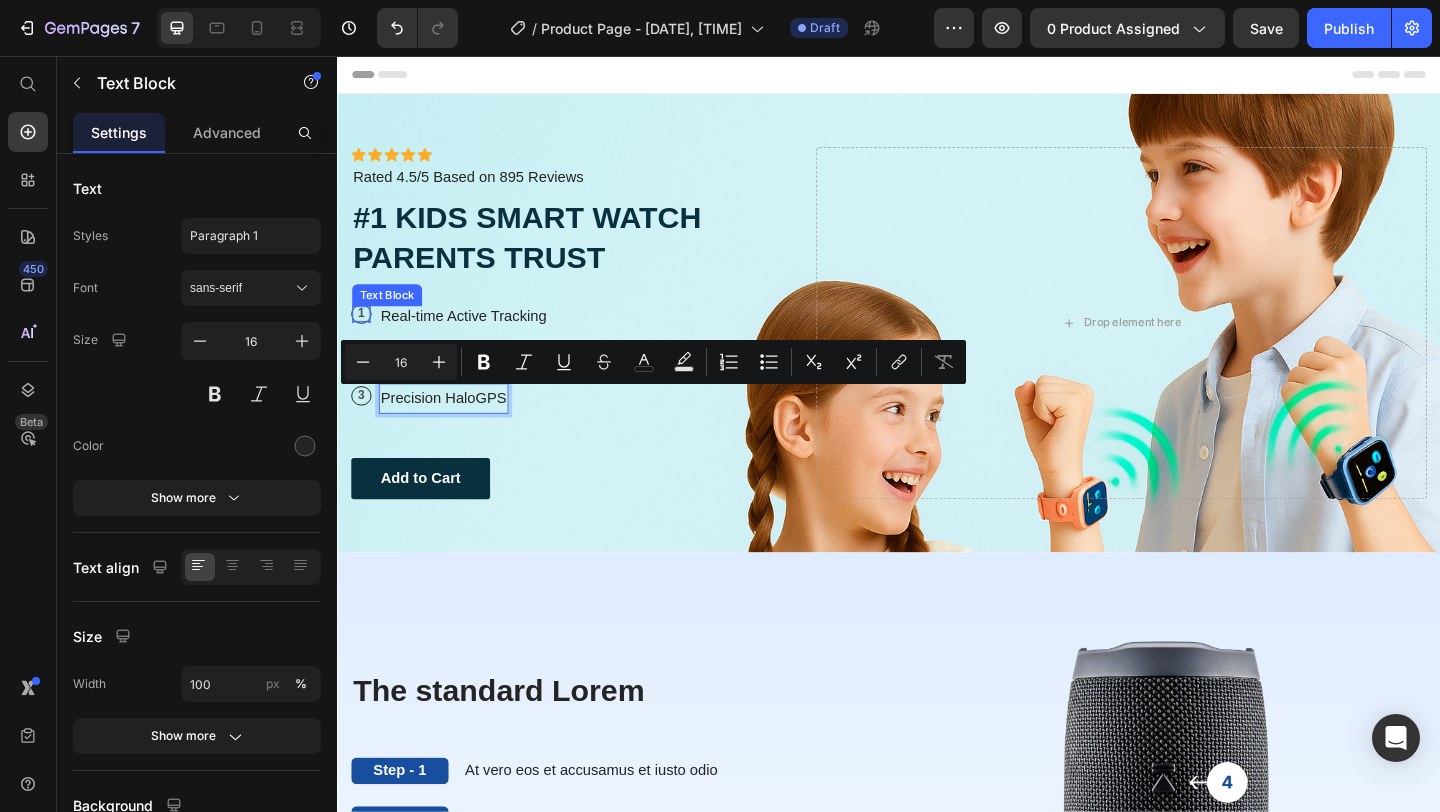 click on "1" at bounding box center (363, 336) 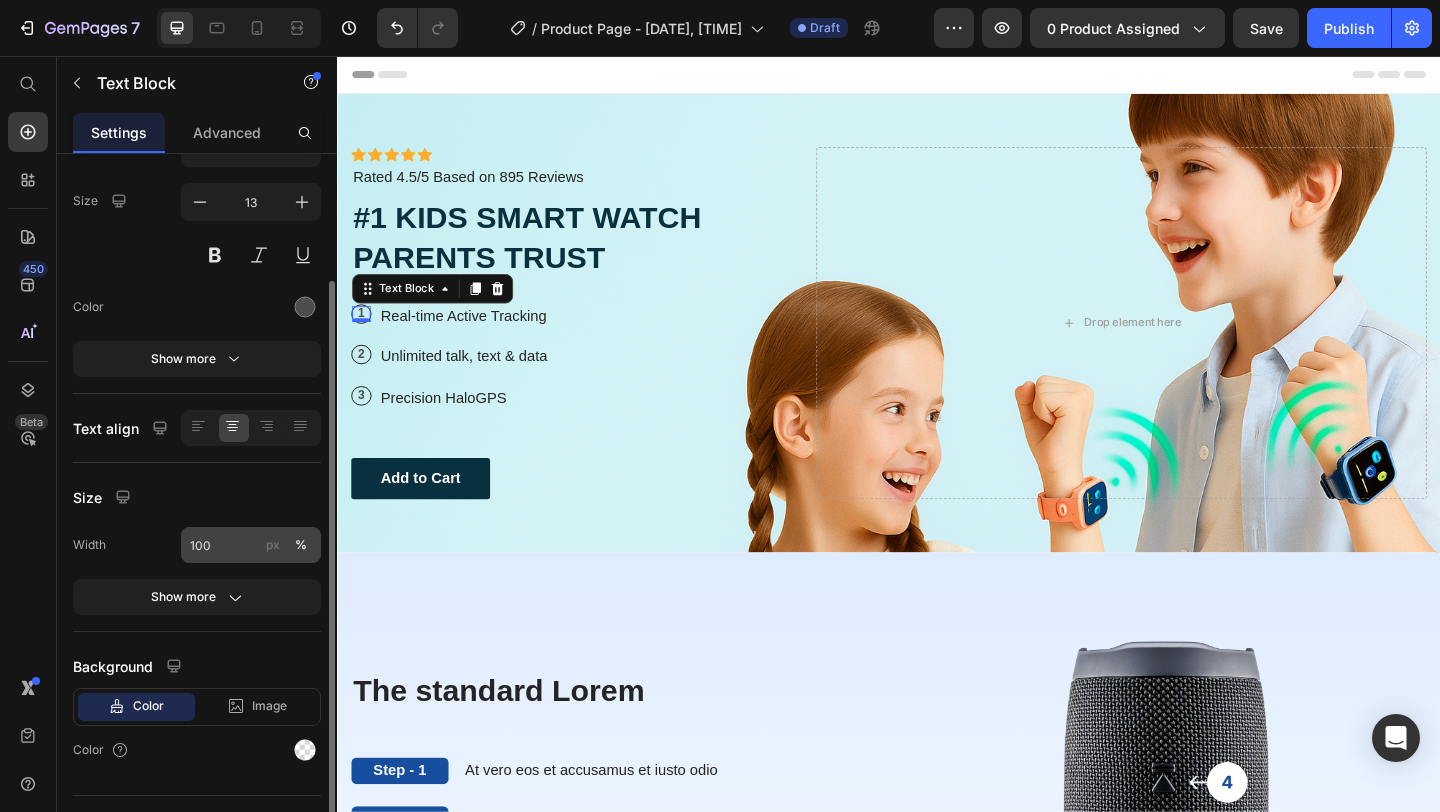 scroll, scrollTop: 180, scrollLeft: 0, axis: vertical 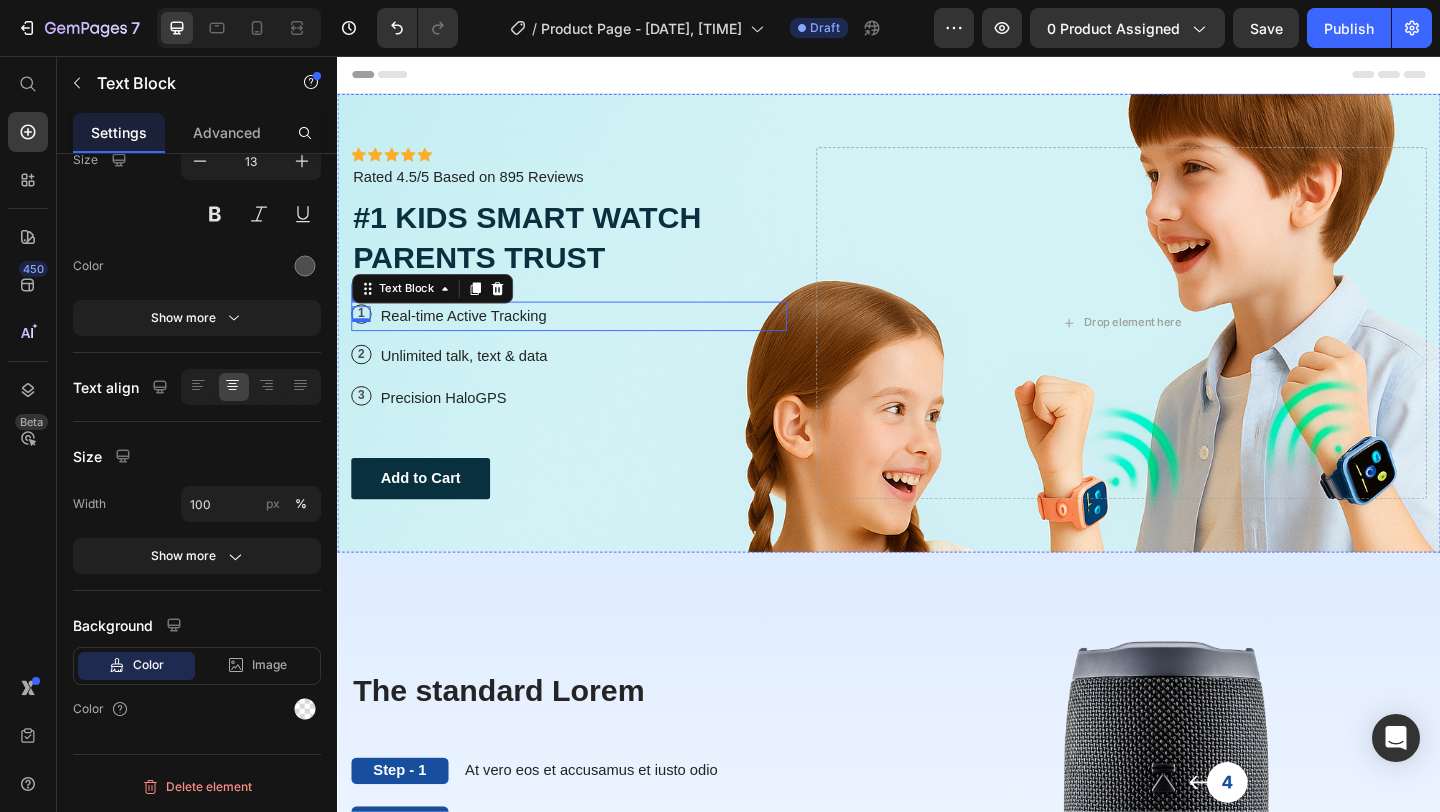 click on "1 Text Block   0 Row Real-time Active Tracking Text Block Row" at bounding box center [589, 339] 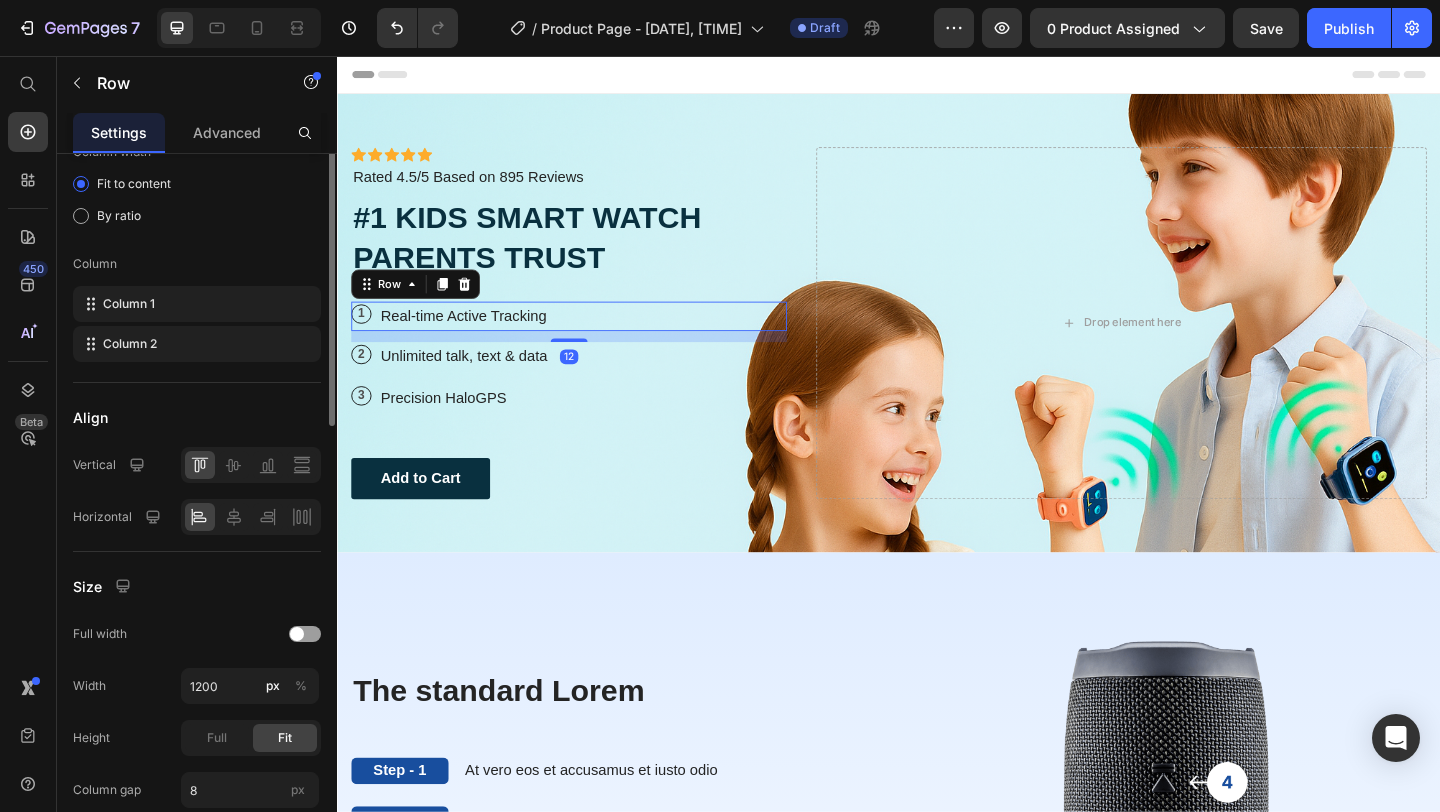 scroll, scrollTop: 0, scrollLeft: 0, axis: both 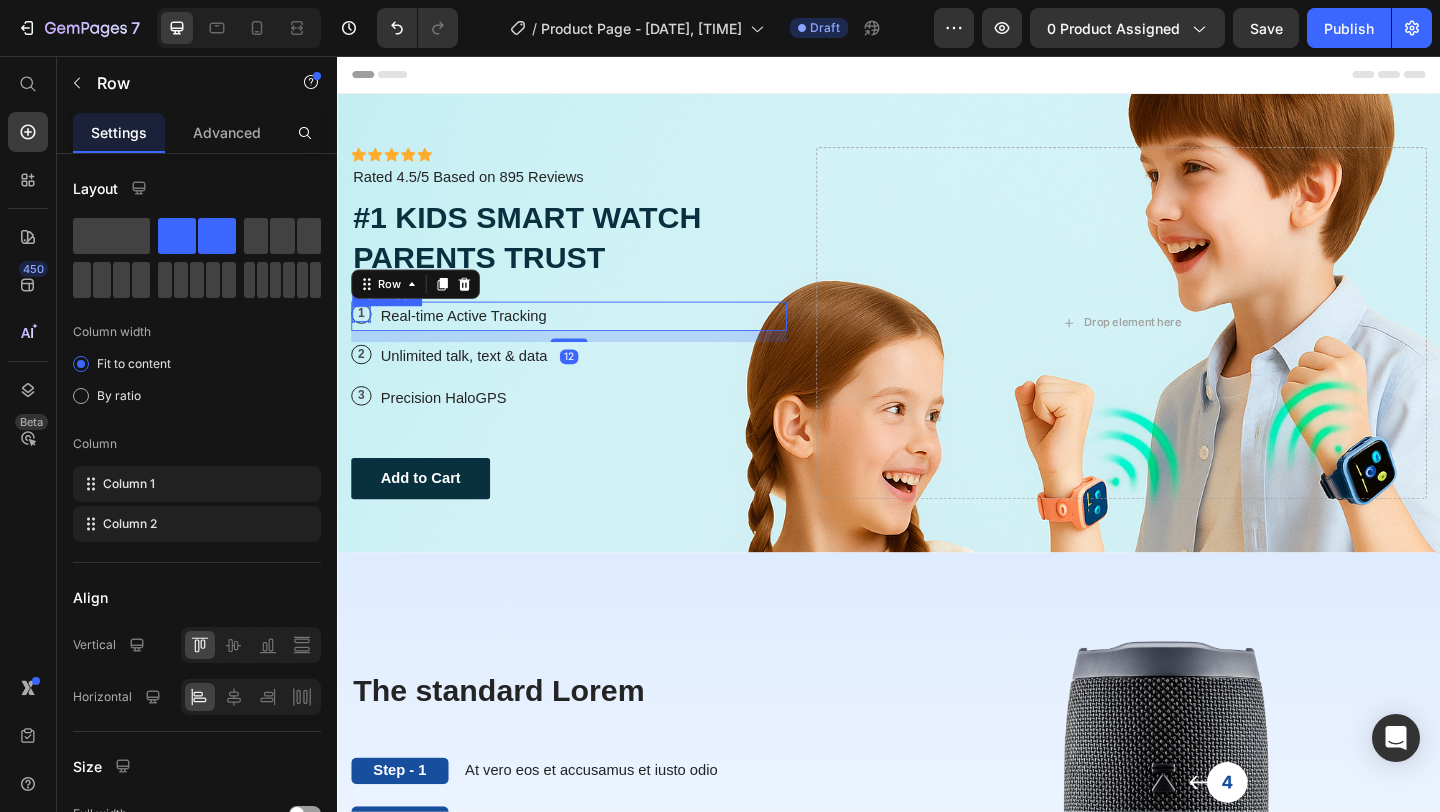 click on "1" at bounding box center [363, 336] 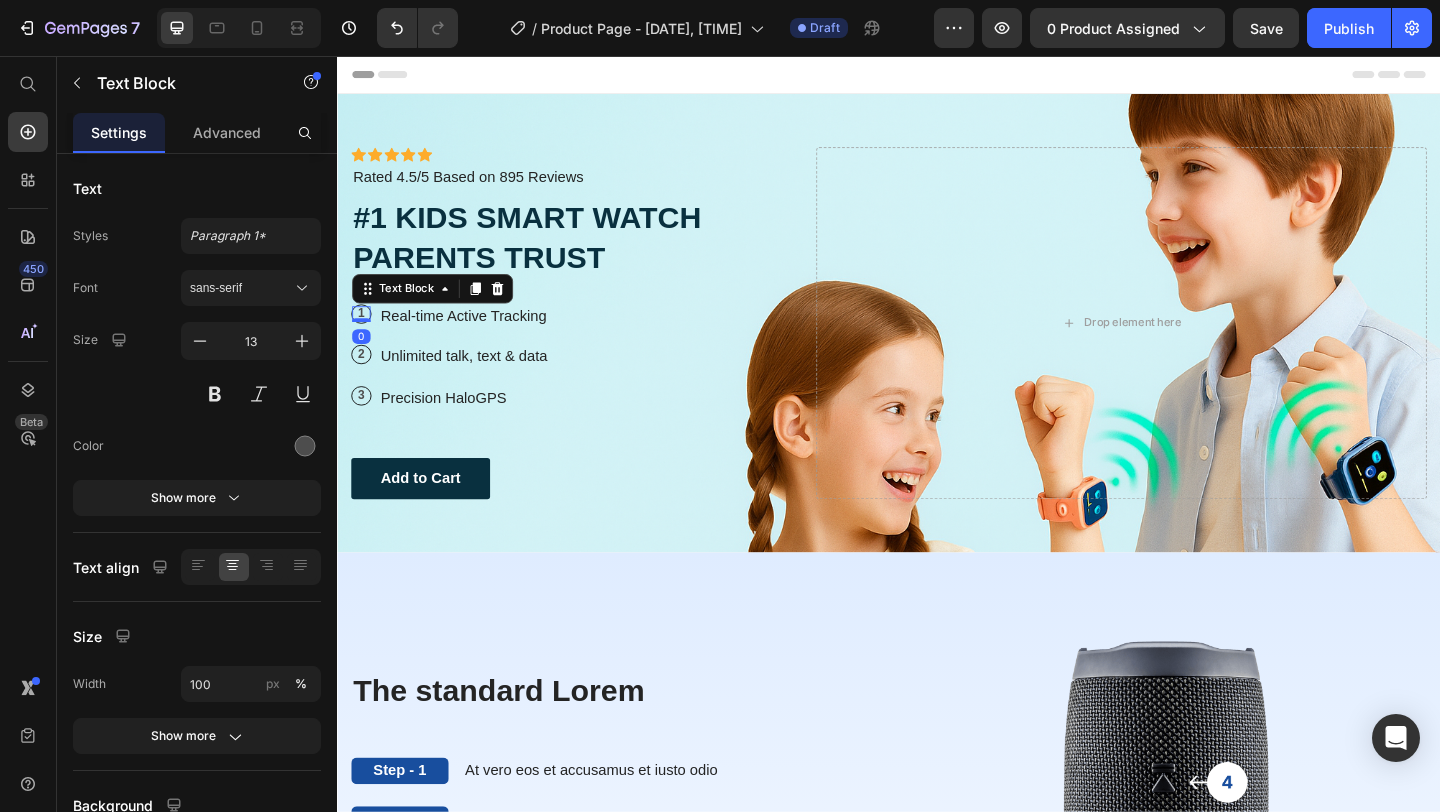 click on "1" at bounding box center (363, 336) 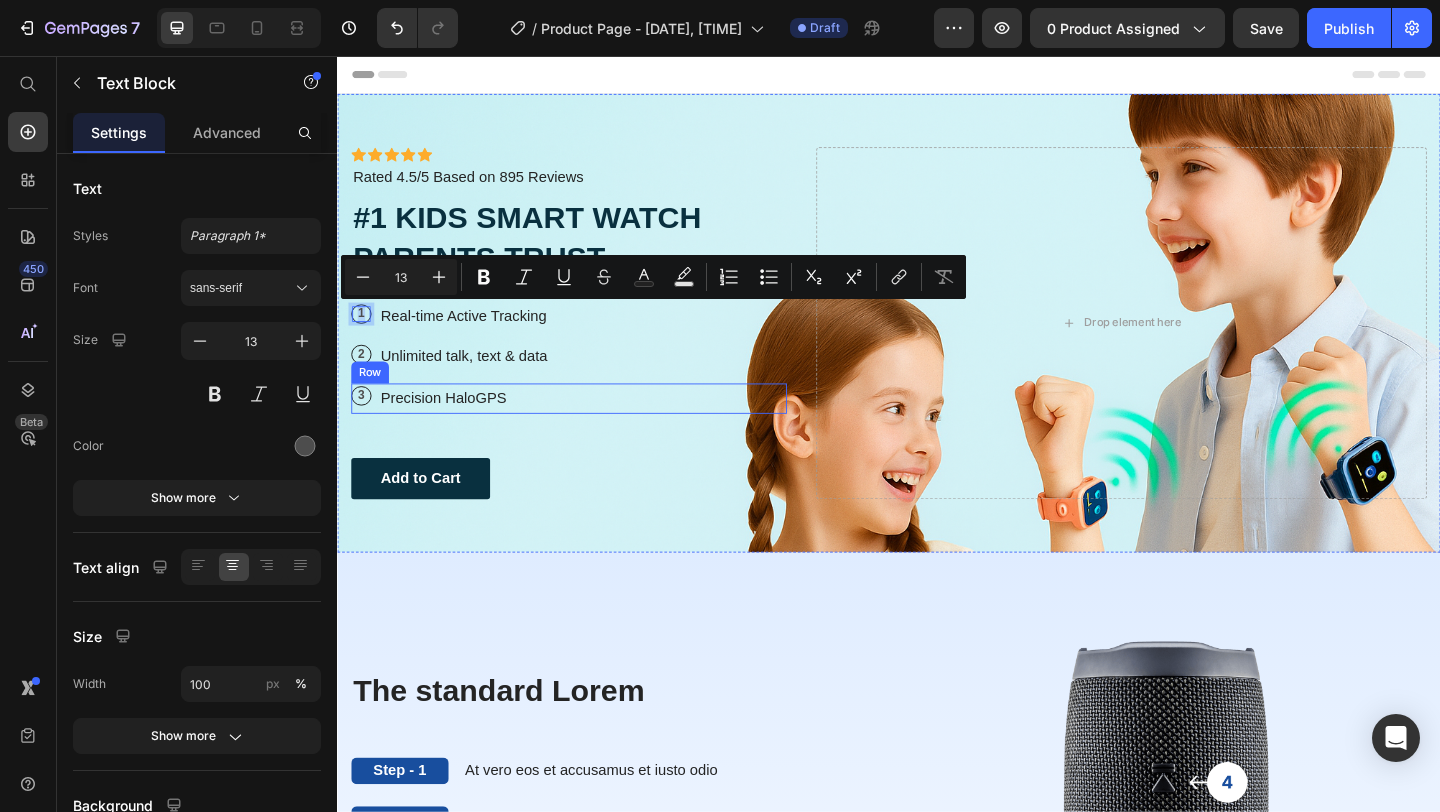 click on "3 Text Block Row Precision HaloGPS Text Block Row" at bounding box center [589, 428] 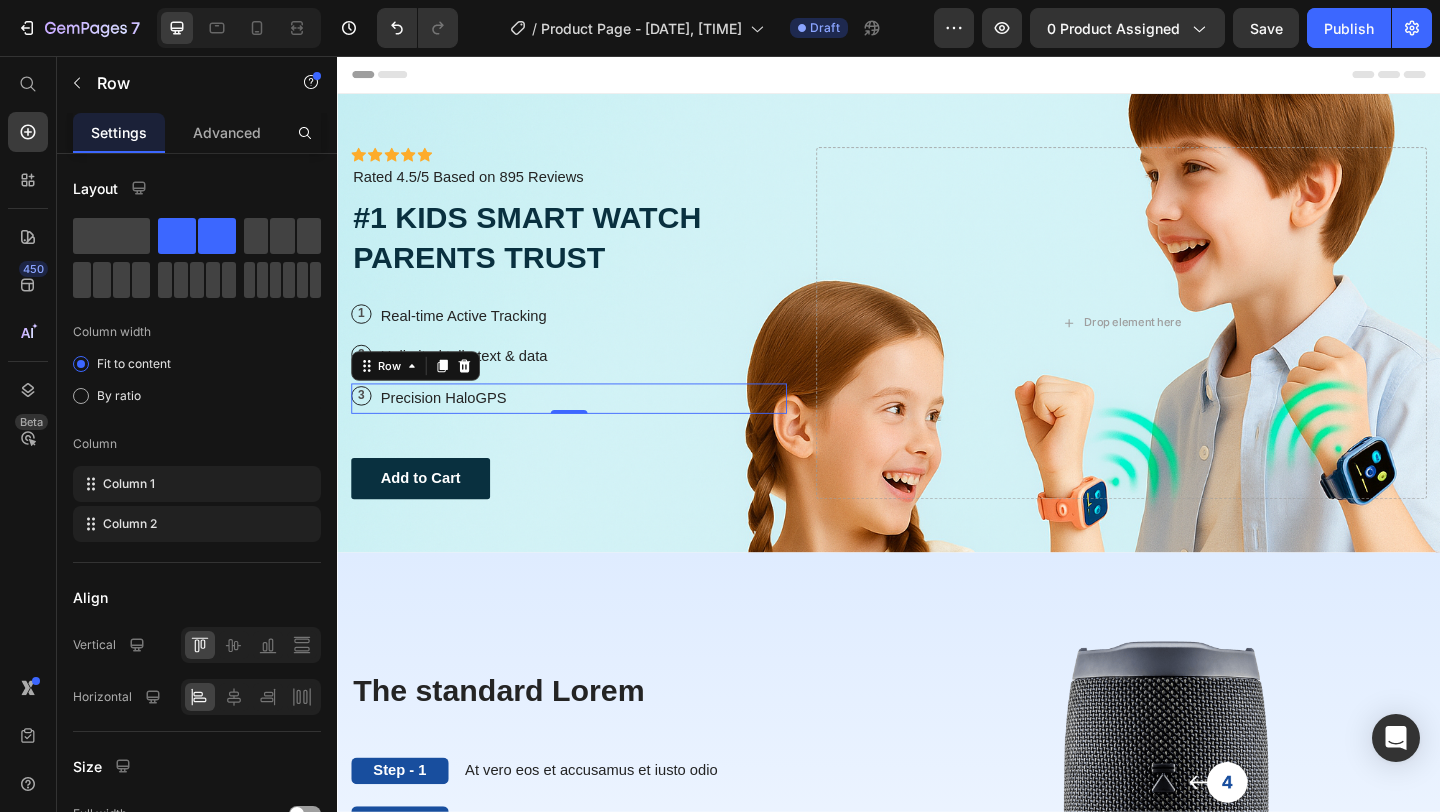 scroll, scrollTop: 152, scrollLeft: 0, axis: vertical 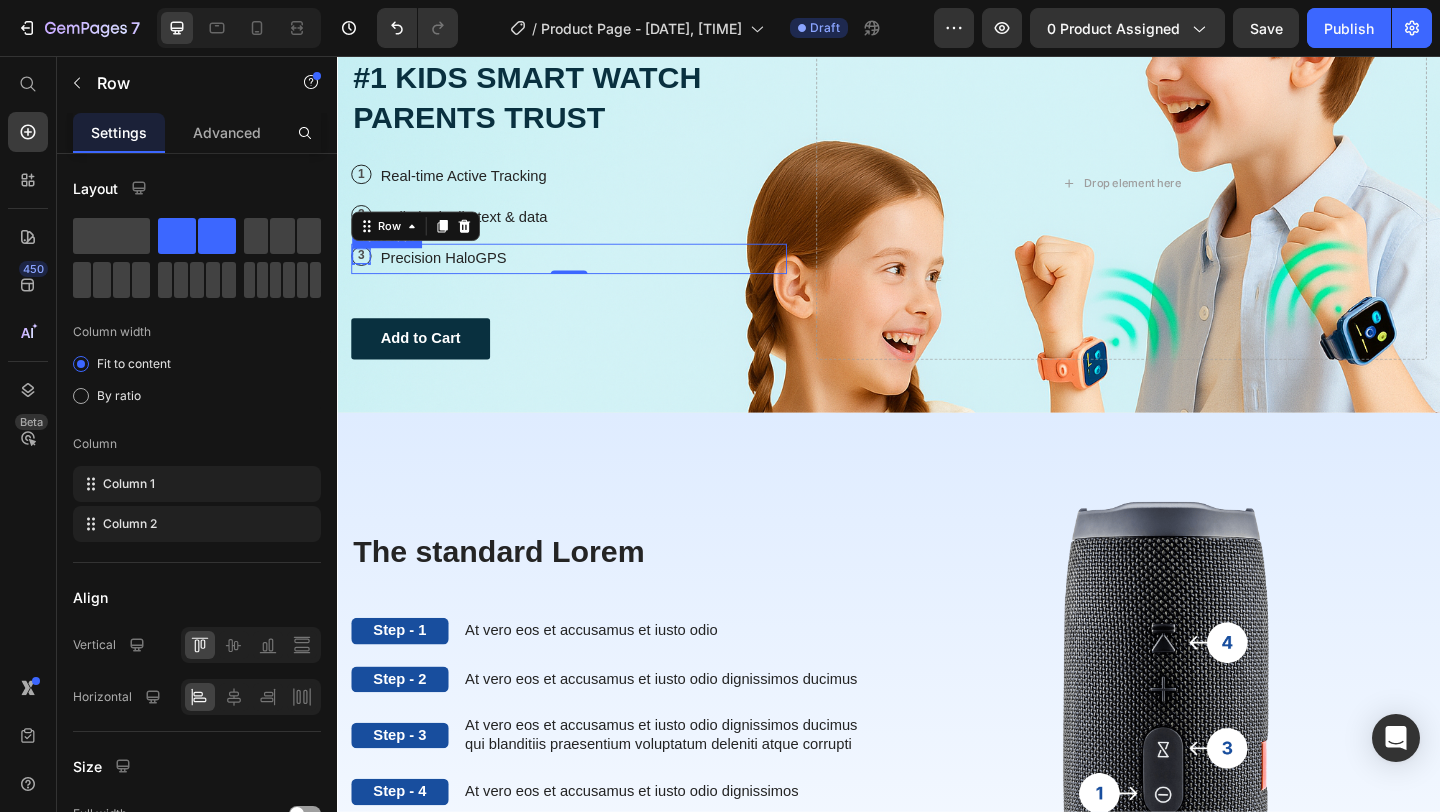 click on "3" at bounding box center (363, 273) 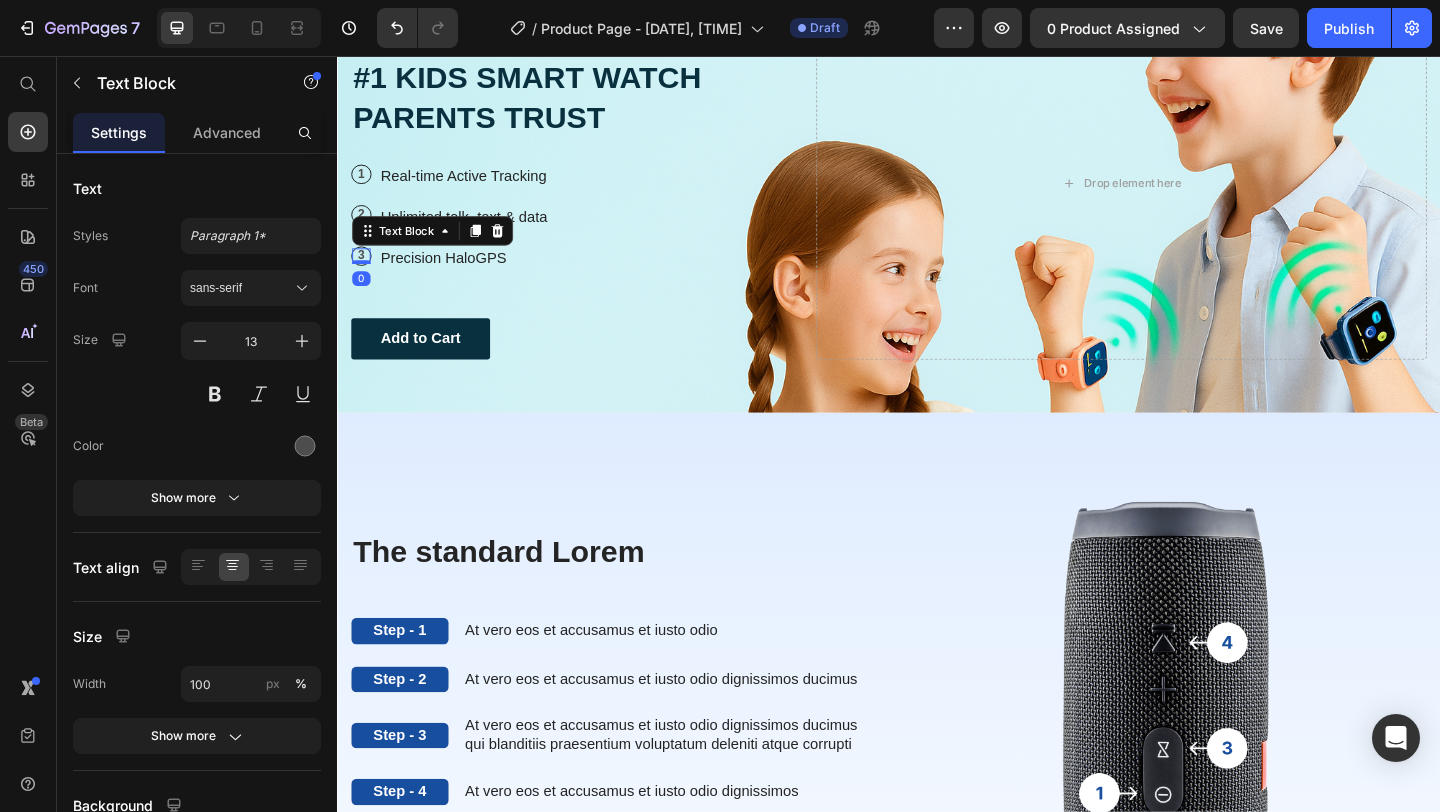 click on "3" at bounding box center (363, 273) 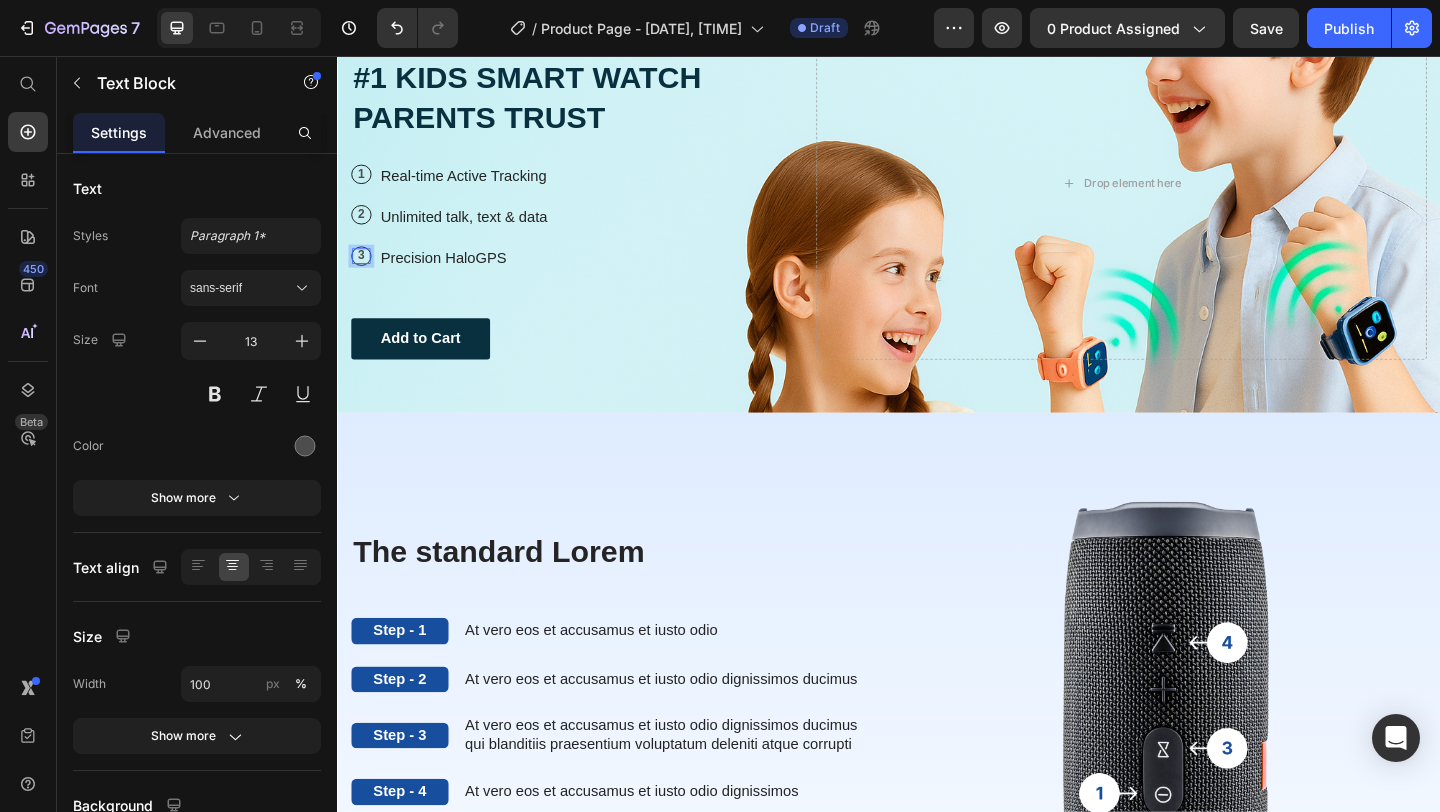 click on "3" at bounding box center (363, 273) 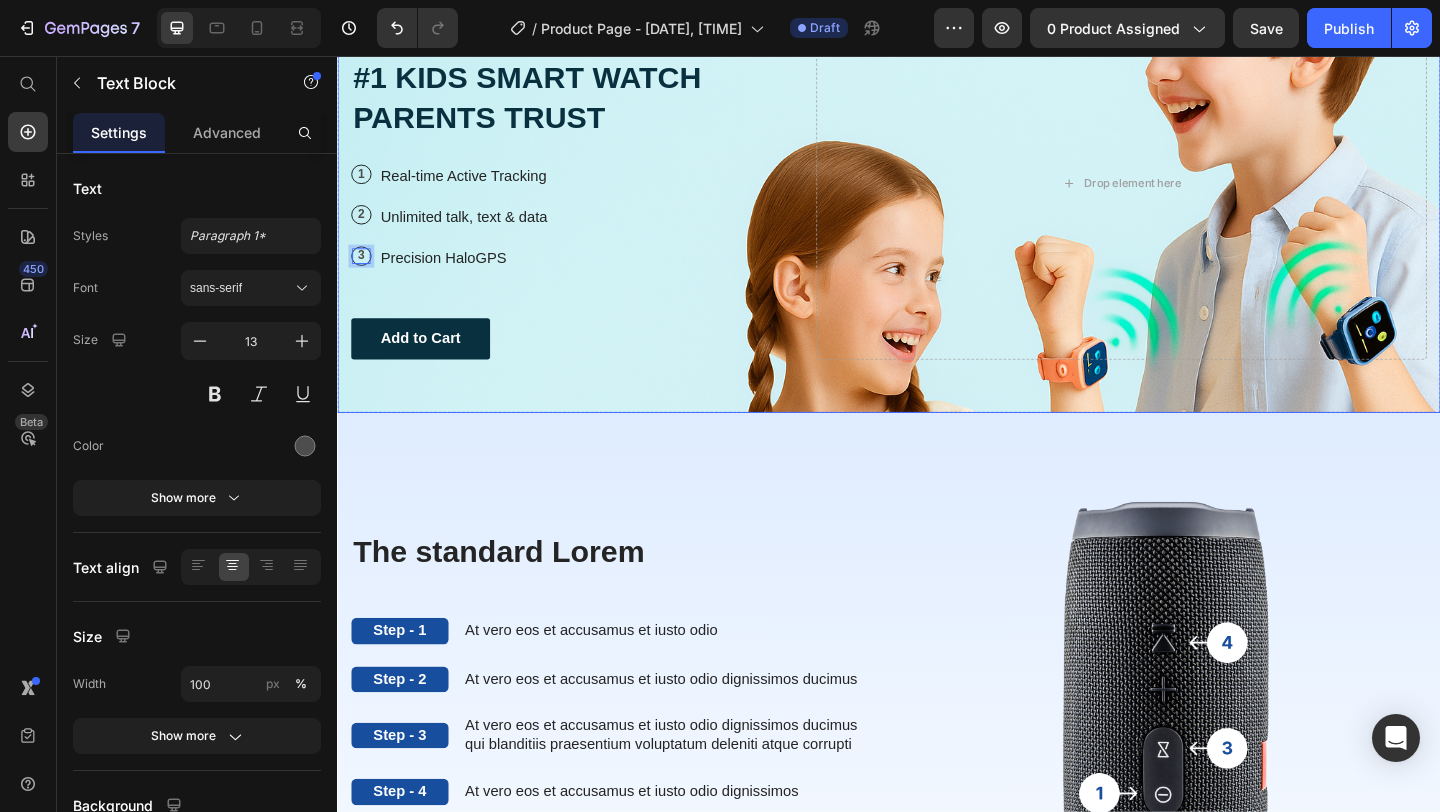 click on "Icon Icon Icon Icon Icon Icon List Icon Icon Icon Icon Icon Icon List Rated 4.5/5 Based on 895 Reviews Text Block Row #1 KIDS SMART WATCH PARENTS TRUST Heading 1 Text Block Row Real-time Active Tracking Text Block Row 2 Text Block Row Unlimited talk, text & data Text Block Row 3 Text Block   0 Row Precision HaloGPS Text Block Row Add to Cart Button Row" at bounding box center [589, 194] 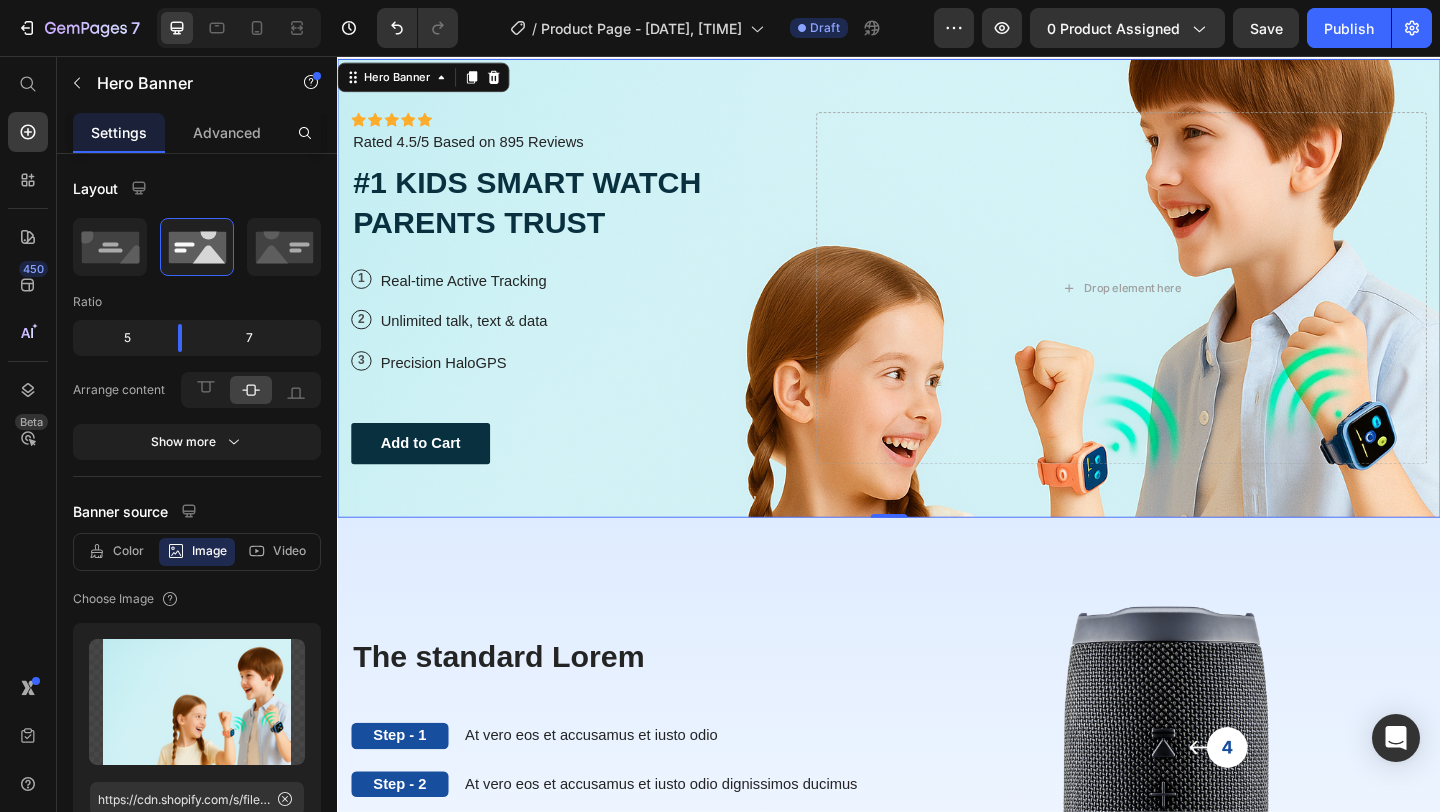 scroll, scrollTop: 0, scrollLeft: 0, axis: both 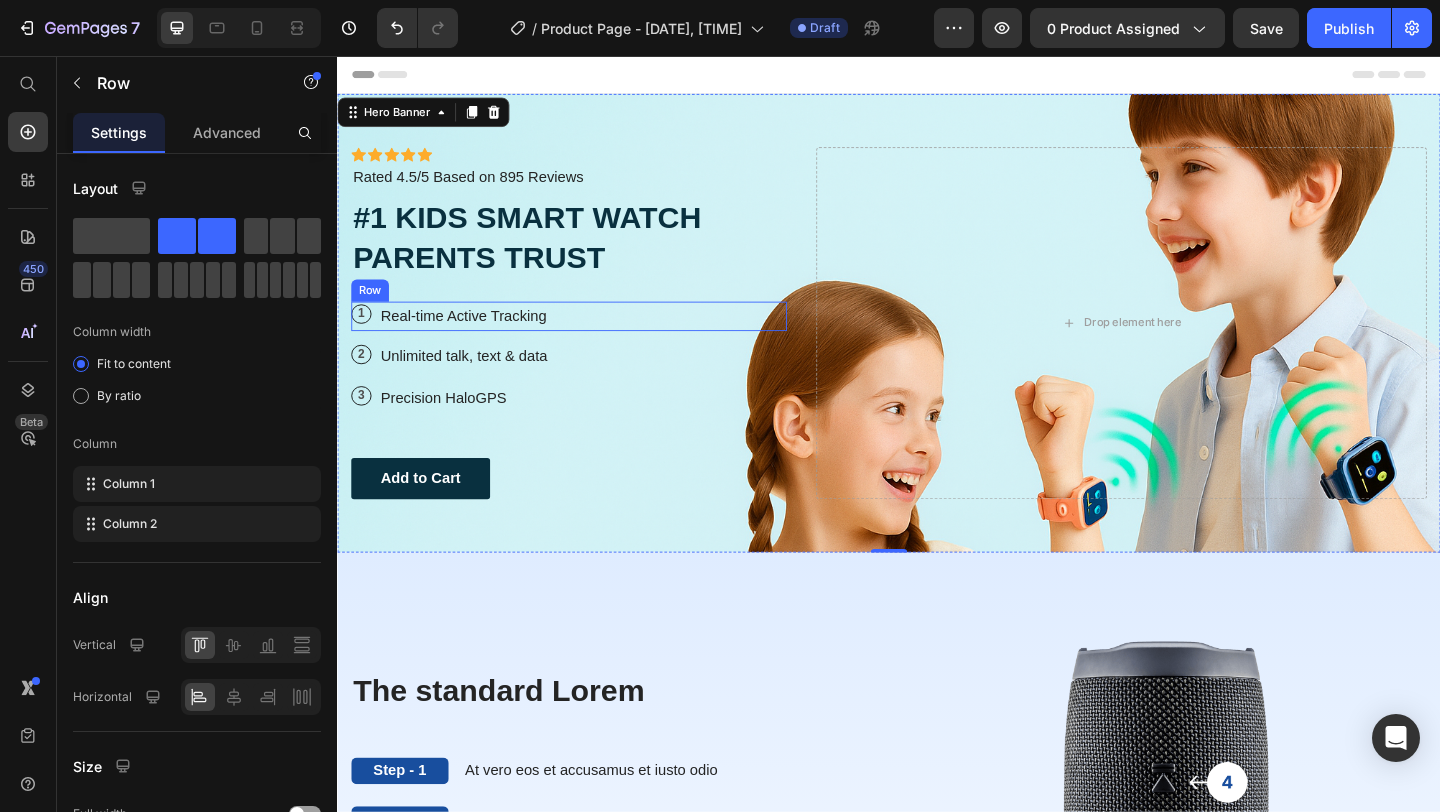 click on "1 Text Block Row Real-time Active Tracking Text Block Row" at bounding box center [589, 339] 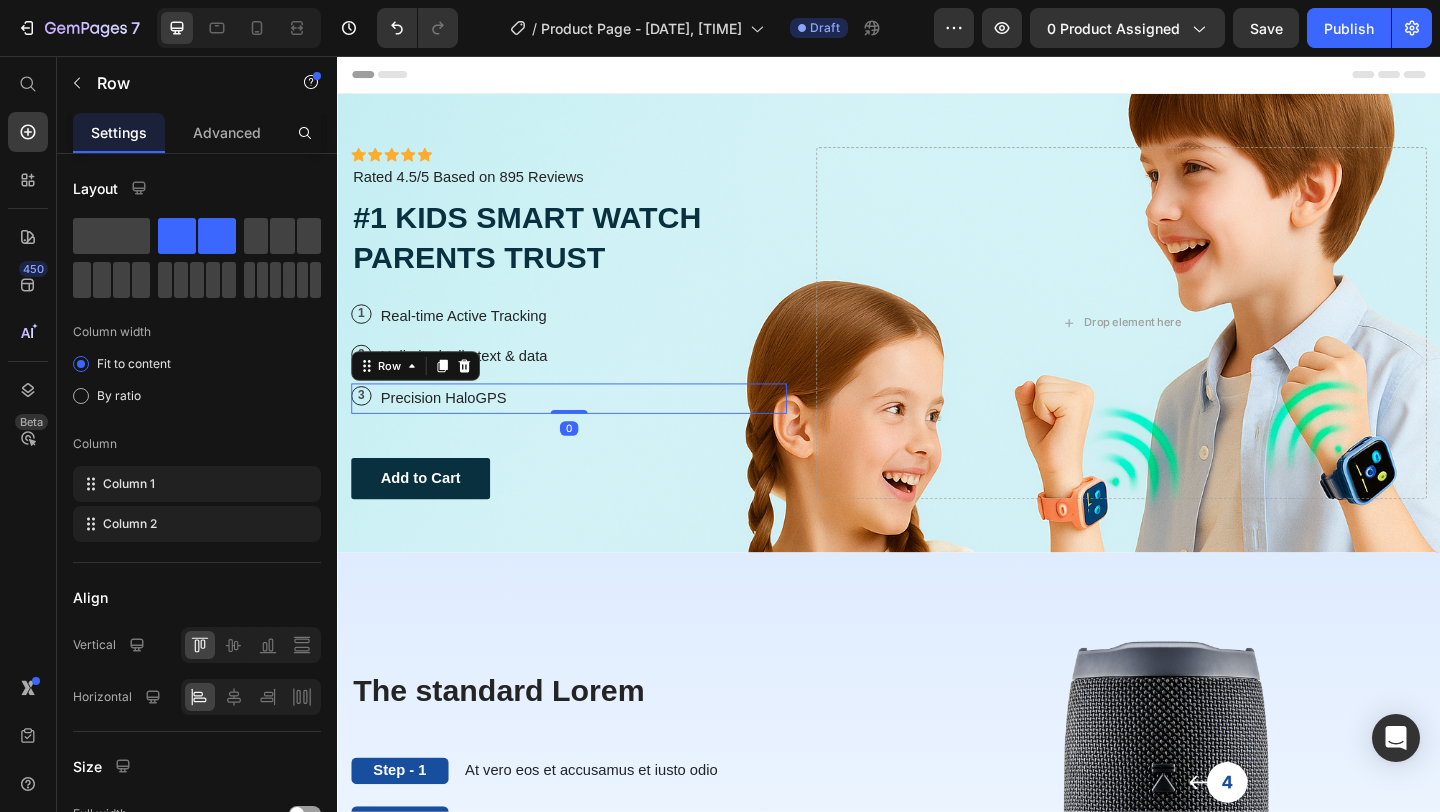 click on "3 Text Block Row Precision HaloGPS Text Block Row   0" at bounding box center [589, 428] 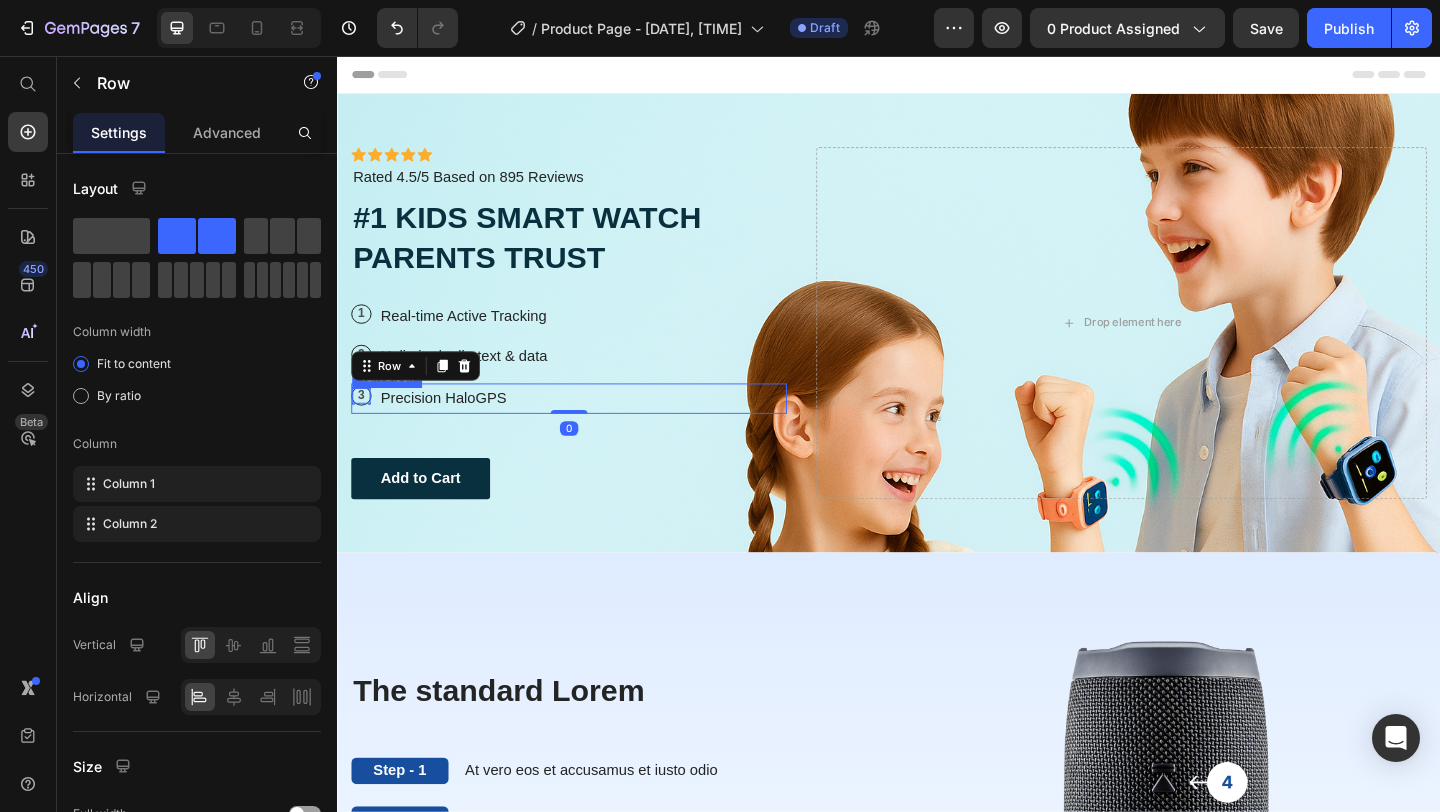 click on "3" at bounding box center [363, 425] 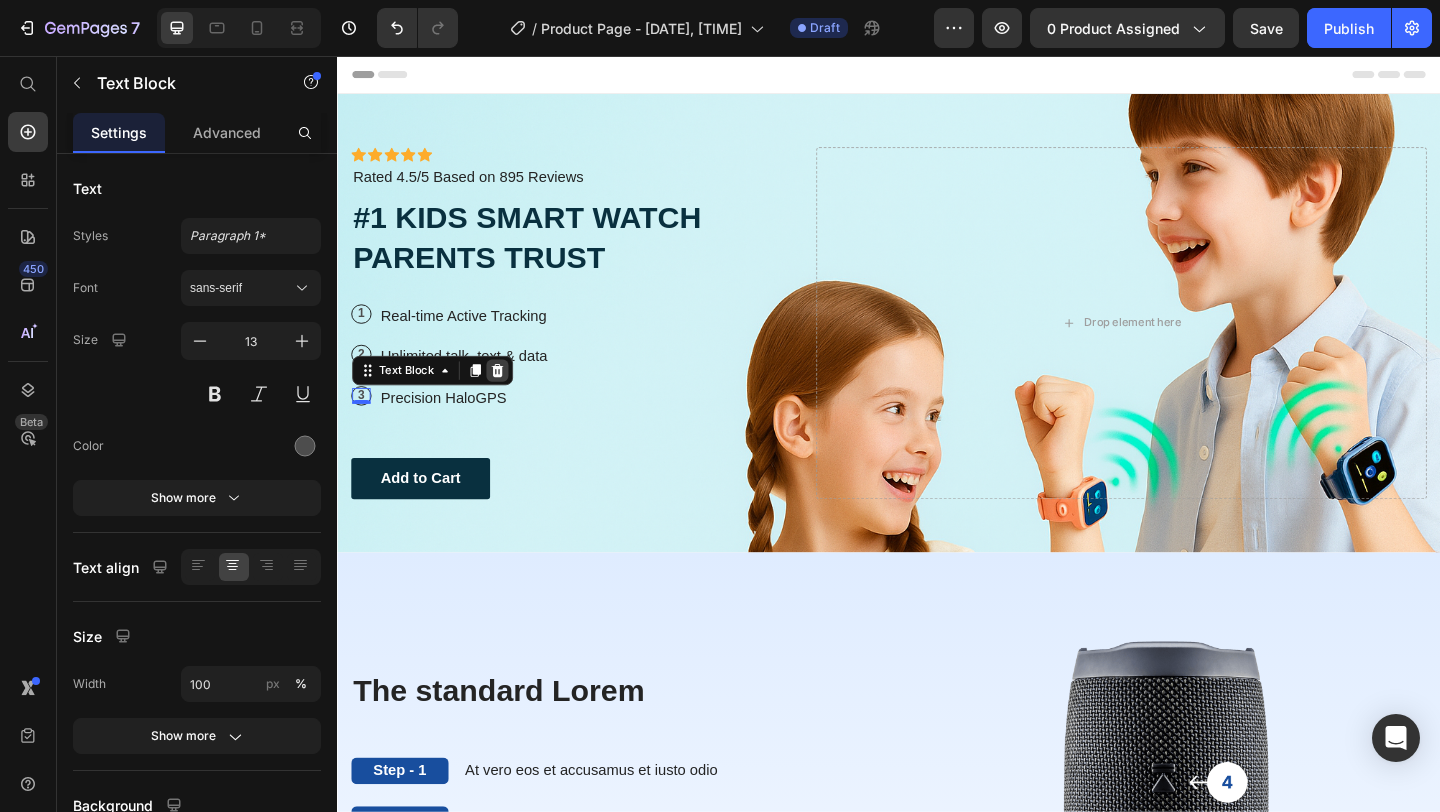 click 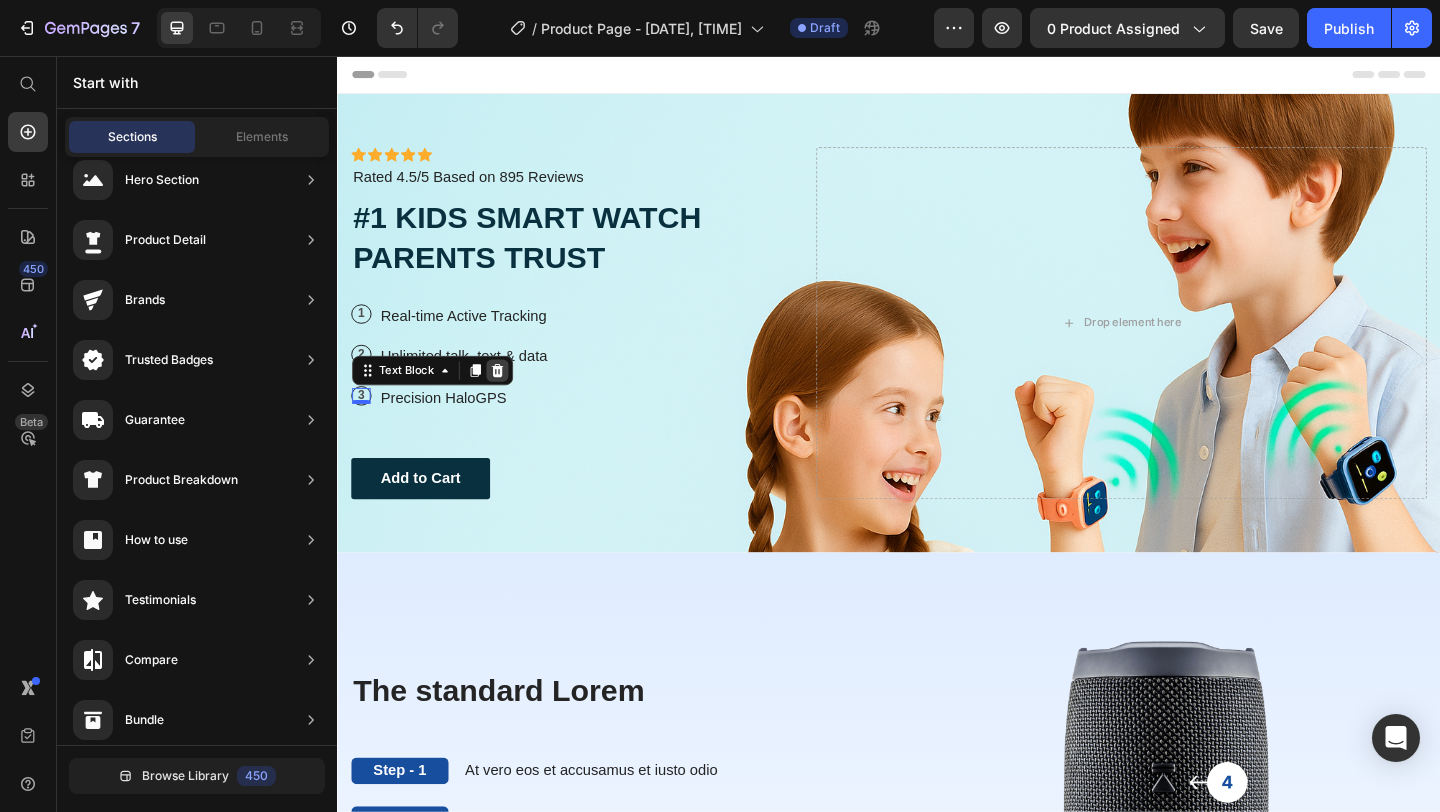 click on "Unlimited talk, text & data" at bounding box center (474, 383) 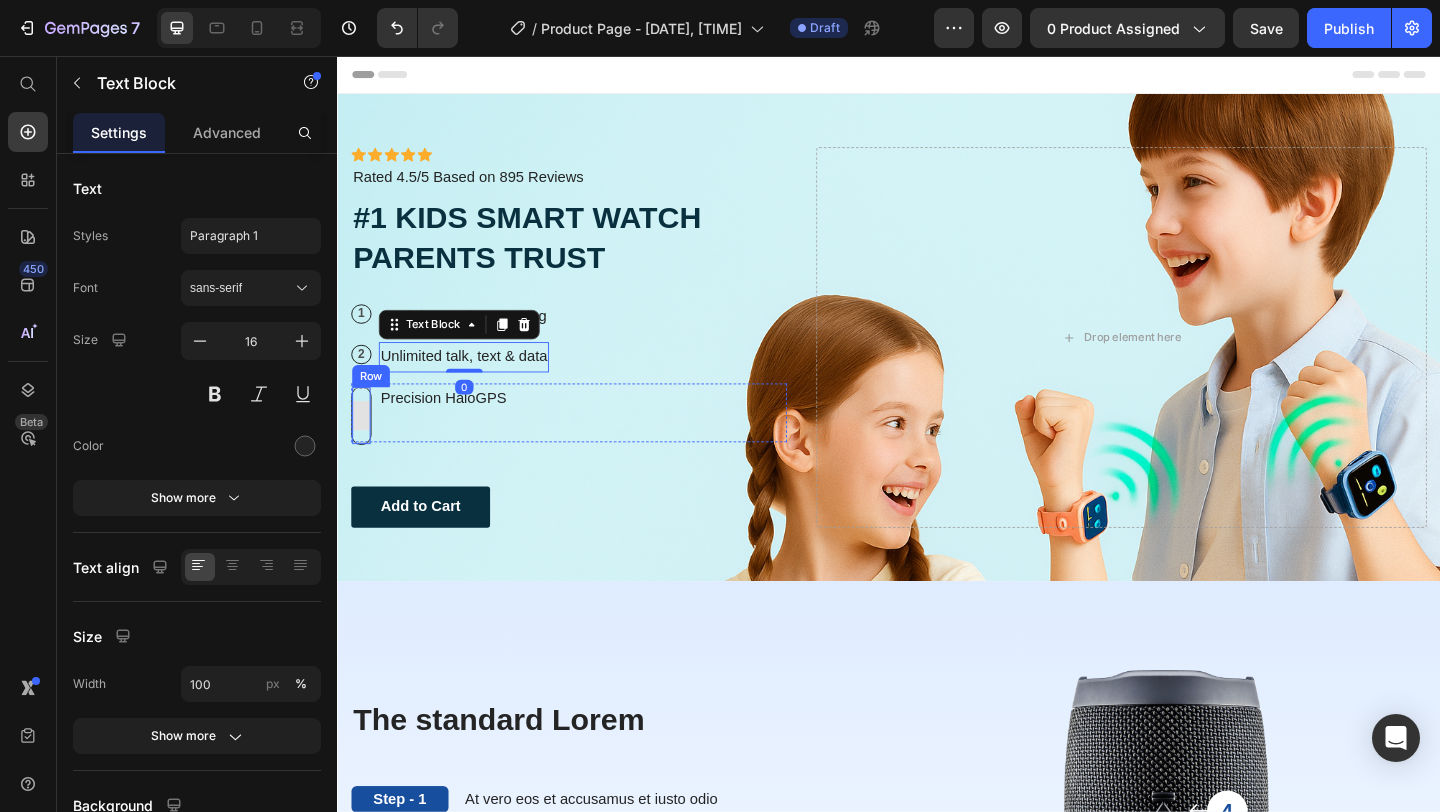 click at bounding box center [363, 447] 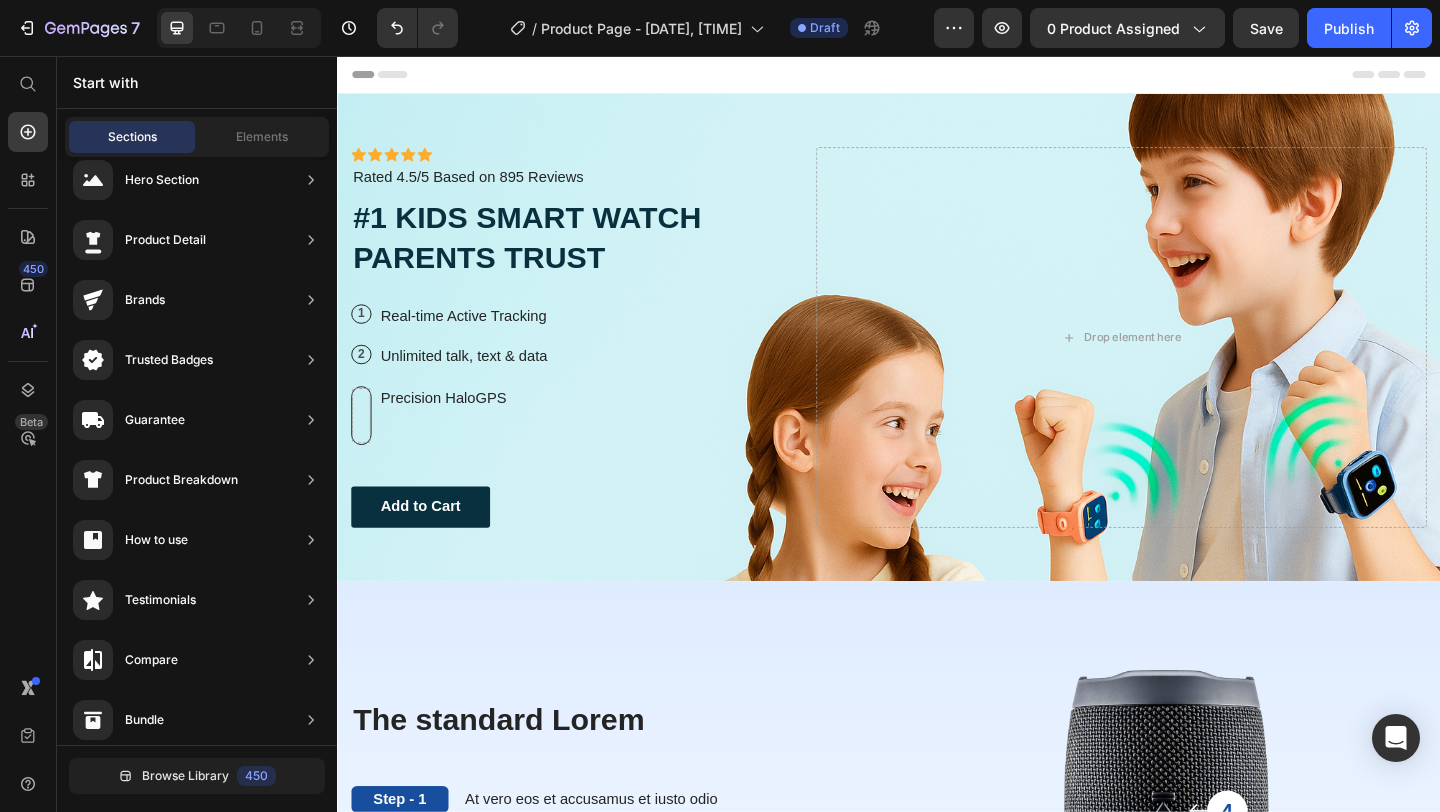 click on "Sections Elements" at bounding box center [197, 137] 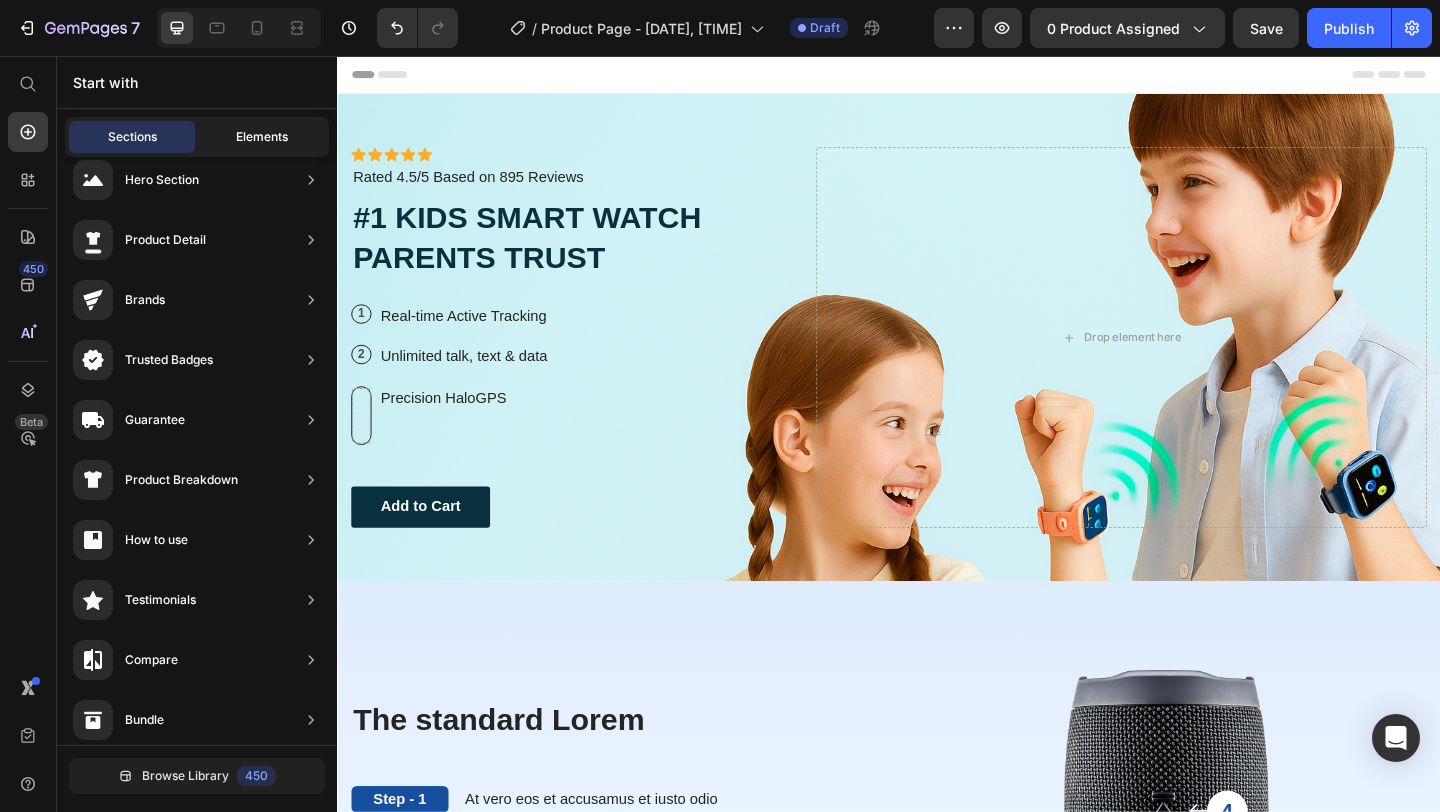 click on "Elements" at bounding box center [262, 137] 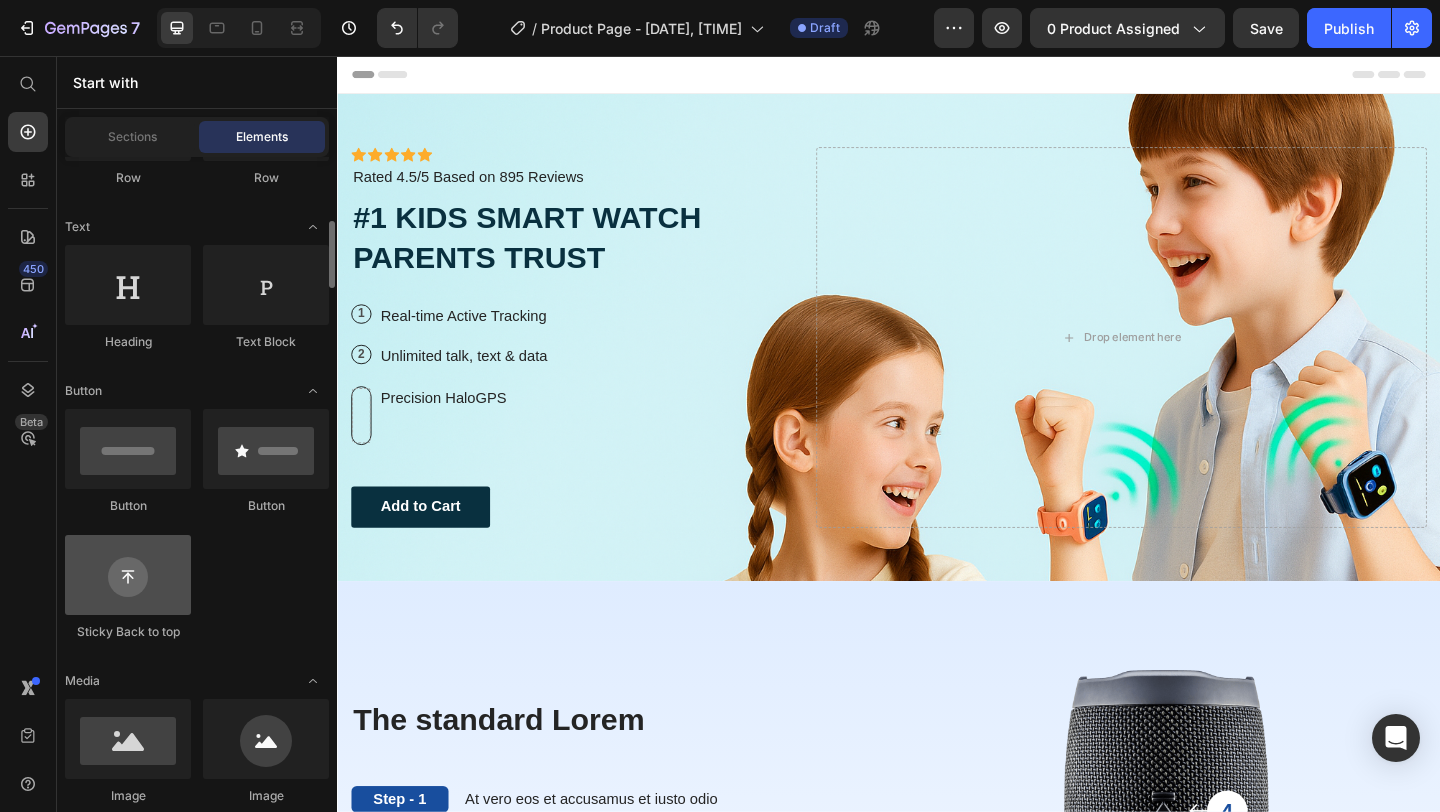 scroll, scrollTop: 436, scrollLeft: 0, axis: vertical 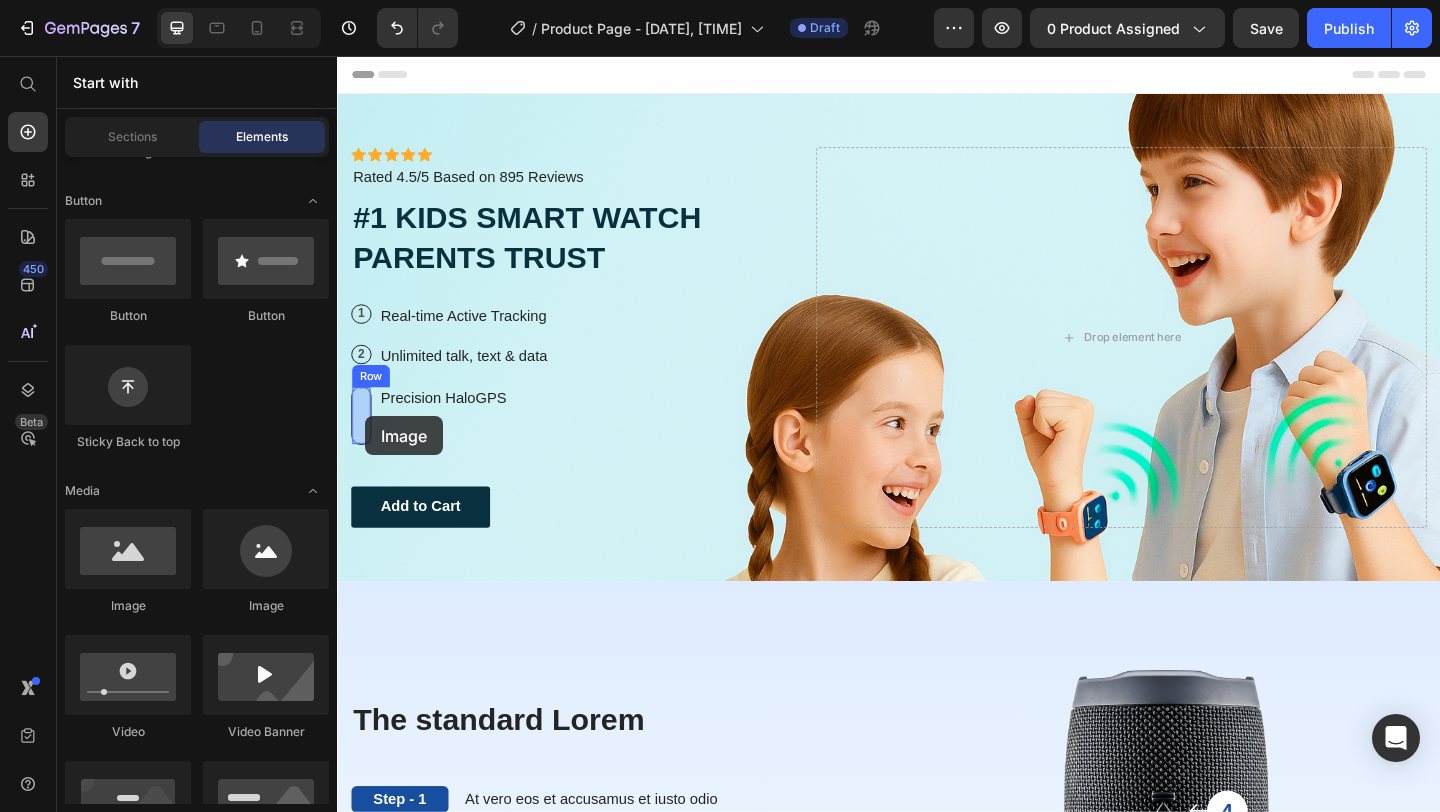drag, startPoint x: 471, startPoint y: 619, endPoint x: 367, endPoint y: 448, distance: 200.14246 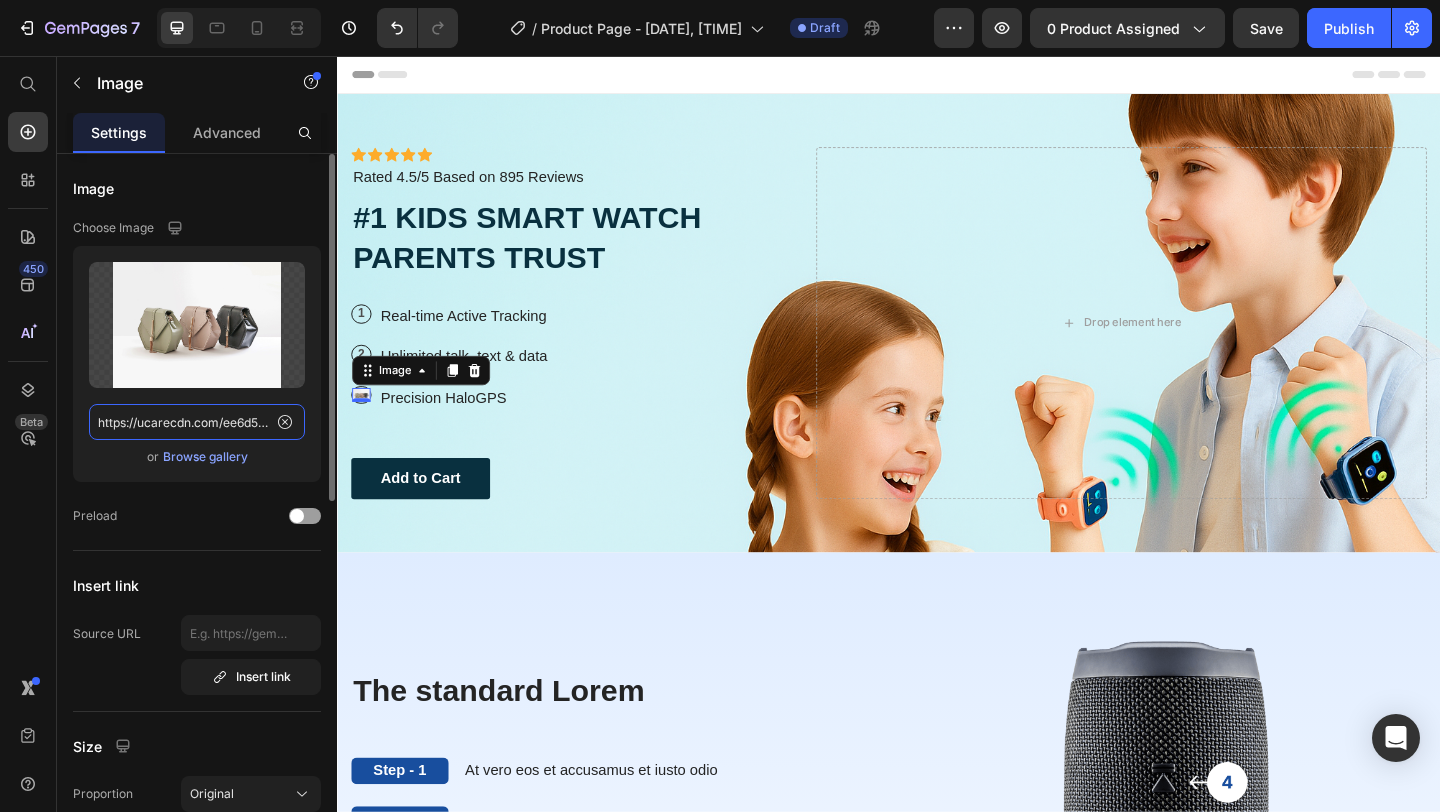 click on "https://ucarecdn.com/ee6d5074-1640-4cc7-8933-47c8589c3dee/-/format/auto/" 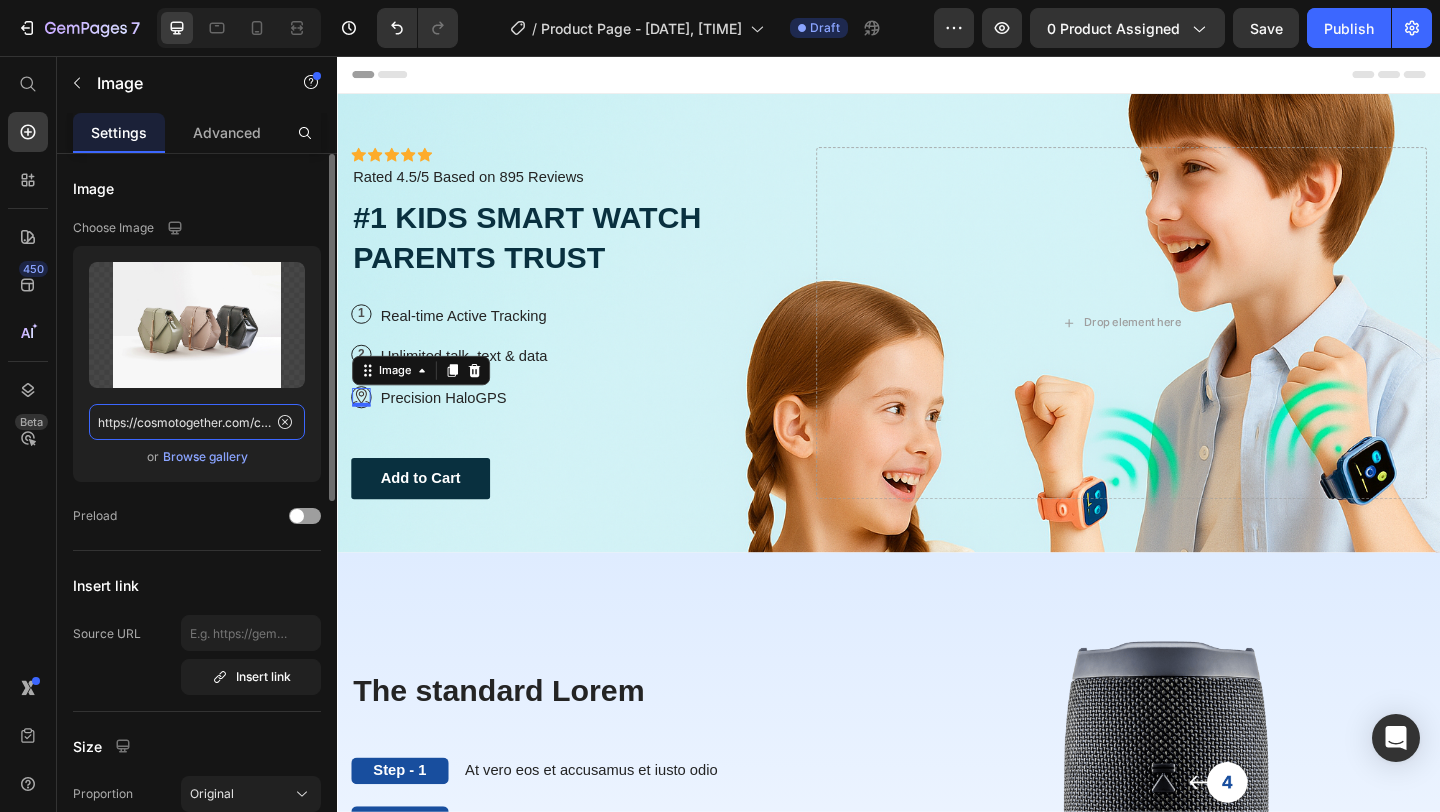 scroll, scrollTop: 0, scrollLeft: 452, axis: horizontal 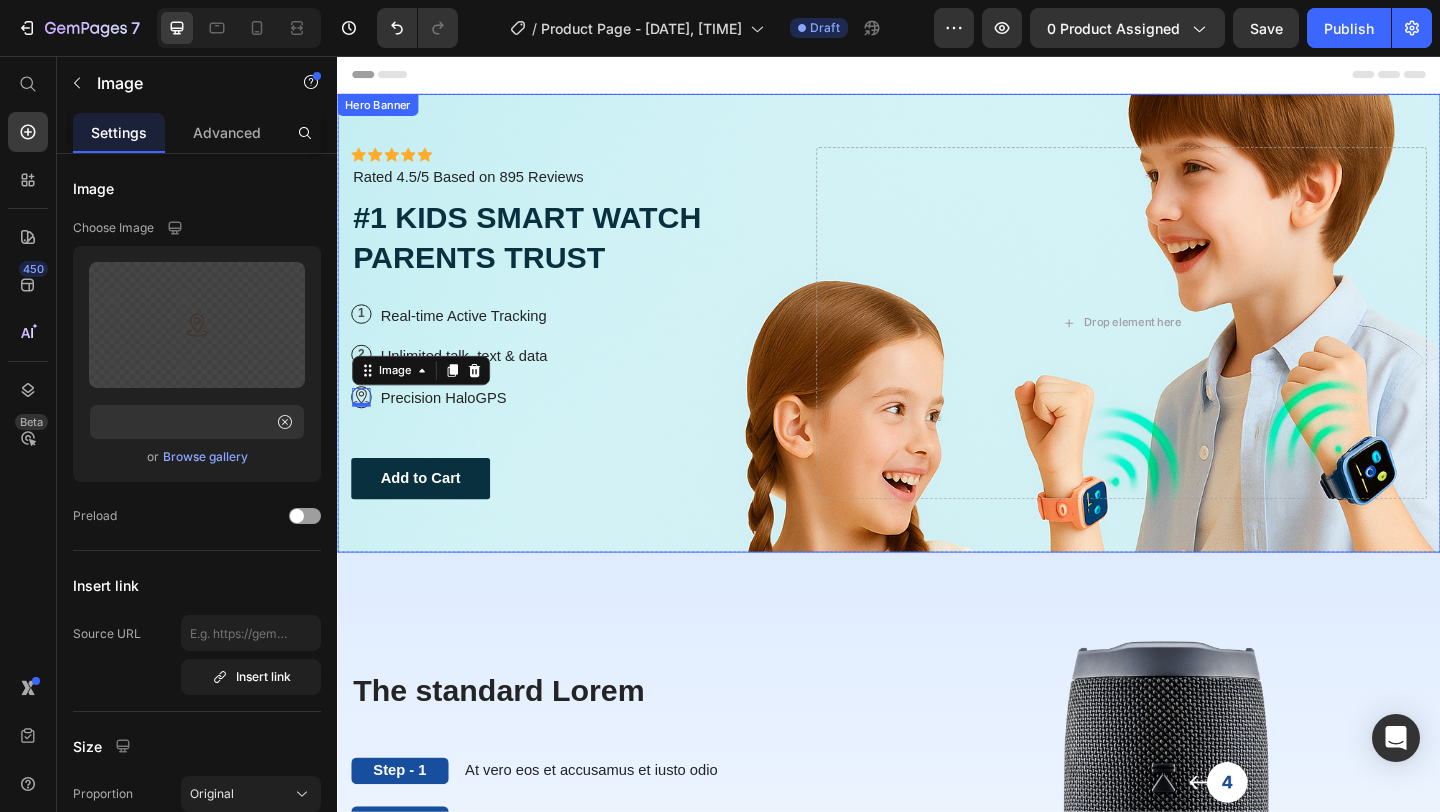 click on "Icon Icon Icon Icon Icon Icon List Icon Icon Icon Icon Icon Icon List Rated 4.5/5 Based on 895 Reviews Text Block Row #1 KIDS SMART WATCH PARENTS TRUST Heading 1 Text Block Row Real-time Active Tracking Text Block Row 2 Text Block Row Unlimited talk, text & data Text Block Row Image   0 Row Precision HaloGPS Text Block Row Add to Cart Button Row" at bounding box center (589, 346) 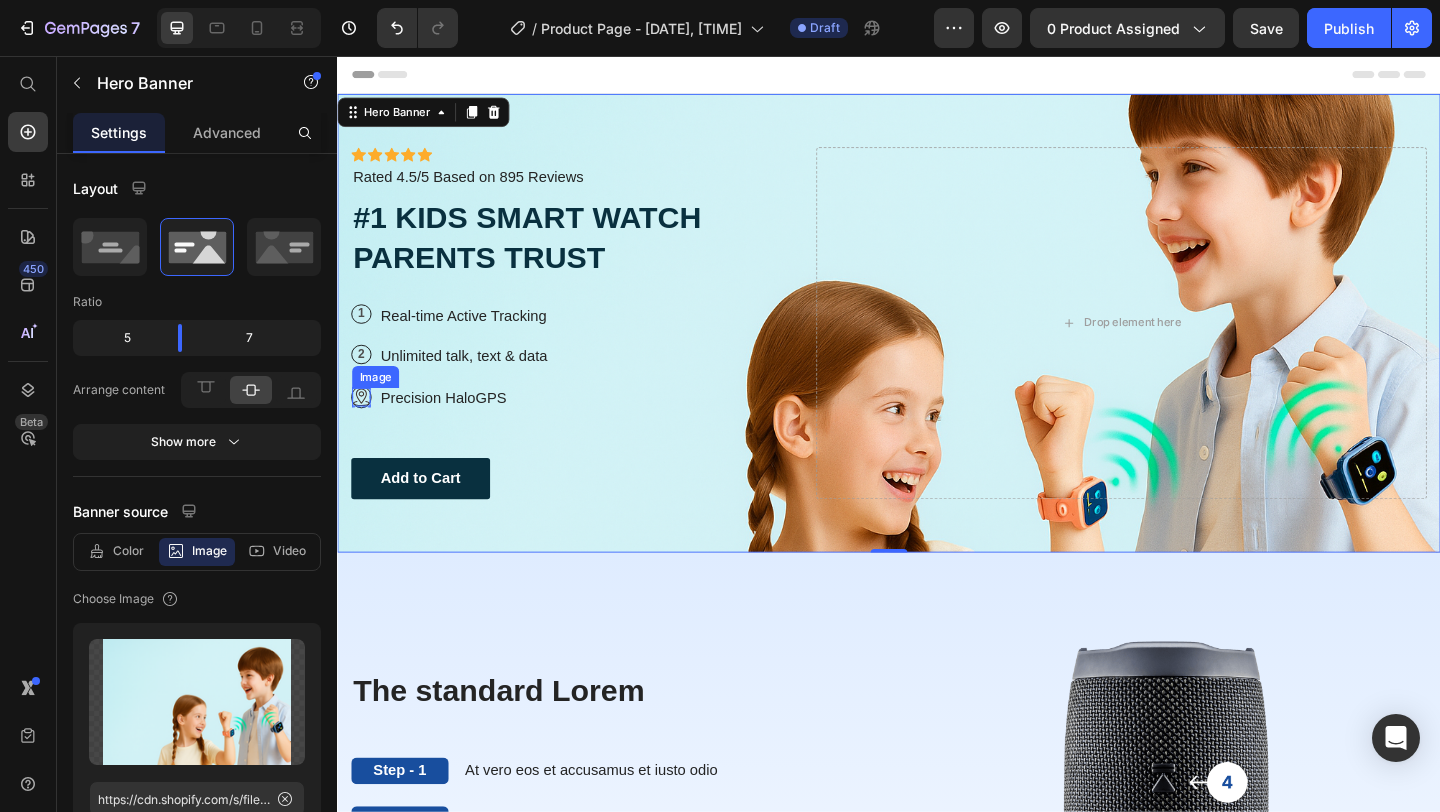 click at bounding box center (363, 427) 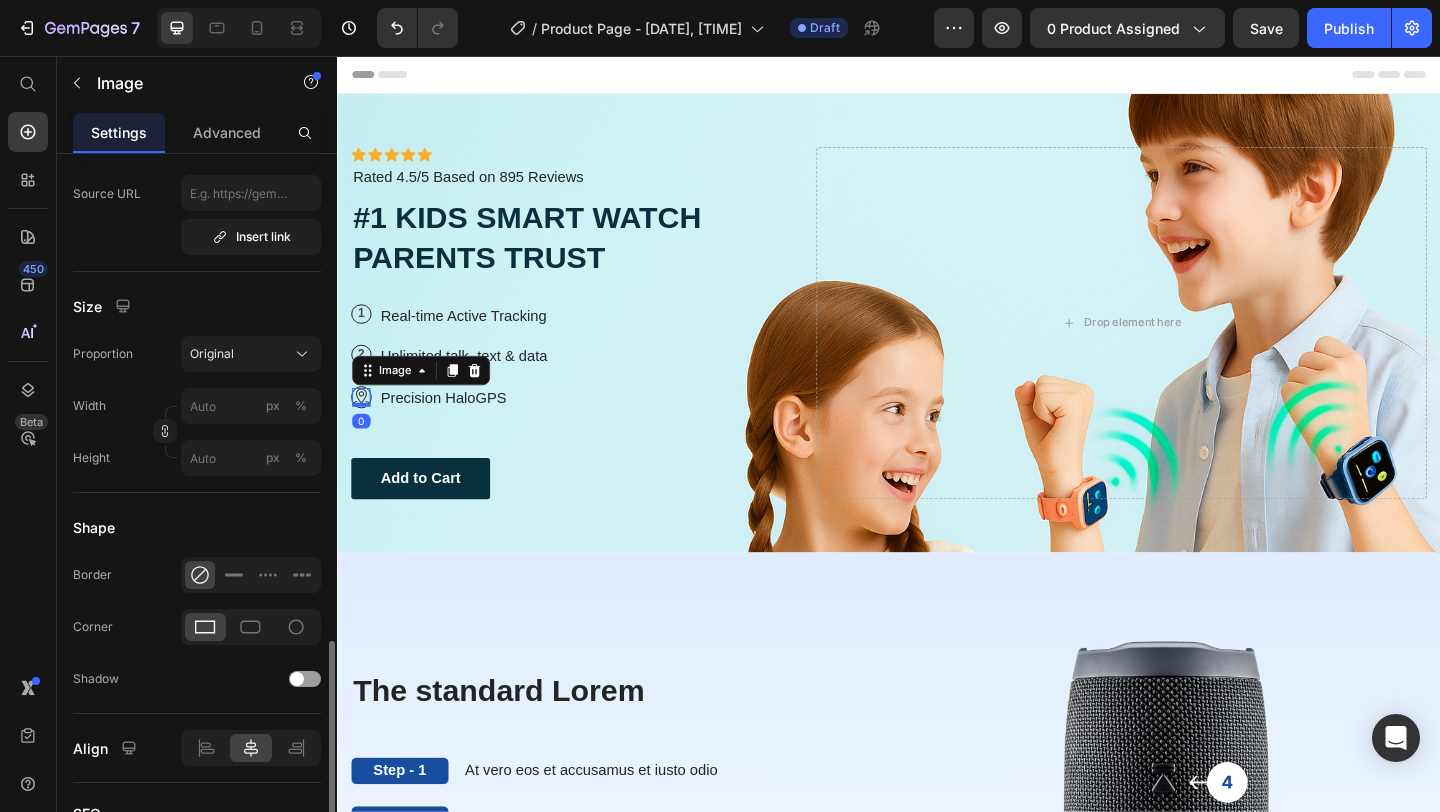 scroll, scrollTop: 659, scrollLeft: 0, axis: vertical 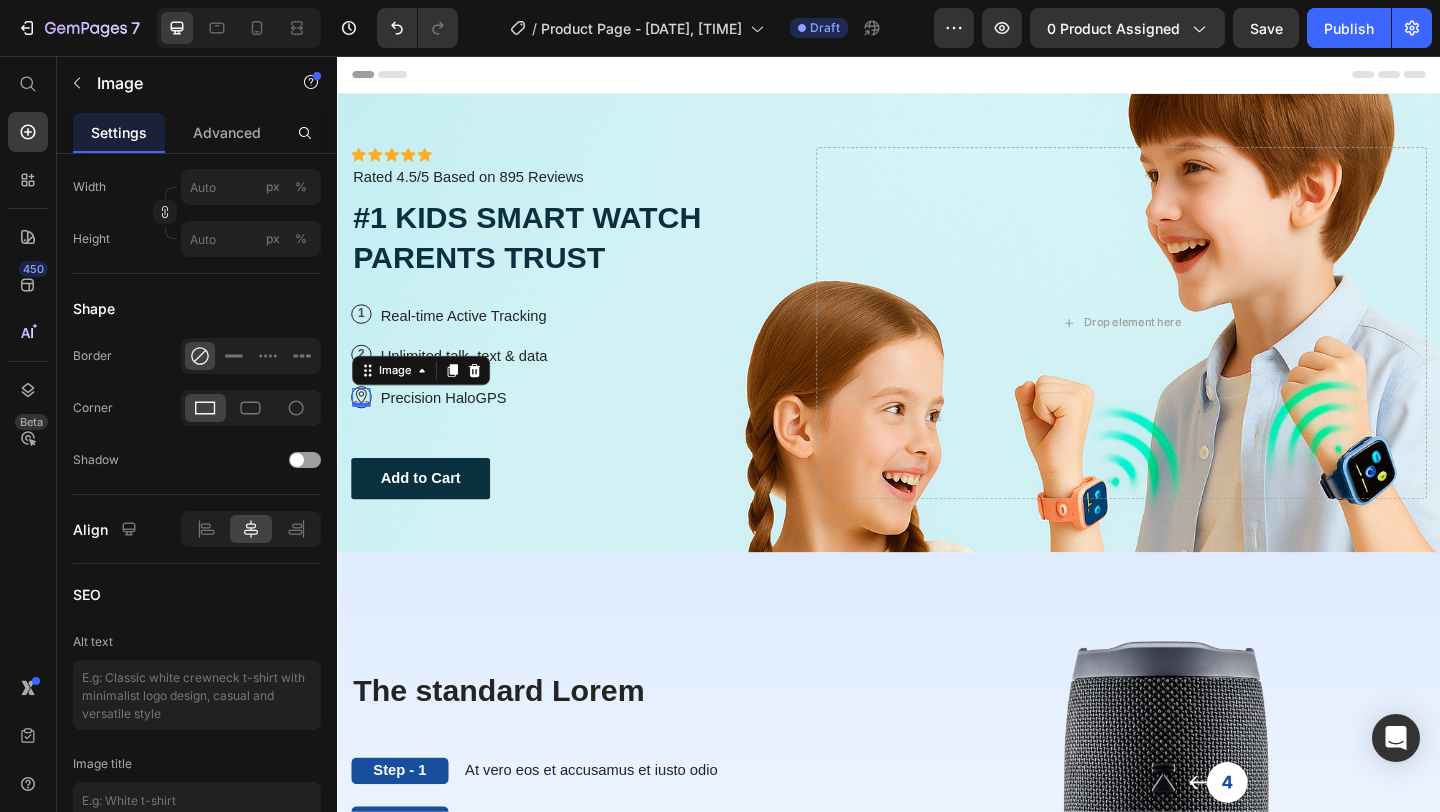 click at bounding box center (363, 427) 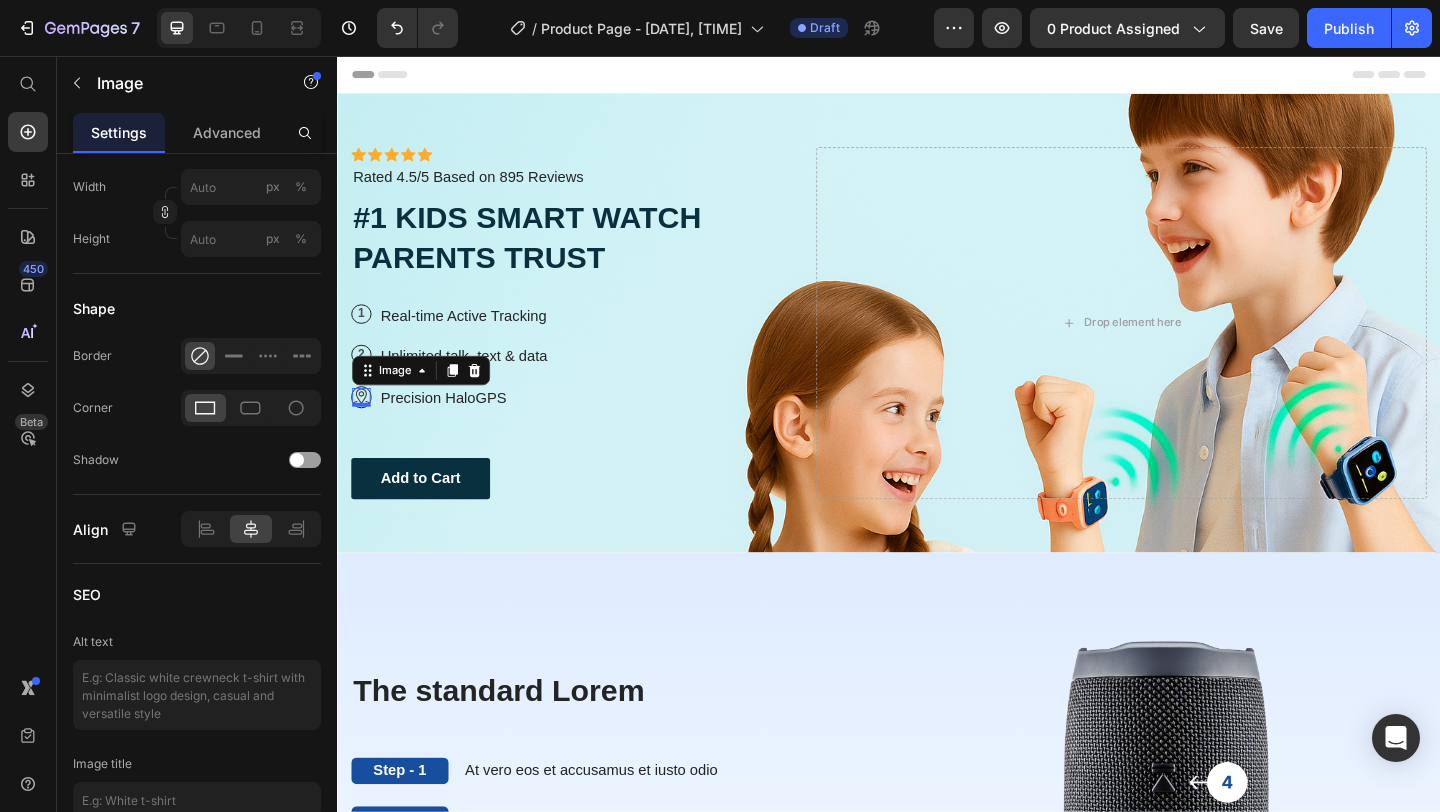 click at bounding box center (363, 427) 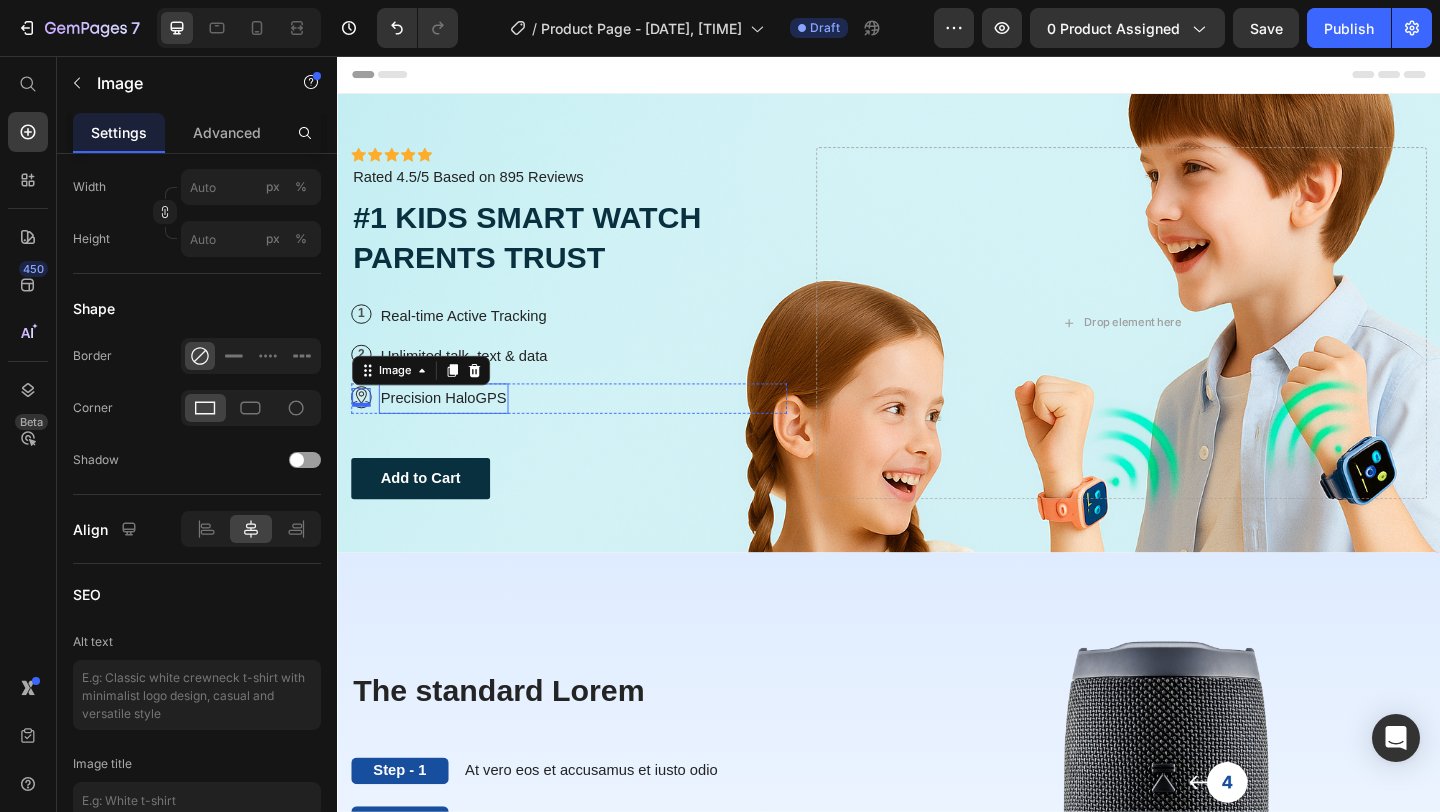 click on "Precision HaloGPS" at bounding box center [452, 428] 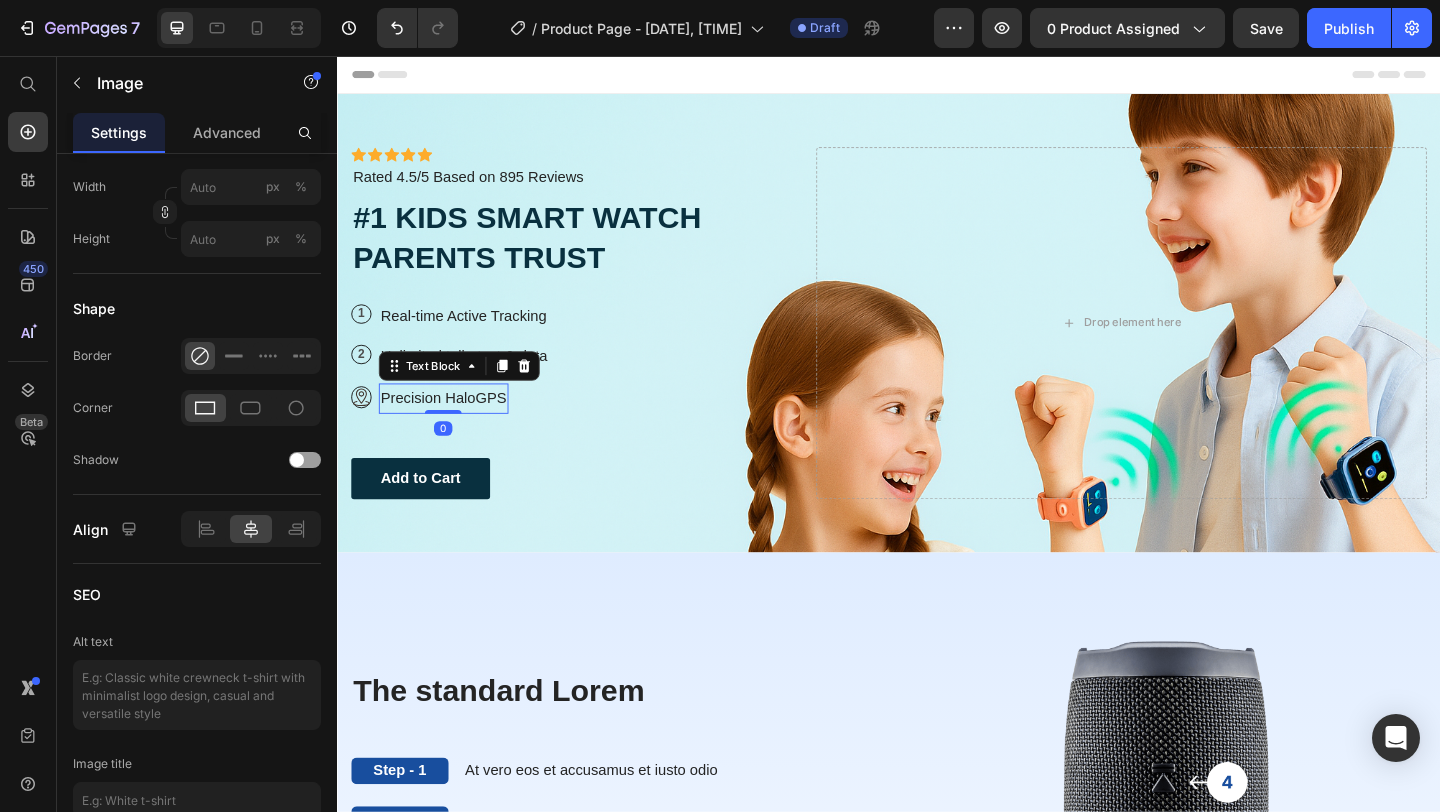 scroll, scrollTop: 0, scrollLeft: 0, axis: both 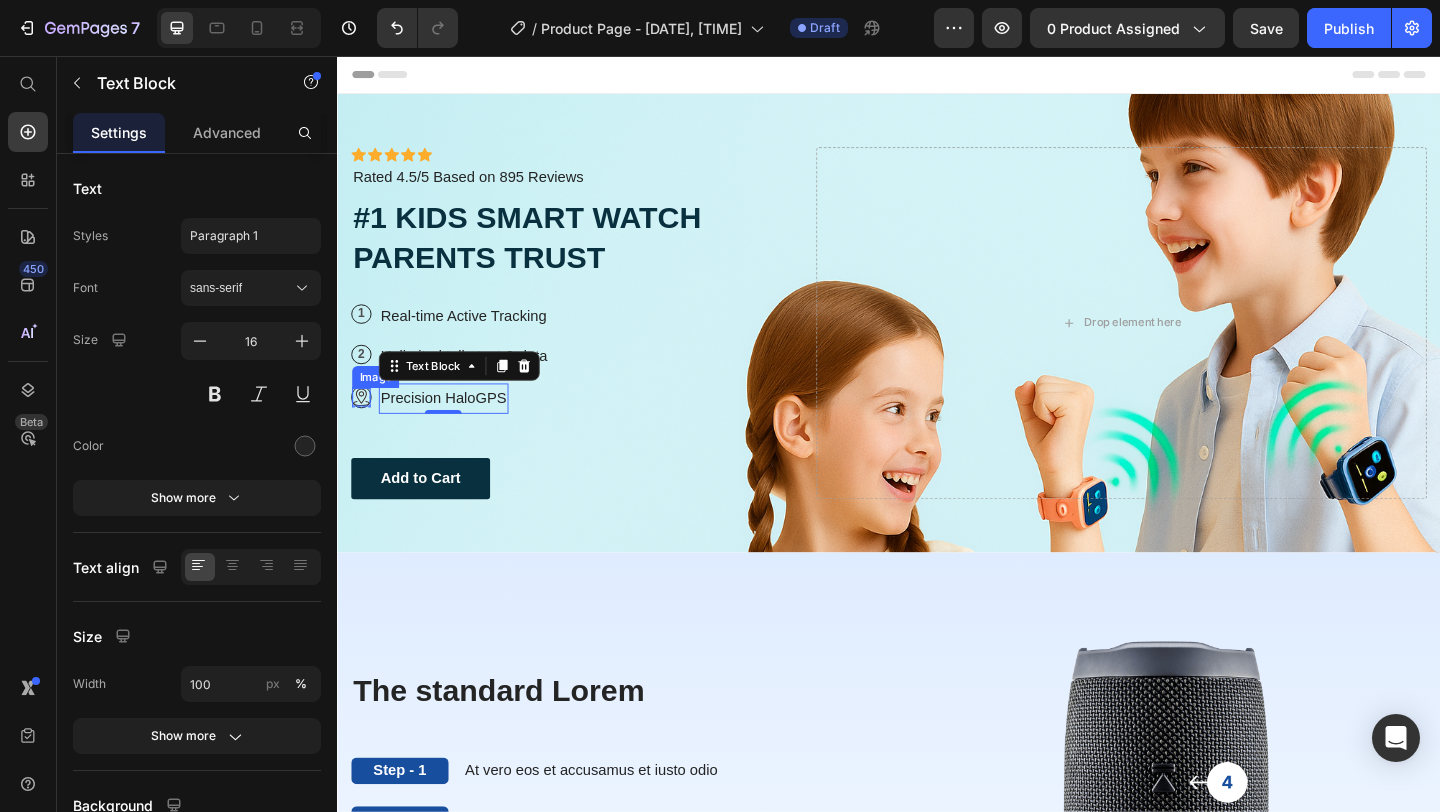 click at bounding box center [363, 427] 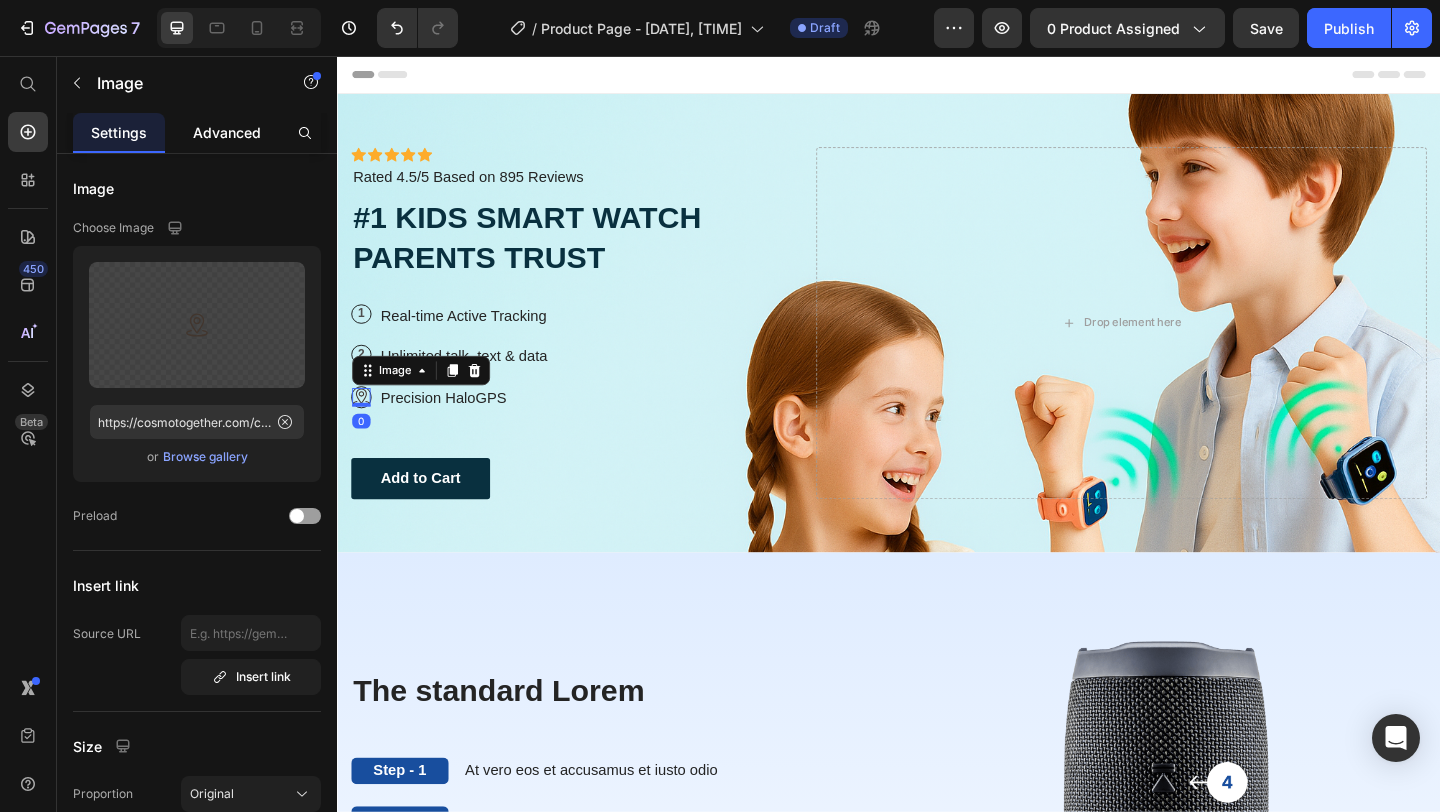 click on "Advanced" 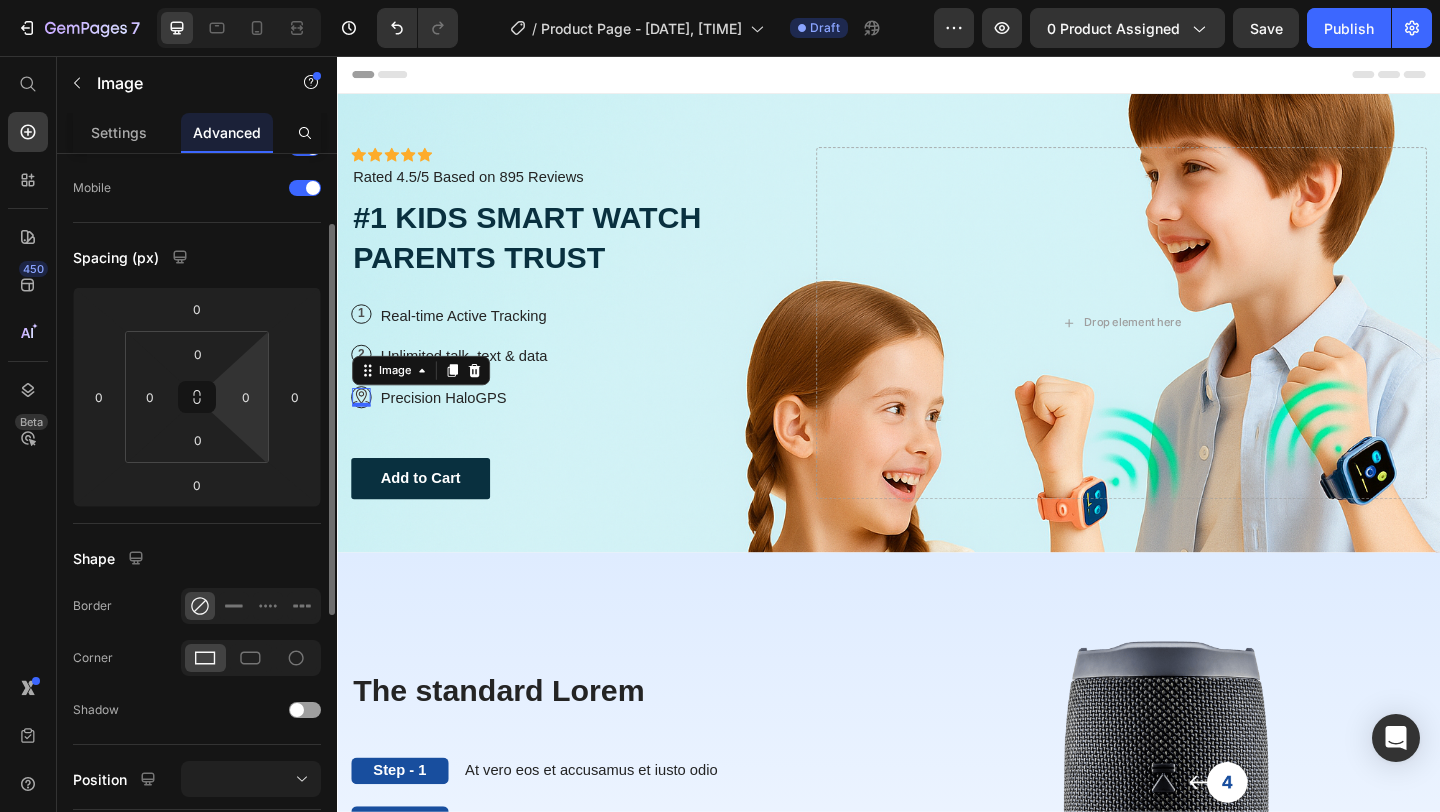 scroll, scrollTop: 121, scrollLeft: 0, axis: vertical 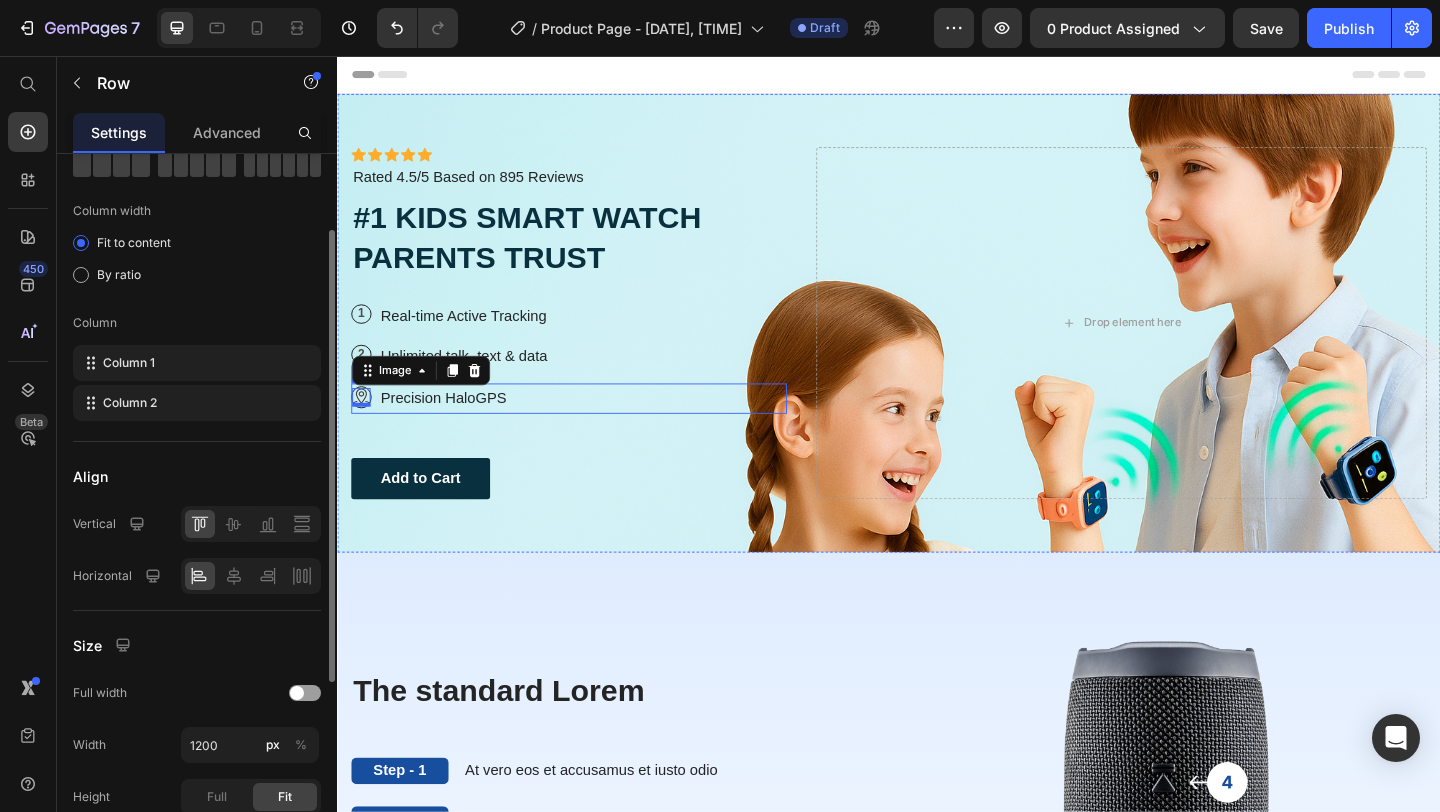 click on "Image   0 Row Precision HaloGPS Text Block Row" at bounding box center (589, 428) 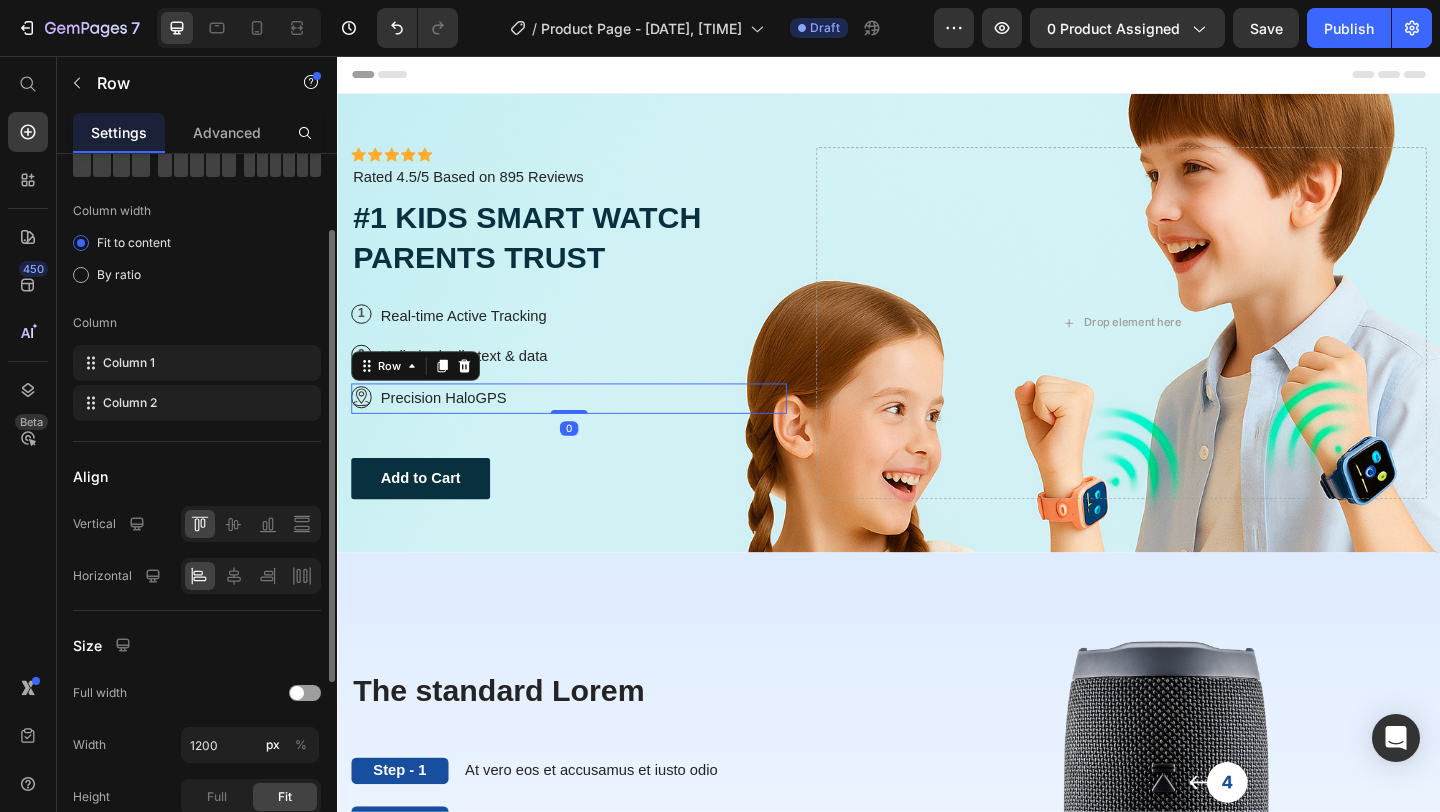 scroll, scrollTop: 0, scrollLeft: 0, axis: both 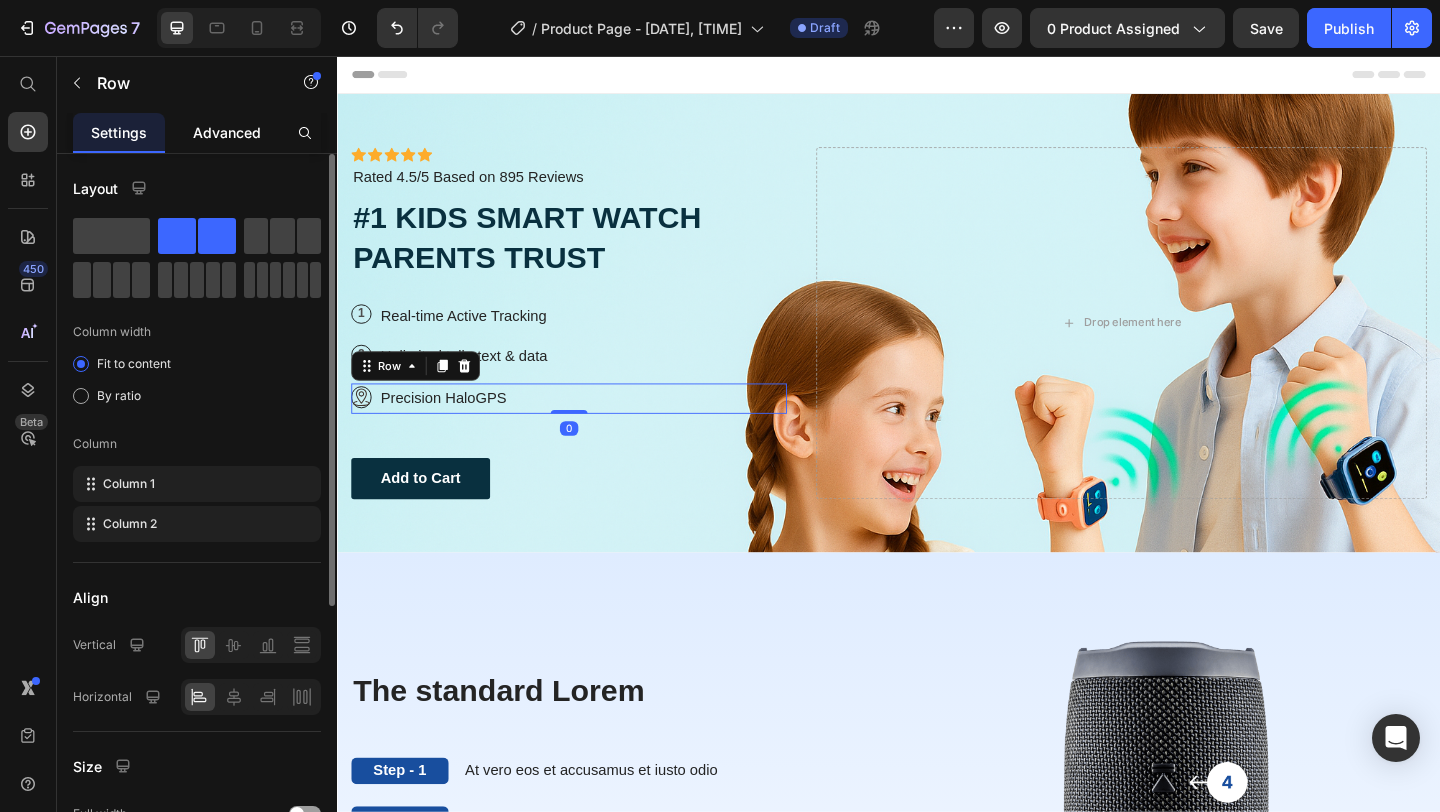 click on "Advanced" at bounding box center (227, 132) 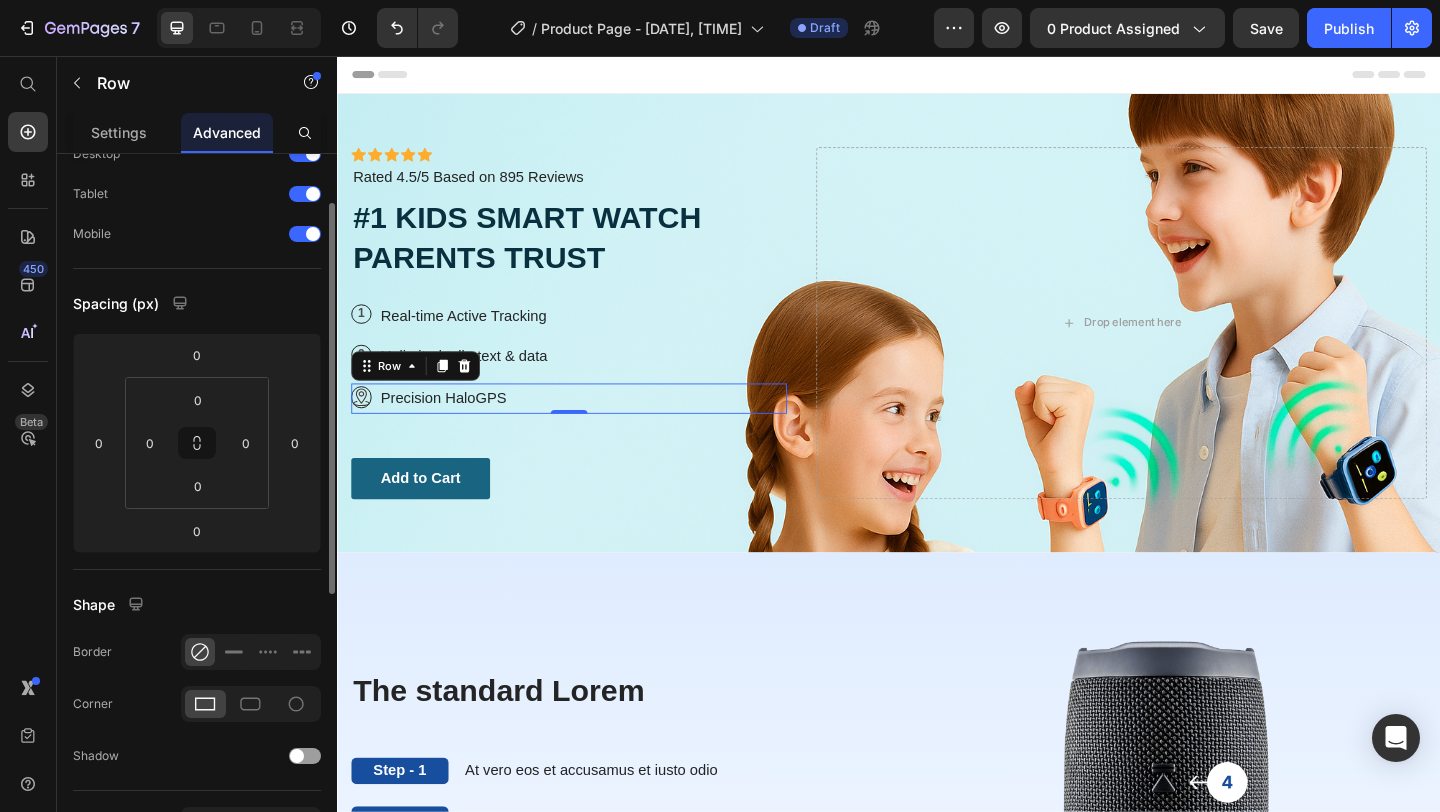 scroll, scrollTop: 85, scrollLeft: 0, axis: vertical 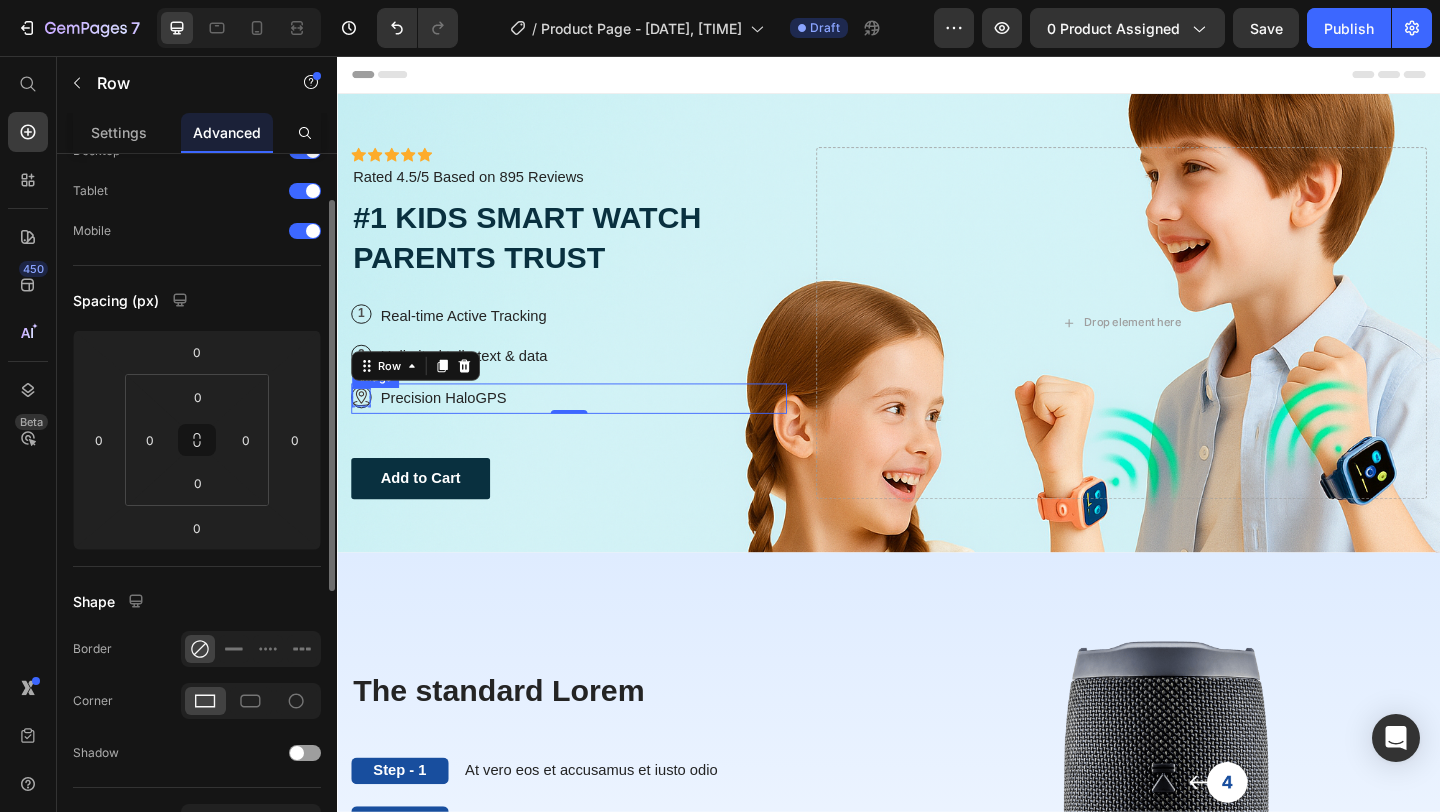 click on "Image Row" at bounding box center (363, 427) 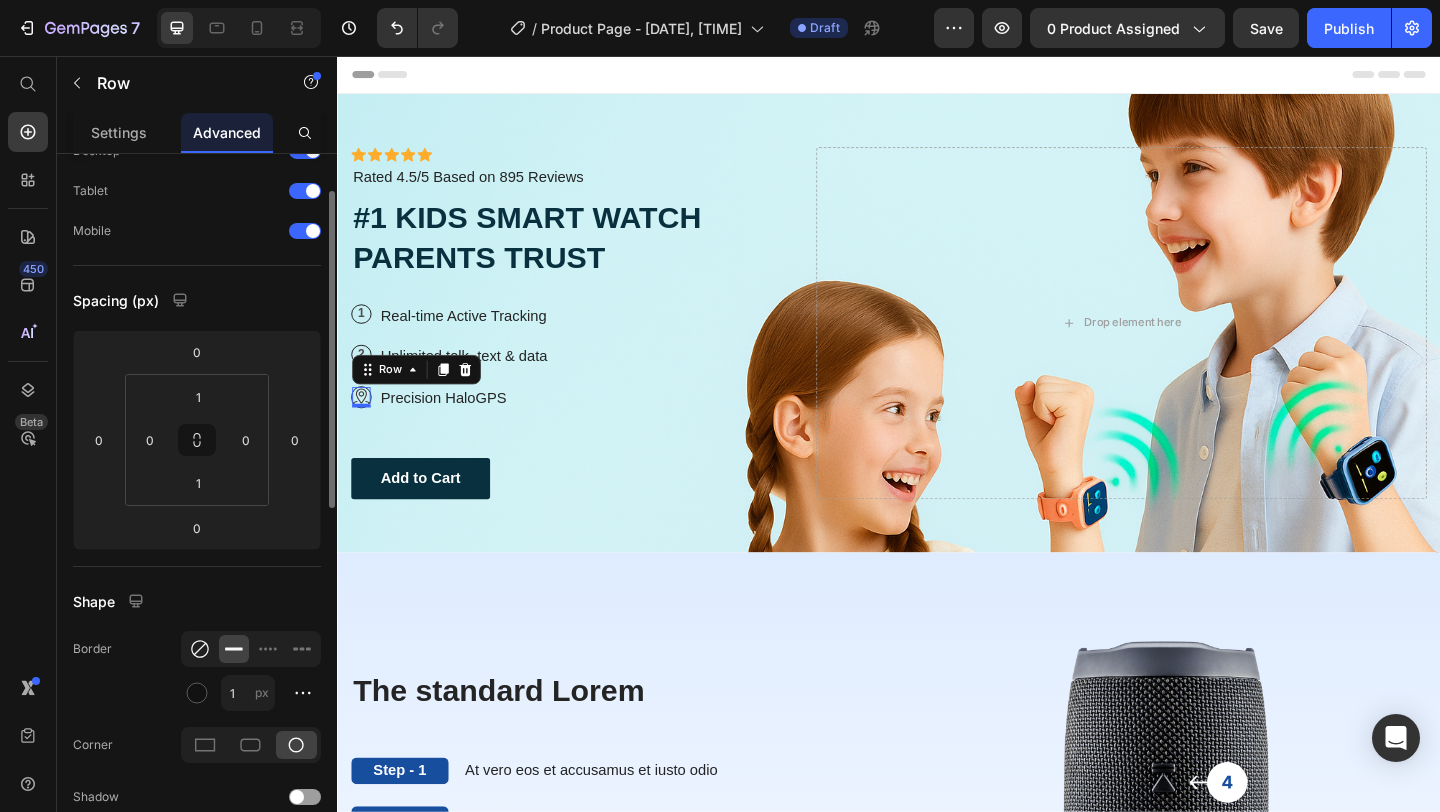 click 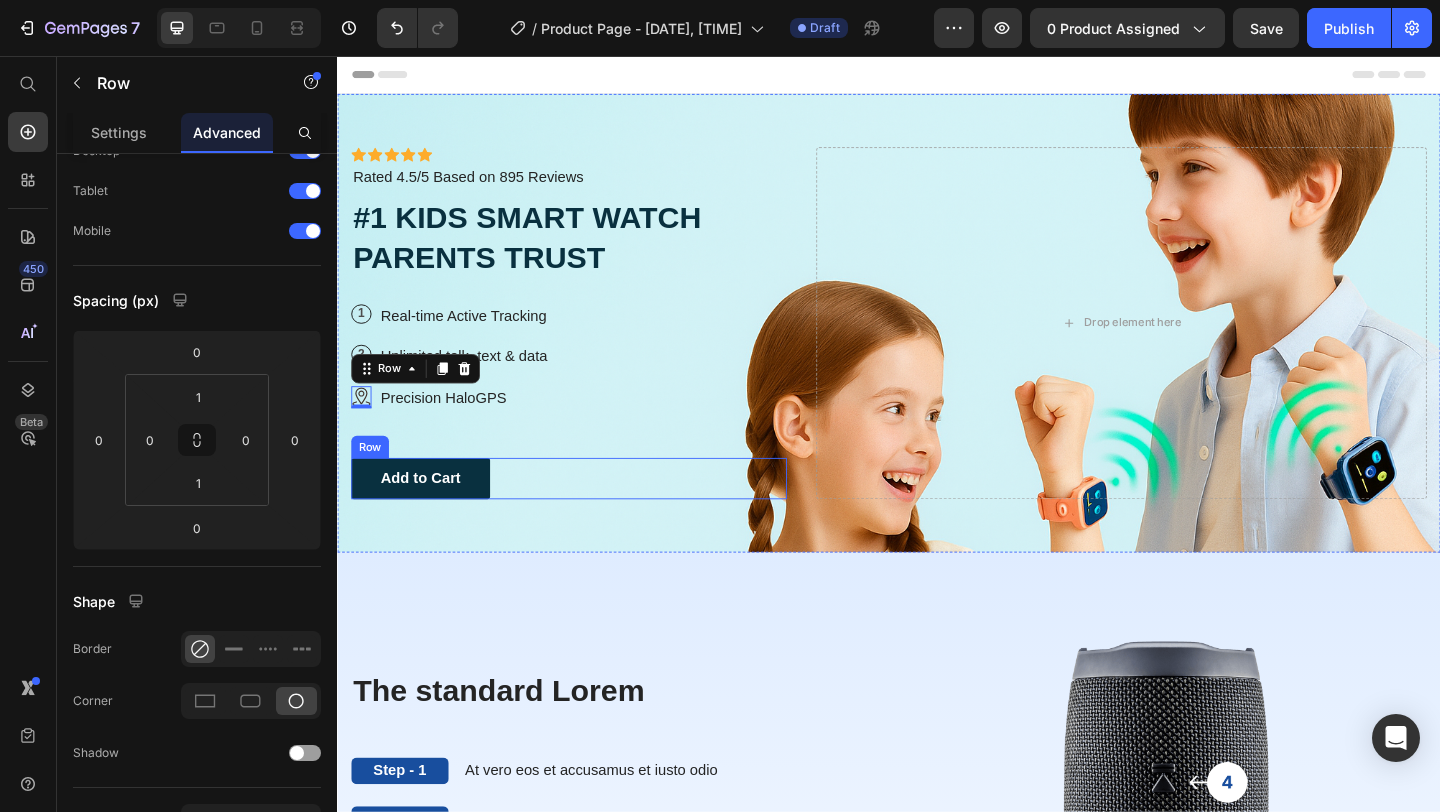 click on "Add to Cart Button Row" at bounding box center (589, 515) 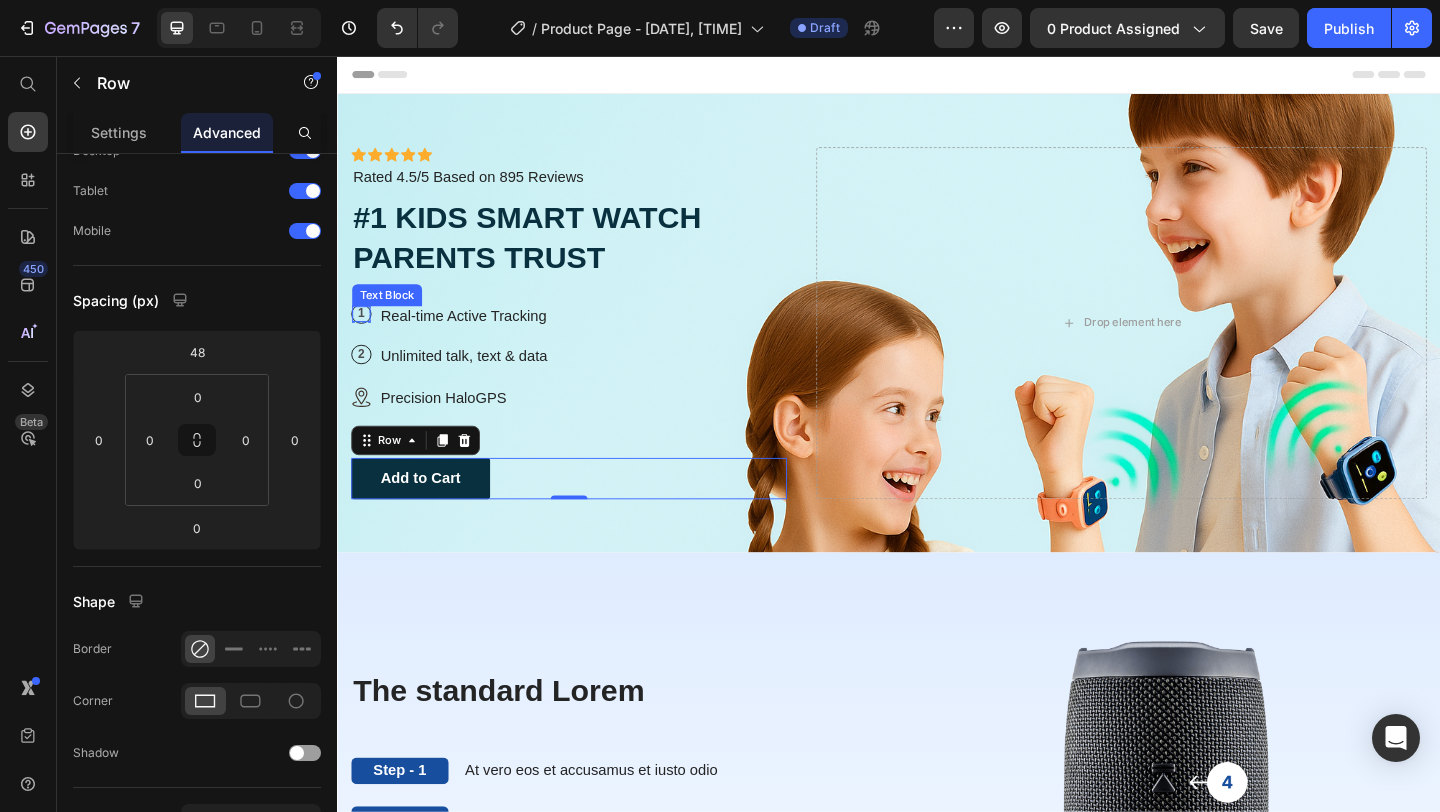 click on "1" at bounding box center (363, 336) 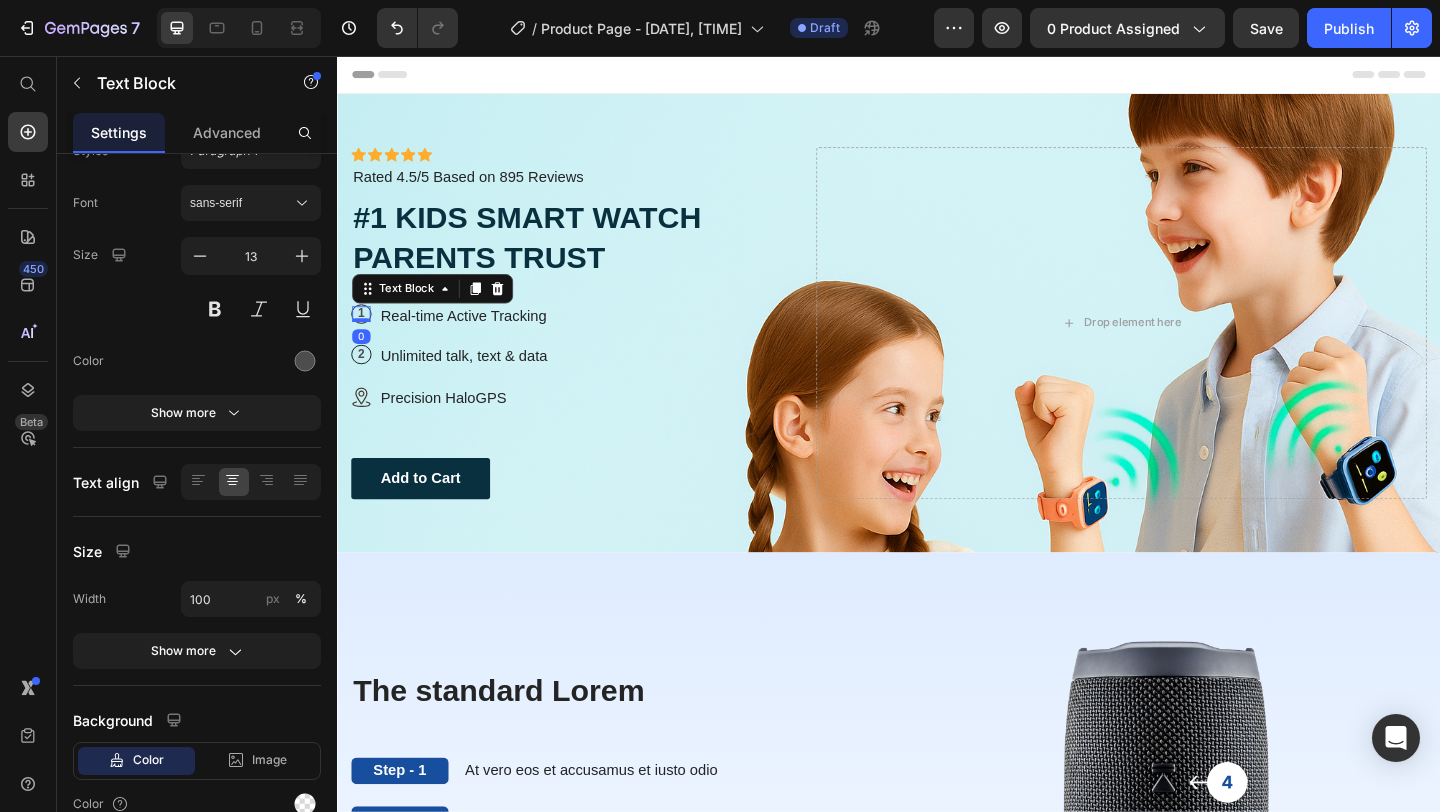 scroll, scrollTop: 0, scrollLeft: 0, axis: both 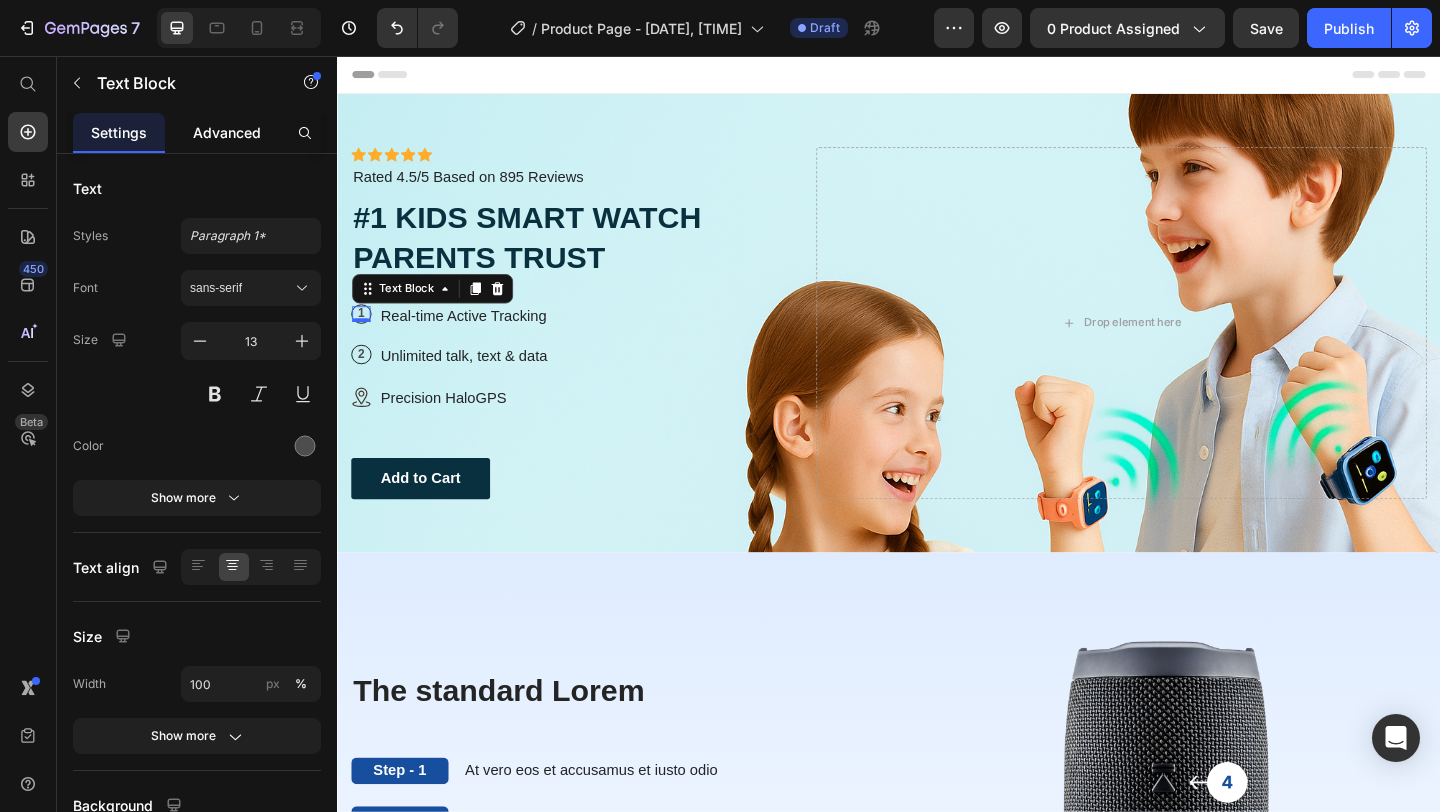 click on "Advanced" at bounding box center (227, 132) 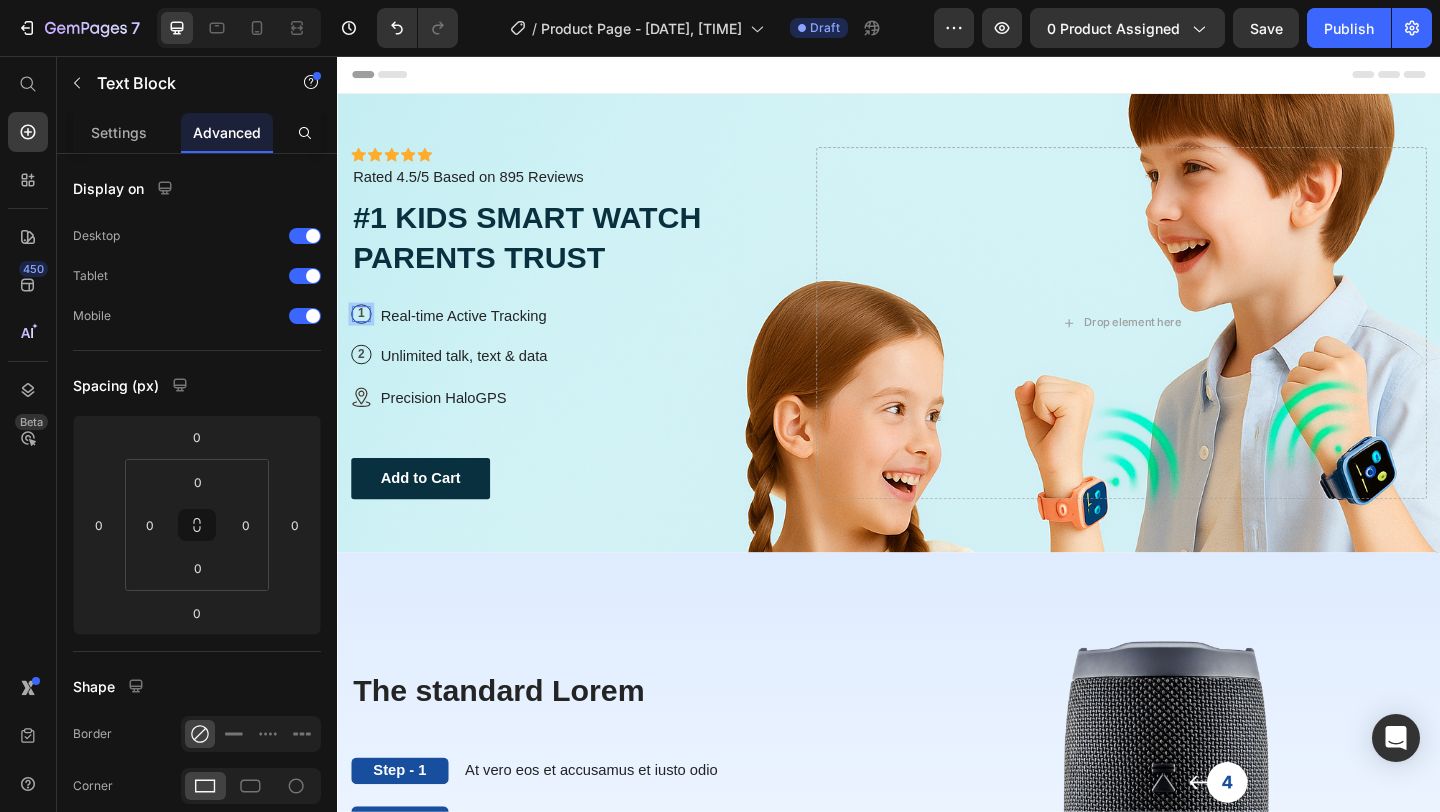 click on "1" at bounding box center [363, 336] 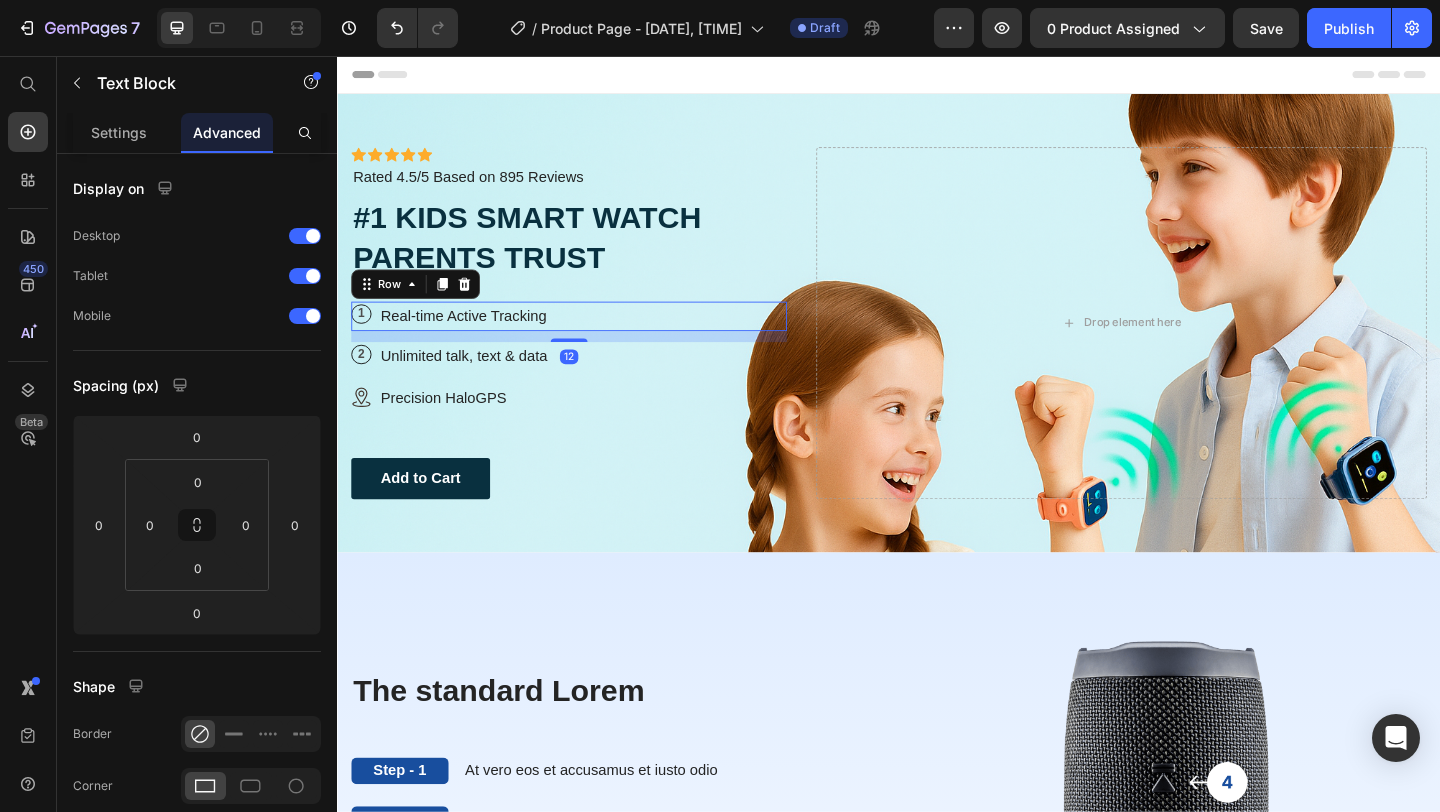 click on "1 Text Block Row Real-time Active Tracking Text Block Row   12" at bounding box center [589, 339] 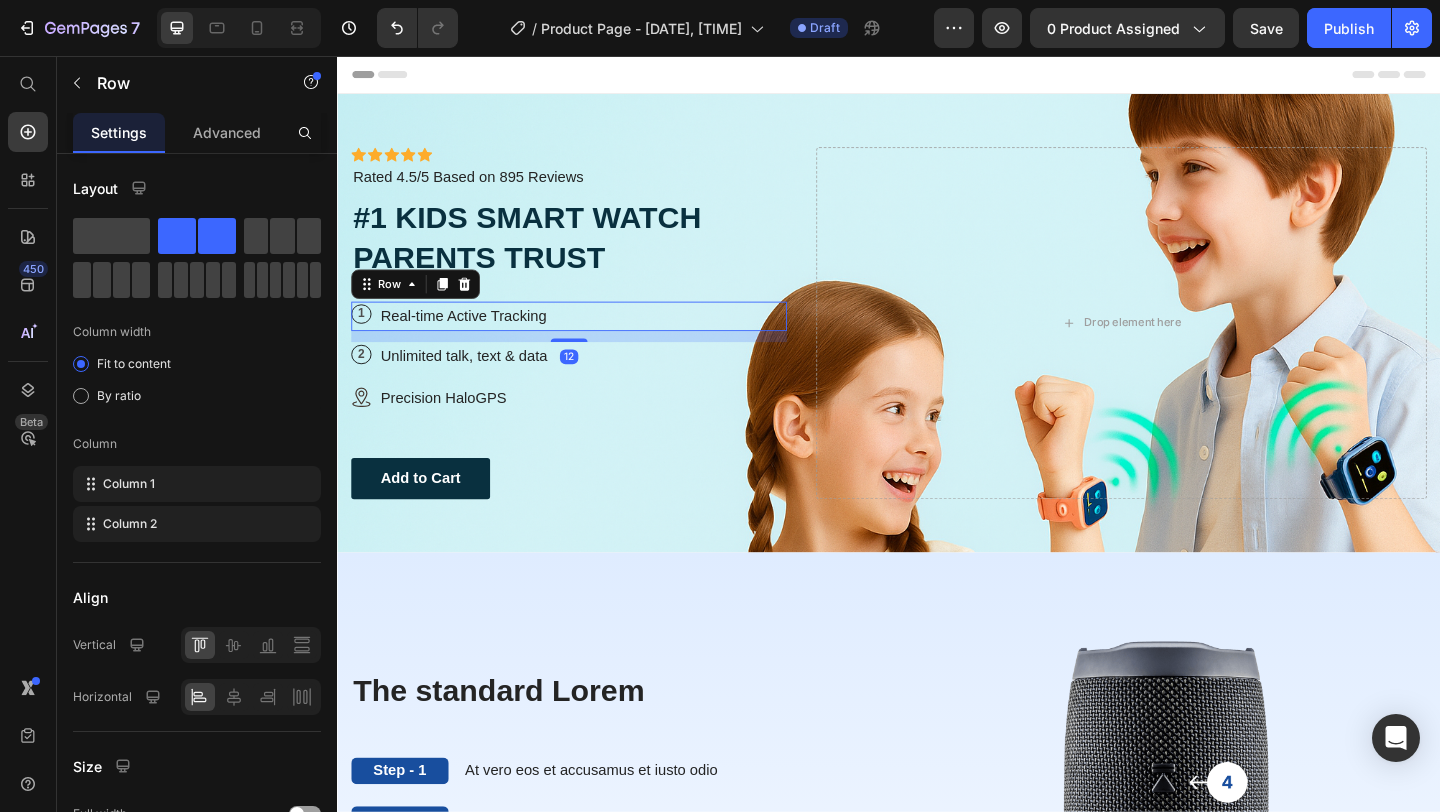 click on "1 Text Block Row Real-time Active Tracking Text Block Row   12" at bounding box center (589, 339) 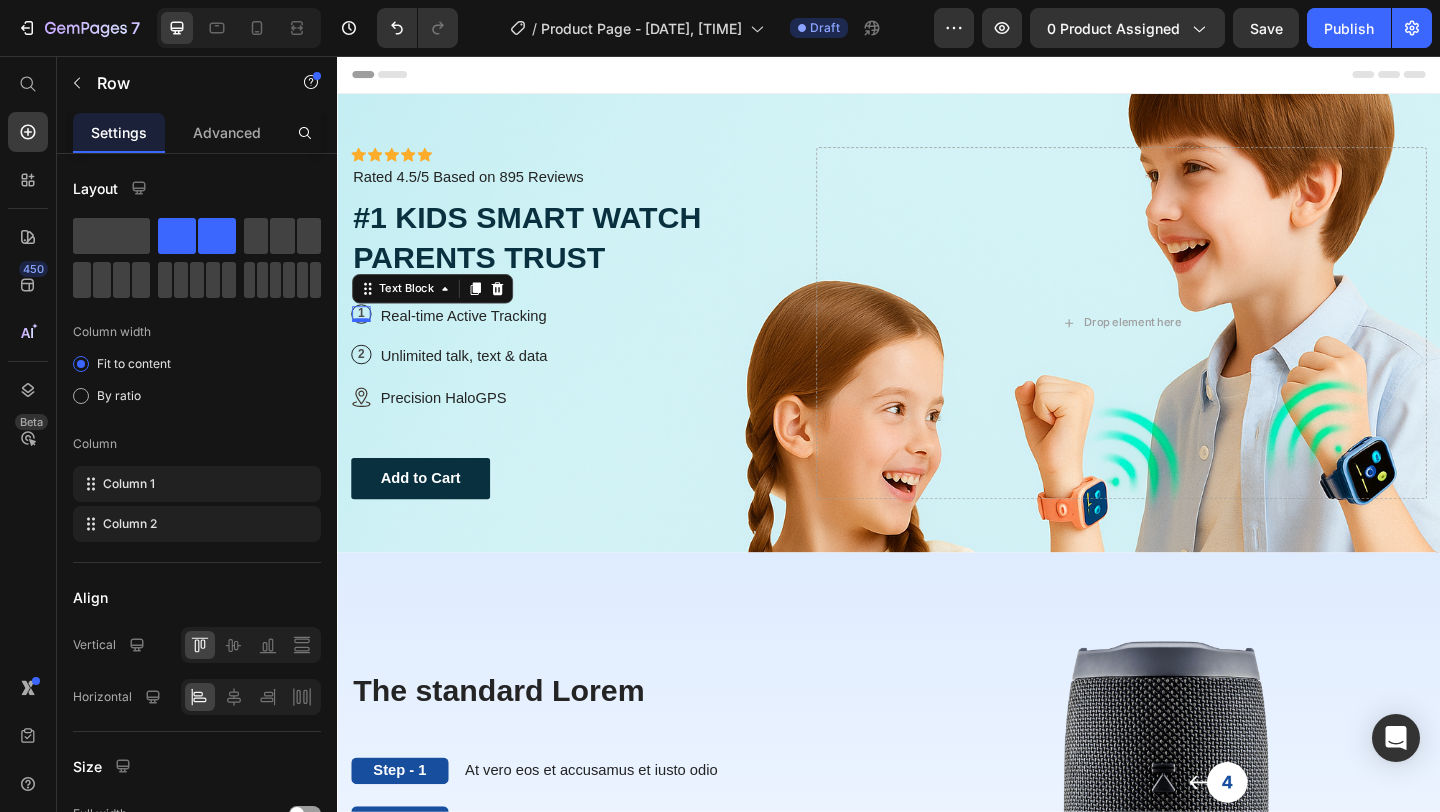 click on "1" at bounding box center [363, 336] 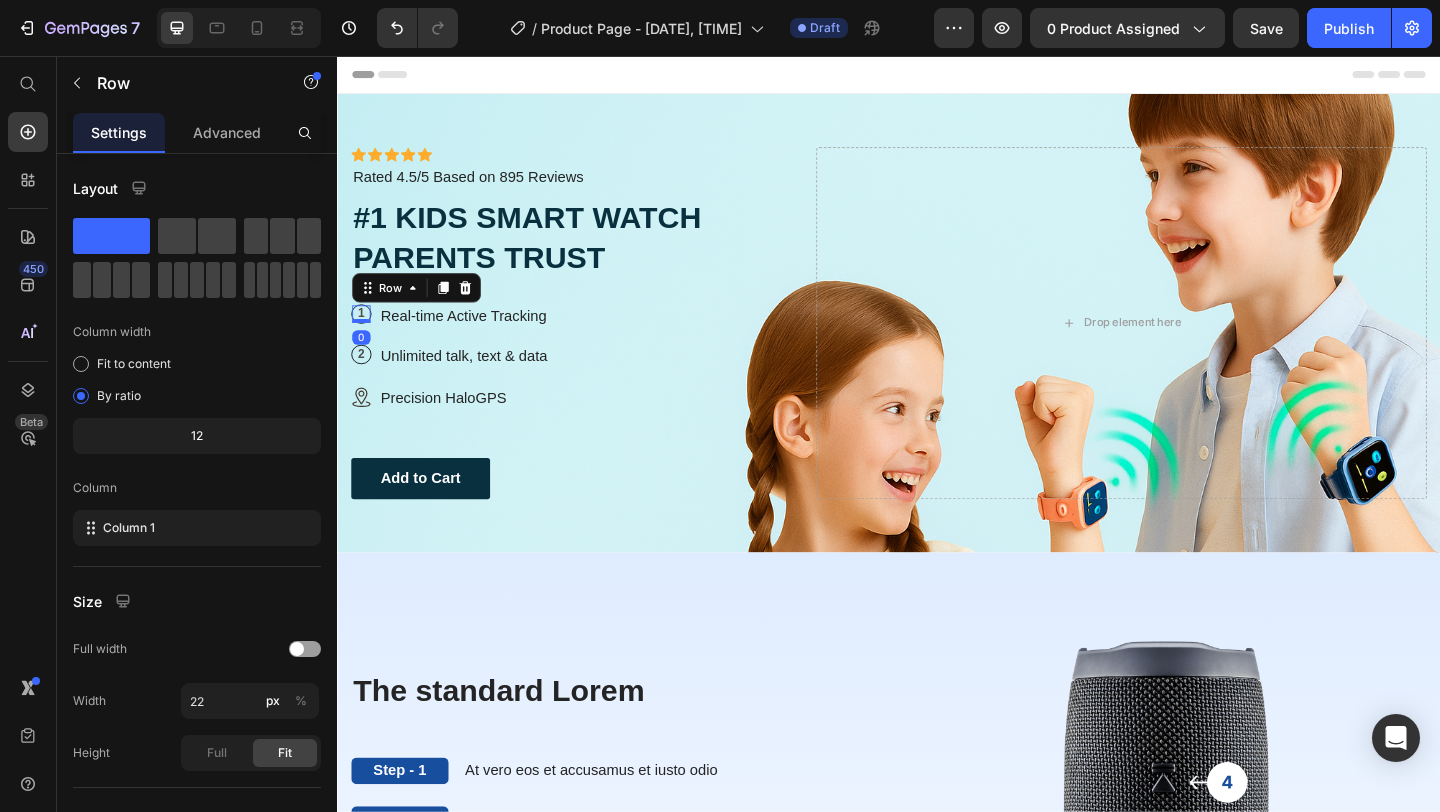 click on "1 Text Block Row   0" at bounding box center (363, 336) 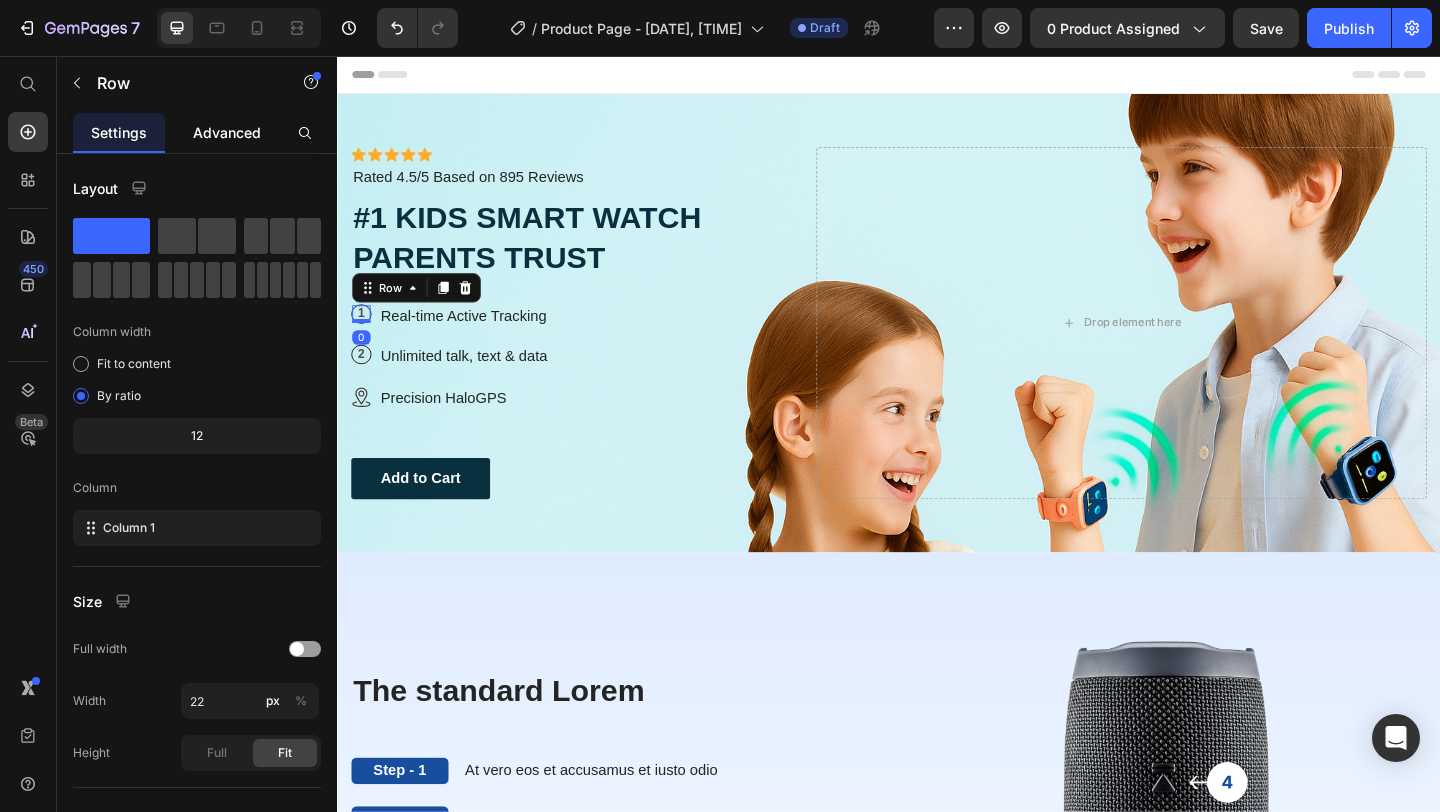 click on "Advanced" at bounding box center [227, 132] 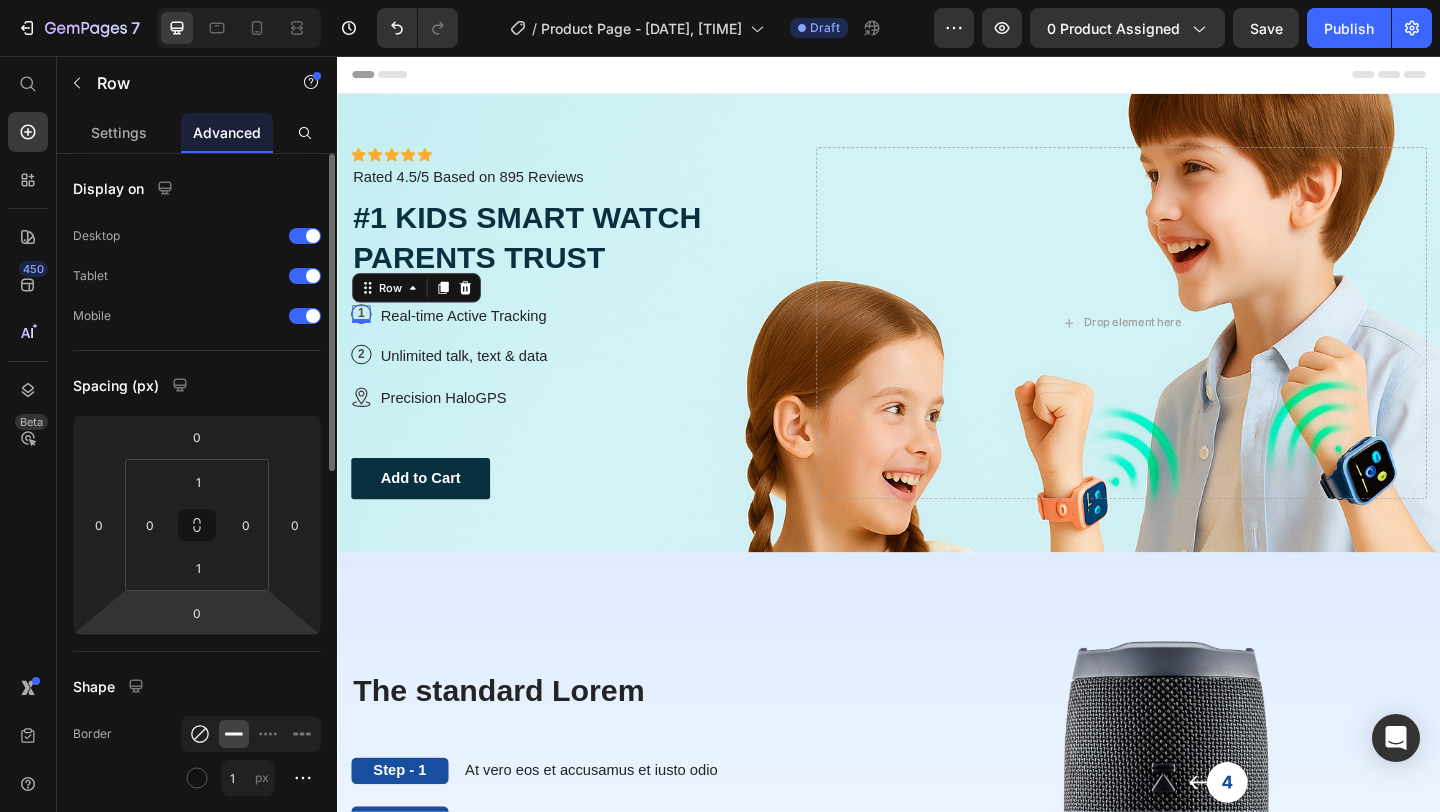 click 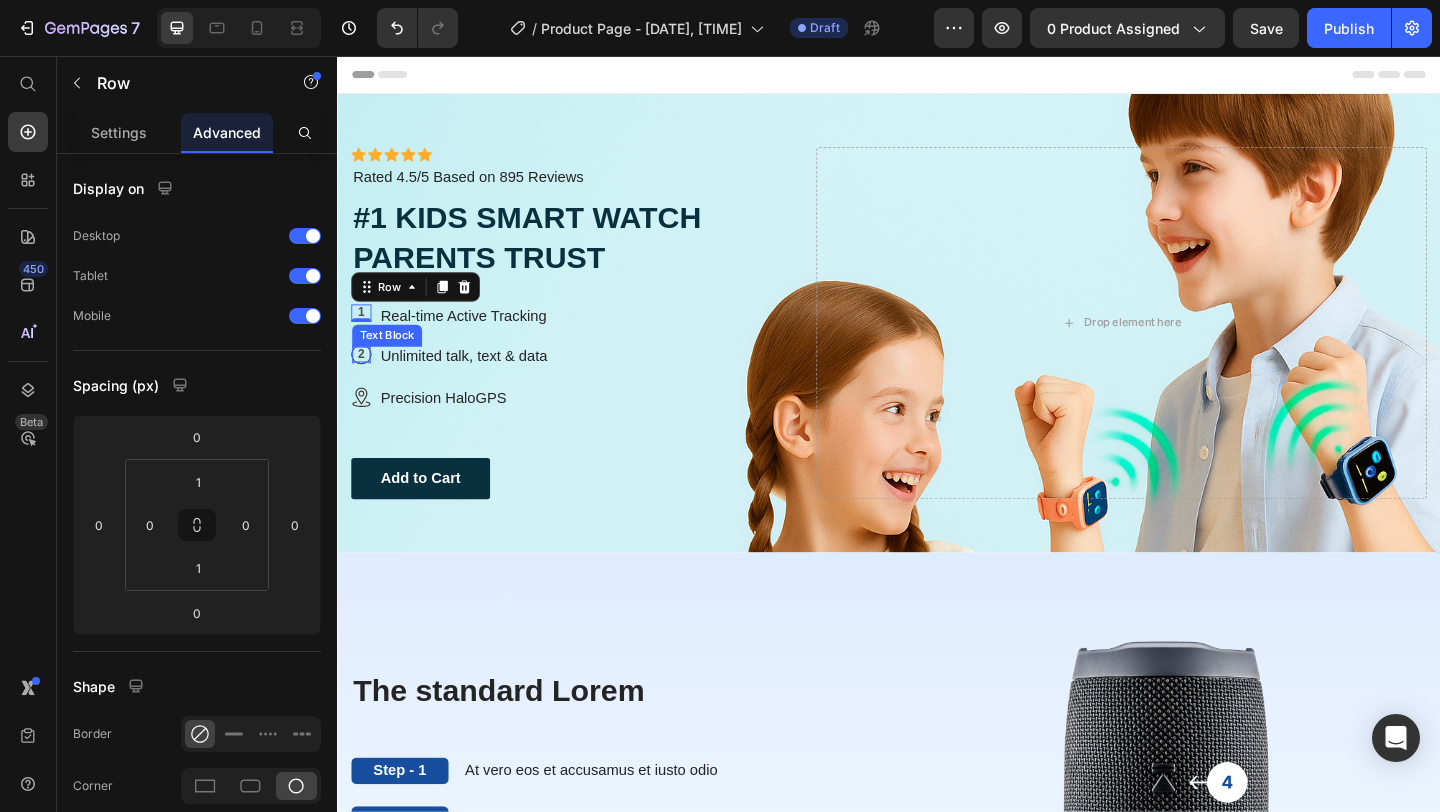 click on "2" at bounding box center (363, 380) 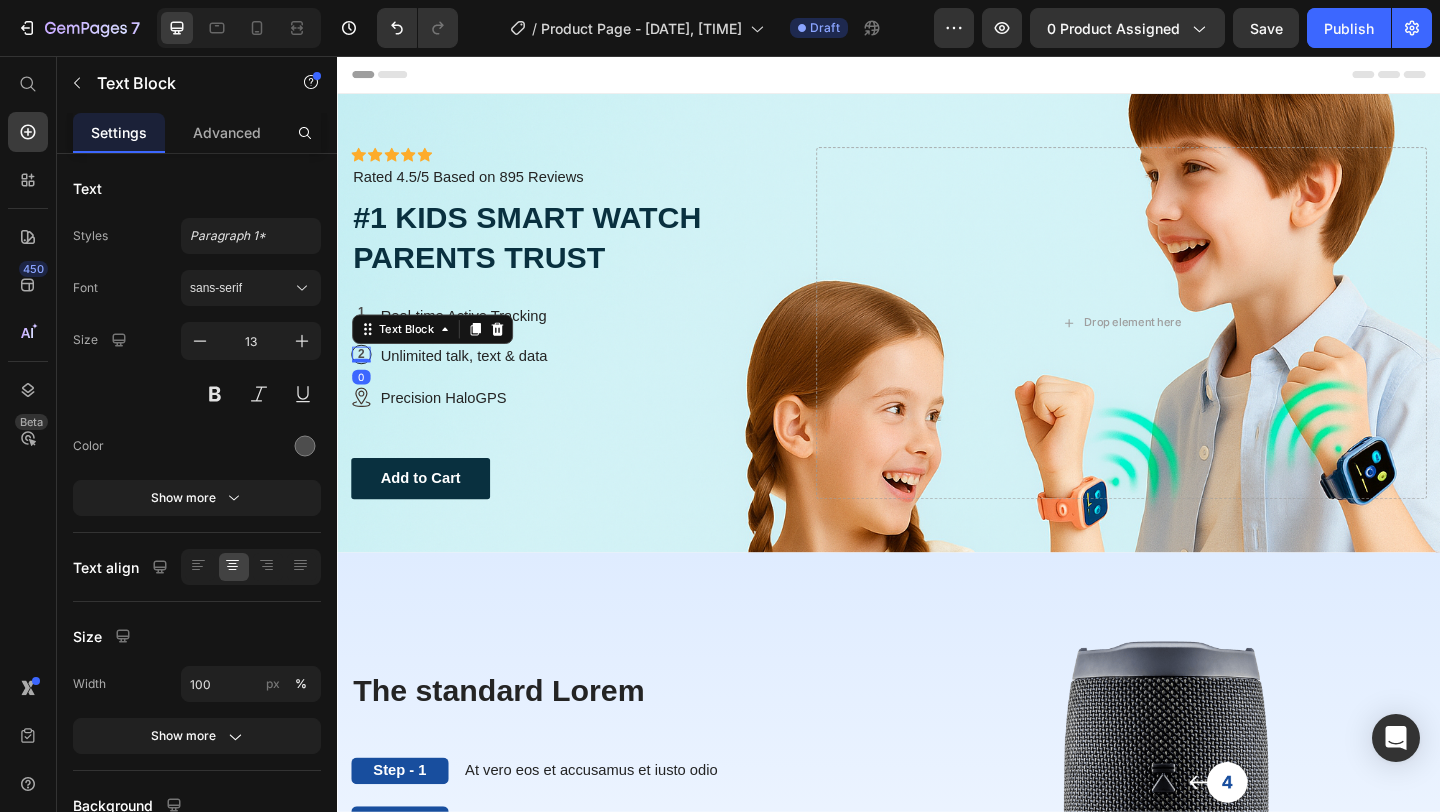click on "Unlimited talk, text & data" at bounding box center [474, 383] 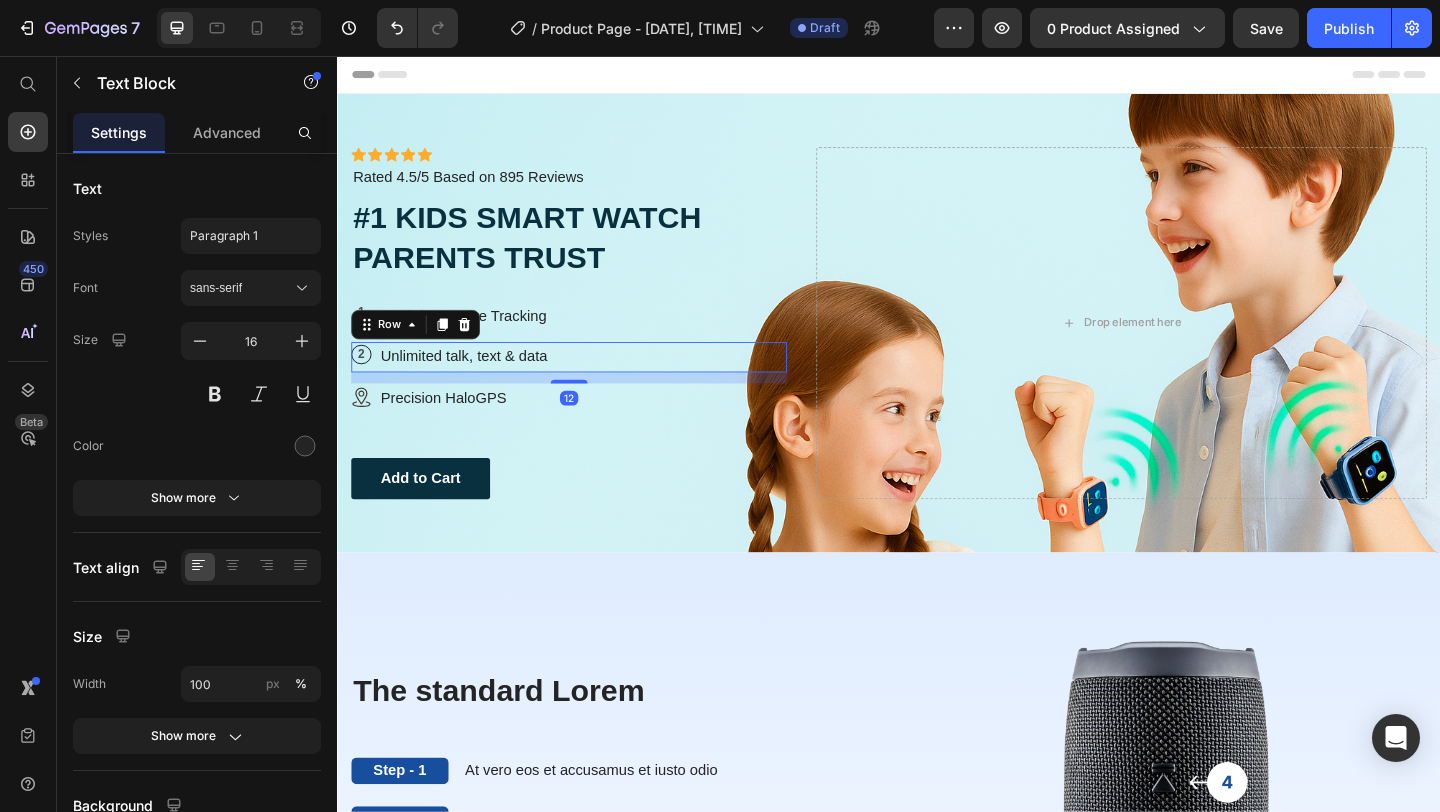 click on "2 Text Block Row Unlimited talk, text & data Text Block Row   12" at bounding box center (589, 383) 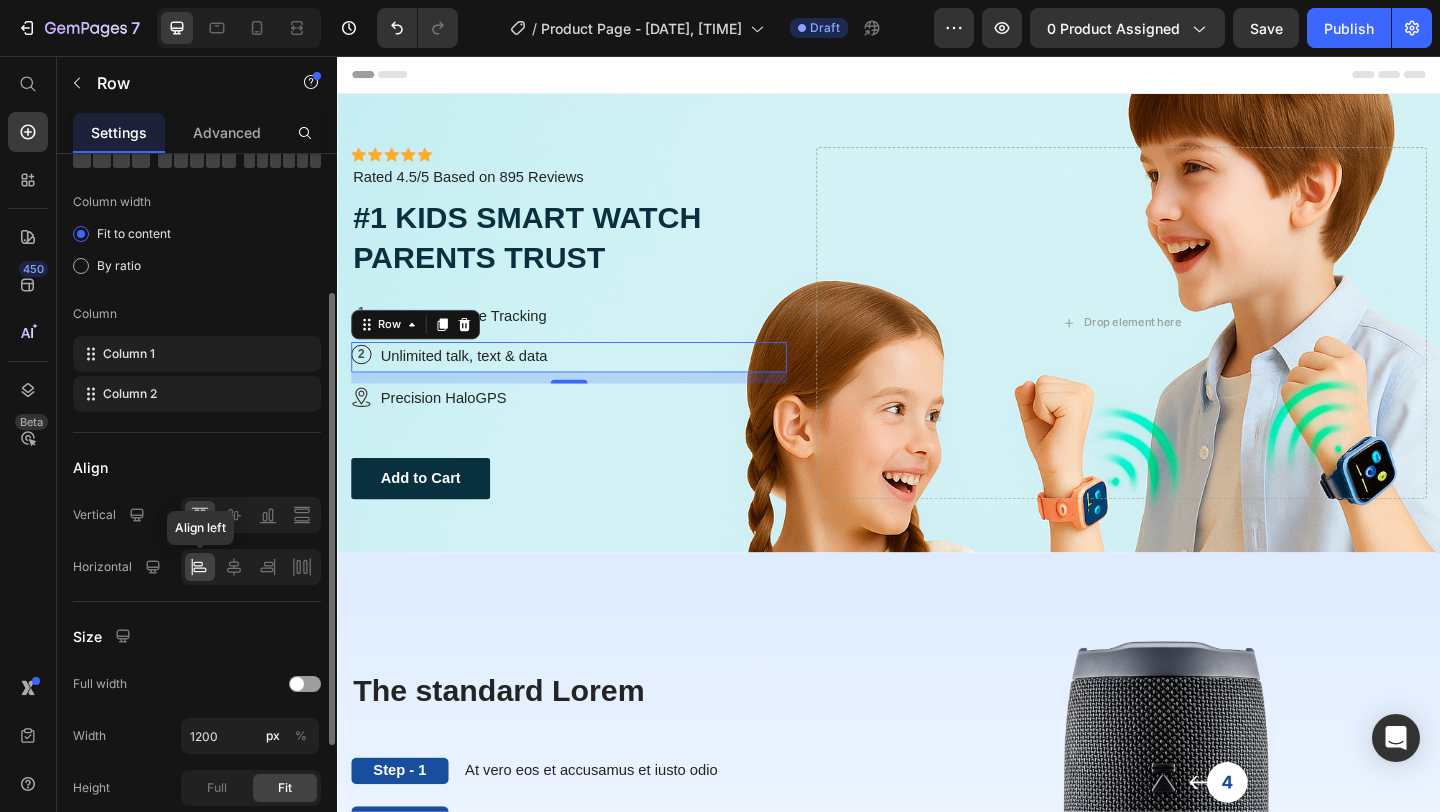 scroll, scrollTop: 180, scrollLeft: 0, axis: vertical 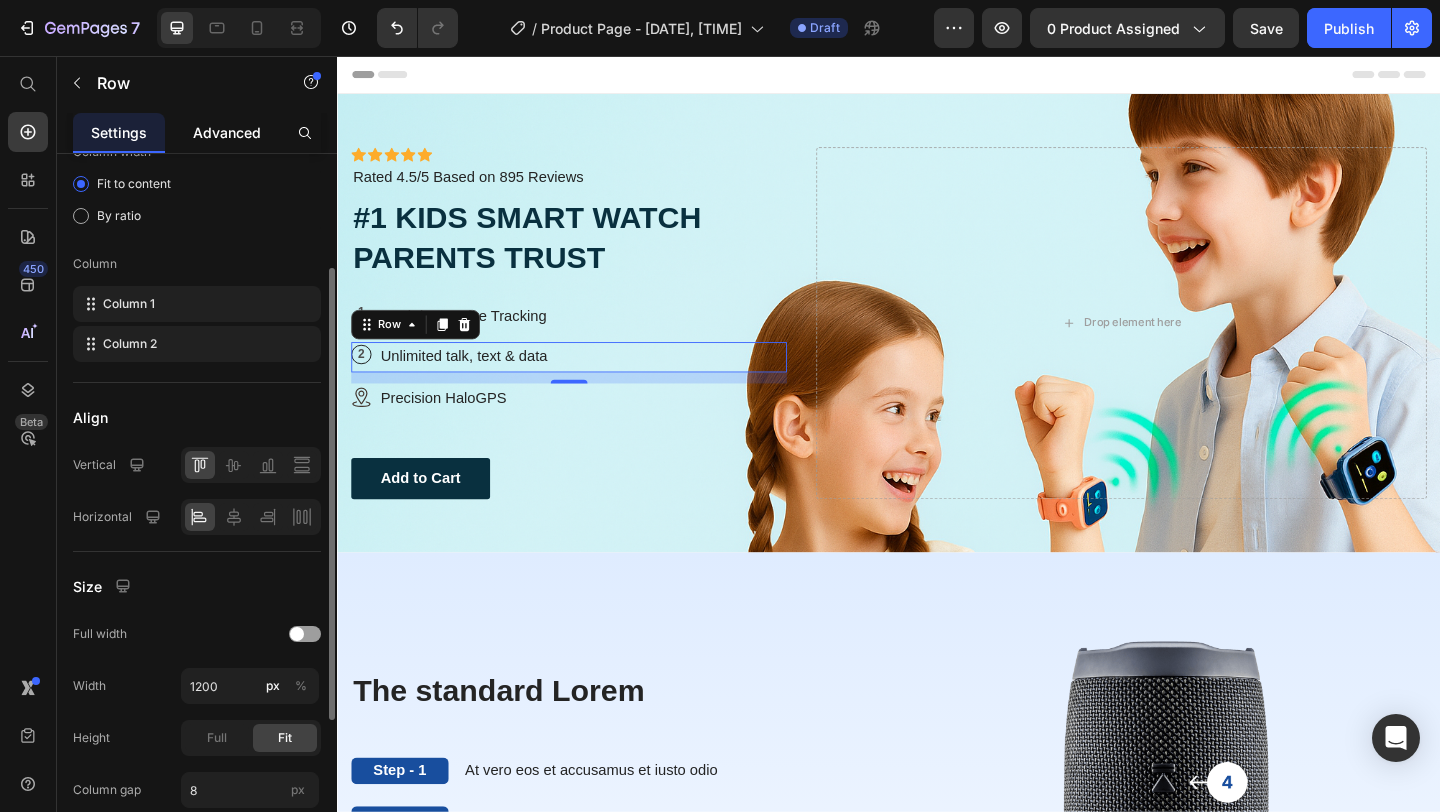 click on "Advanced" at bounding box center (227, 132) 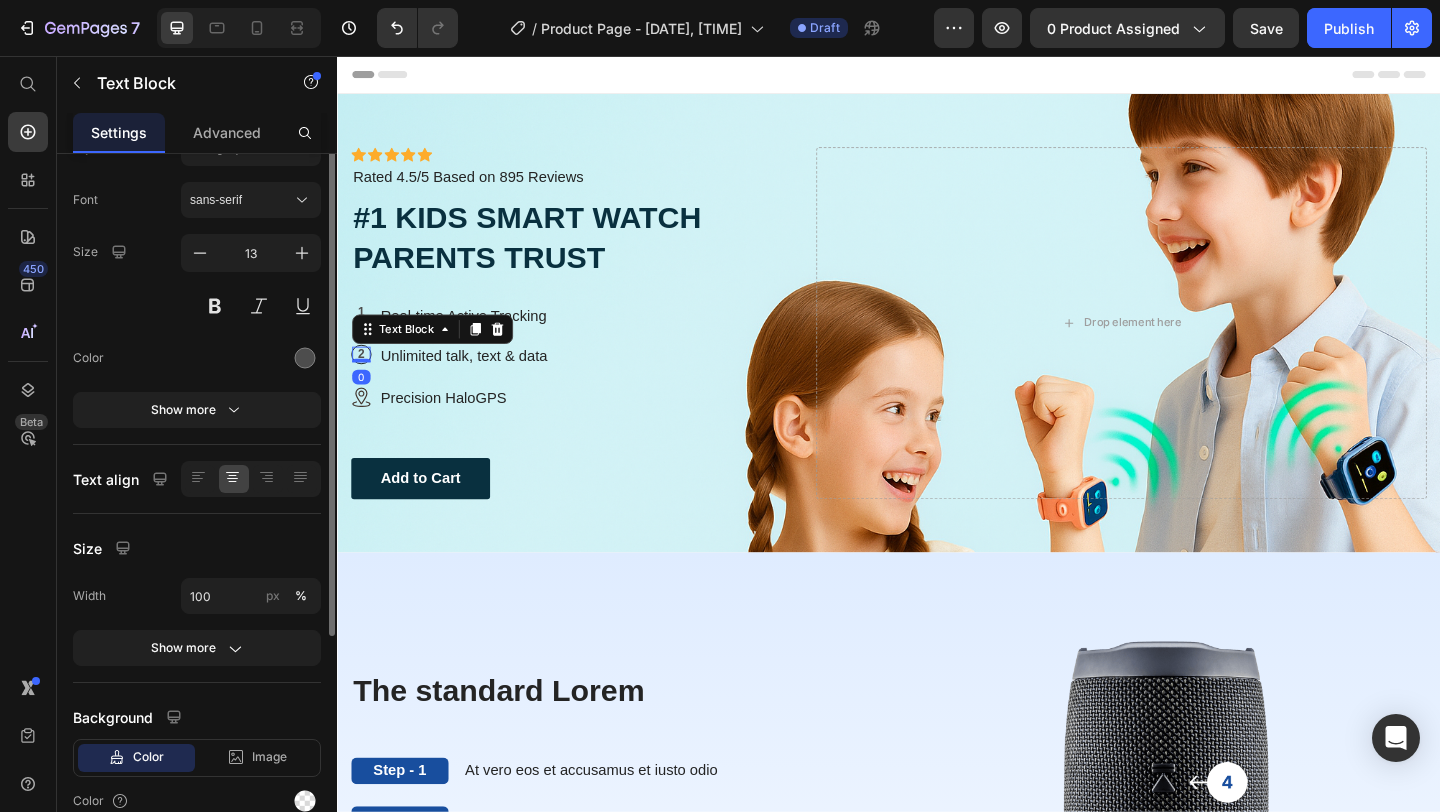 scroll, scrollTop: 0, scrollLeft: 0, axis: both 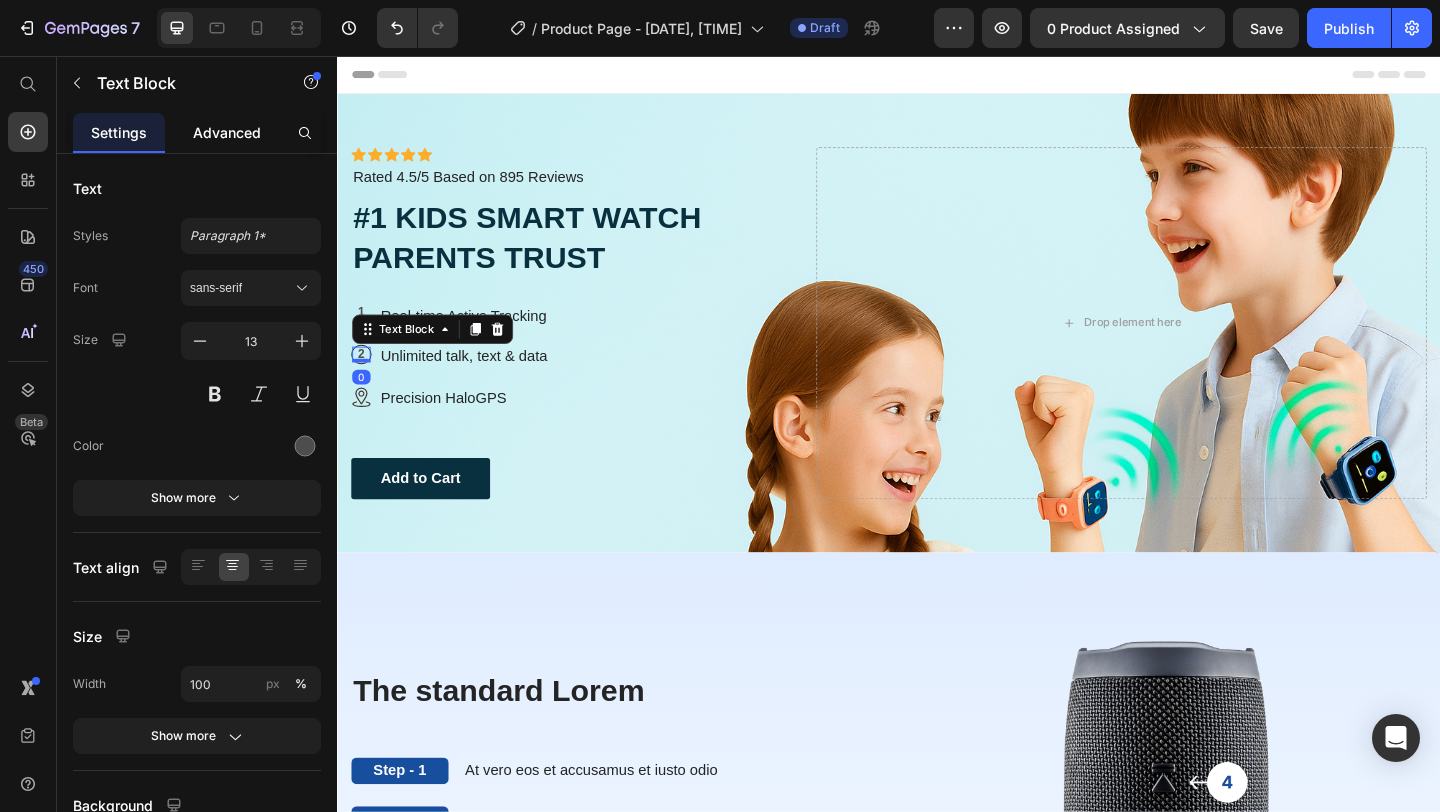 click on "Advanced" at bounding box center (227, 132) 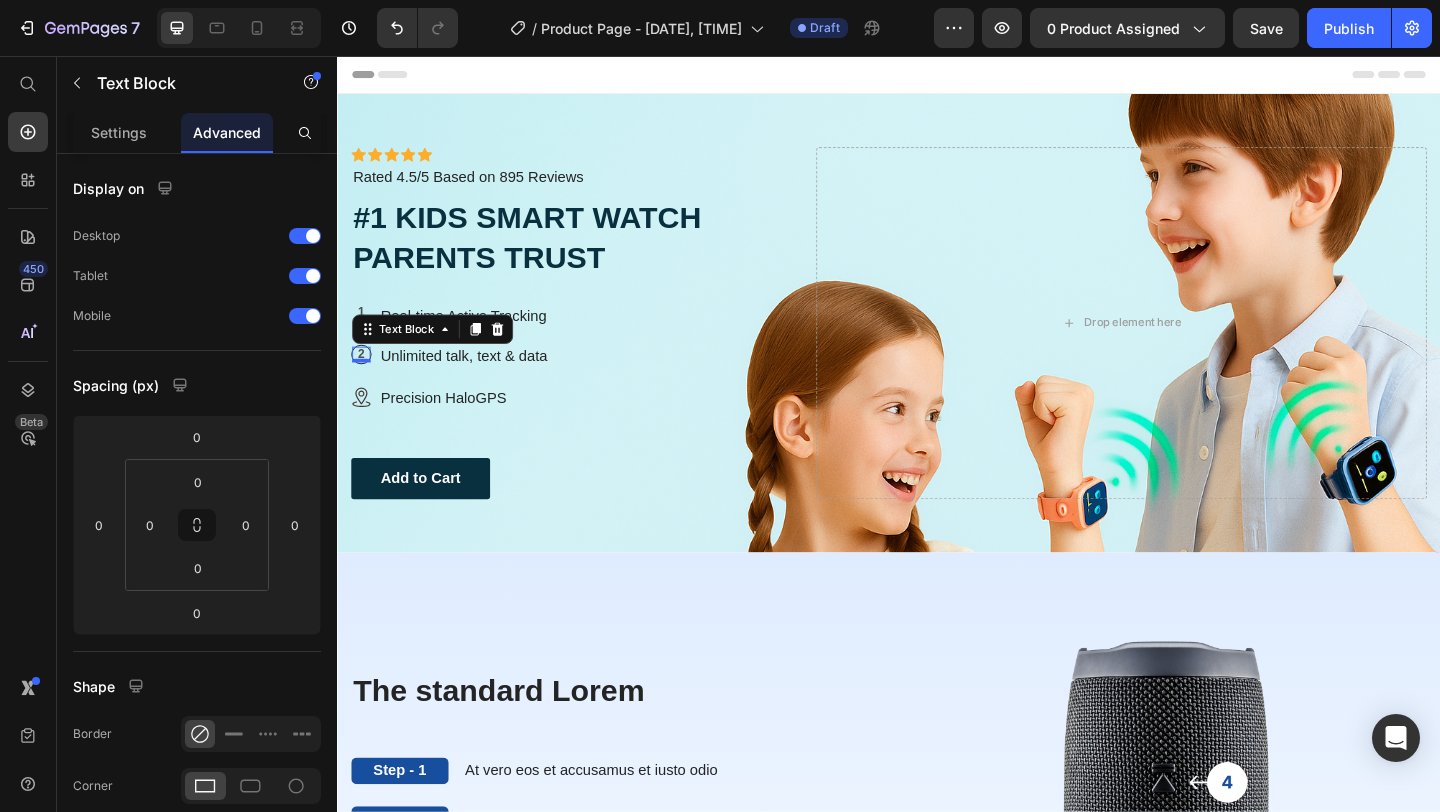 click on "2 Text Block   0 Row Unlimited talk, text & data Text Block Row" at bounding box center [589, 383] 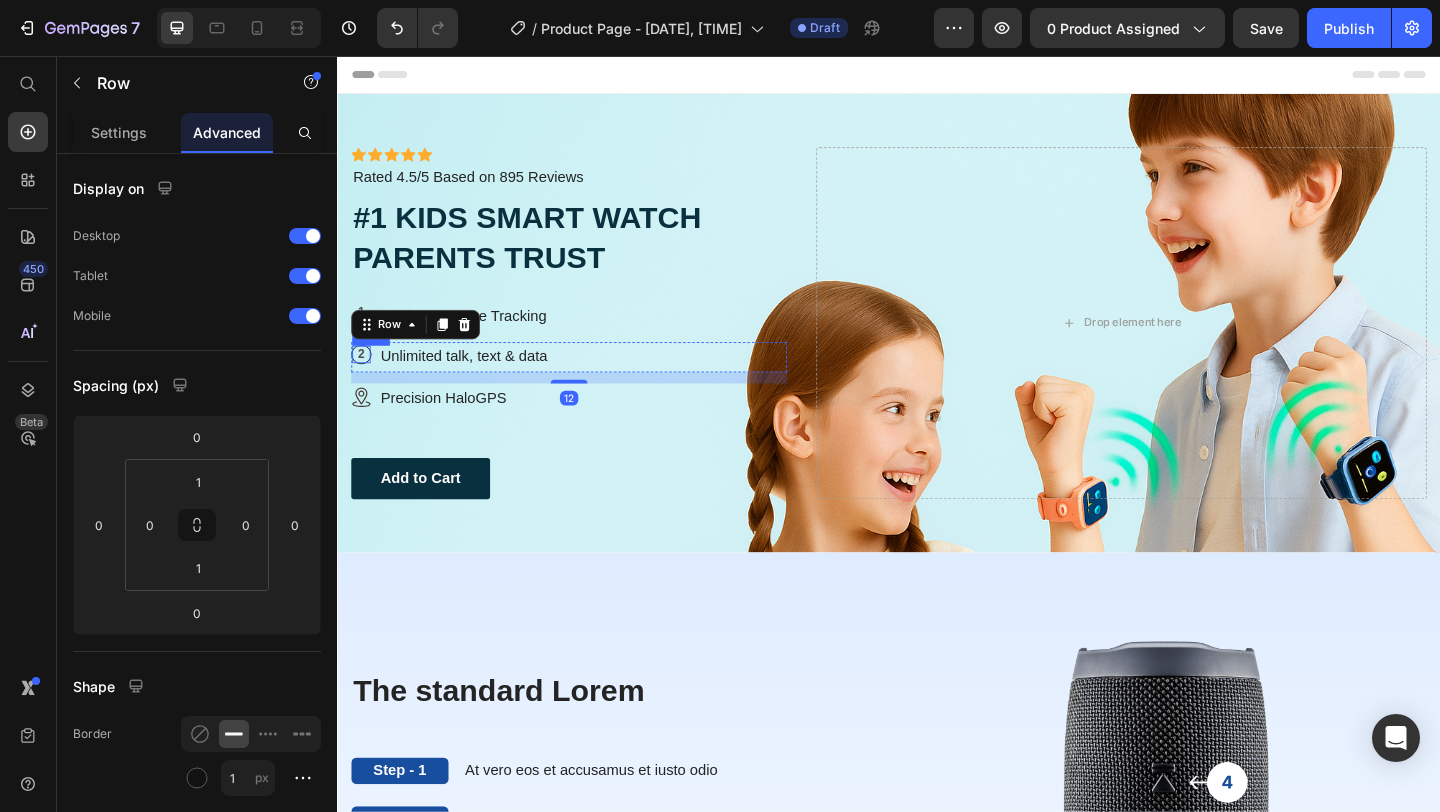 click on "2 Text Block Row" at bounding box center [363, 380] 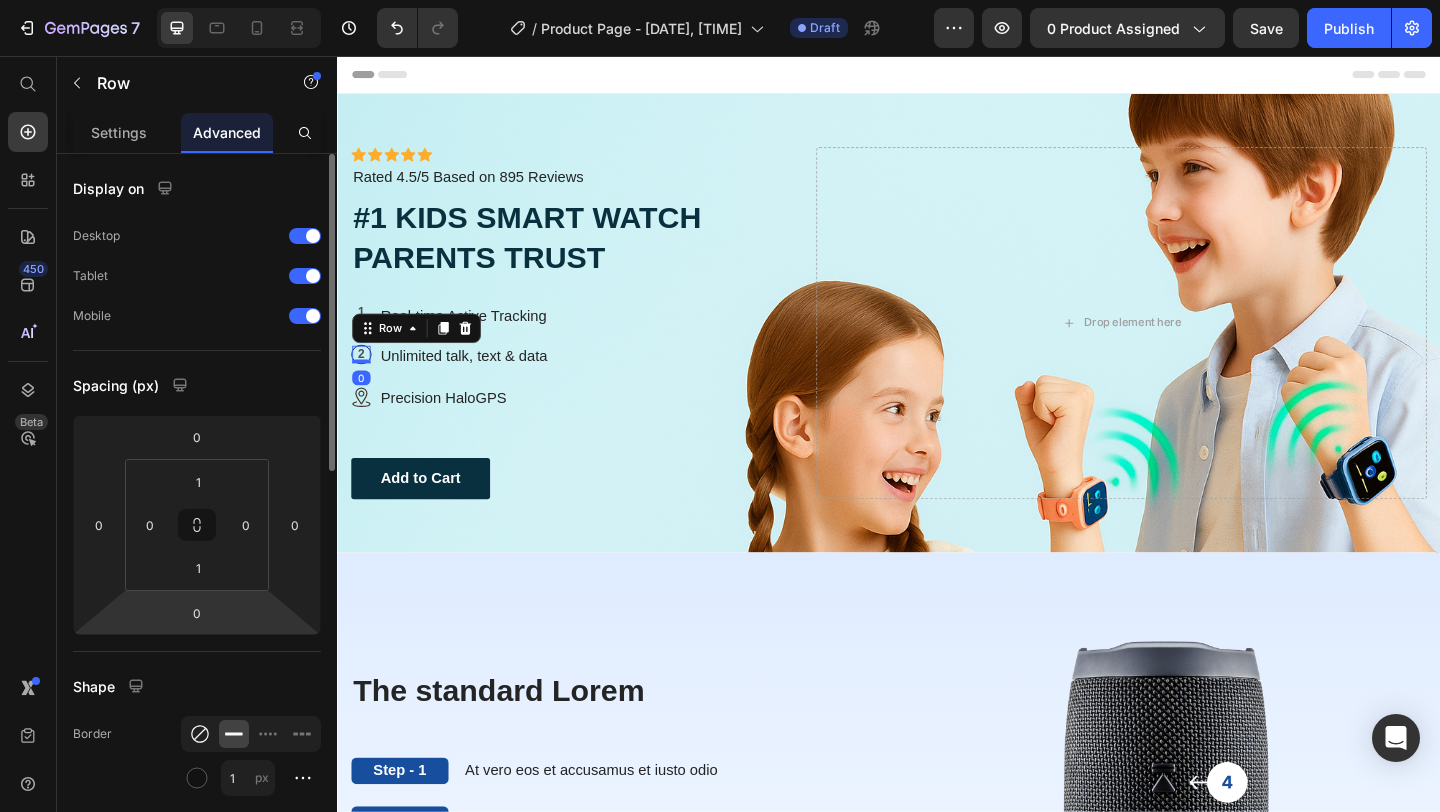 click 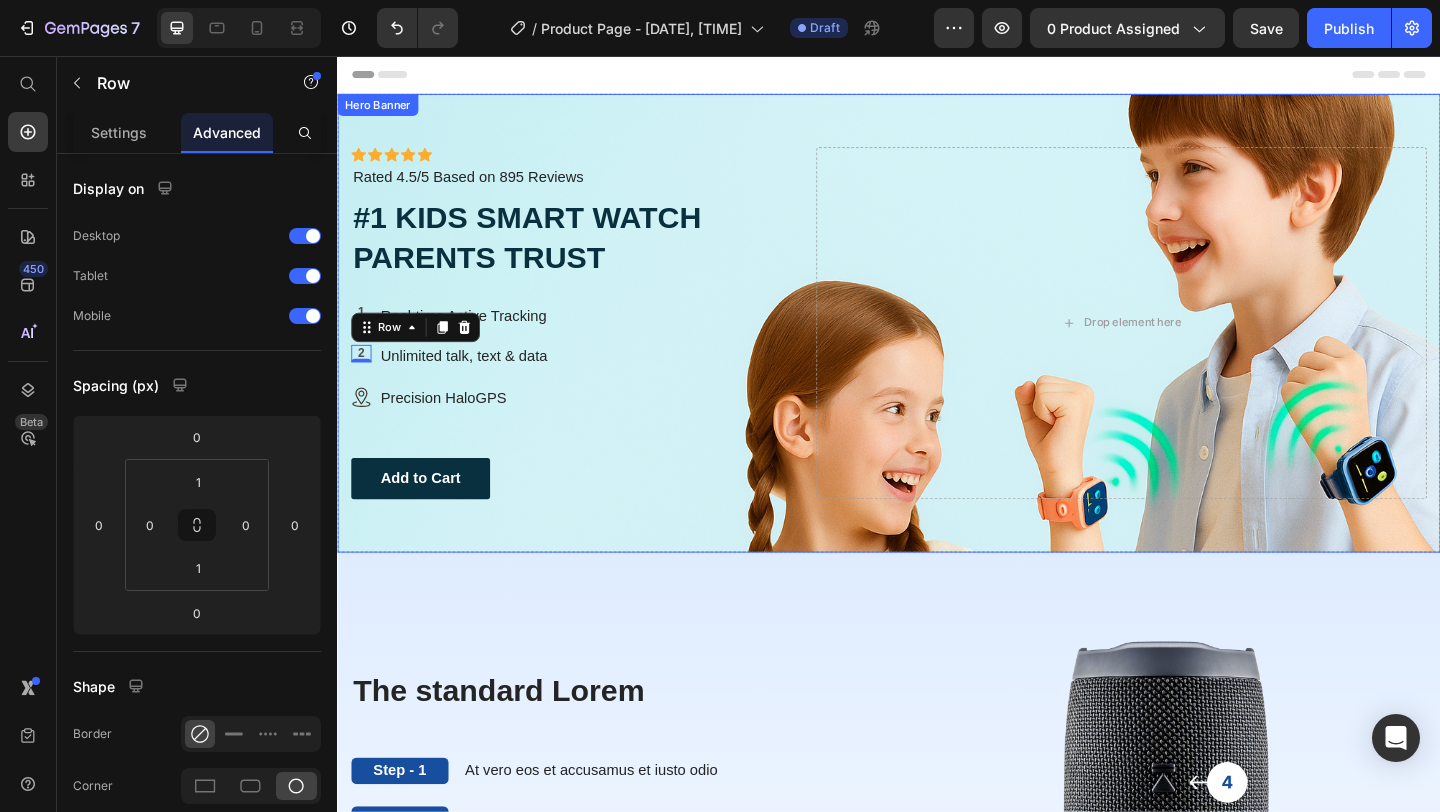 click on "Add to Cart Button Row" at bounding box center (589, 515) 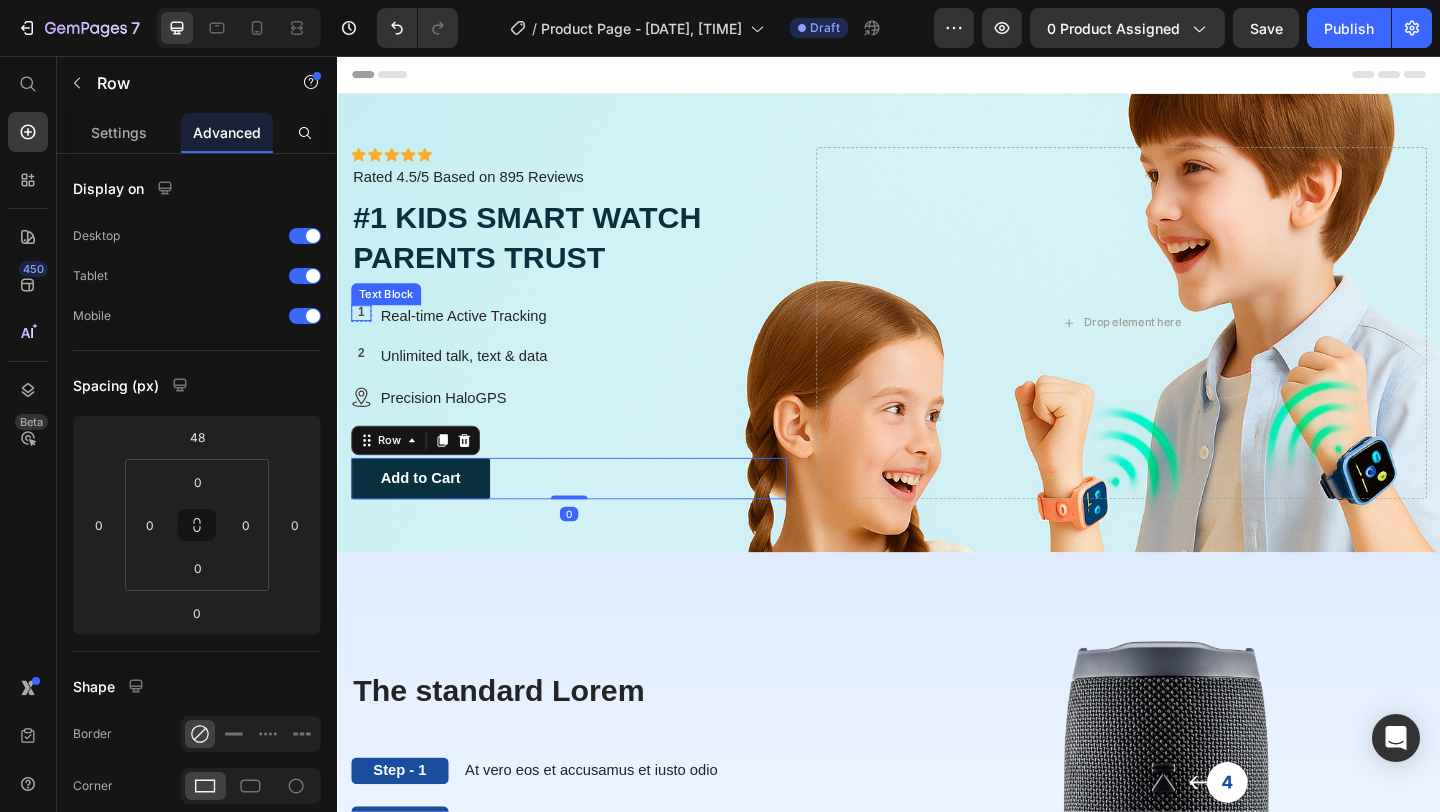 click on "1" at bounding box center [363, 335] 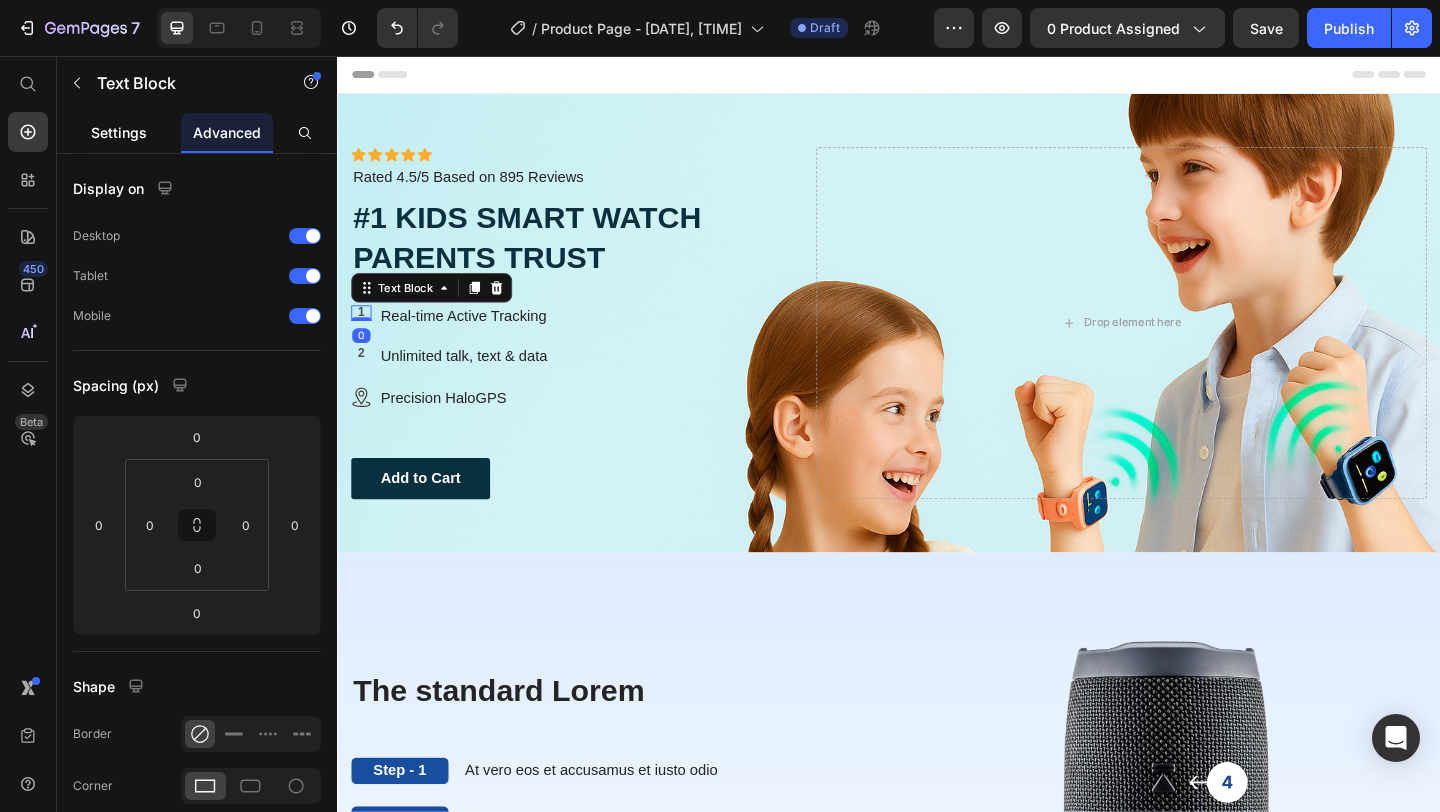 click on "Settings" 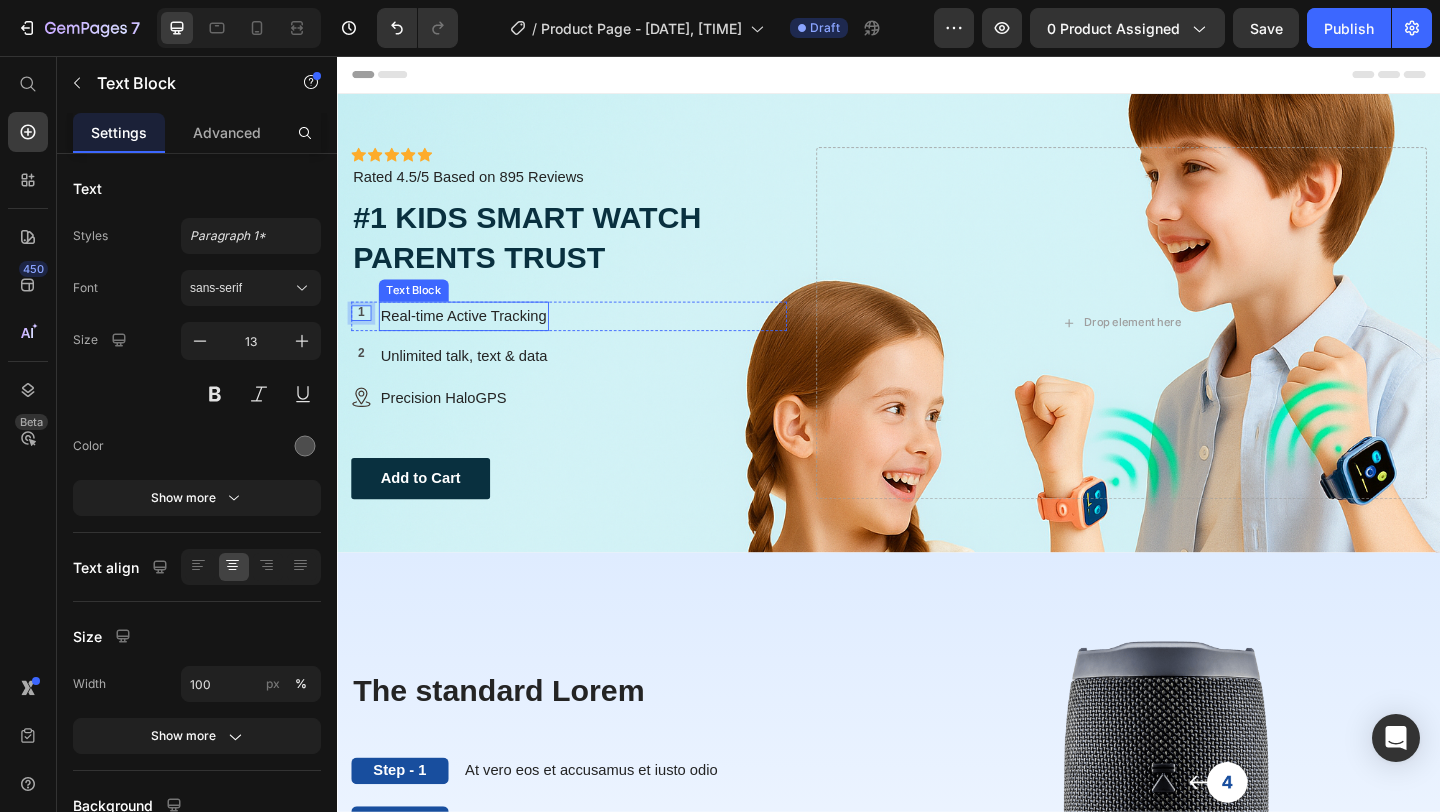 click on "Icon Icon Icon Icon Icon Icon List Icon Icon Icon Icon Icon Icon List Rated 4.5/5 Based on 895 Reviews Text Block Row #1 KIDS SMART WATCH PARENTS TRUST Heading 1 Text Block   0 Row Real-time Active Tracking Text Block Row 2 Text Block Row Unlimited talk, text & data Text Block Row Image Row Precision HaloGPS Text Block Row Add to Cart Button Row" at bounding box center [589, 346] 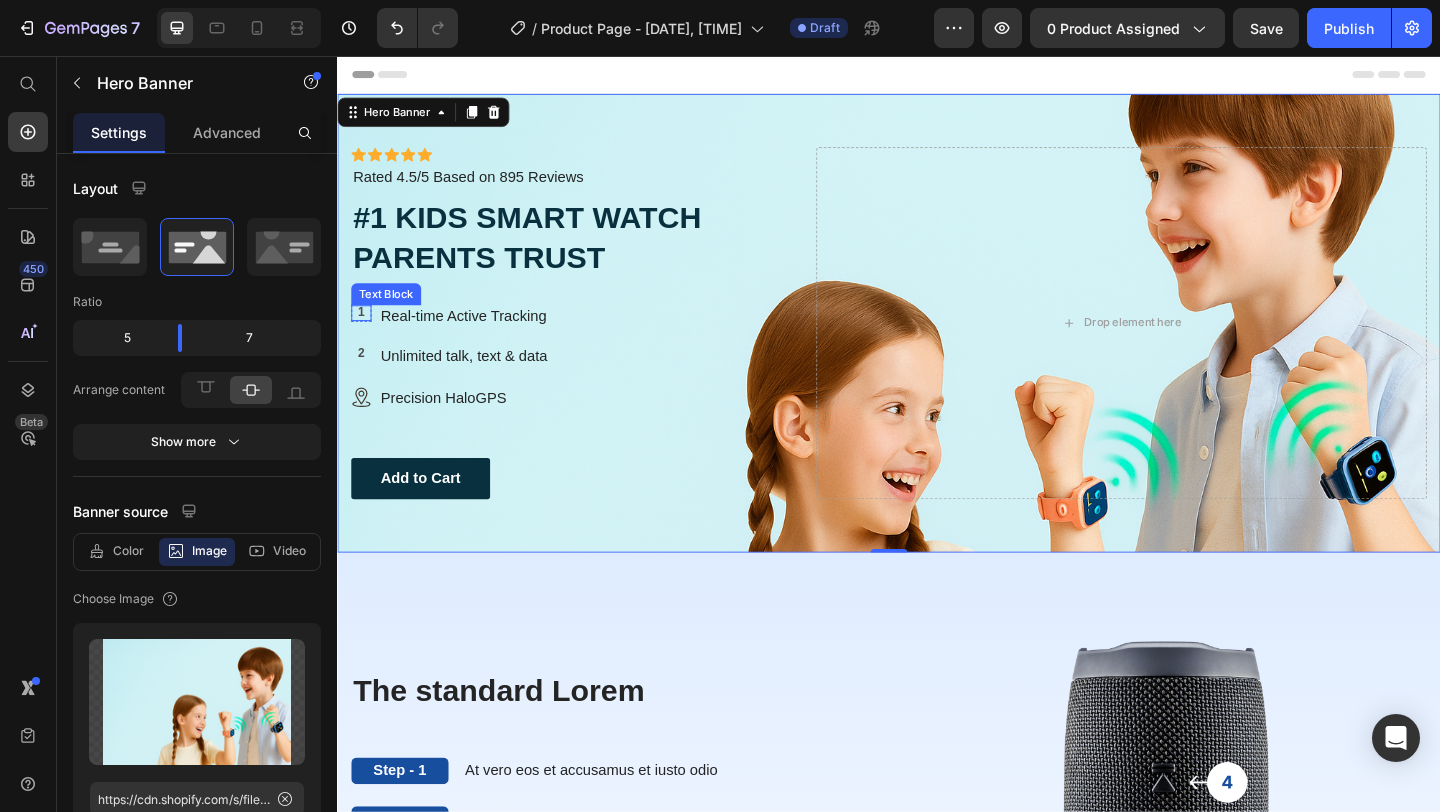 click on "1" at bounding box center (363, 335) 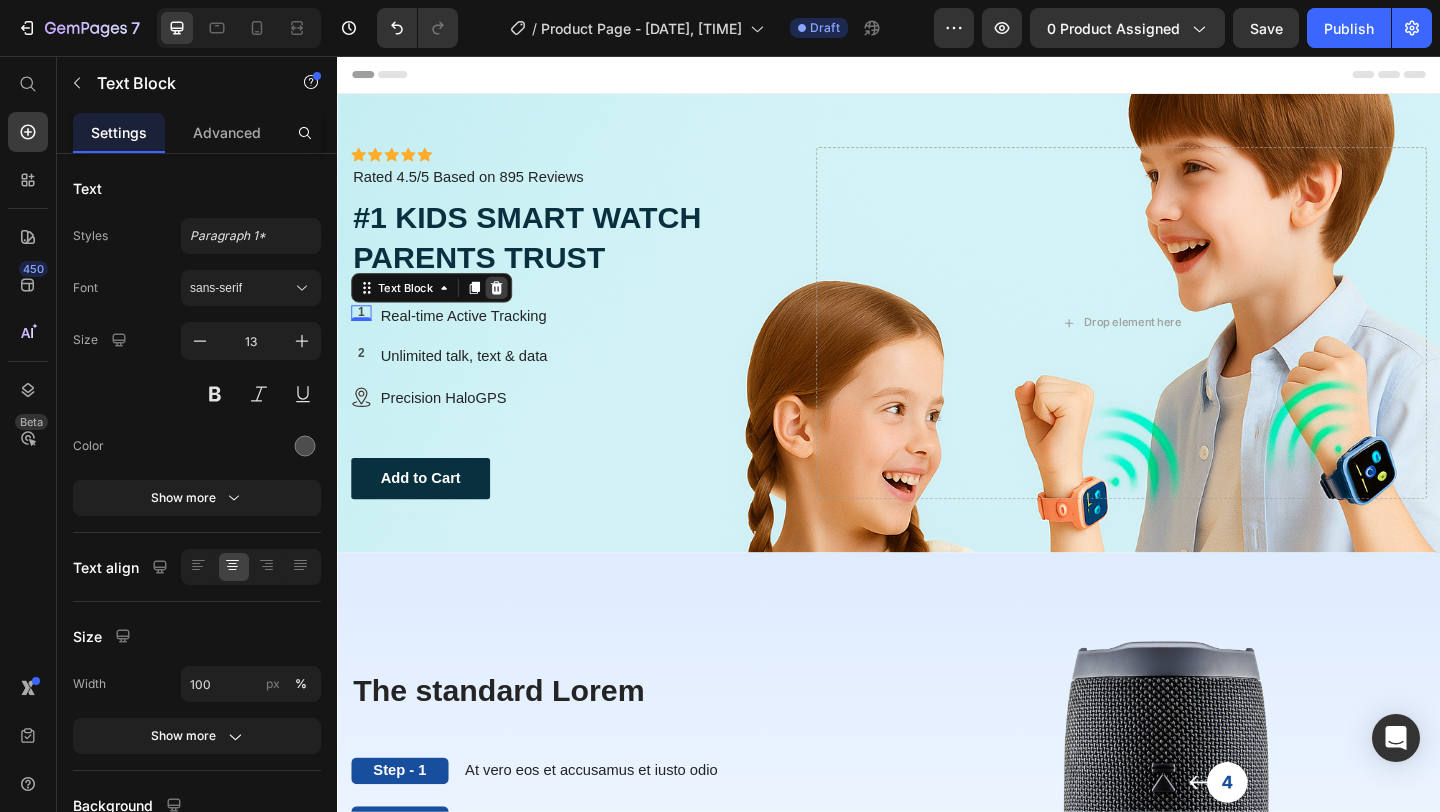 click 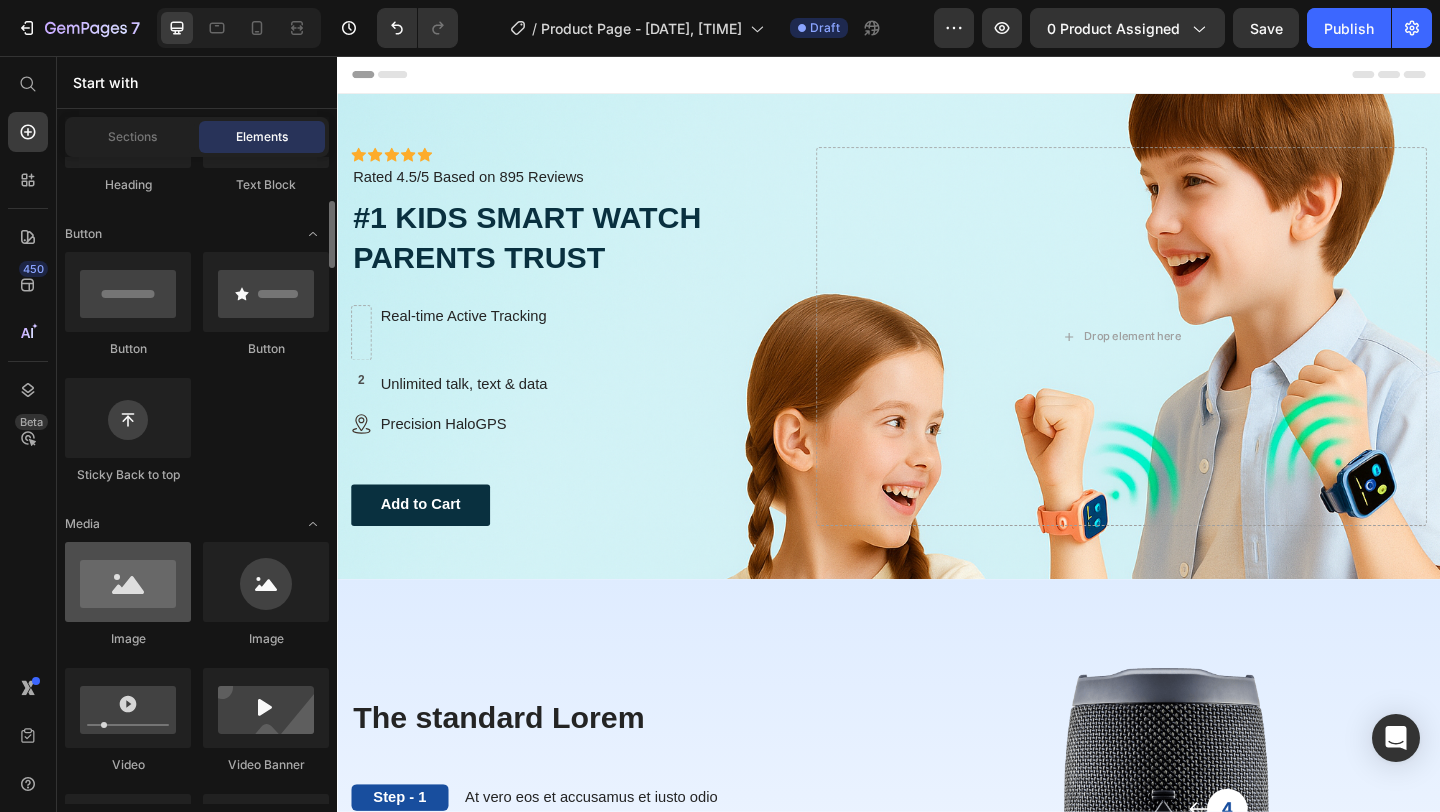 scroll, scrollTop: 401, scrollLeft: 0, axis: vertical 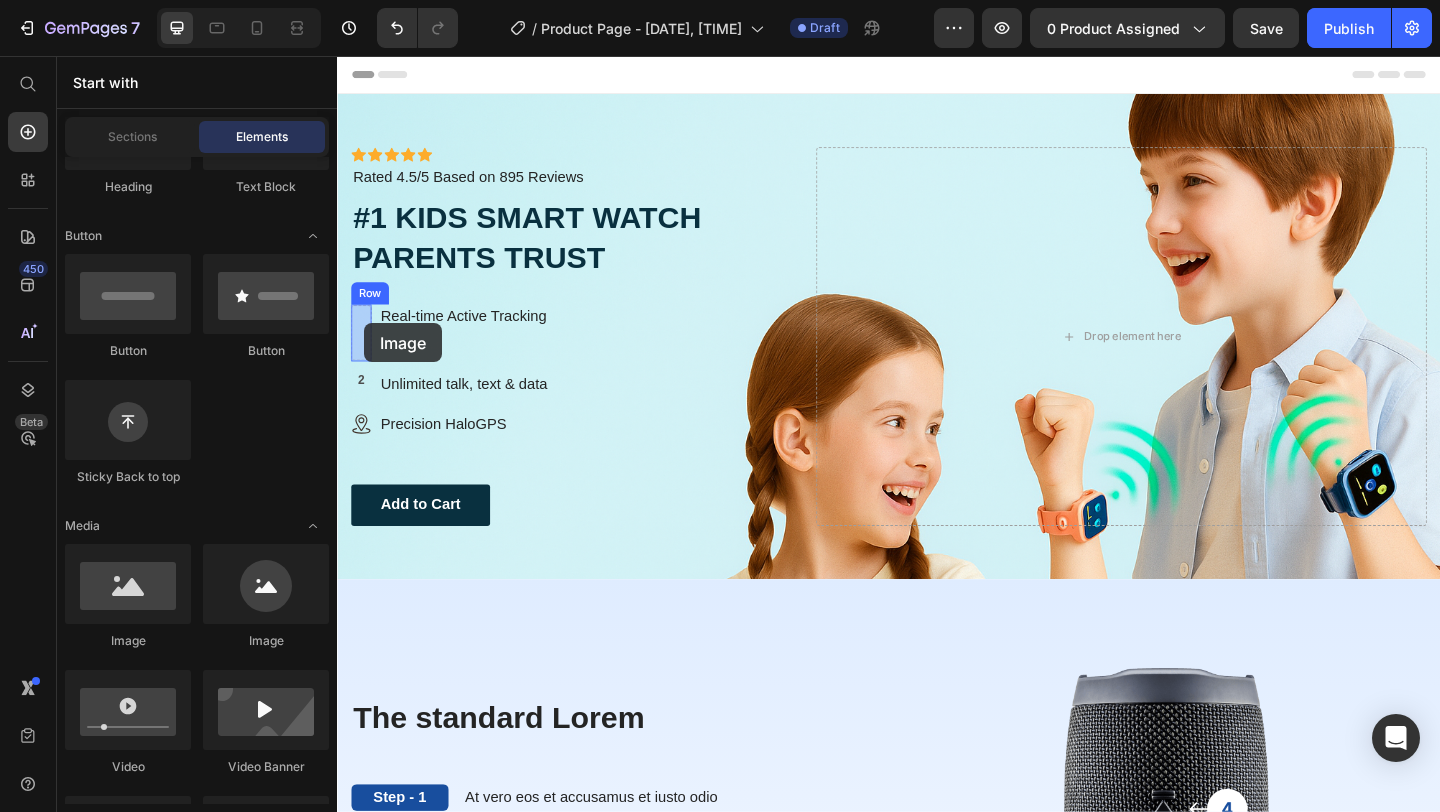 drag, startPoint x: 488, startPoint y: 629, endPoint x: 366, endPoint y: 347, distance: 307.25885 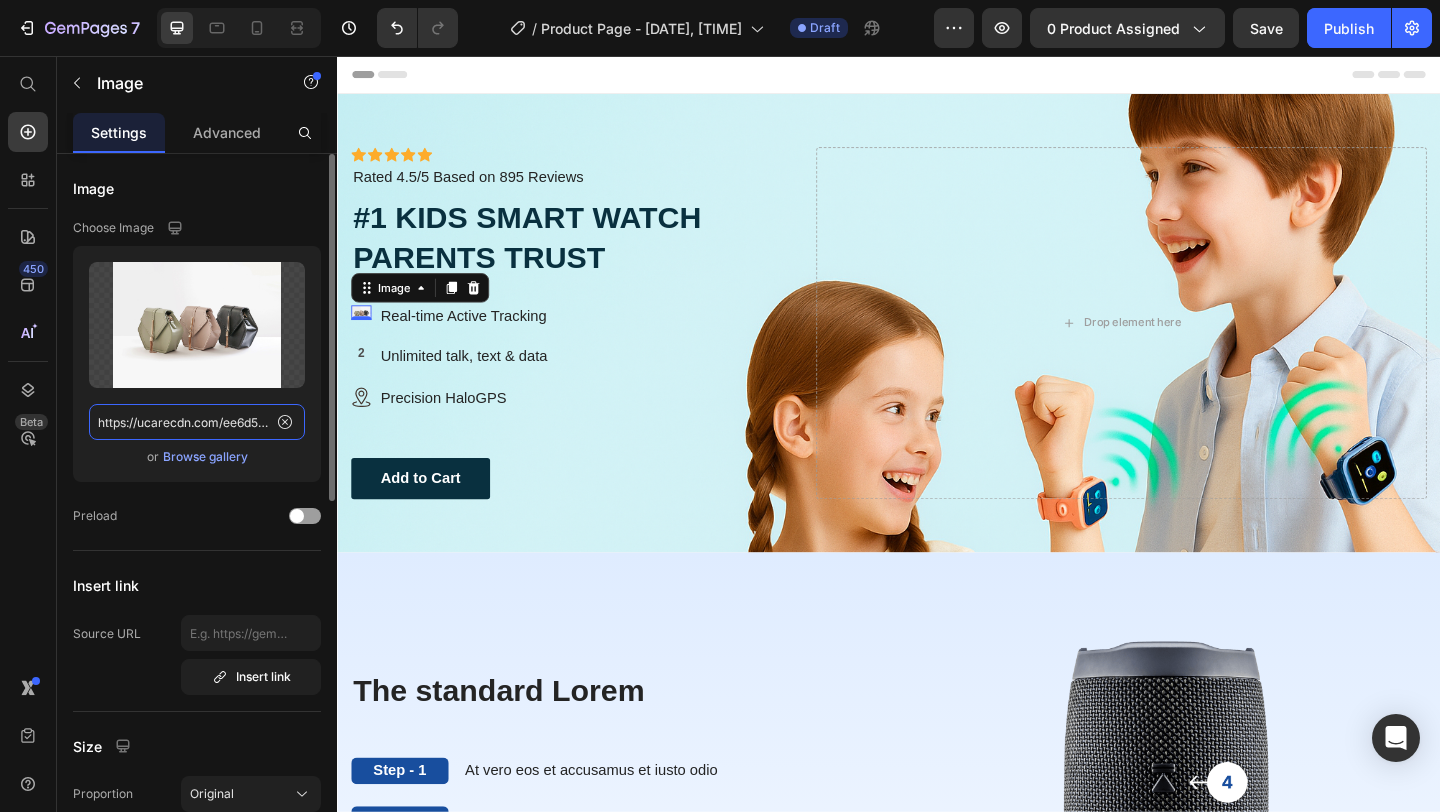 click on "https://ucarecdn.com/ee6d5074-1640-4cc7-8933-47c8589c3dee/-/format/auto/" 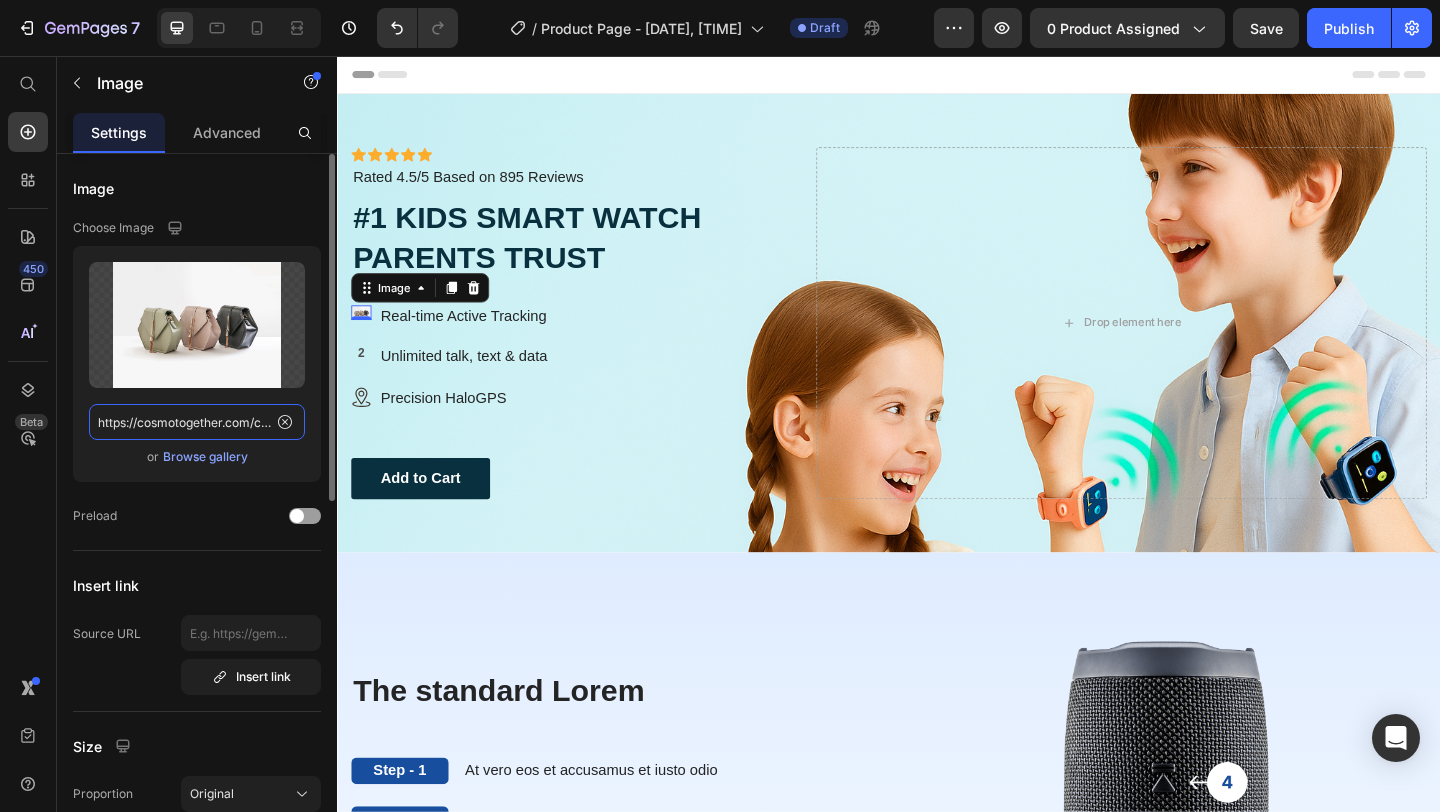 scroll, scrollTop: 0, scrollLeft: 241, axis: horizontal 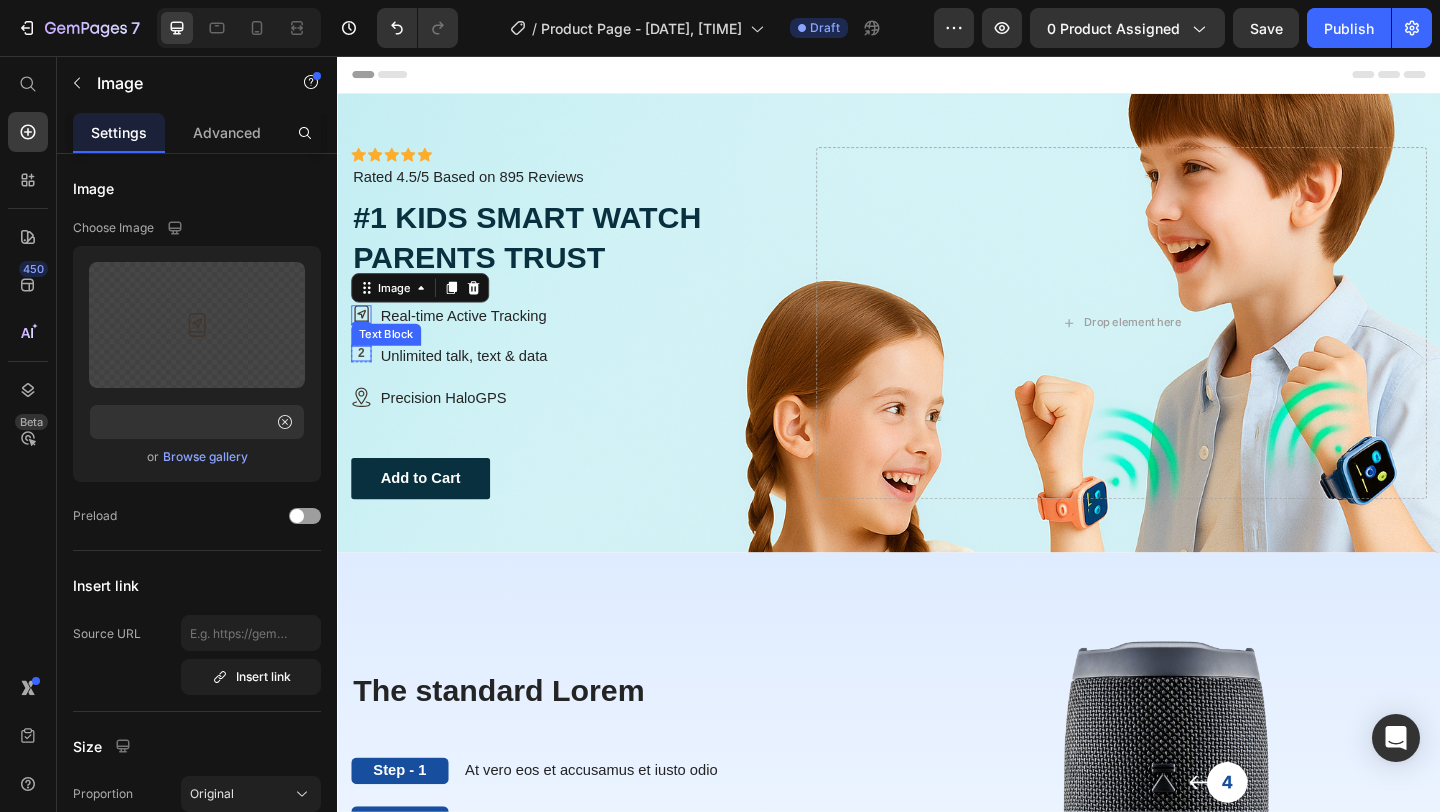 click on "2" at bounding box center [363, 379] 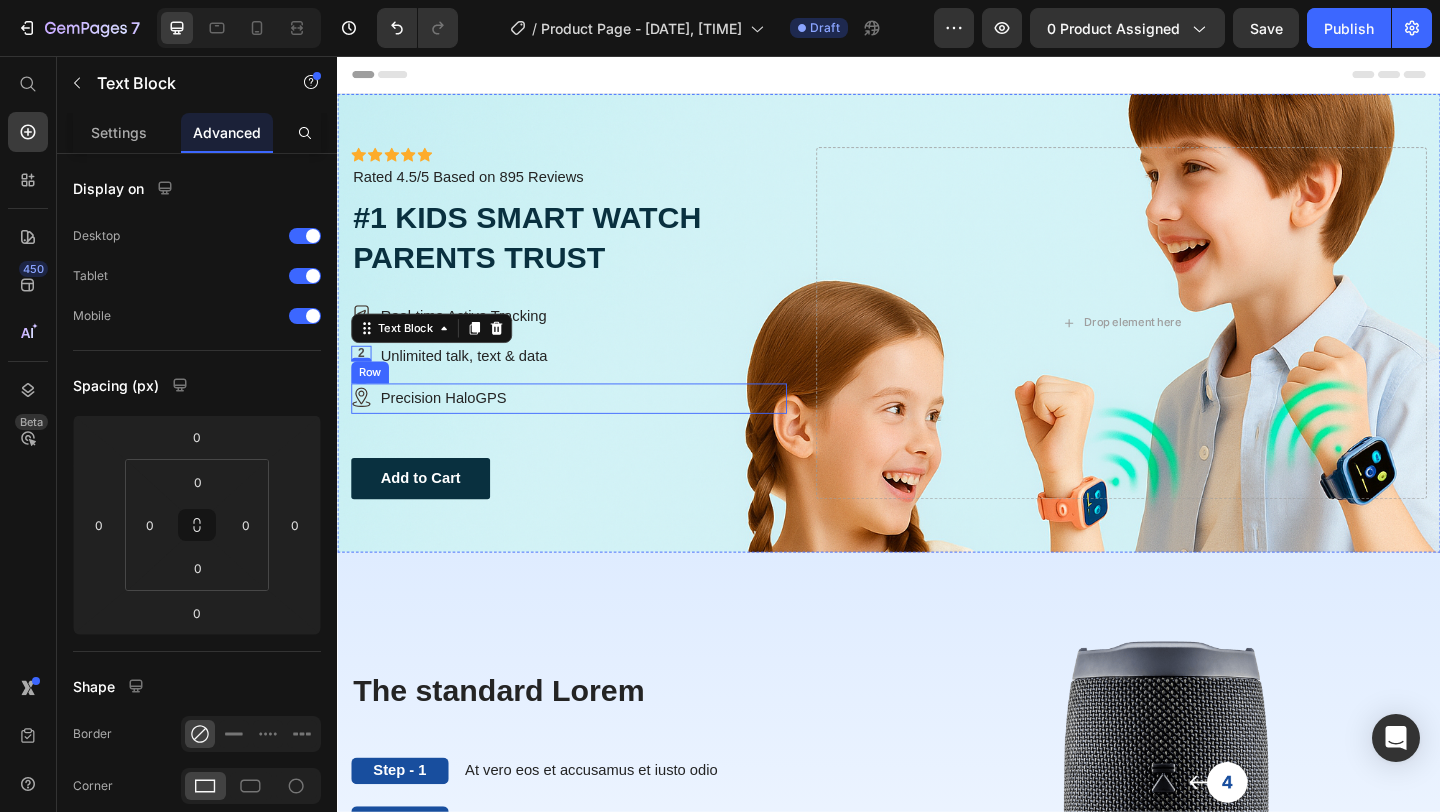 click on "Image Row Precision HaloGPS Text Block Row" at bounding box center (589, 428) 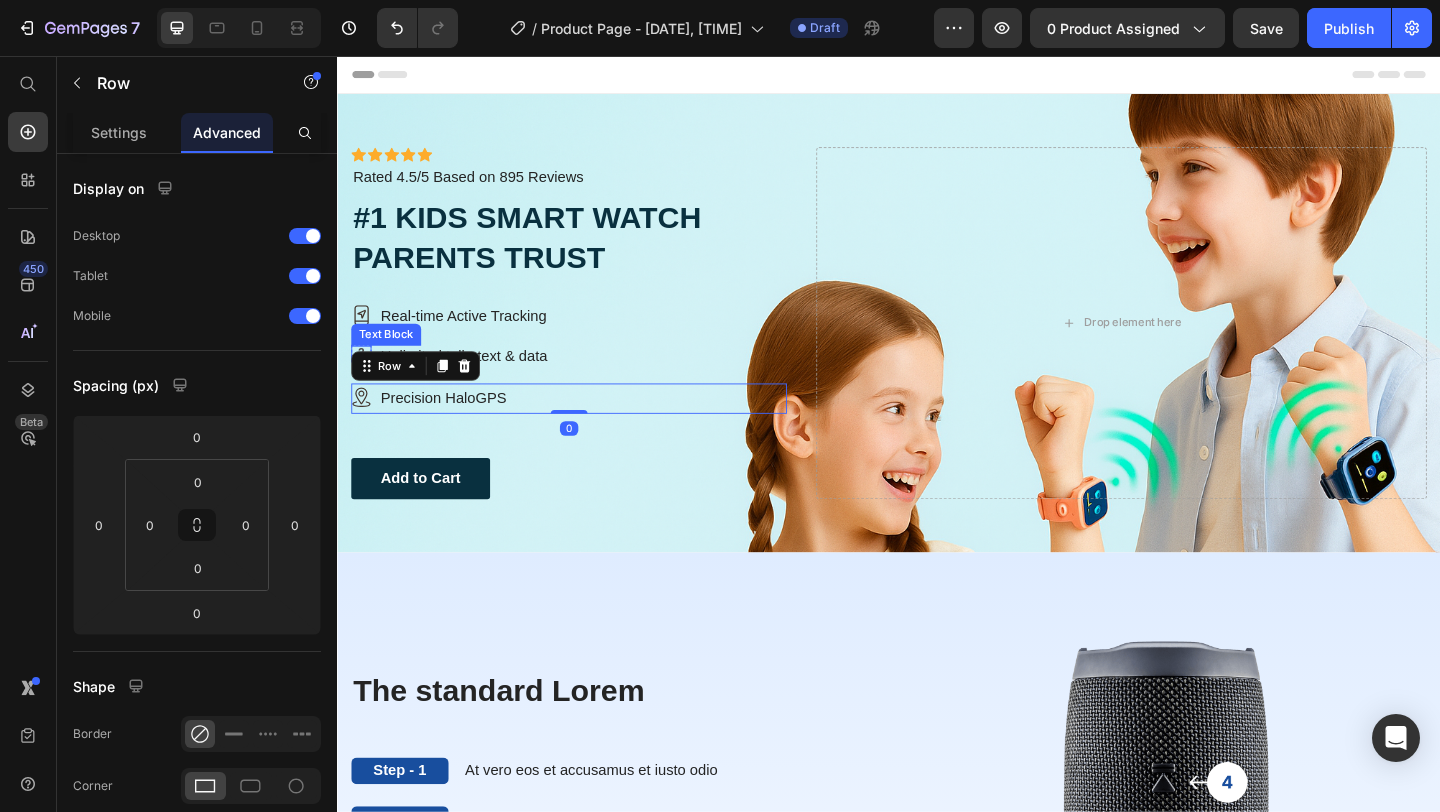 click on "Text Block" at bounding box center (390, 359) 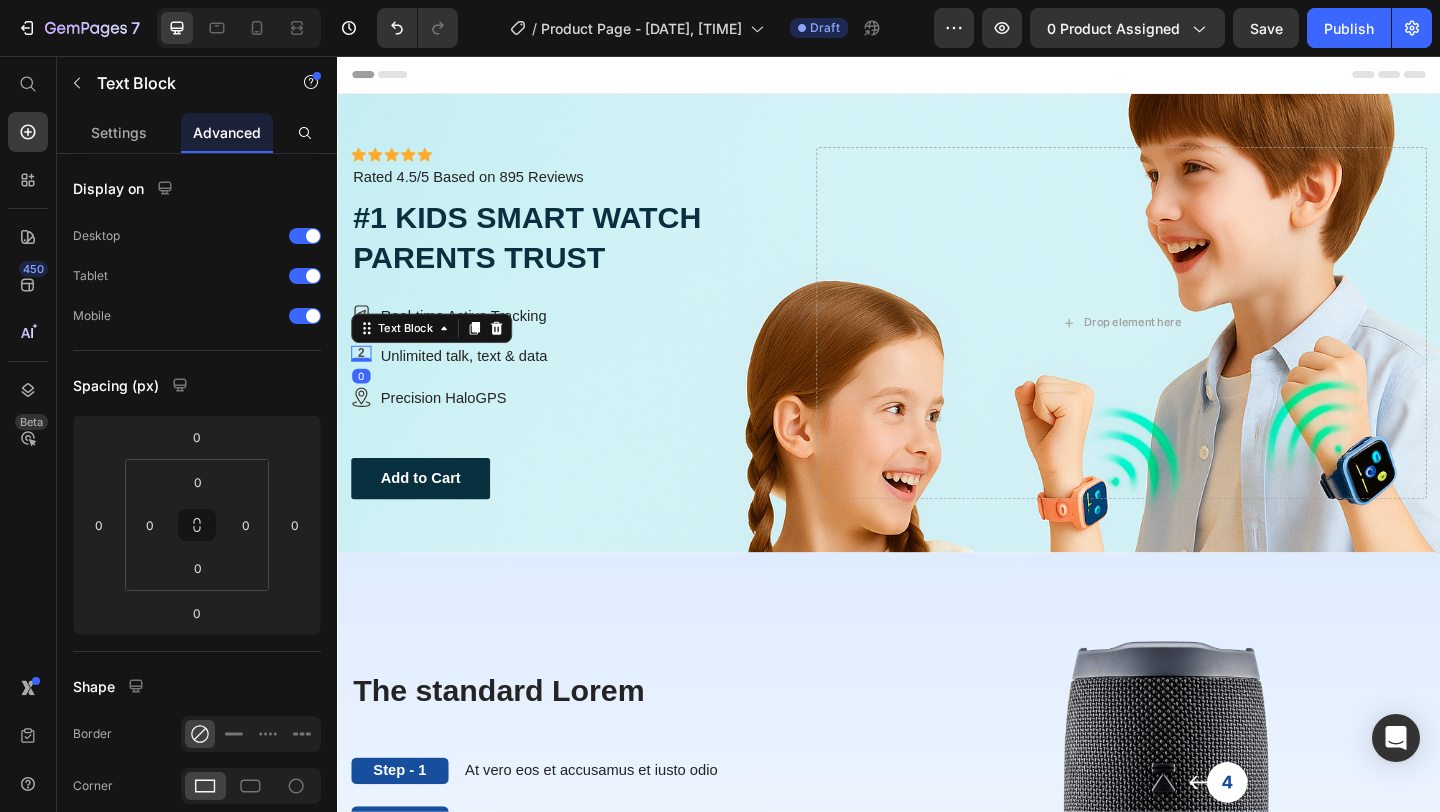 click on "2" at bounding box center [363, 379] 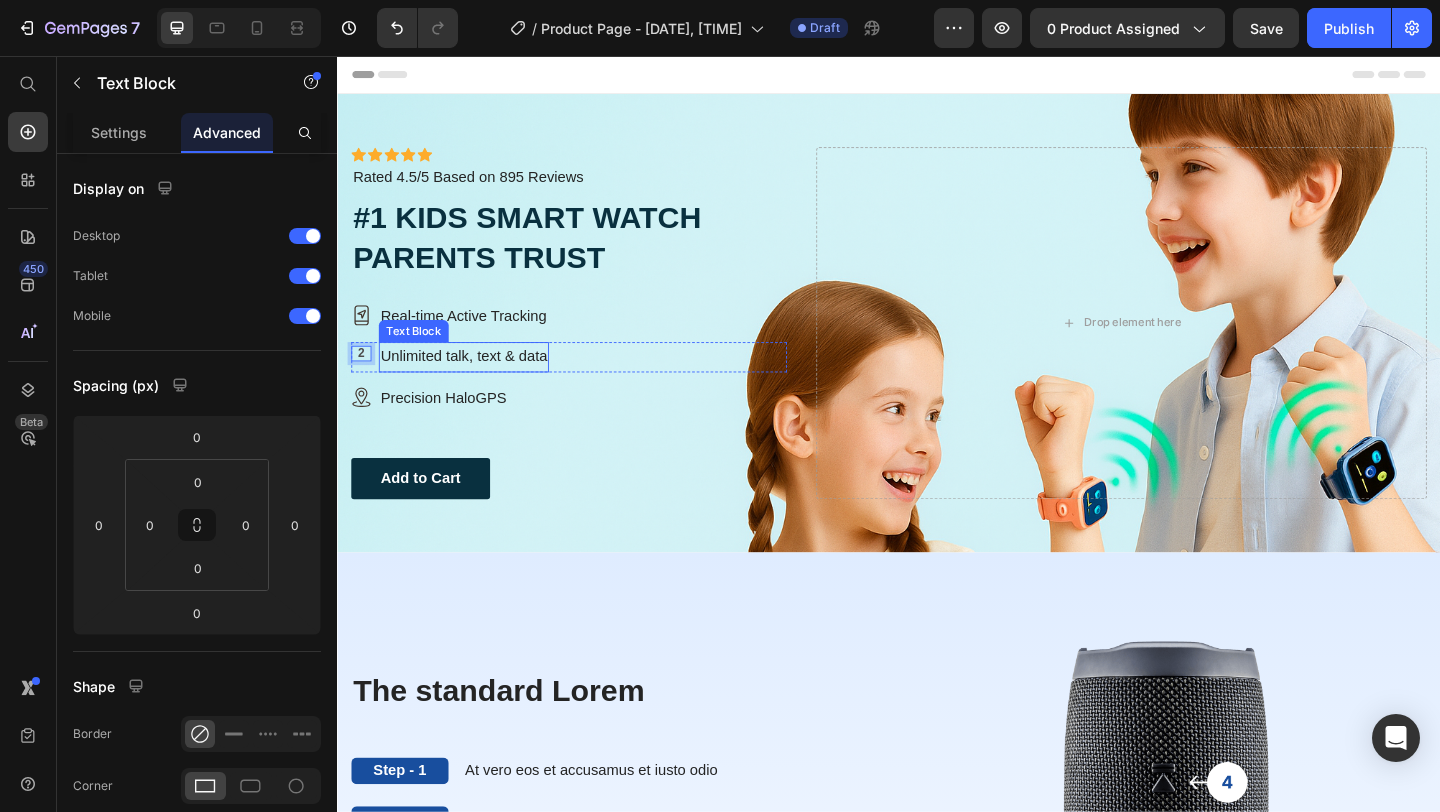 click on "Unlimited talk, text & data" at bounding box center [474, 383] 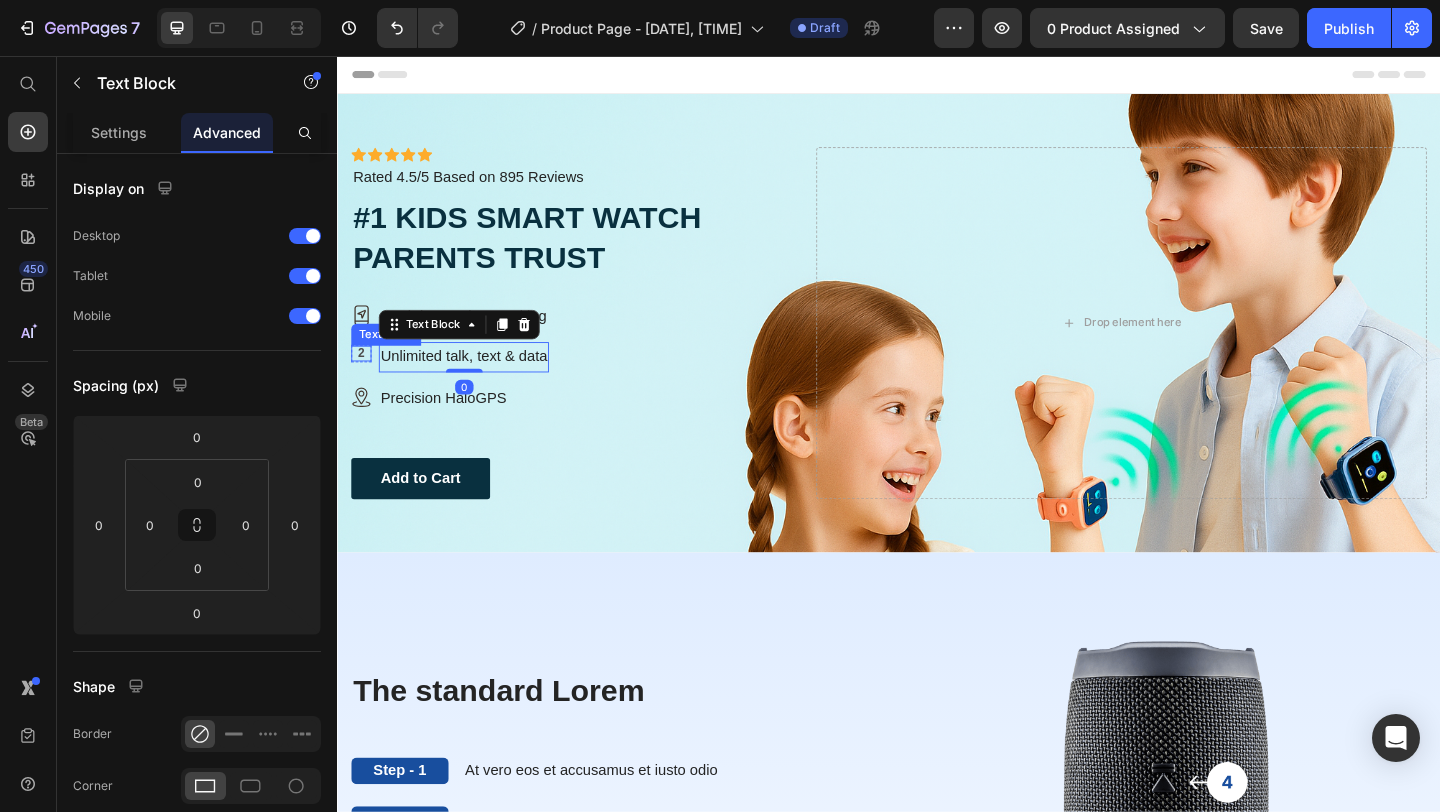 click on "2" at bounding box center (363, 379) 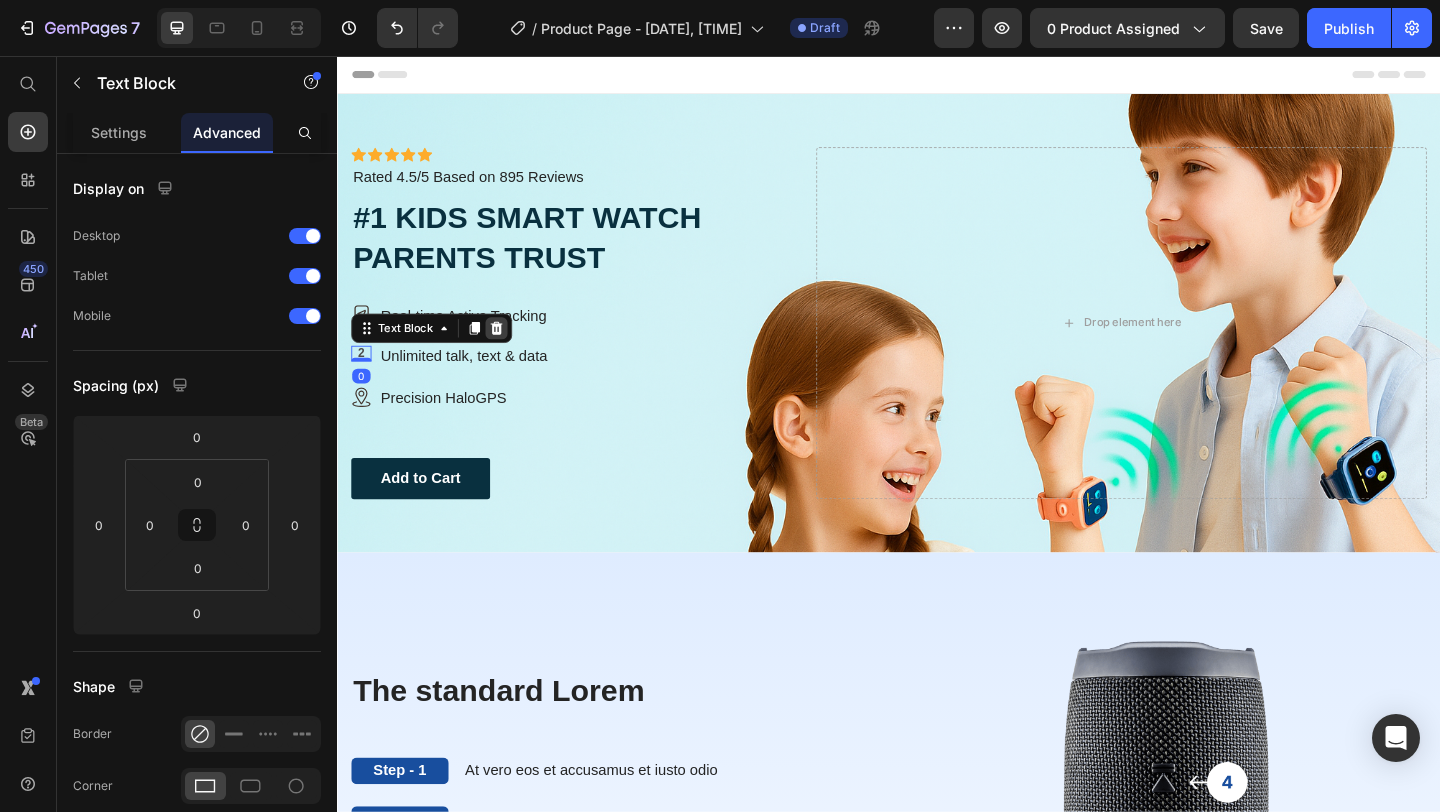click at bounding box center (510, 352) 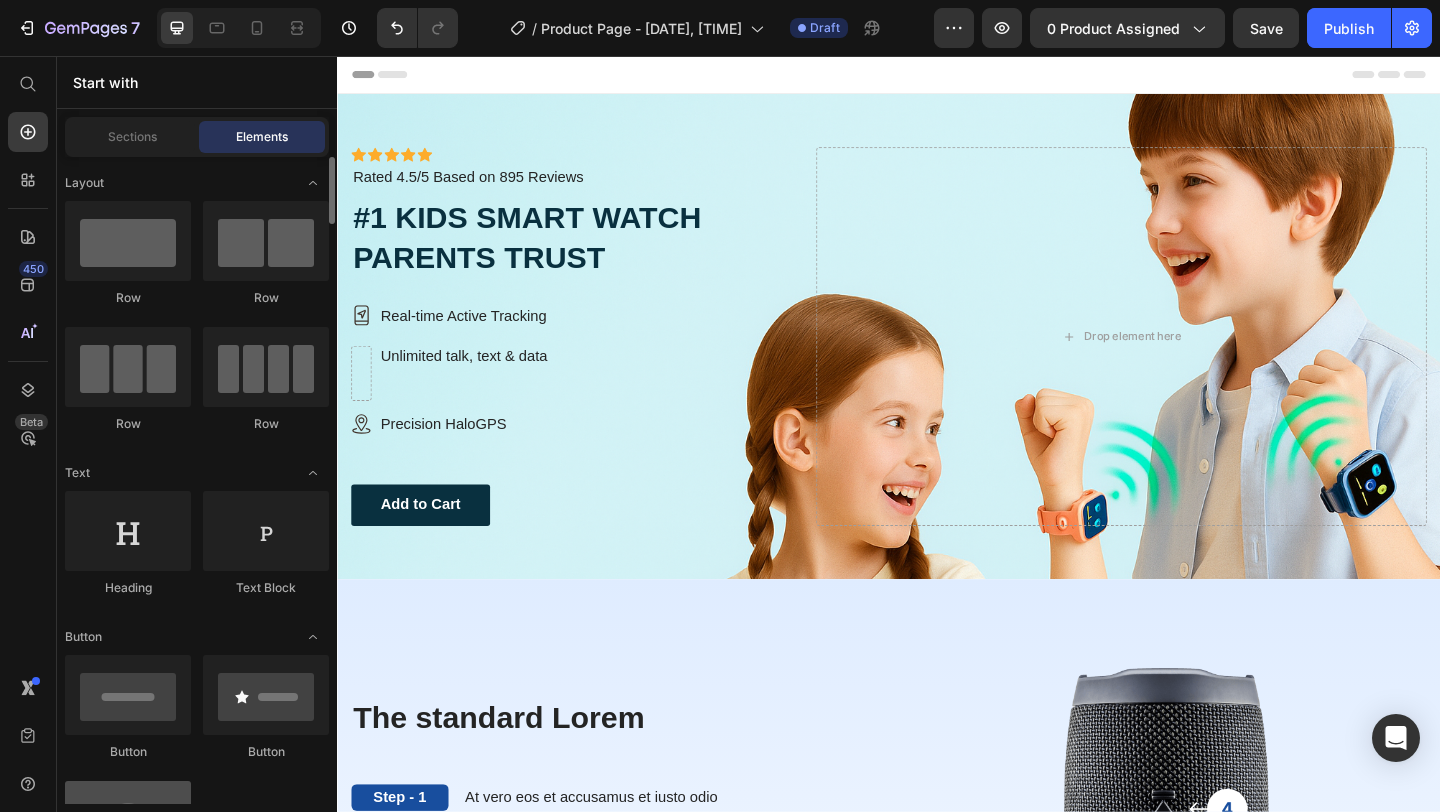 scroll, scrollTop: 526, scrollLeft: 0, axis: vertical 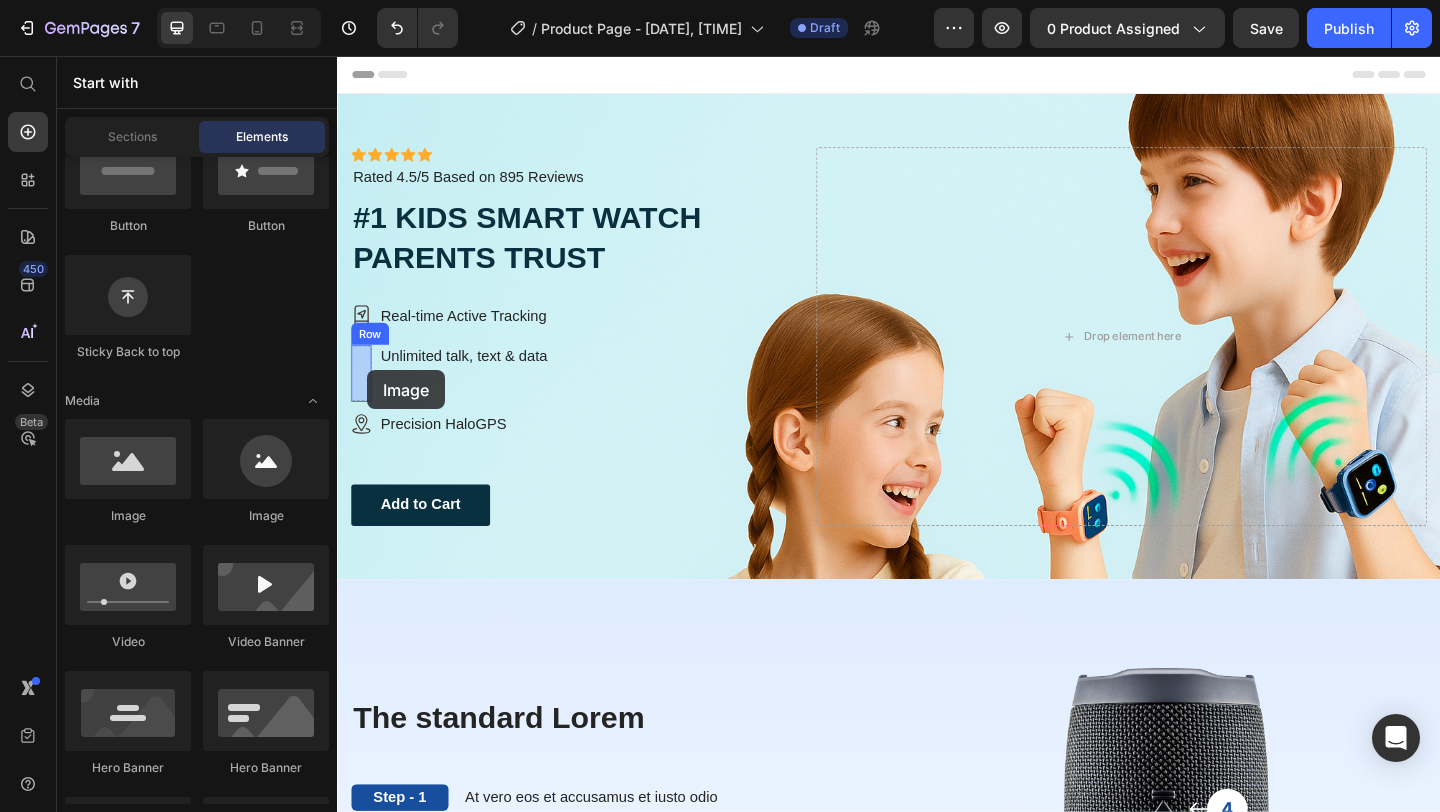 drag, startPoint x: 463, startPoint y: 540, endPoint x: 368, endPoint y: 398, distance: 170.84789 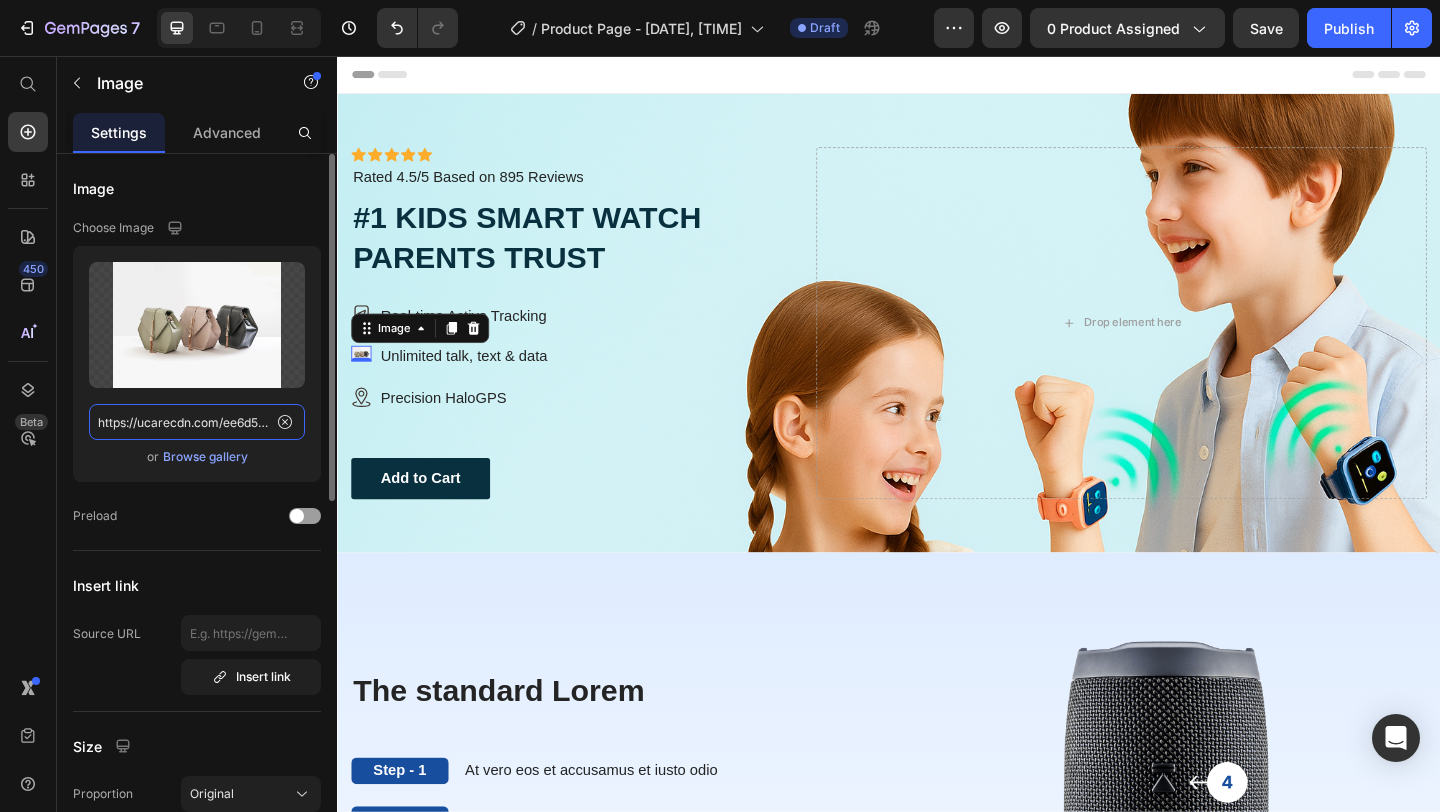 click on "https://ucarecdn.com/ee6d5074-1640-4cc7-8933-47c8589c3dee/-/format/auto/" 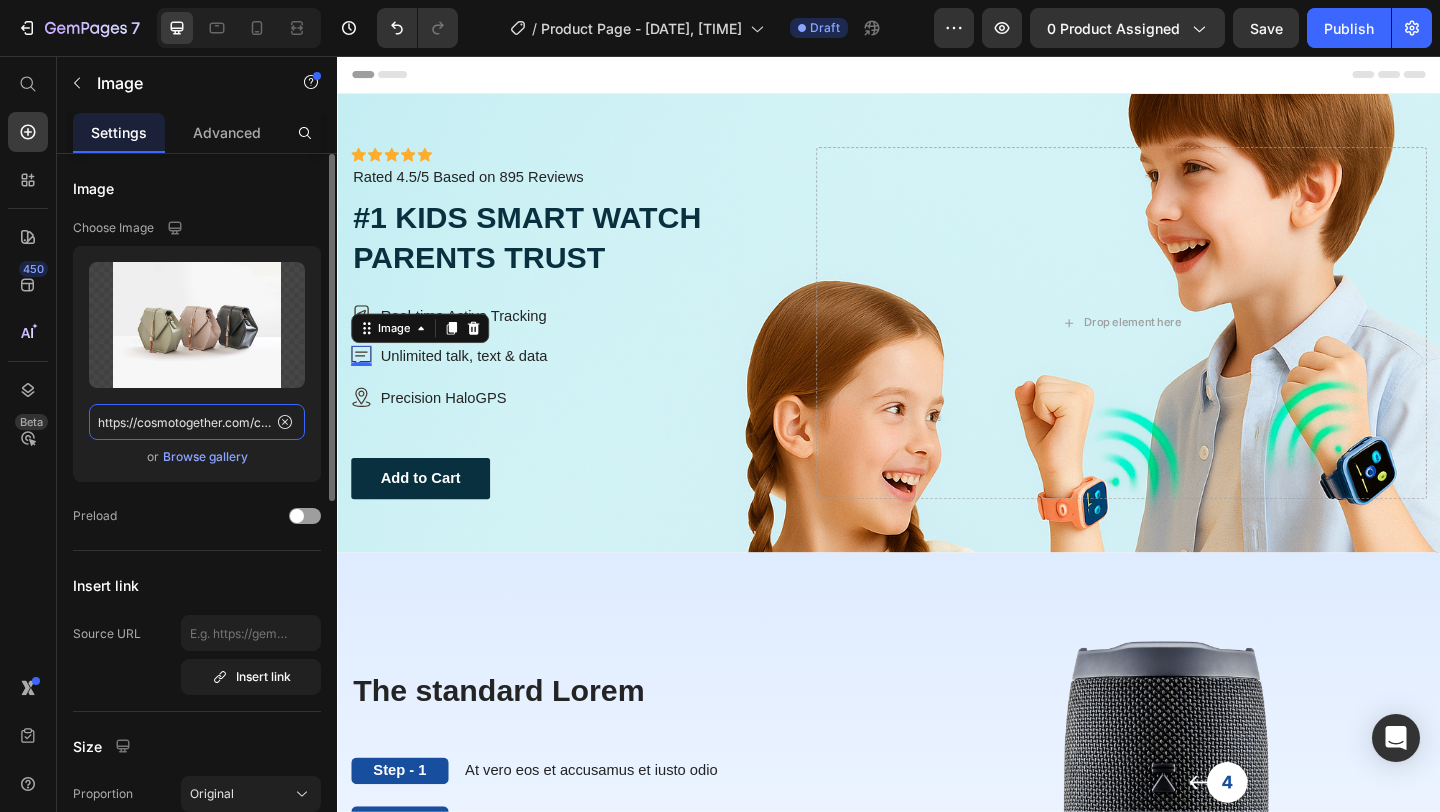 scroll, scrollTop: 0, scrollLeft: 487, axis: horizontal 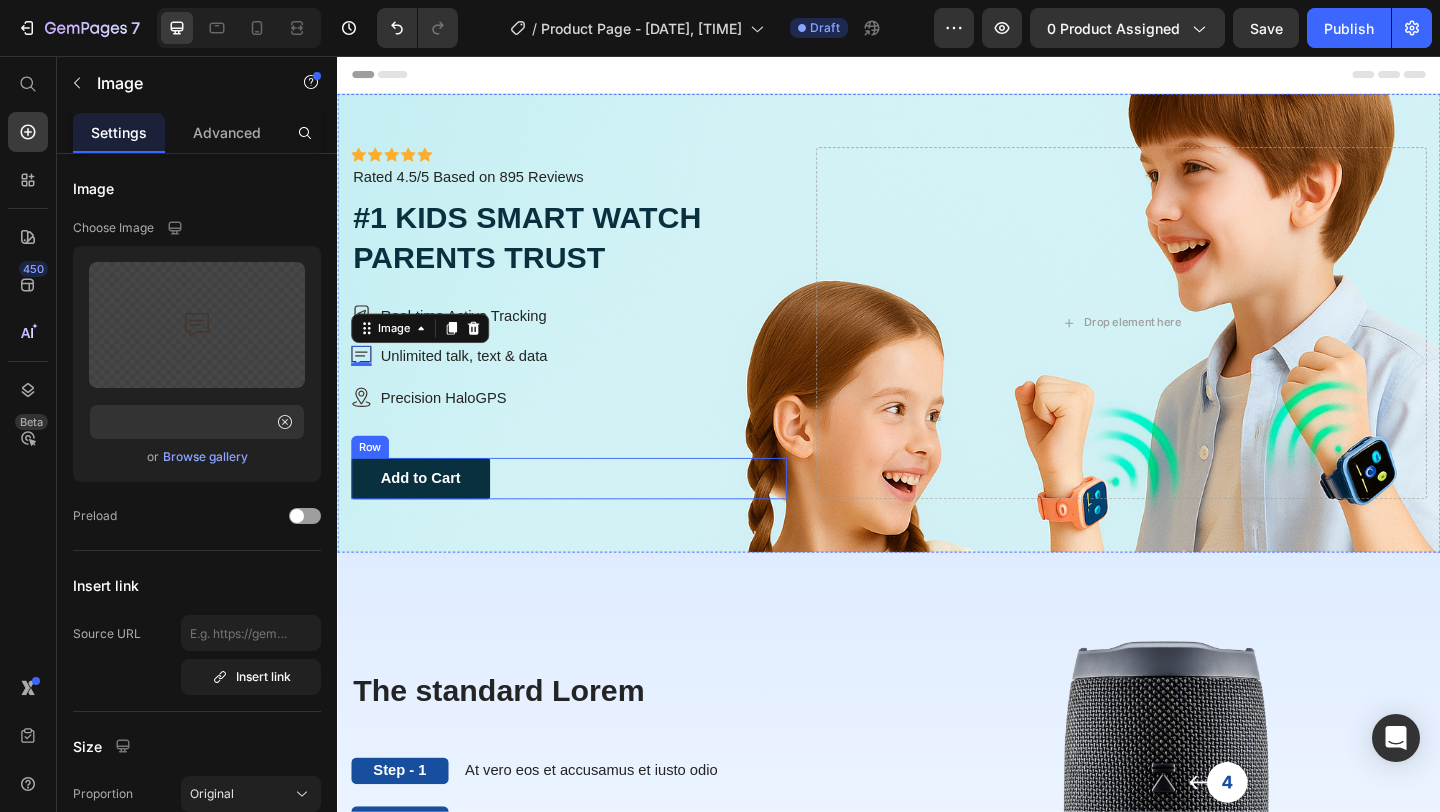 click on "Add to Cart Button Row" at bounding box center [589, 515] 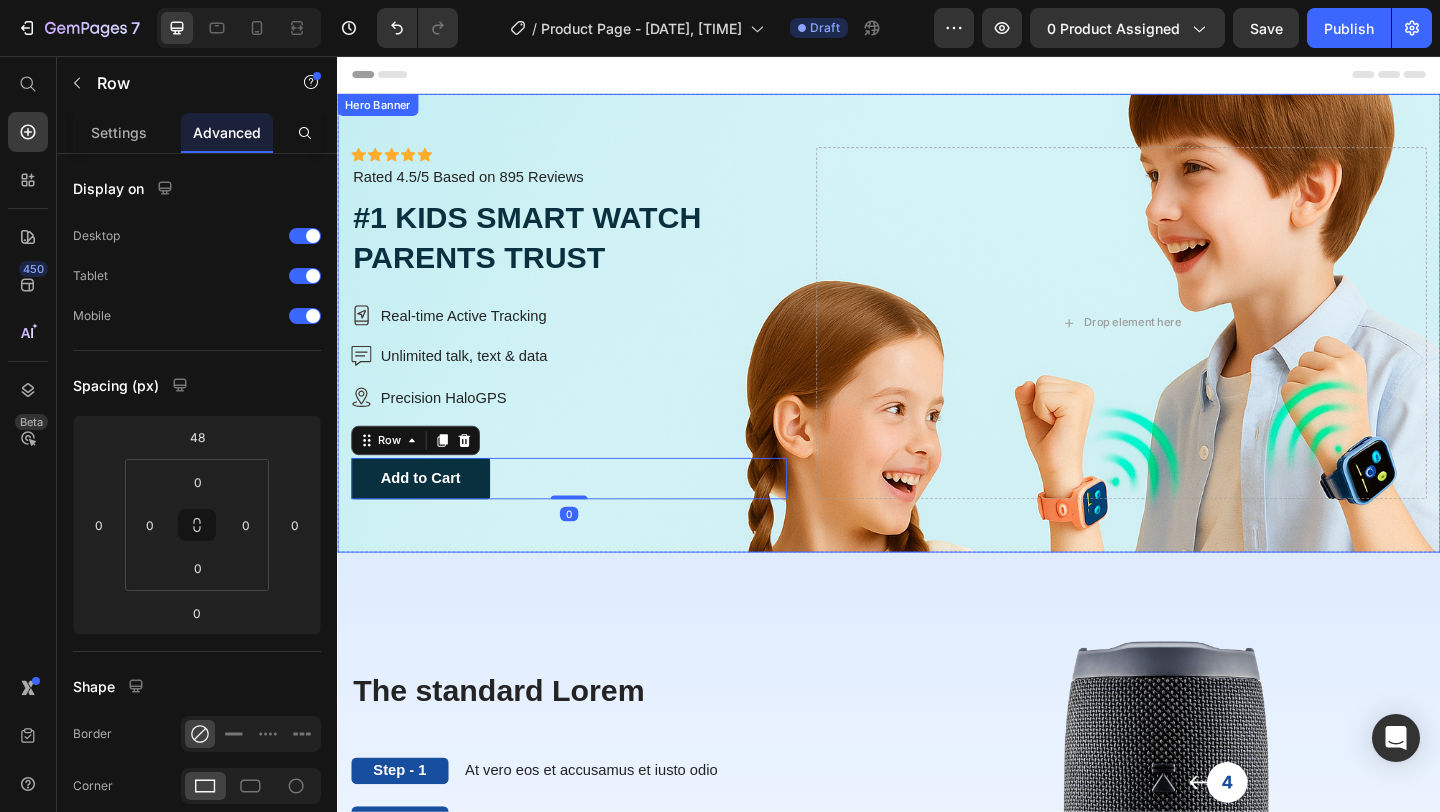 click on "Icon Icon Icon Icon Icon Icon List Icon Icon Icon Icon Icon Icon List Rated 4.5/5 Based on 895 Reviews Text Block Row #1 KIDS SMART WATCH PARENTS TRUST Heading Image Row Real-time Active Tracking Text Block Row Image Row Unlimited talk, text & data Text Block Row Image Row Precision HaloGPS Text Block Row Add to Cart Button Row   0" at bounding box center [589, 346] 